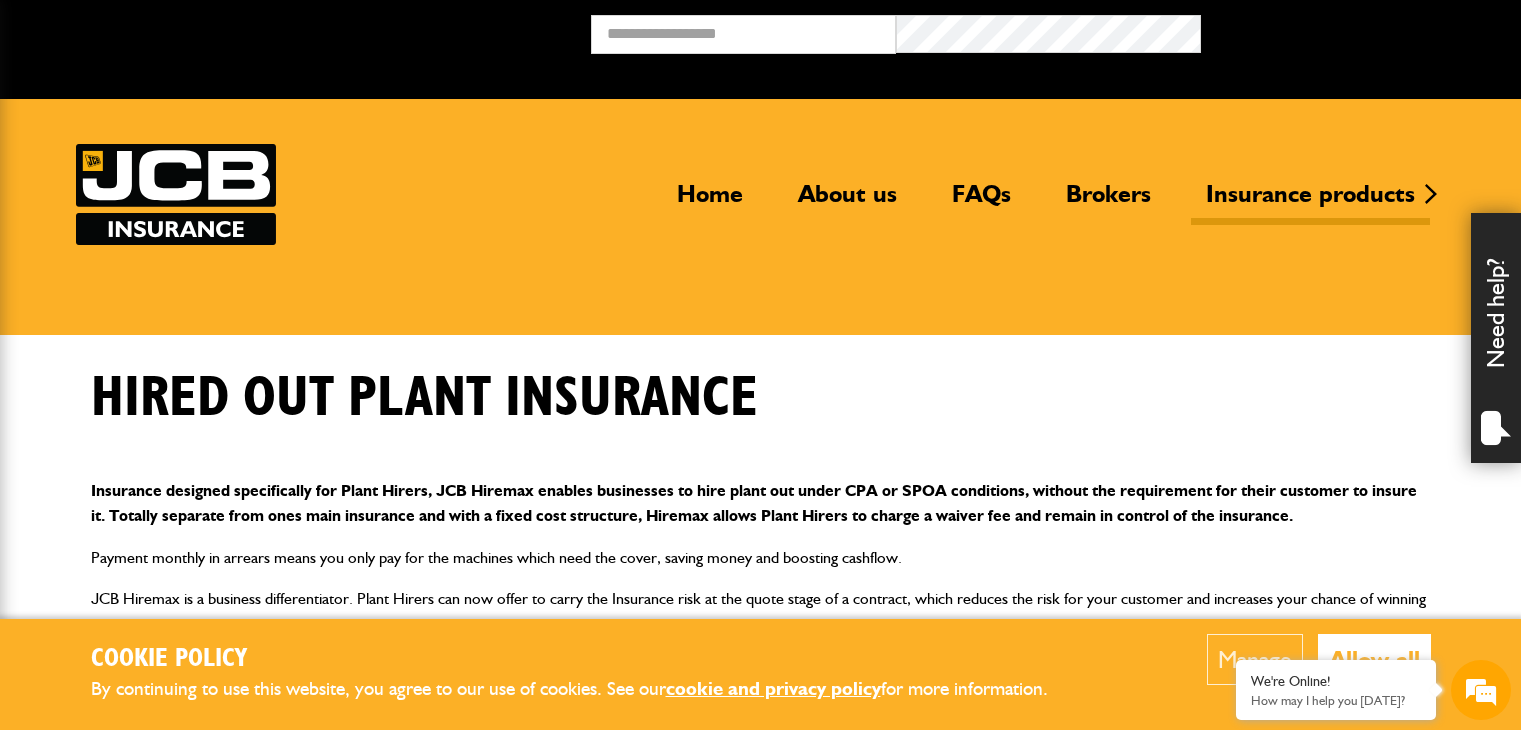 scroll, scrollTop: 0, scrollLeft: 0, axis: both 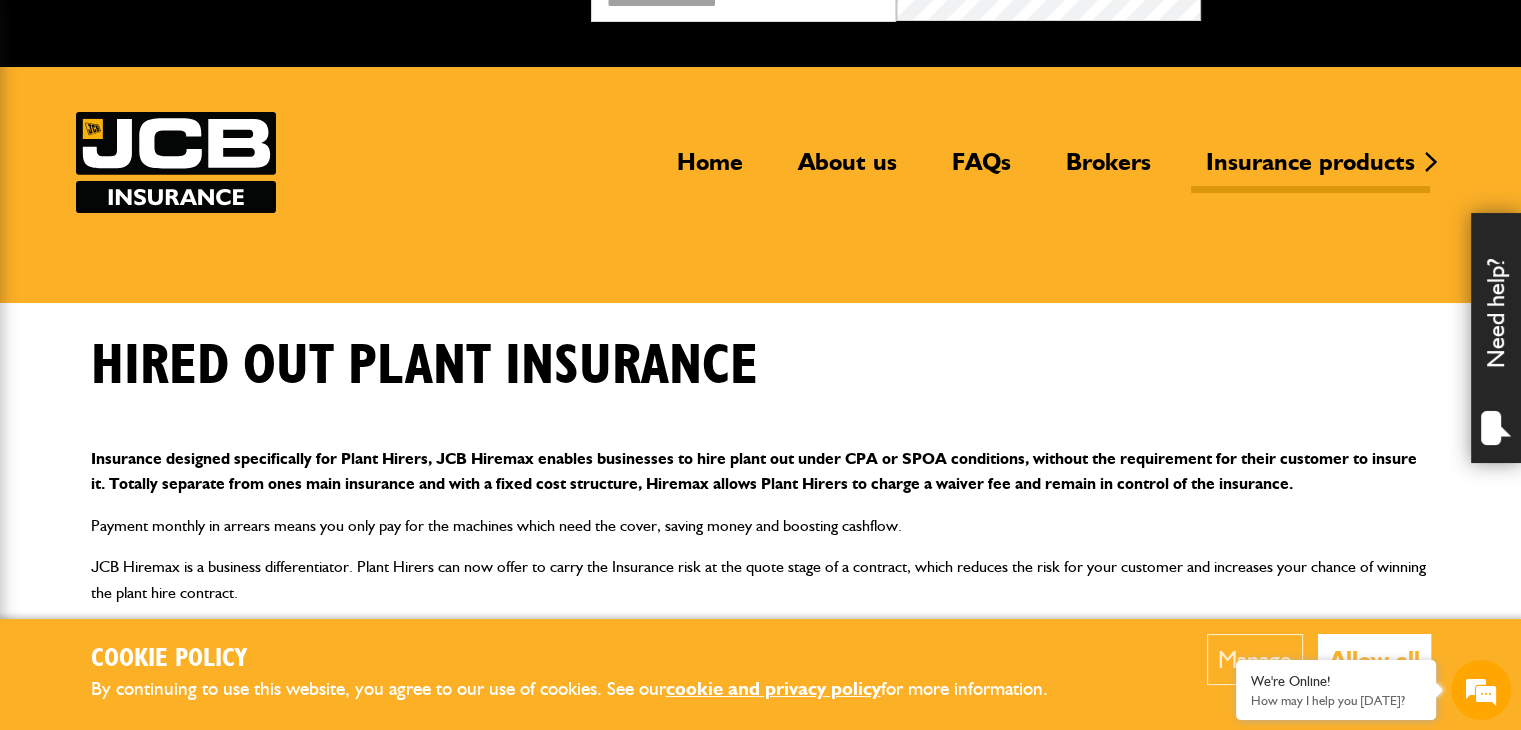 click on "Hired out plant insurance" at bounding box center [761, 381] 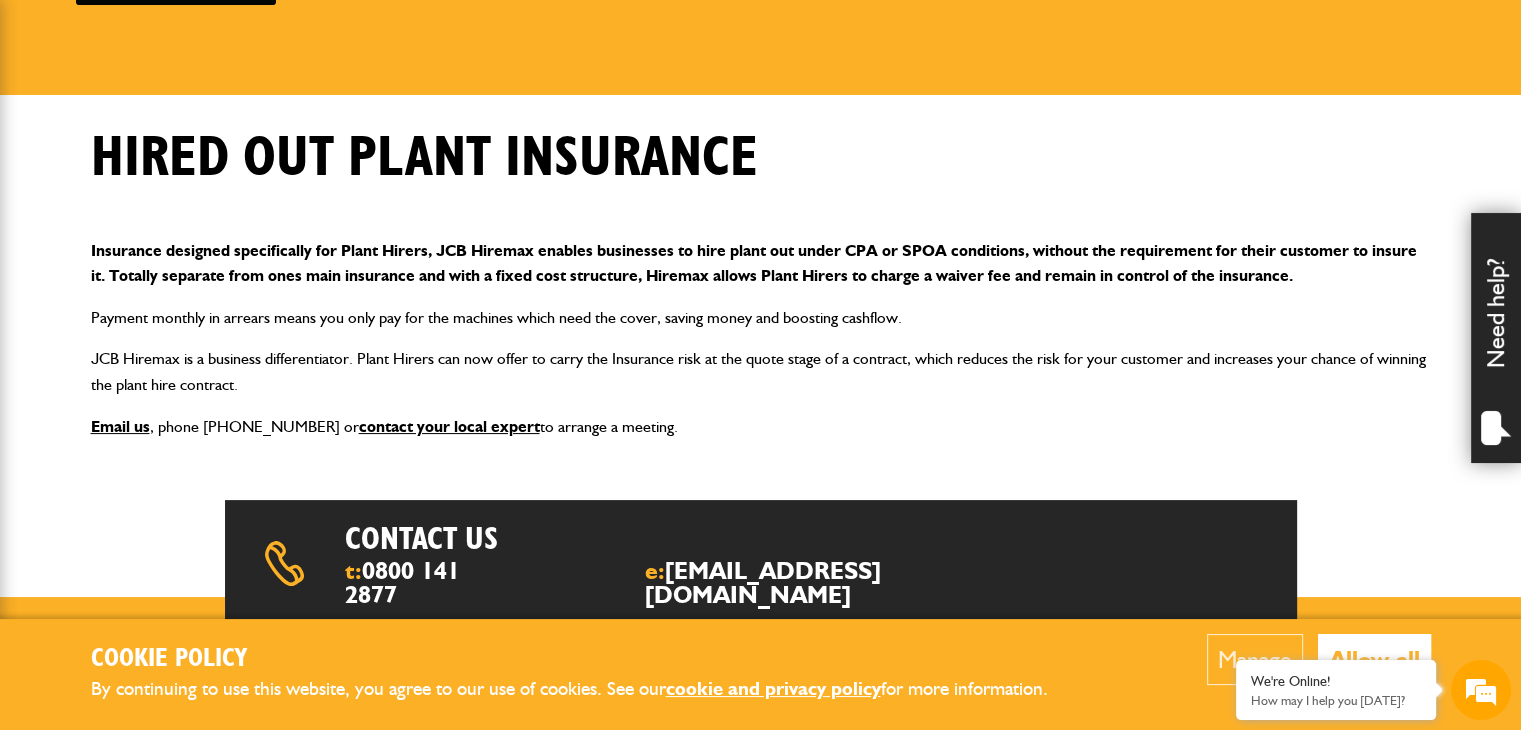 scroll, scrollTop: 280, scrollLeft: 0, axis: vertical 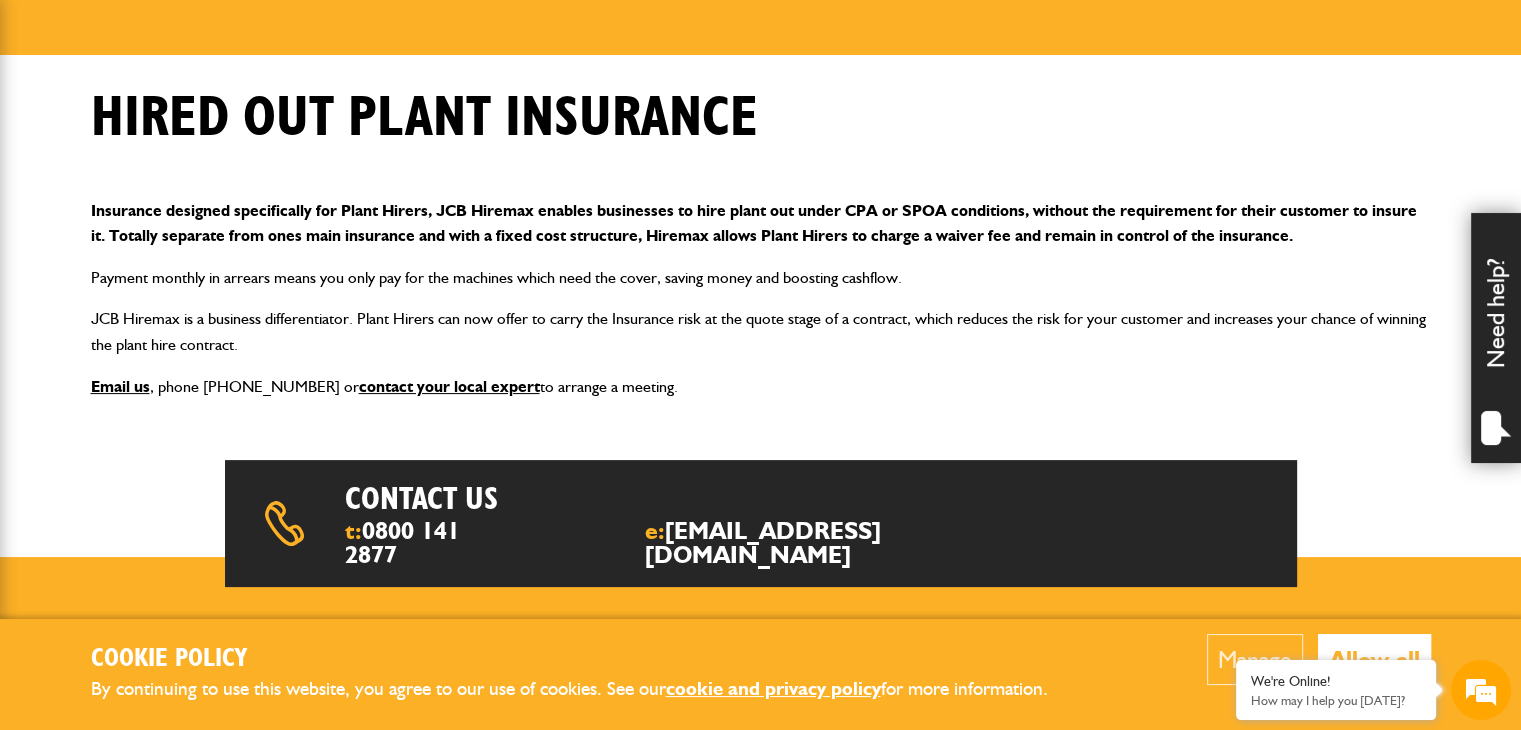 click on "Allow all" at bounding box center (1374, 659) 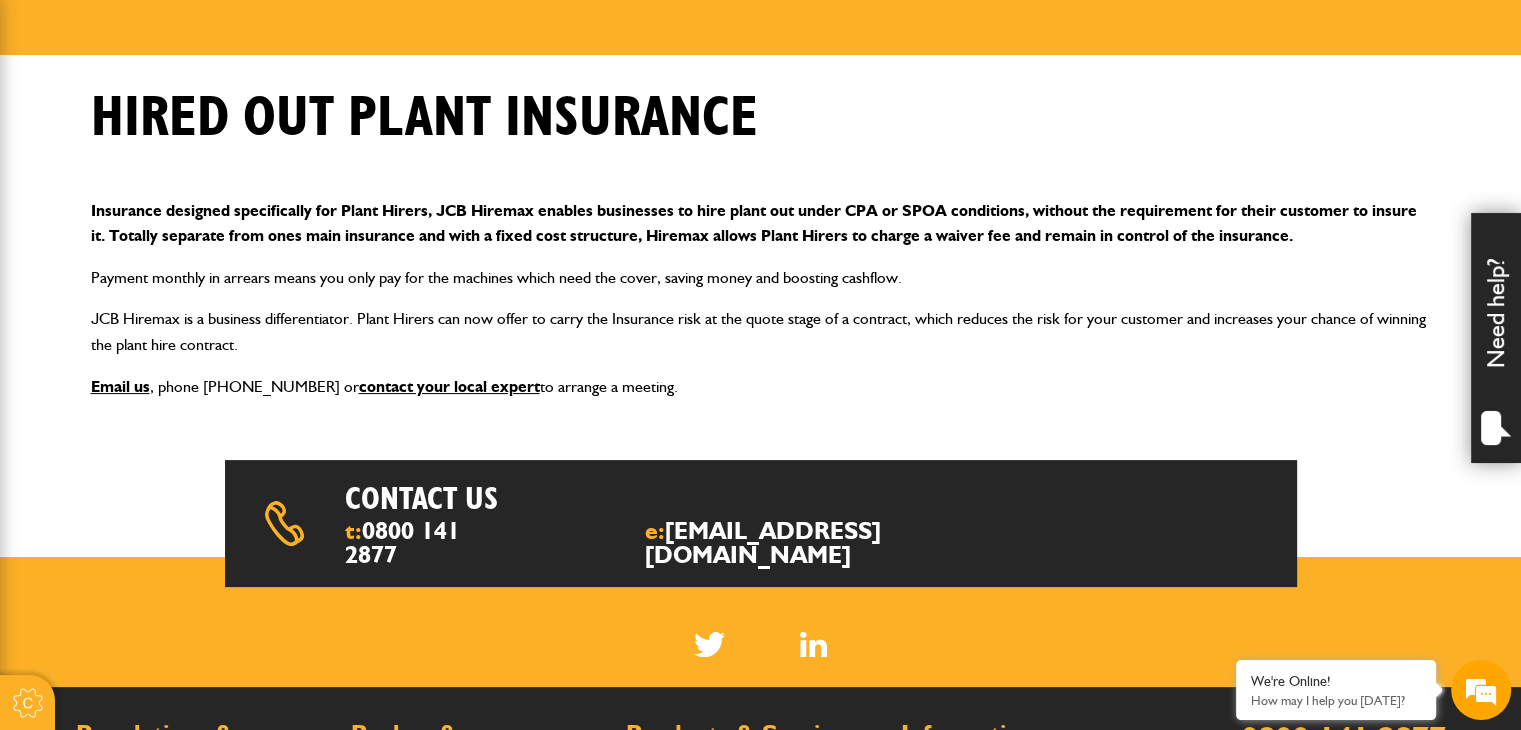 scroll, scrollTop: 0, scrollLeft: 0, axis: both 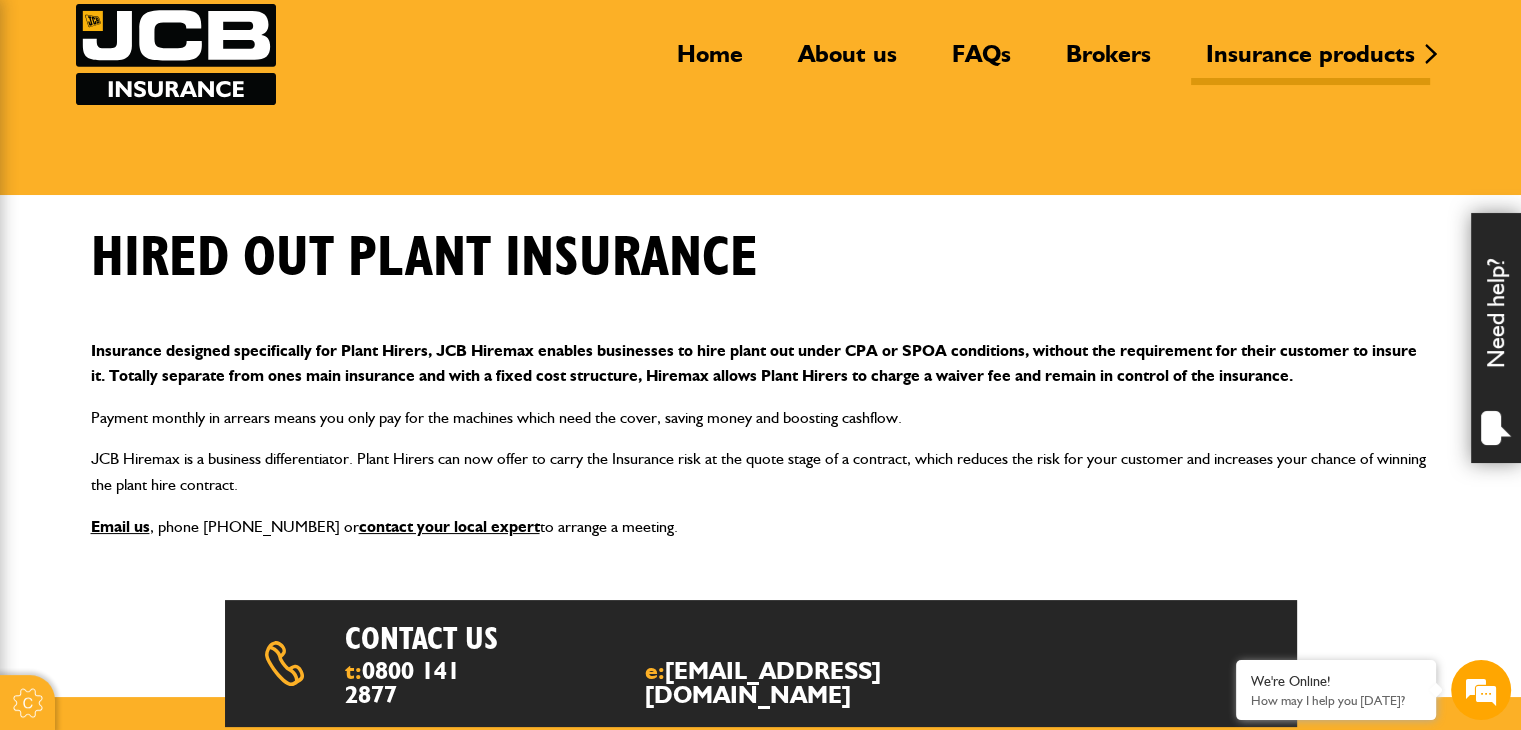 click on "Insurance designed specifically for Plant Hirers, JCB Hiremax enables businesses to hire plant out under CPA or SPOA conditions, without the requirement for their customer to insure it. Totally separate from ones main insurance and with a fixed cost structure, Hiremax allows Plant Hirers to charge a waiver fee and remain in control of the insurance.
Payment monthly in arrears means you only pay for the machines which need the cover, saving money and boosting cashflow.
JCB Hiremax is a business differentiator. Plant Hirers can now offer to carry the Insurance risk at the quote stage of a contract, which reduces the risk for your customer and increases your chance of winning the plant hire contract.
Email us , phone 0800 141 2877 or  contact your local expert  to arrange a meeting." at bounding box center (761, 439) 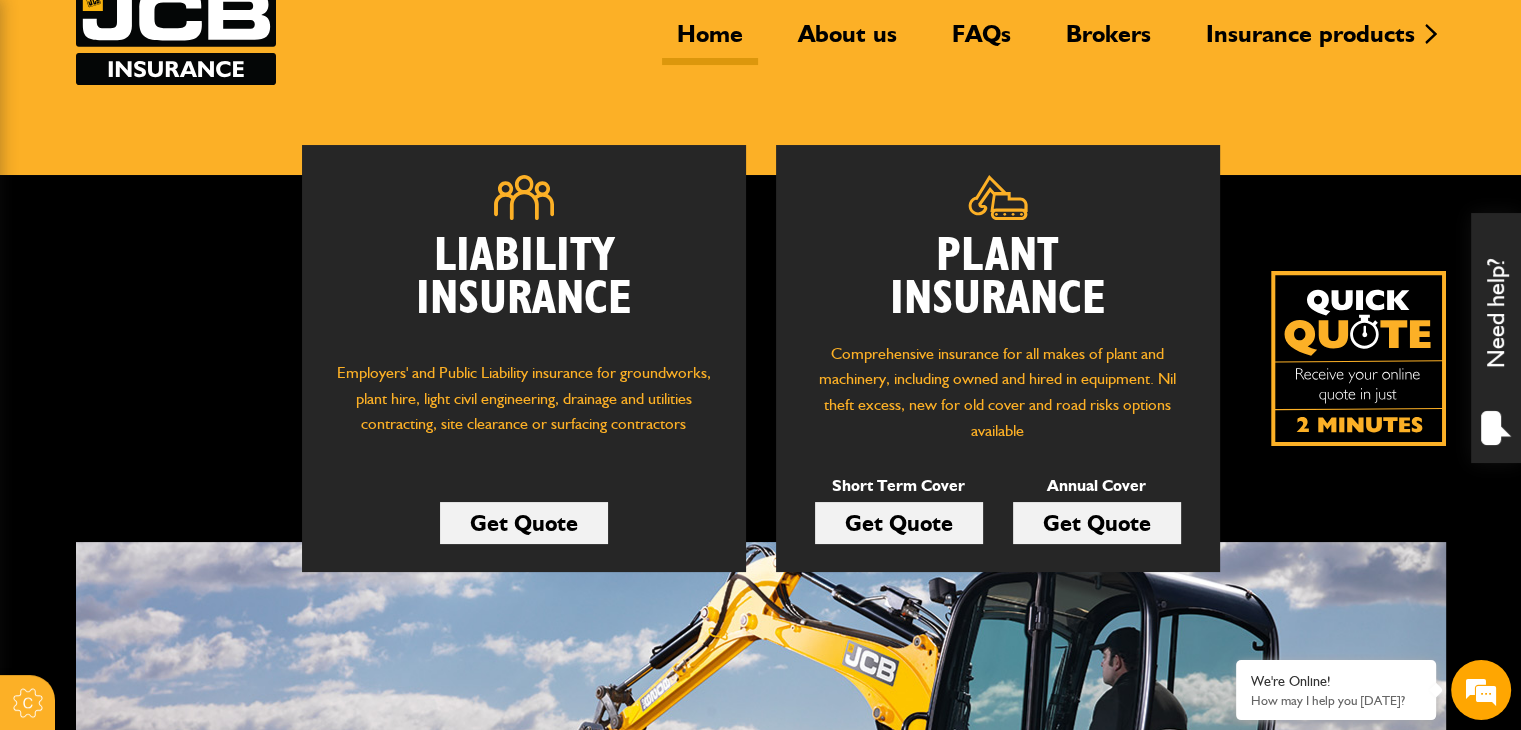 scroll, scrollTop: 200, scrollLeft: 0, axis: vertical 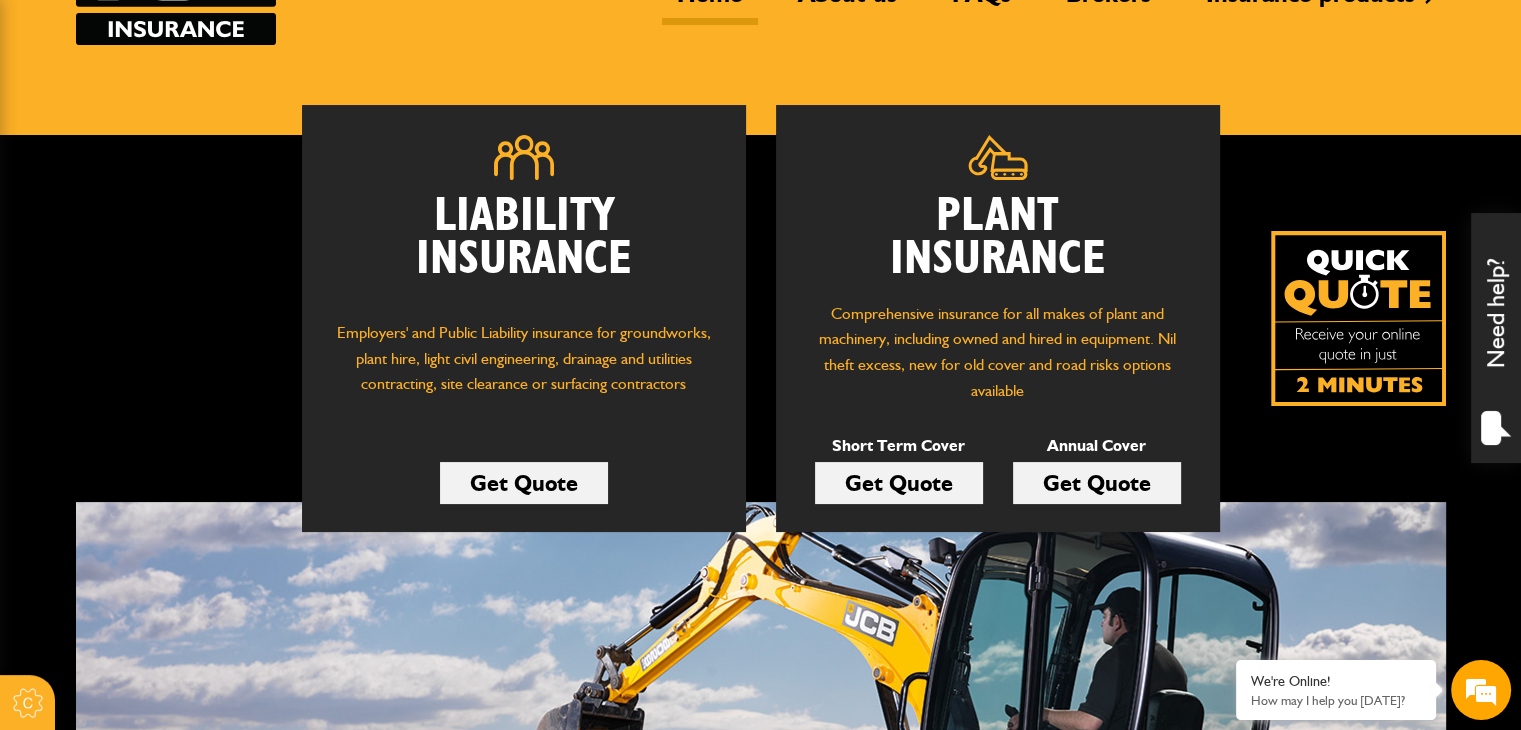 click on "Get Quote" at bounding box center (899, 483) 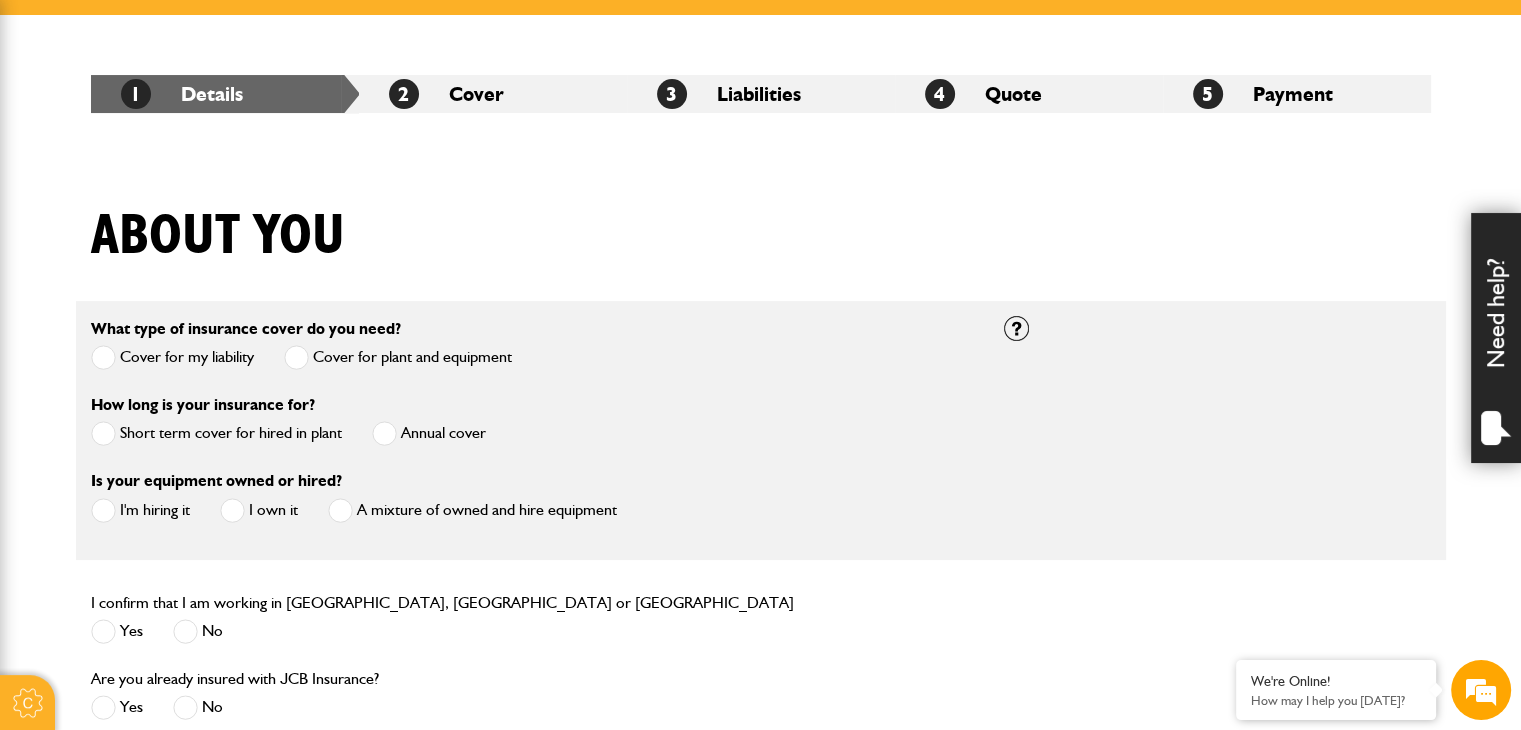 scroll, scrollTop: 360, scrollLeft: 0, axis: vertical 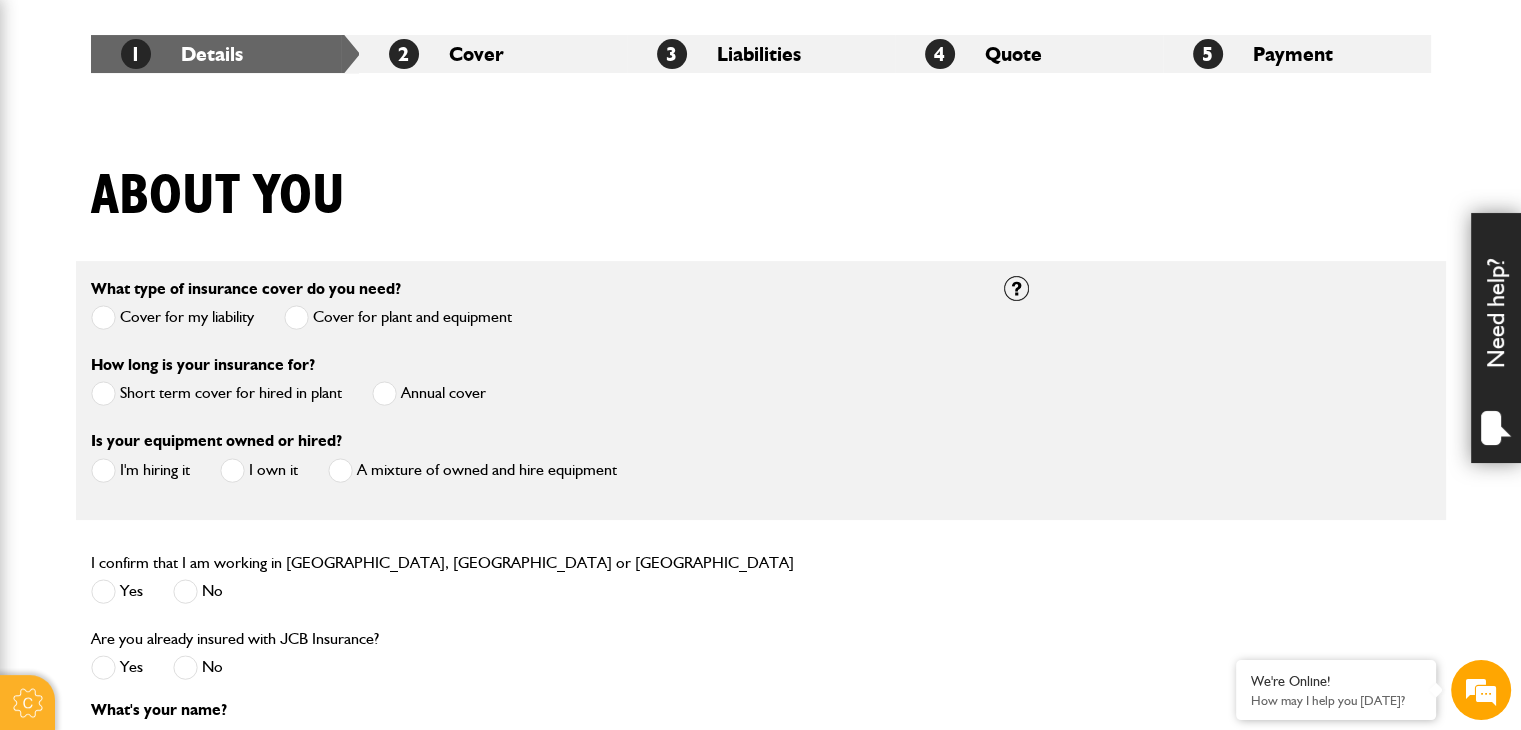 click on "Cookie Options You can control which cookies we use with the form below. Please see our  cookie policy  for more information. Allow all Essential These cookies are needed for essential functions. They can't be switched off and they don't store any of your information. Analytics These cookies gather anonymous usage information and they don't store any of your information. Switching off these cookies will mean we can't gather information to improve your experience of using our site. Functional These cookies enable basic functionality. Switching off these cookies will mean that areas of our website can't work properly. Advertising These cookies help us to learn what you're interested in so we can show you relevant adverts. Switching off these cookies will mean we can't show you any personalised adverts. Personalisation These cookies help us to learn what you're interested in so we can show you relevant content while you use our site. Save preferences
Broker Login" at bounding box center [760, 1162] 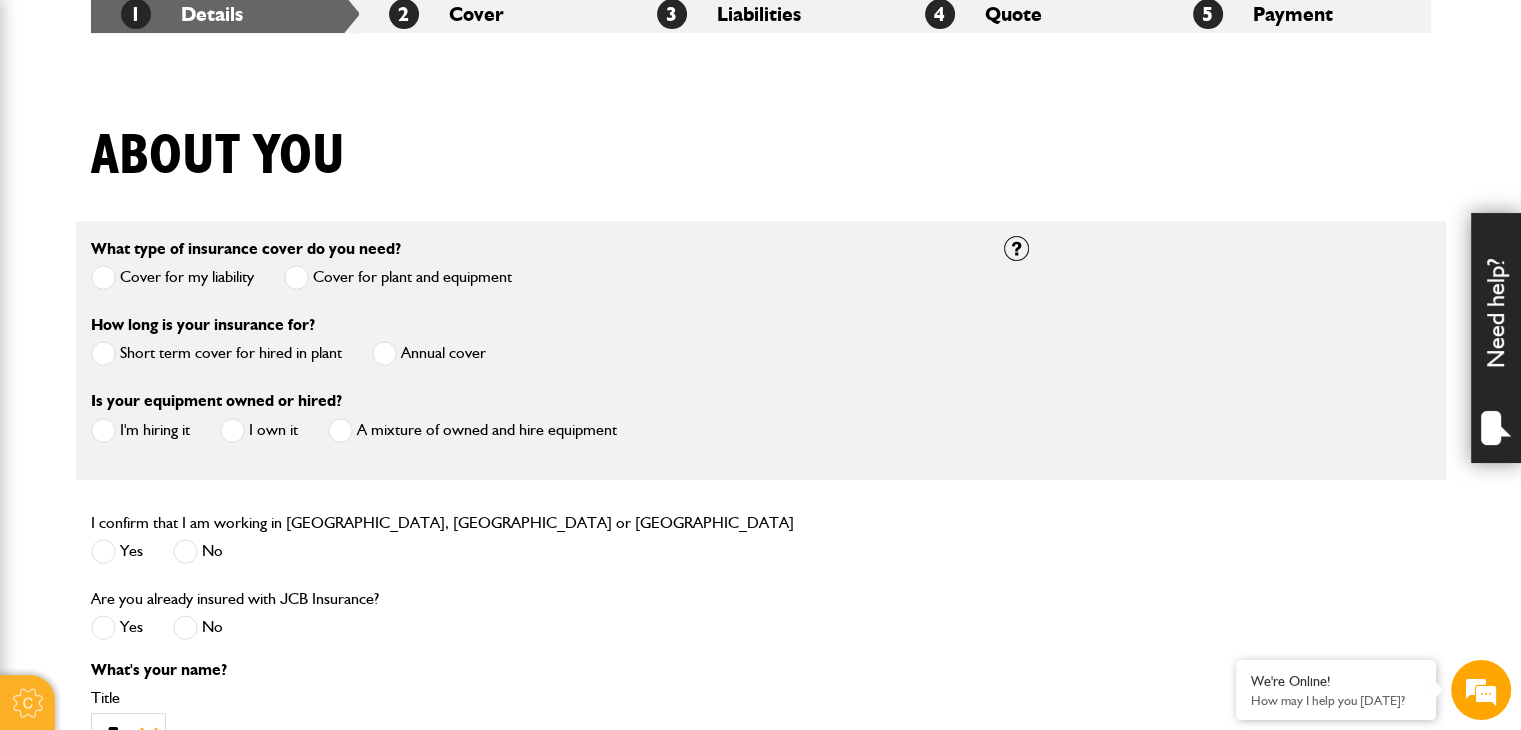 scroll, scrollTop: 440, scrollLeft: 0, axis: vertical 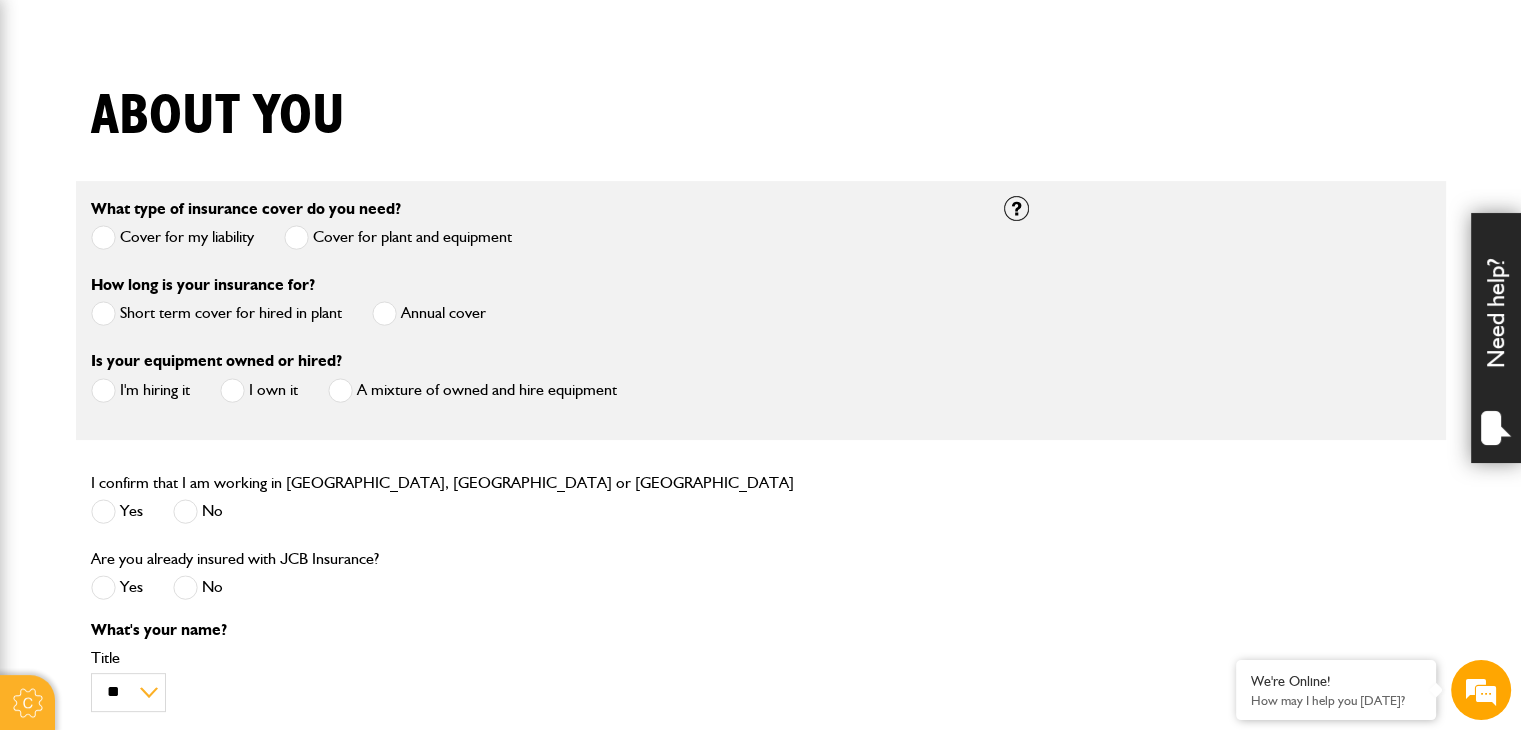 click at bounding box center (103, 313) 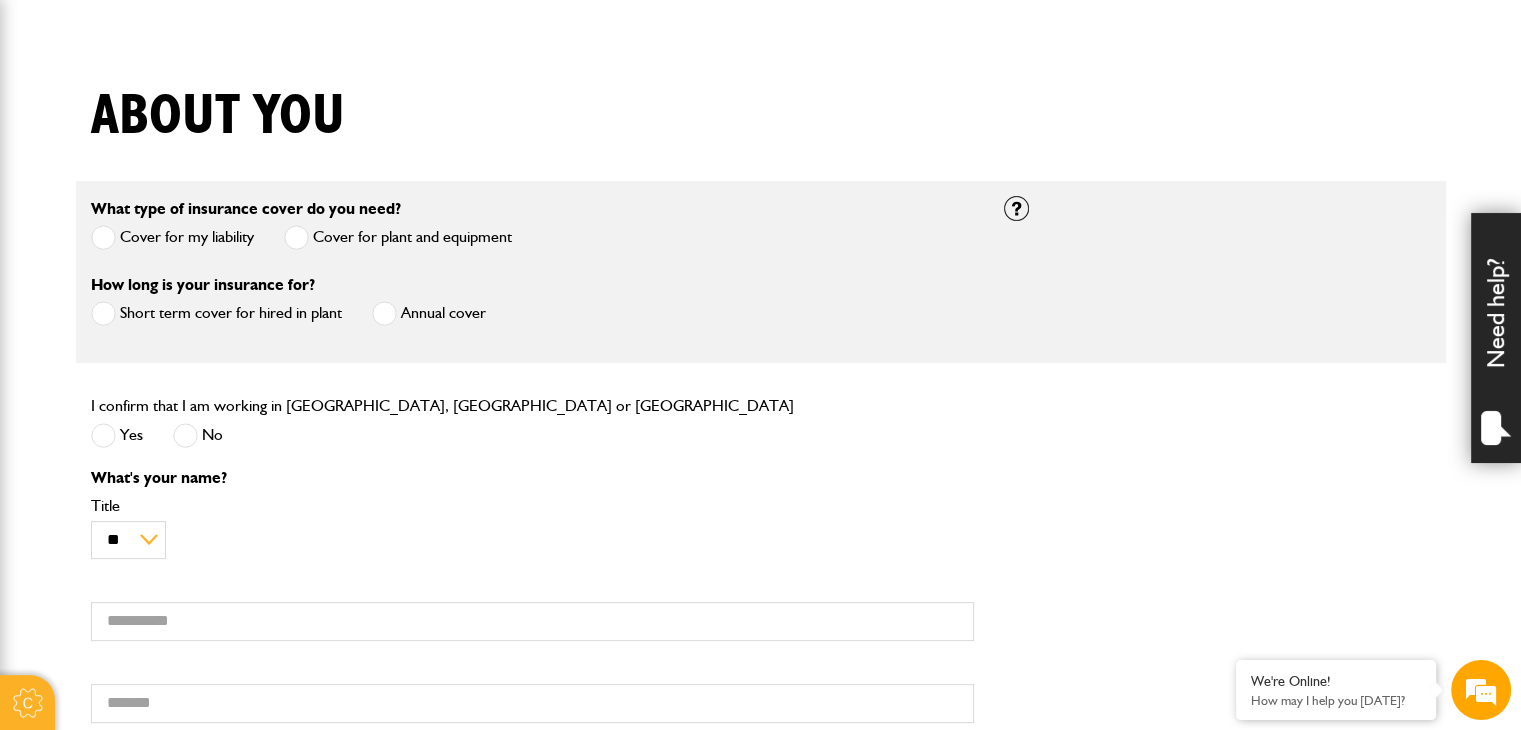 click on "Cookie Options You can control which cookies we use with the form below. Please see our  cookie policy  for more information. Allow all Essential These cookies are needed for essential functions. They can't be switched off and they don't store any of your information. Analytics These cookies gather anonymous usage information and they don't store any of your information. Switching off these cookies will mean we can't gather information to improve your experience of using our site. Functional These cookies enable basic functionality. Switching off these cookies will mean that areas of our website can't work properly. Advertising These cookies help us to learn what you're interested in so we can show you relevant adverts. Switching off these cookies will mean we can't show you any personalised adverts. Personalisation These cookies help us to learn what you're interested in so we can show you relevant content while you use our site. Save preferences
Broker Login" at bounding box center [760, 888] 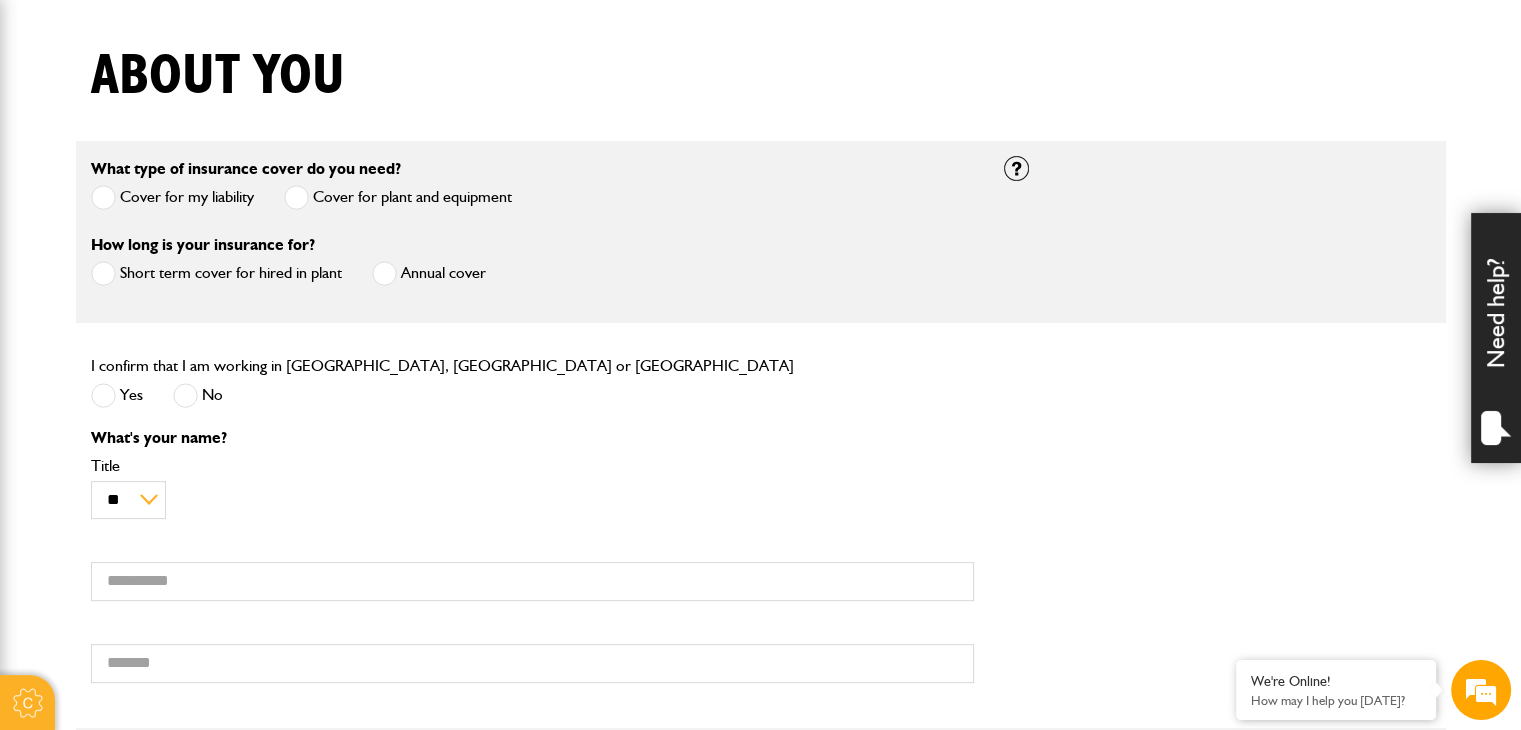 scroll, scrollTop: 0, scrollLeft: 0, axis: both 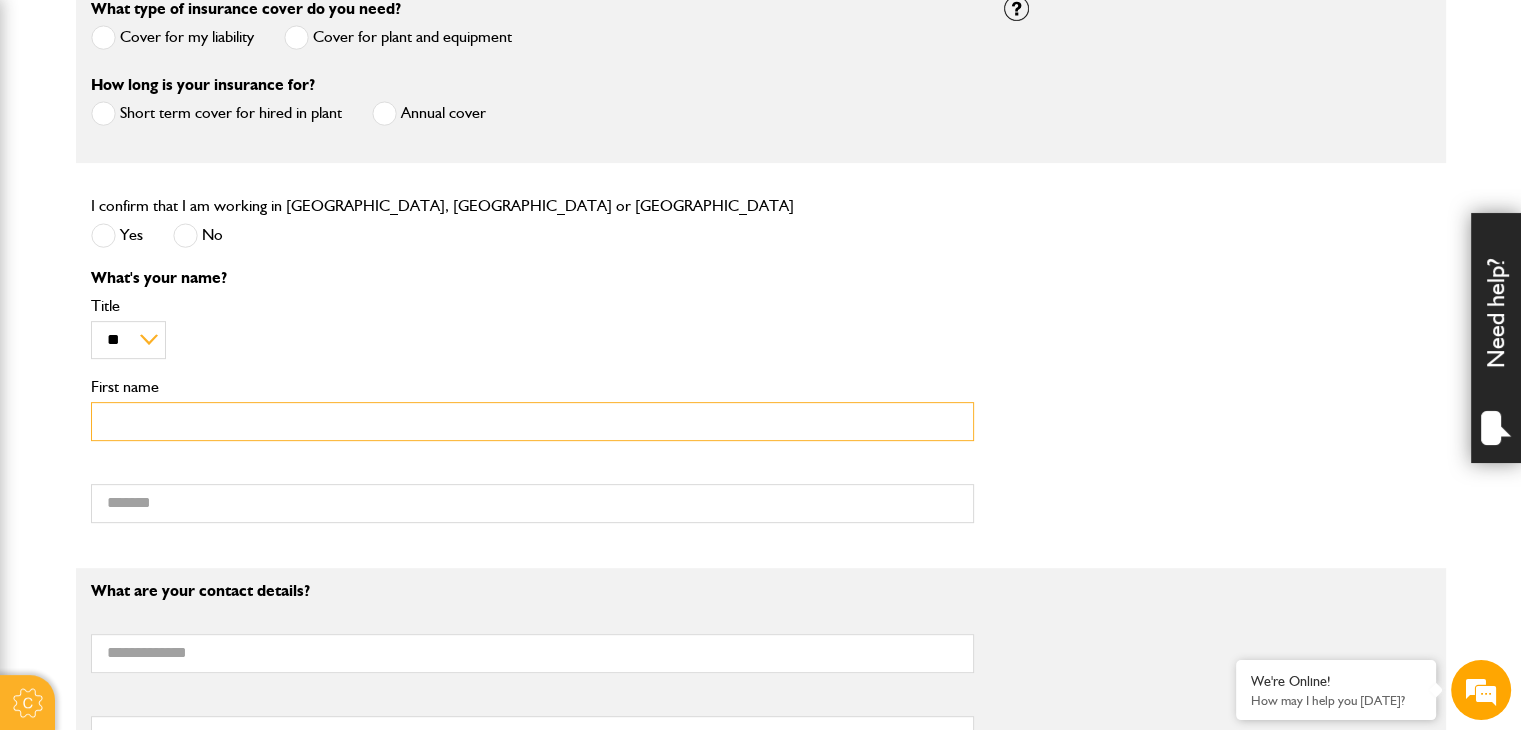 click on "First name" at bounding box center [532, 421] 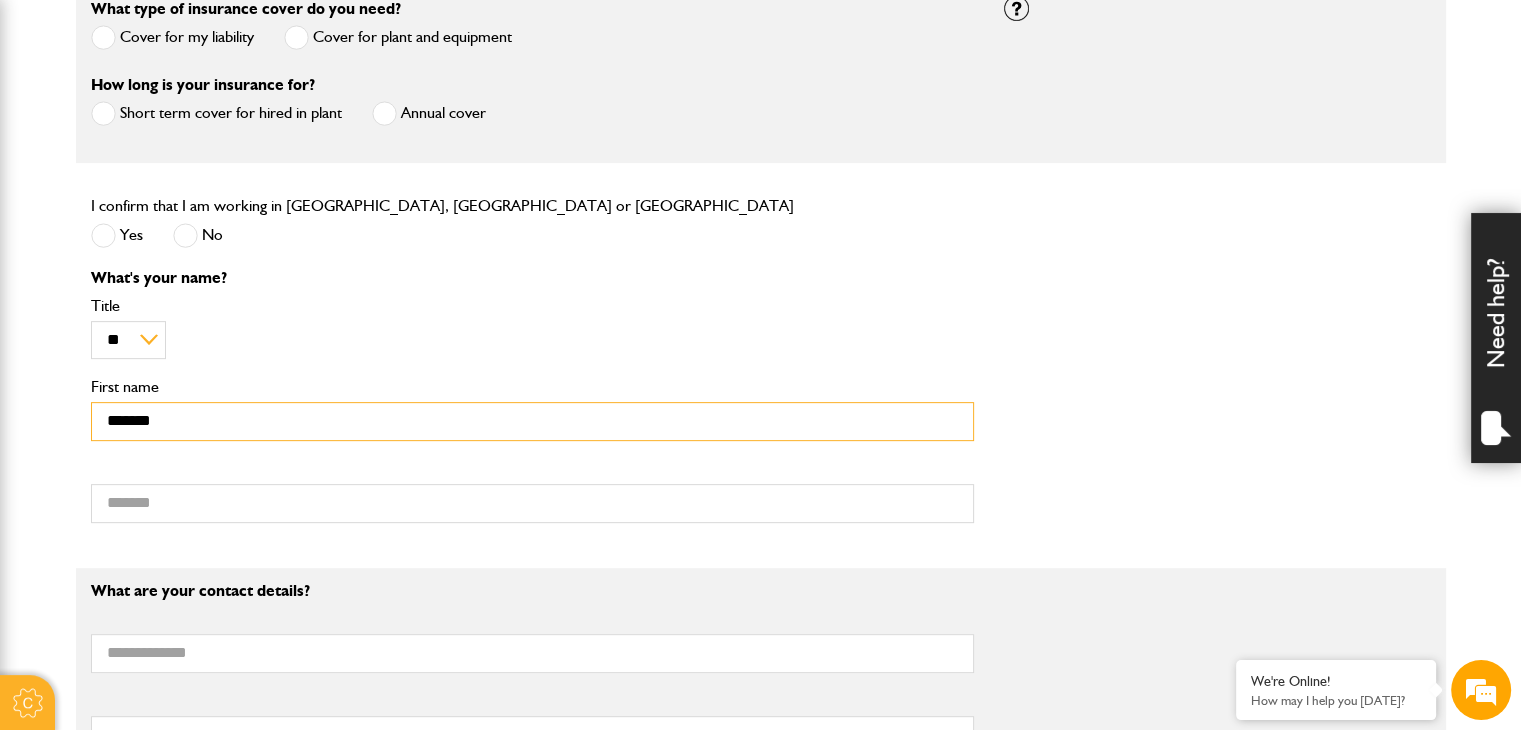 type on "******" 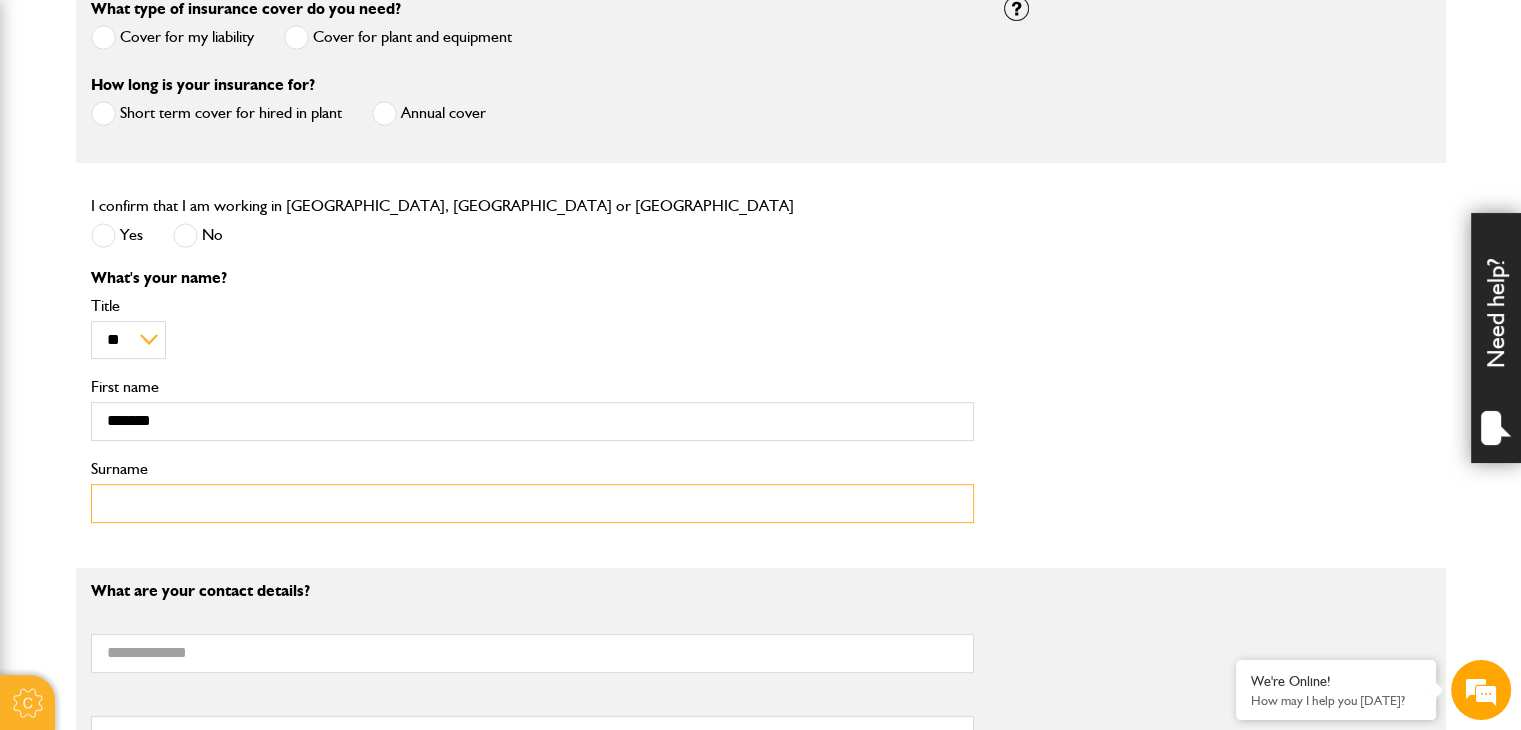 click on "Surname" at bounding box center [532, 503] 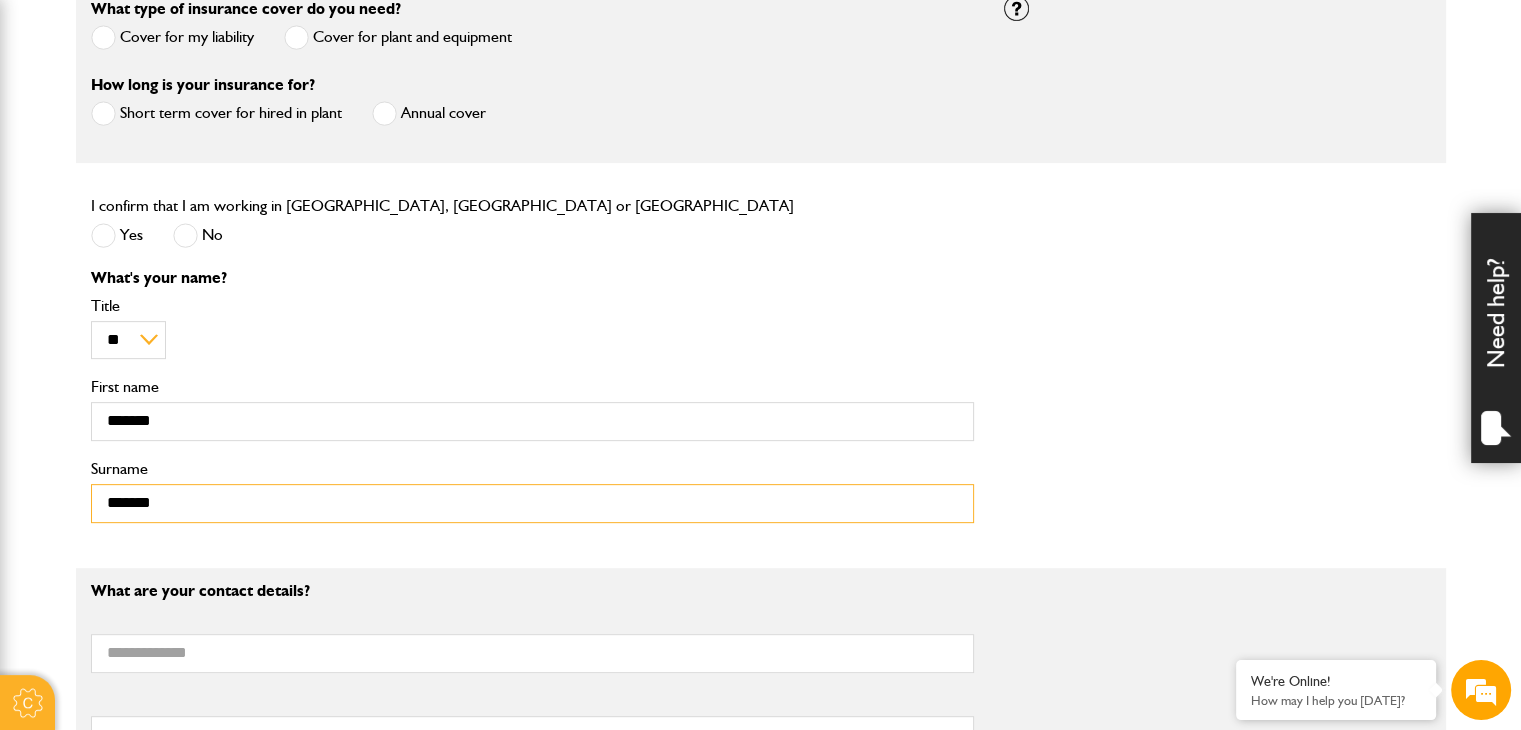 type on "******" 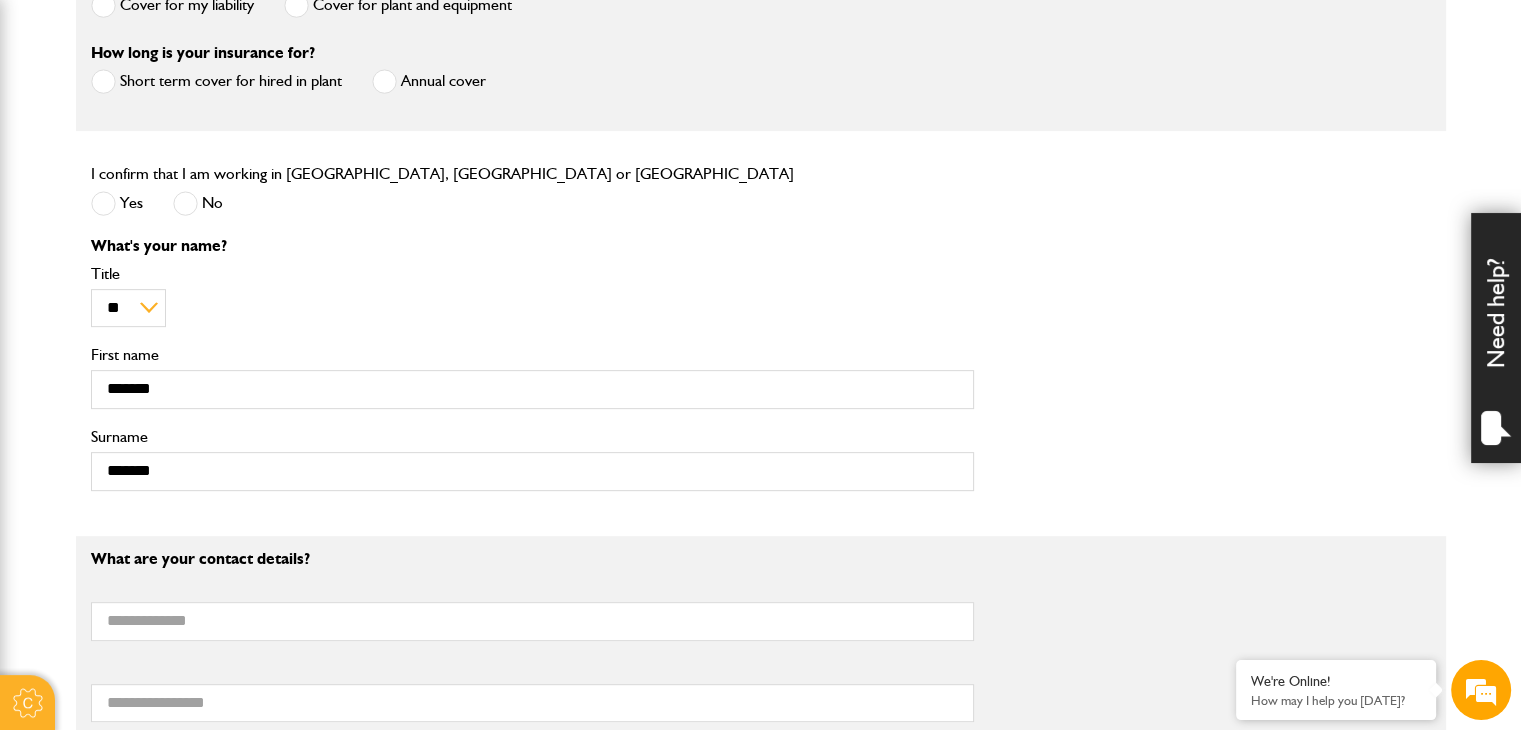 click on "Cookie Options You can control which cookies we use with the form below. Please see our  cookie policy  for more information. Allow all Essential These cookies are needed for essential functions. They can't be switched off and they don't store any of your information. Analytics These cookies gather anonymous usage information and they don't store any of your information. Switching off these cookies will mean we can't gather information to improve your experience of using our site. Functional These cookies enable basic functionality. Switching off these cookies will mean that areas of our website can't work properly. Advertising These cookies help us to learn what you're interested in so we can show you relevant adverts. Switching off these cookies will mean we can't show you any personalised adverts. Personalisation These cookies help us to learn what you're interested in so we can show you relevant content while you use our site. Save preferences
Broker Login" at bounding box center [760, 656] 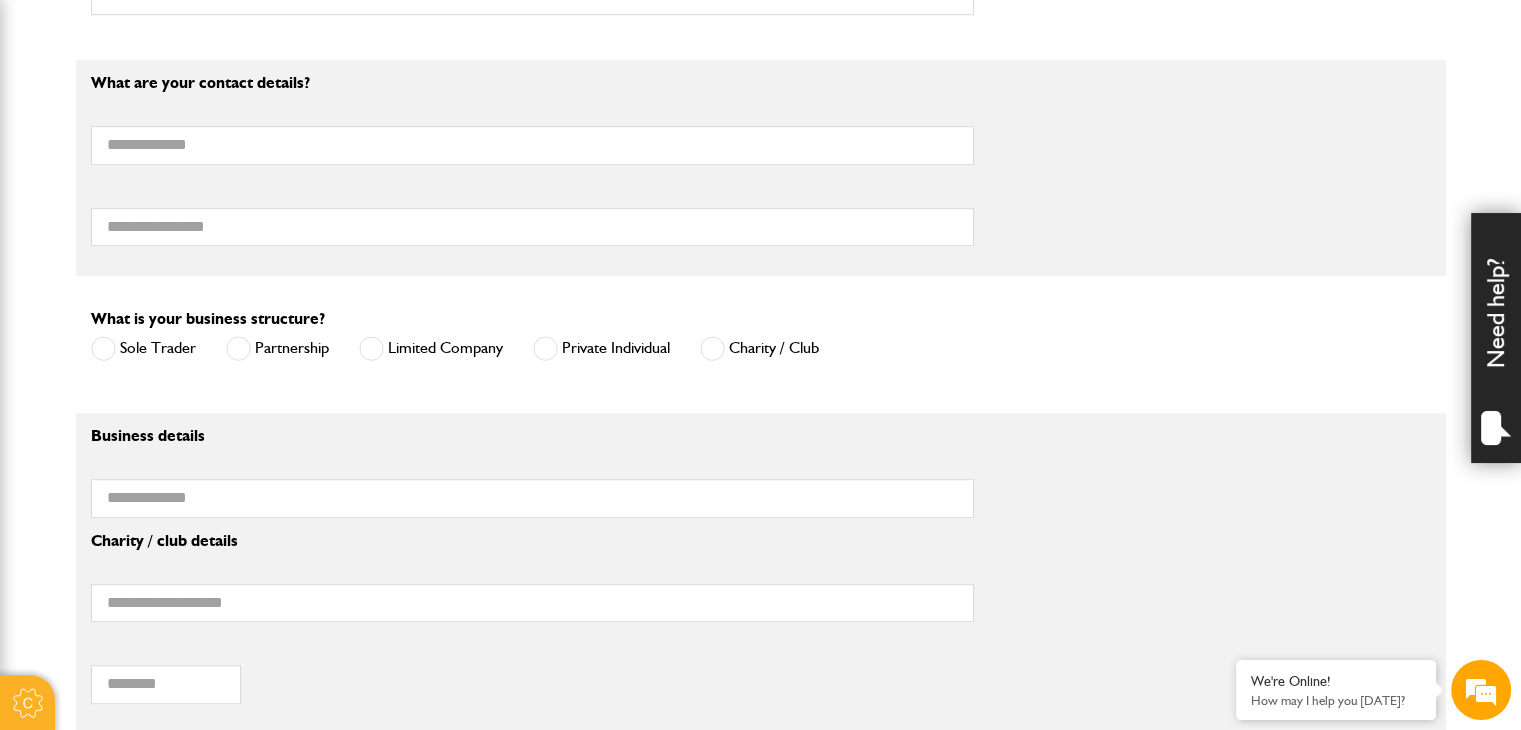 scroll, scrollTop: 1160, scrollLeft: 0, axis: vertical 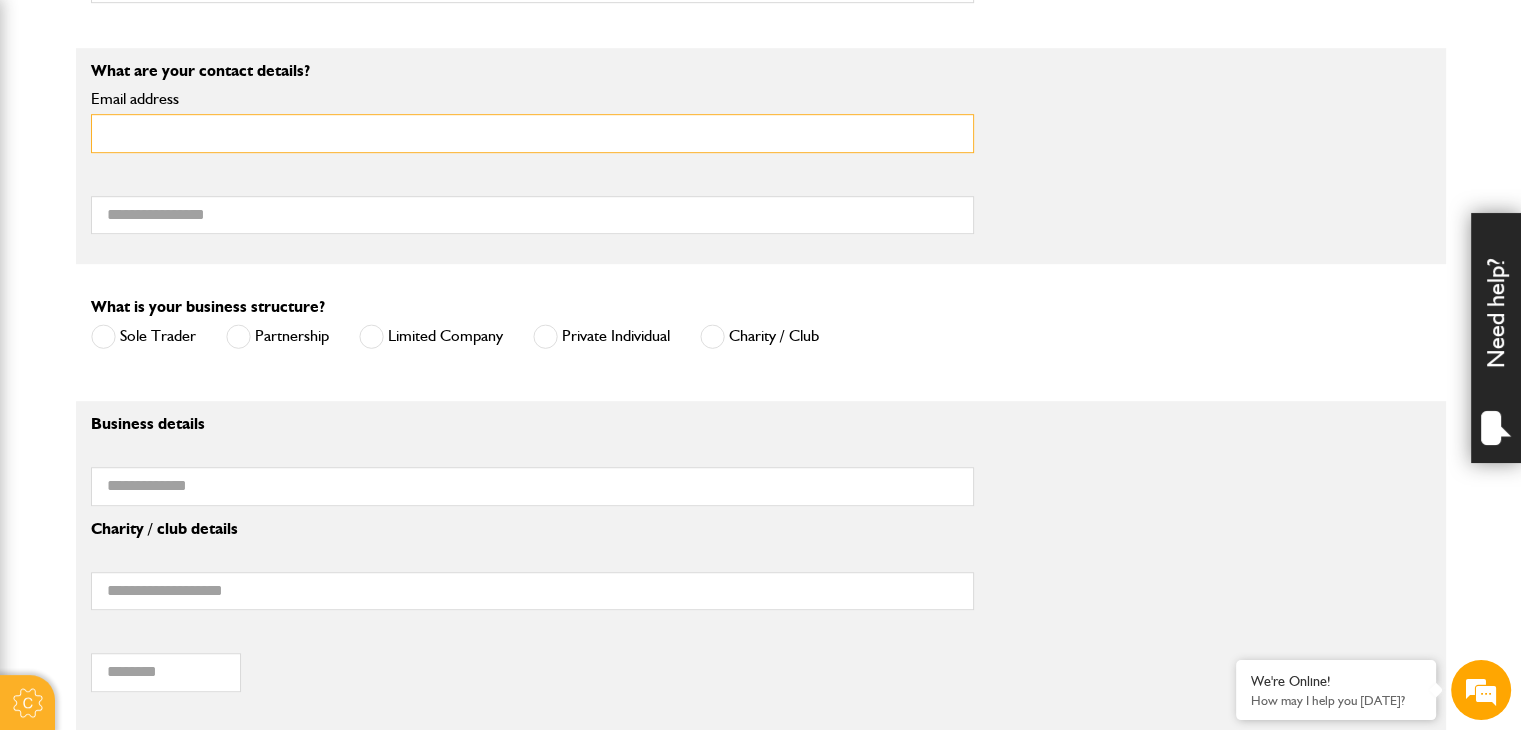 click on "Email address" at bounding box center (532, 133) 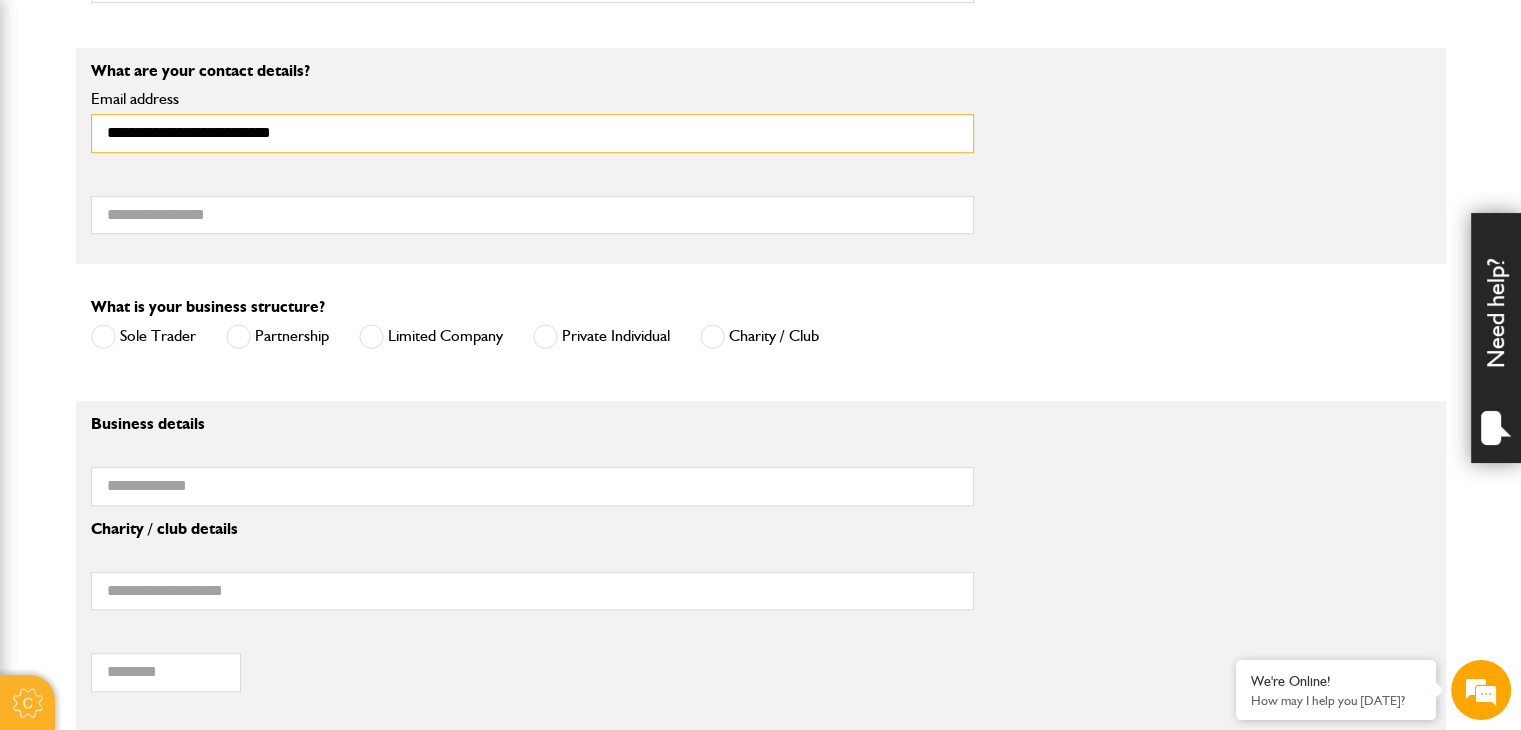 type on "**********" 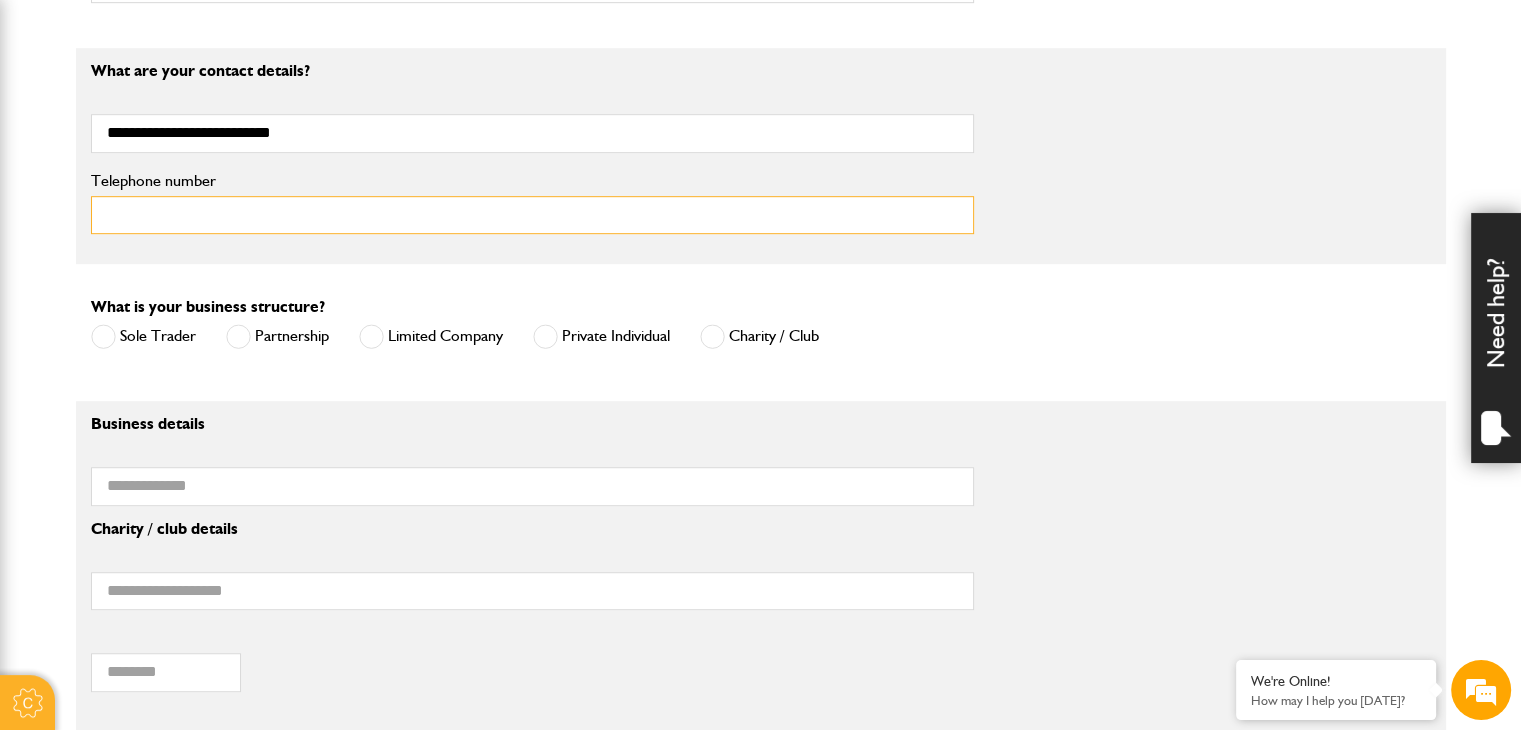 click on "Telephone number" at bounding box center (532, 215) 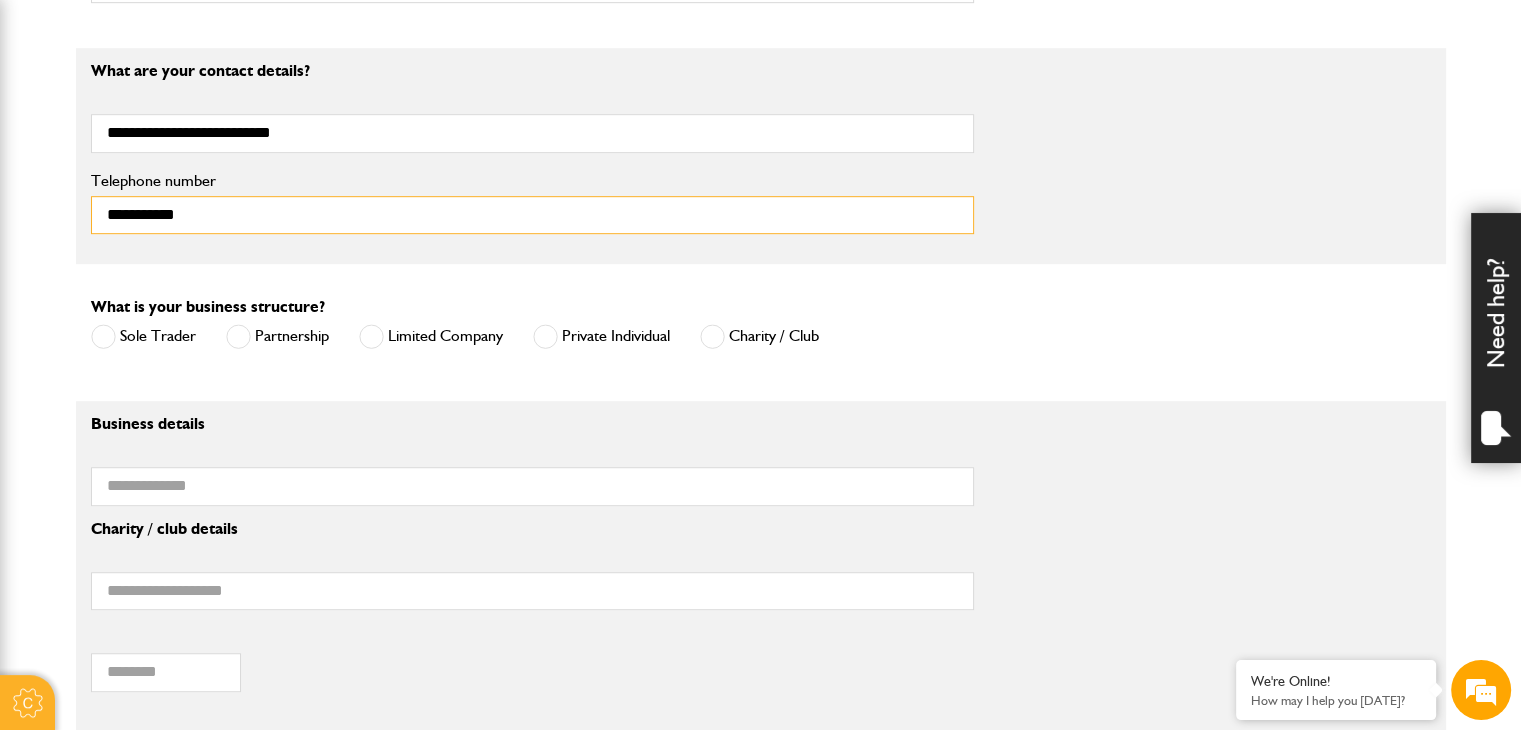 type on "**********" 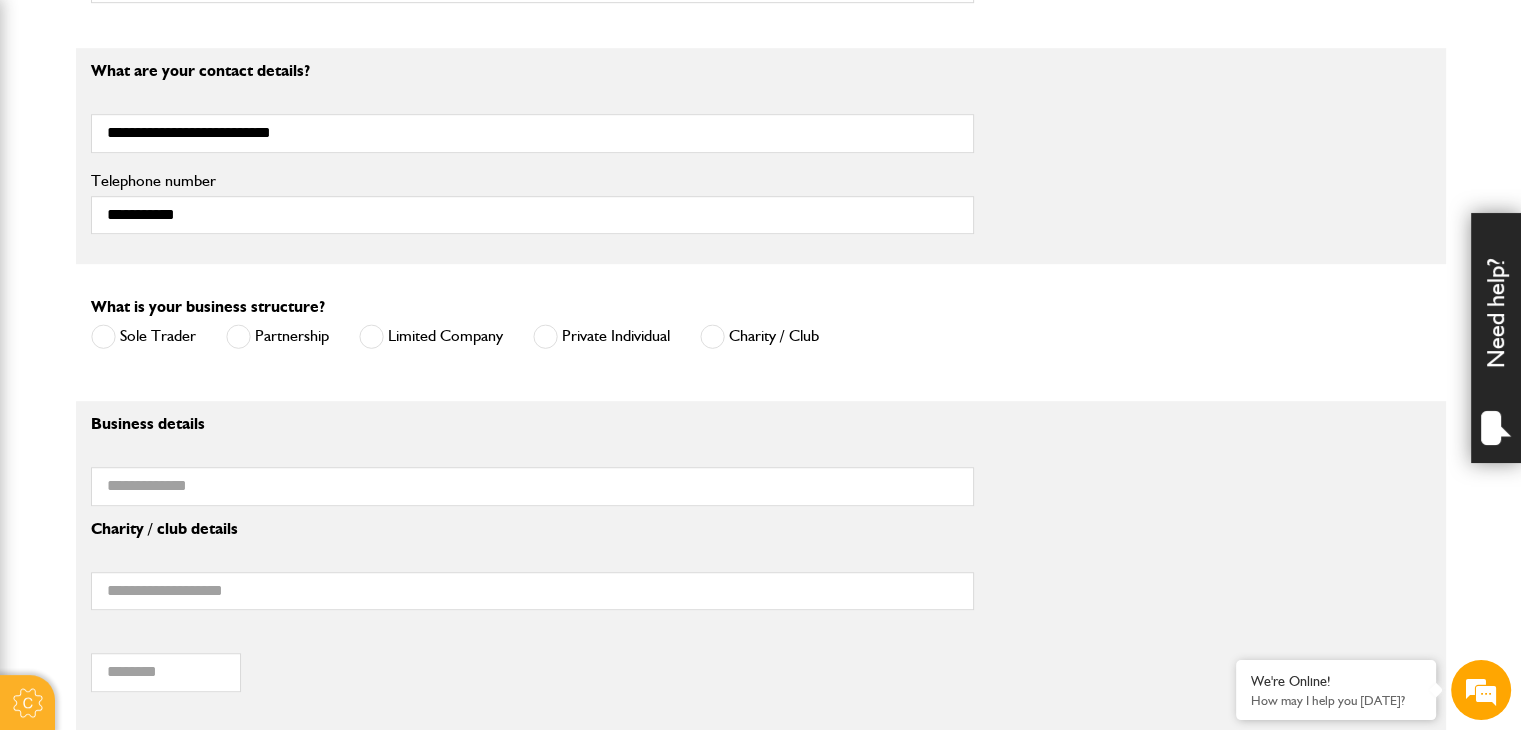 click on "Cookie Options You can control which cookies we use with the form below. Please see our  cookie policy  for more information. Allow all Essential These cookies are needed for essential functions. They can't be switched off and they don't store any of your information. Analytics These cookies gather anonymous usage information and they don't store any of your information. Switching off these cookies will mean we can't gather information to improve your experience of using our site. Functional These cookies enable basic functionality. Switching off these cookies will mean that areas of our website can't work properly. Advertising These cookies help us to learn what you're interested in so we can show you relevant adverts. Switching off these cookies will mean we can't show you any personalised adverts. Personalisation These cookies help us to learn what you're interested in so we can show you relevant content while you use our site. Save preferences
Broker Login" at bounding box center [760, 168] 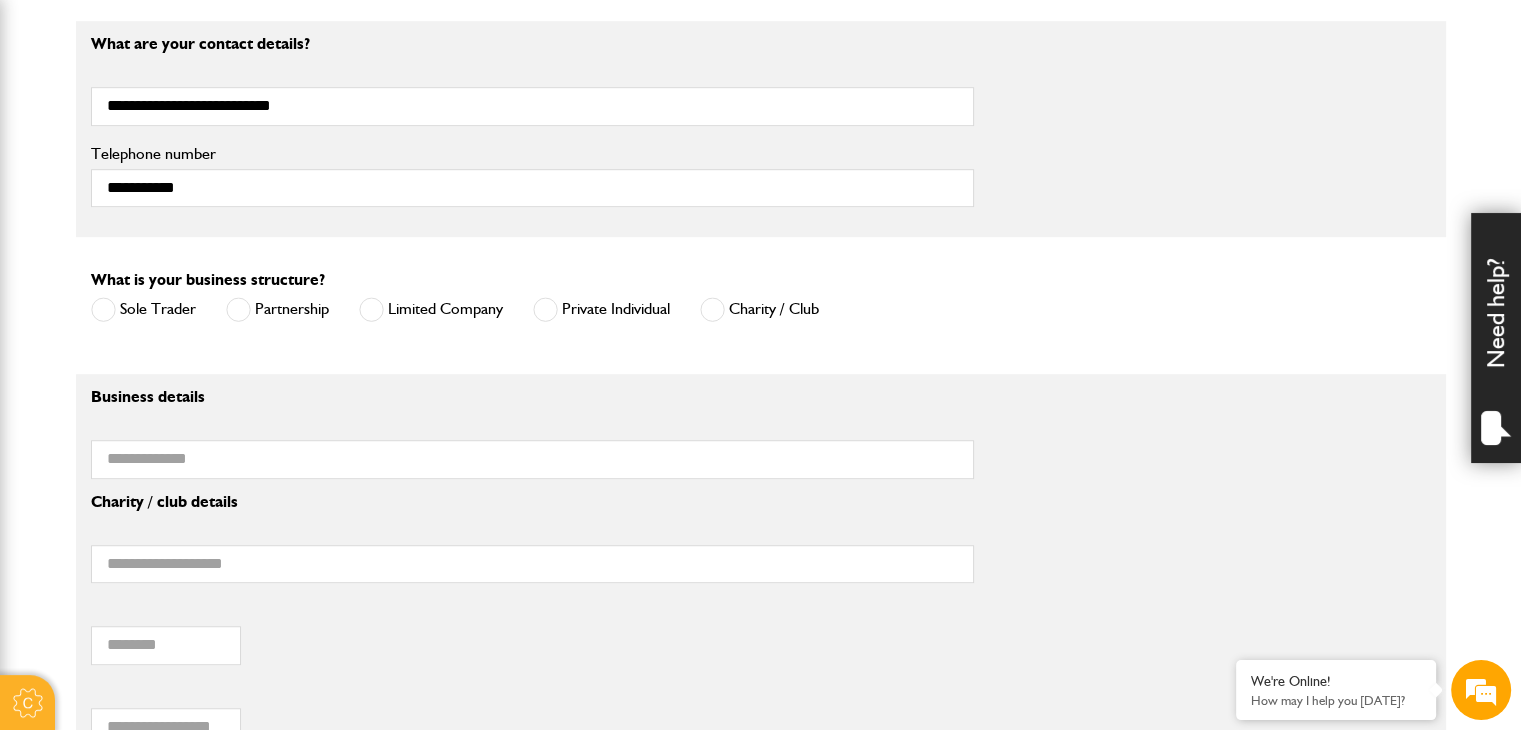 click on "Cookie Options You can control which cookies we use with the form below. Please see our  cookie policy  for more information. Allow all Essential These cookies are needed for essential functions. They can't be switched off and they don't store any of your information. Analytics These cookies gather anonymous usage information and they don't store any of your information. Switching off these cookies will mean we can't gather information to improve your experience of using our site. Functional These cookies enable basic functionality. Switching off these cookies will mean that areas of our website can't work properly. Advertising These cookies help us to learn what you're interested in so we can show you relevant adverts. Switching off these cookies will mean we can't show you any personalised adverts. Personalisation These cookies help us to learn what you're interested in so we can show you relevant content while you use our site. Save preferences
Broker Login" at bounding box center [760, 141] 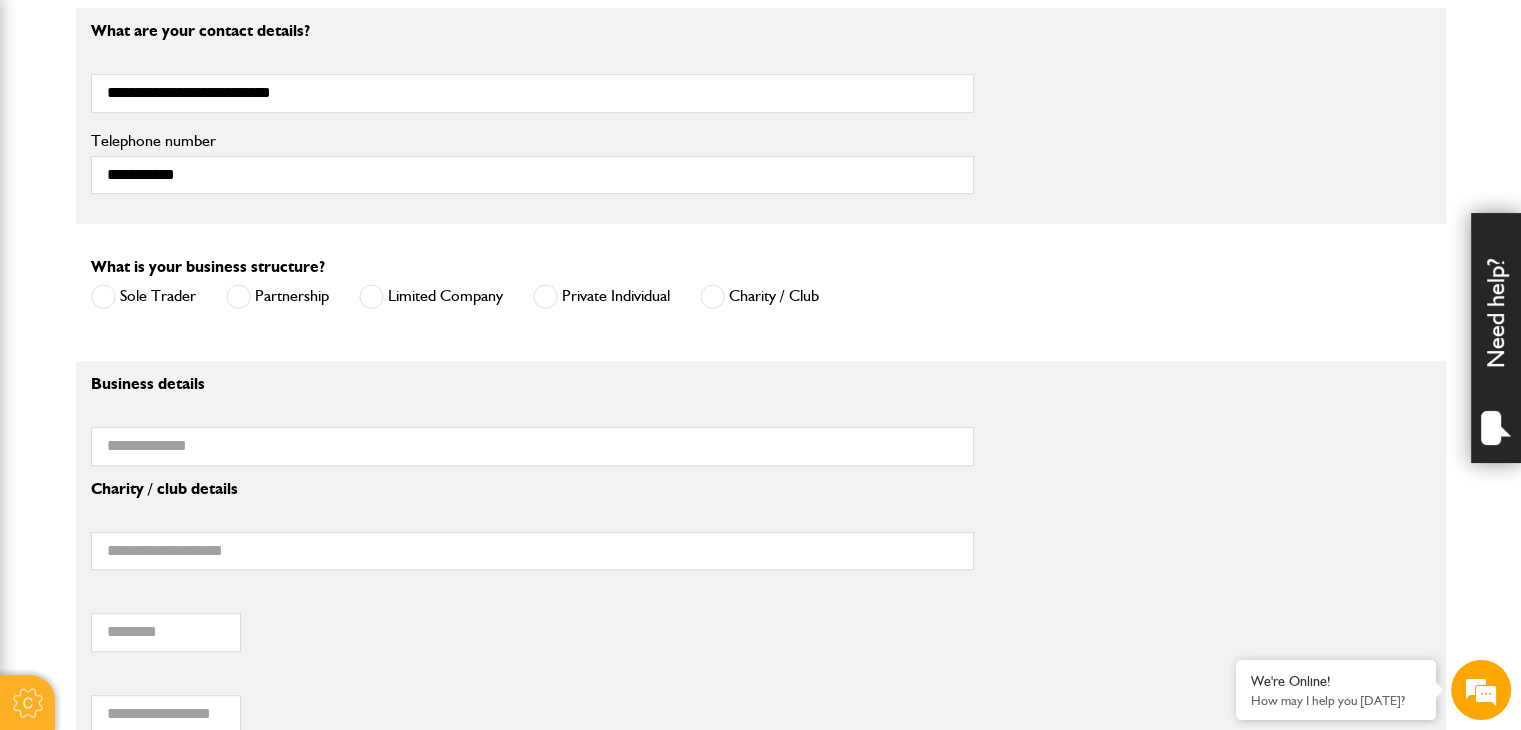 scroll, scrollTop: 1240, scrollLeft: 0, axis: vertical 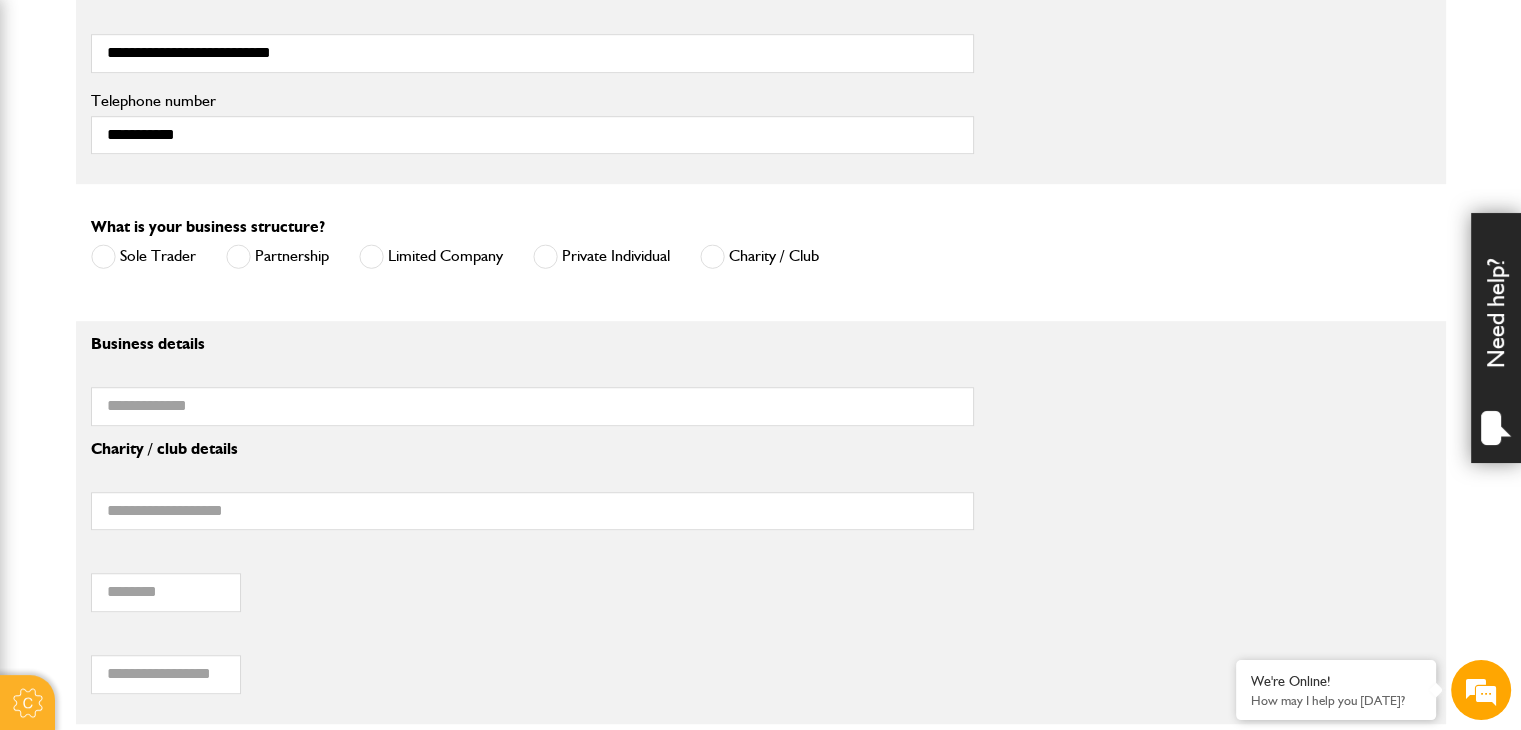 click at bounding box center (371, 256) 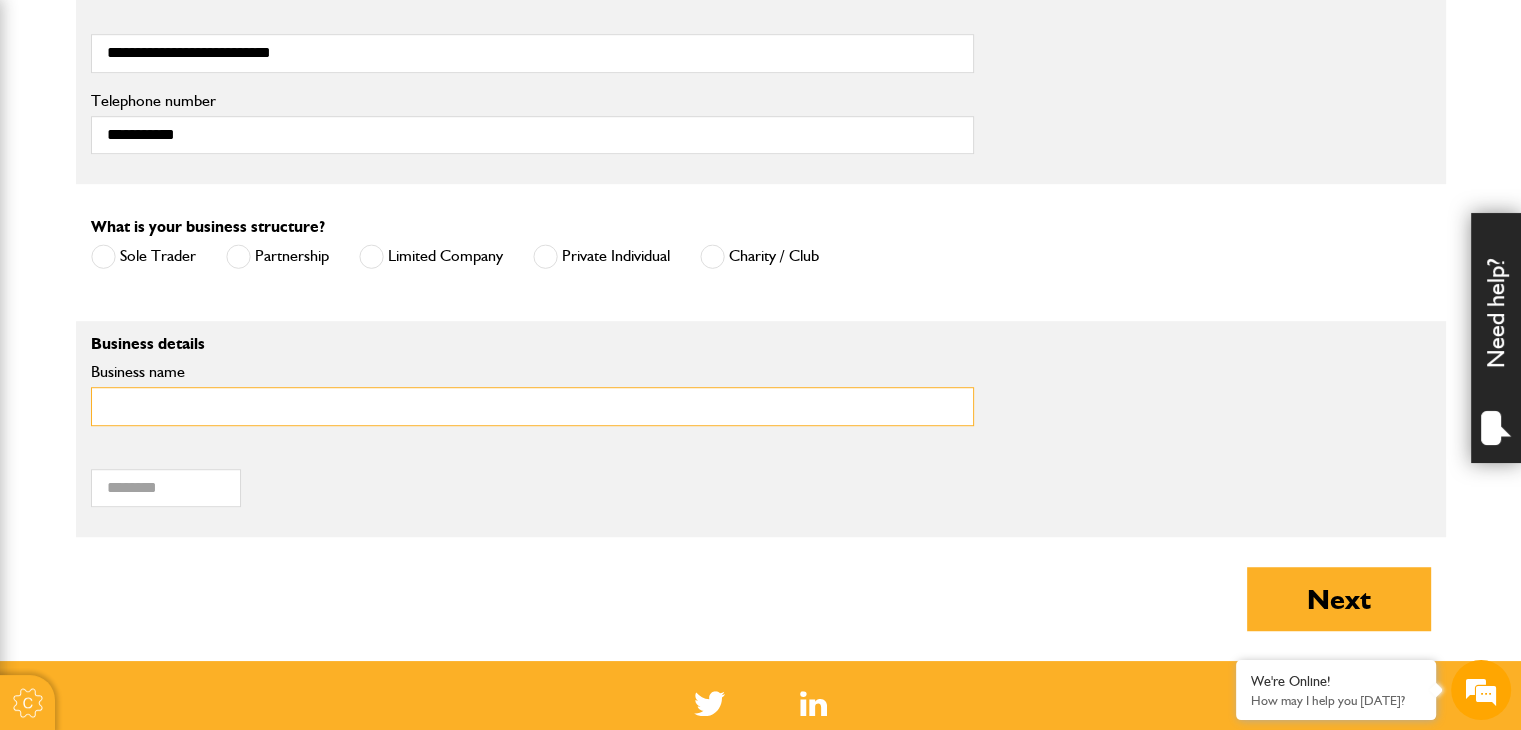 click on "Business name" at bounding box center [532, 406] 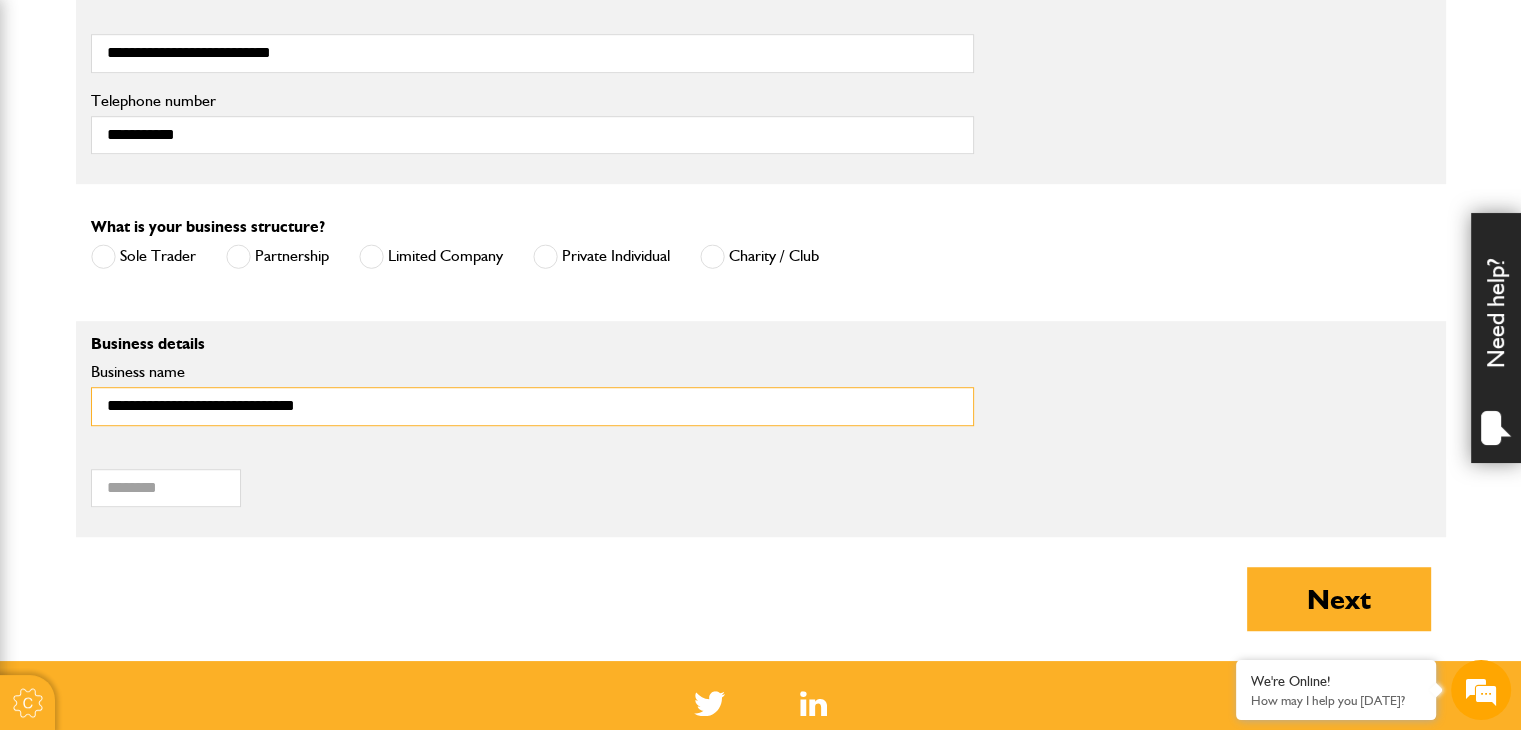 type on "**********" 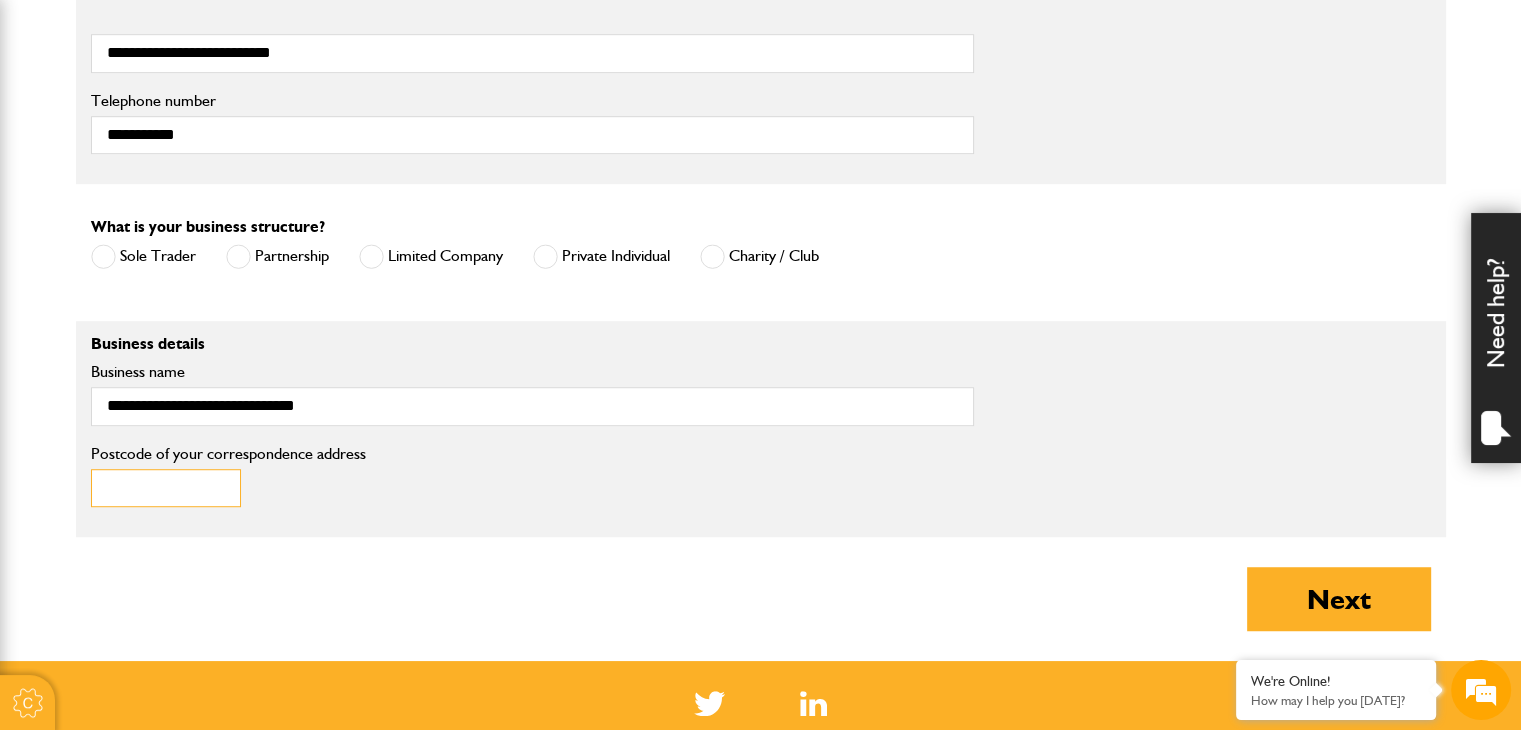 click on "Postcode of your correspondence address" at bounding box center (166, 488) 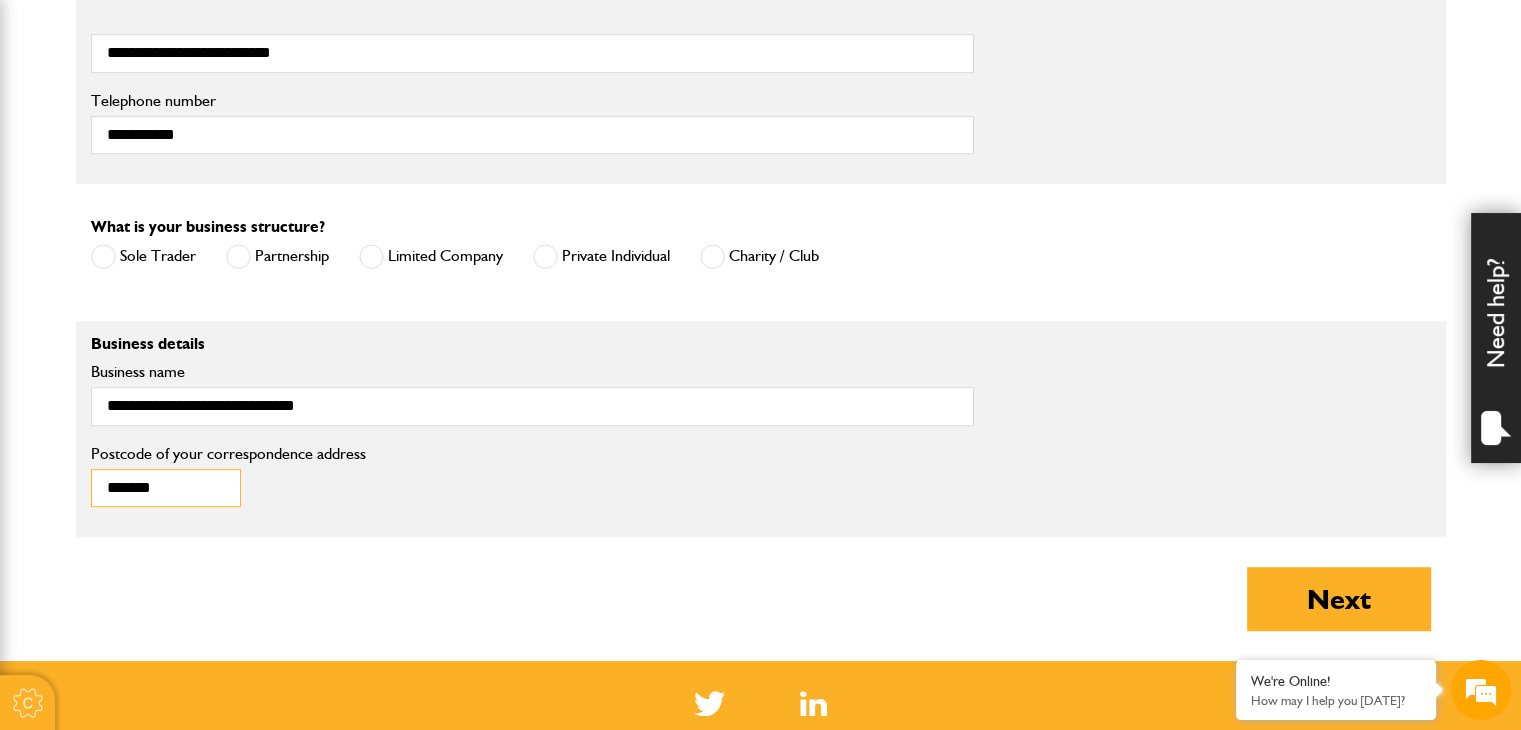 type on "*******" 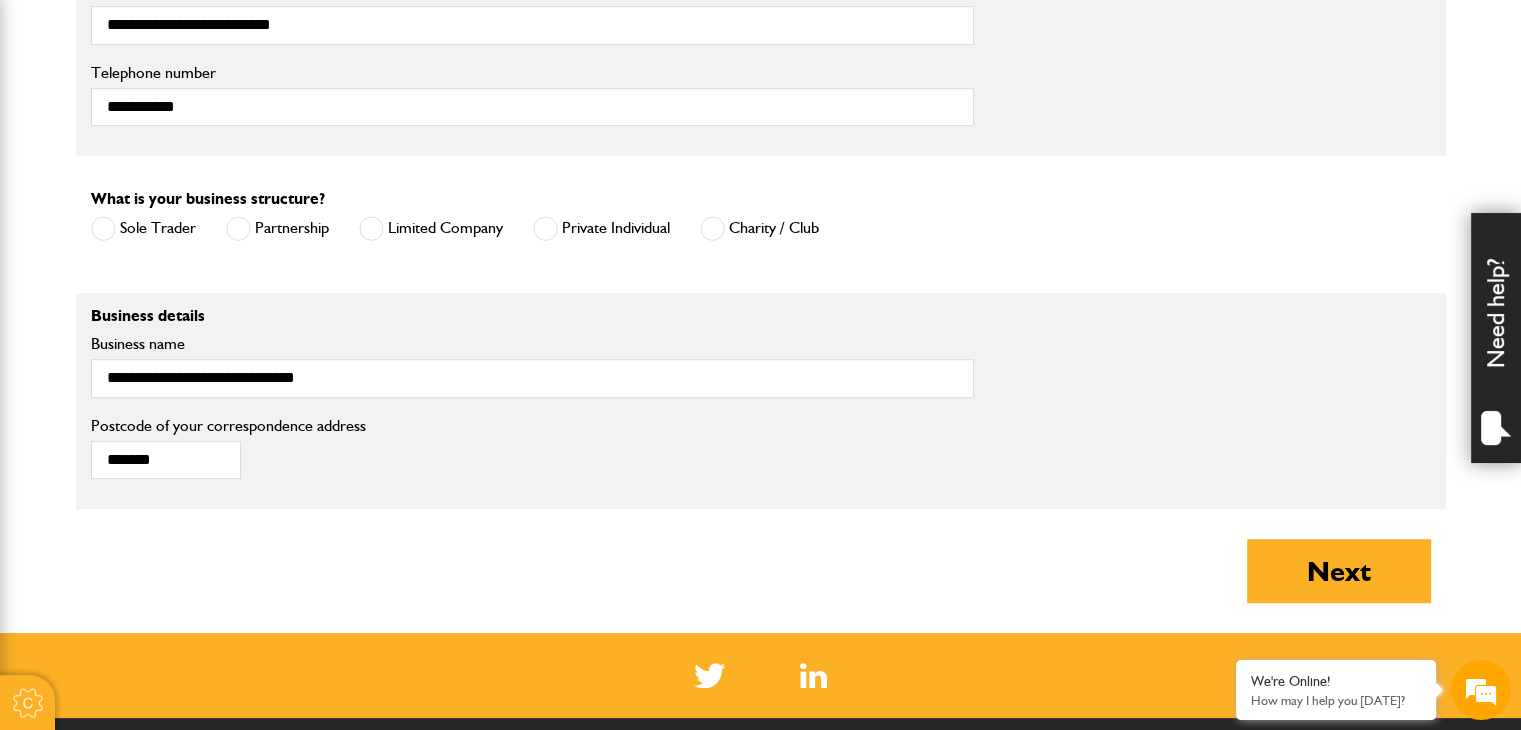 click on "About you
What type of insurance cover do you need?
Cover for my liability
Cover for plant and equipment
If you need cover for both liability and plant, please complete one quote first and then complete your second quote afterwards.
Please note:  we can only provide cover online for businesses undertaking groundworks and/or plant hire. If your business involves other activities, please call JCB Insurance Services on 01889 590 219
How long is your insurance for?
Short term cover for hired in plant
Annual cover
Is your equipment owned or hired?
I'm hiring it
I own it
A mixture of owned and hire equipment
I confirm that I am working in England, Scotland or Wales
Yes
No
Are you already insured with JCB Insurance?
Yes
No
Note
Please call JCB Insurance on 01889 590219, option 3.
What's your name?
**
***
****
**
Title" at bounding box center [761, -56] 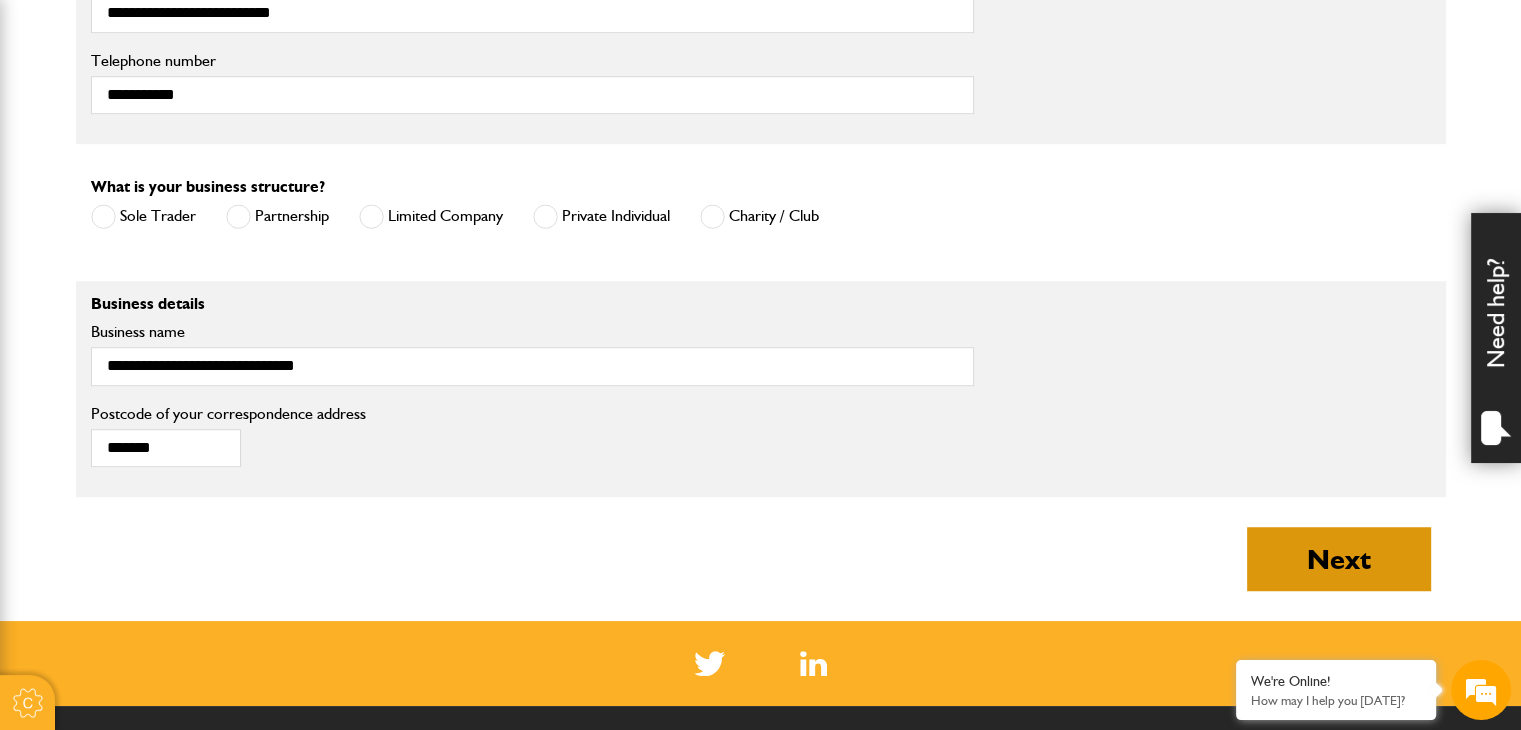 click on "Next" at bounding box center (1339, 559) 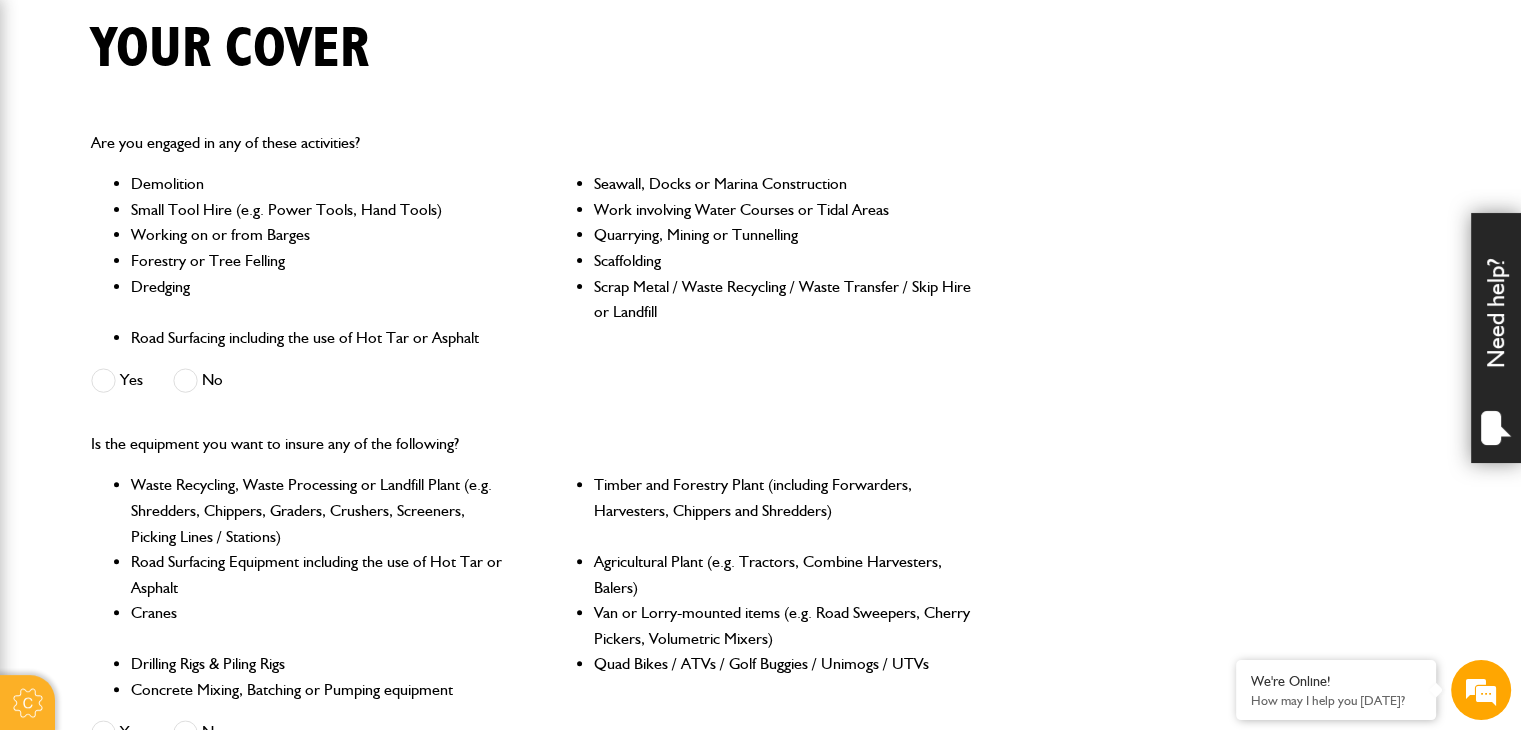 scroll, scrollTop: 520, scrollLeft: 0, axis: vertical 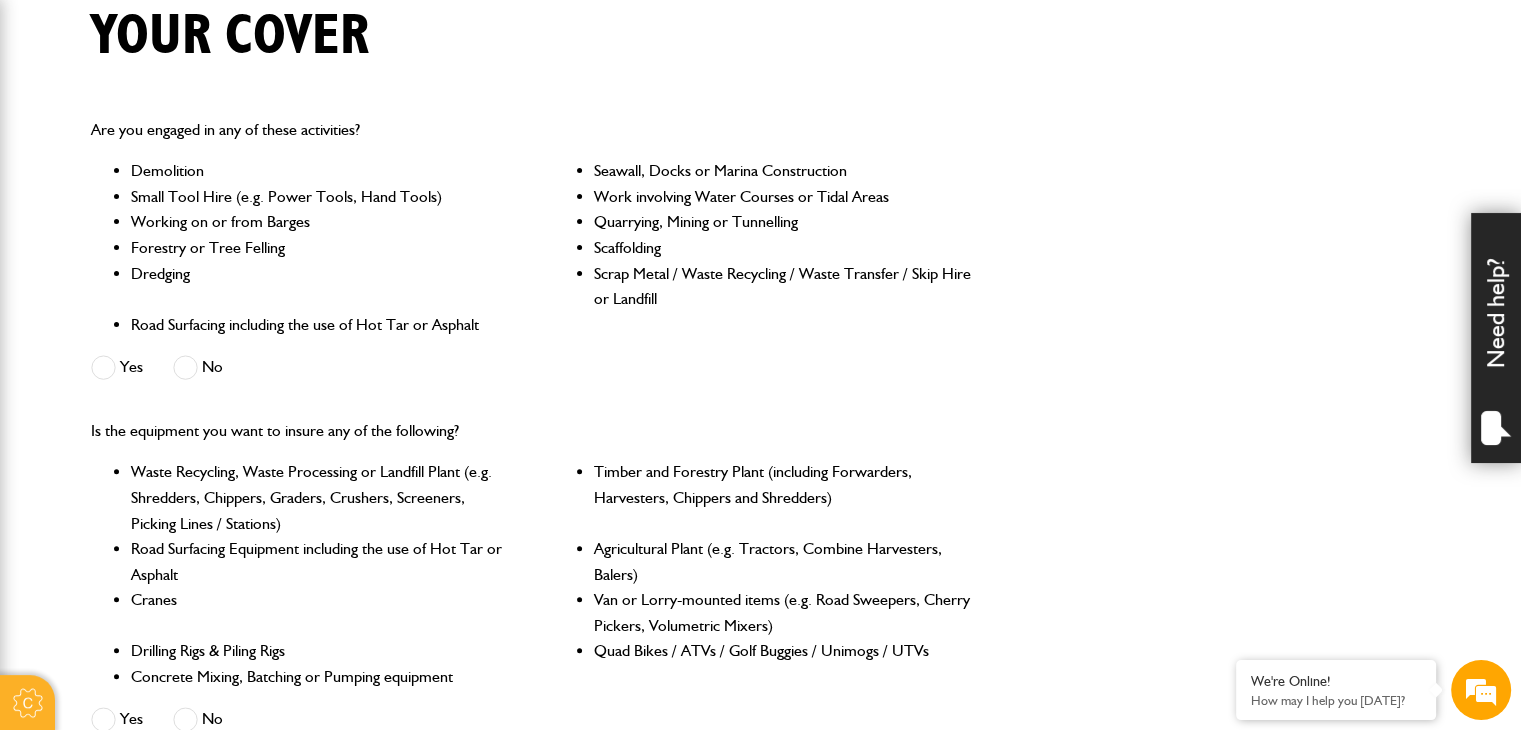 click at bounding box center (185, 367) 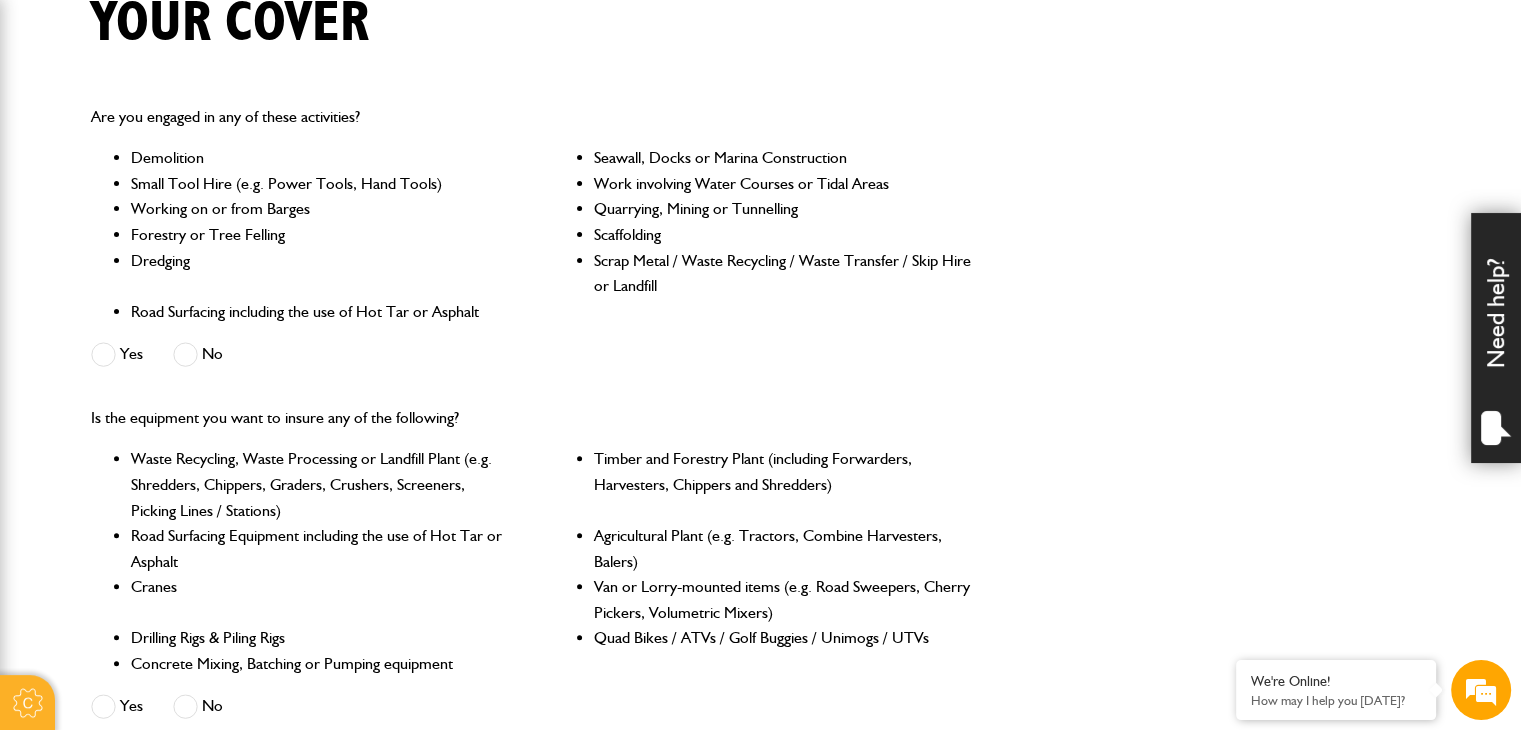 click on "Is the equipment you want to insure any of the following?
Waste Recycling, Waste Processing or Landfill Plant (e.g. Shredders, Chippers, Graders, Crushers, Screeners, Picking Lines / Stations)
Timber and Forestry Plant (including Forwarders, Harvesters, Chippers and Shredders)
Road Surfacing Equipment including the use of Hot Tar or Asphalt
Agricultural Plant (e.g. Tractors, Combine Harvesters, Balers)
Cranes
Van or Lorry-mounted items (e.g. Road Sweepers, Cherry Pickers, Volumetric Mixers)
Drilling Rigs & Piling Rigs
Quad Bikes / ATVs / Golf Buggies / Unimogs / UTVs
Concrete Mixing, Batching or Pumping equipment
Yes
No" at bounding box center [532, 565] 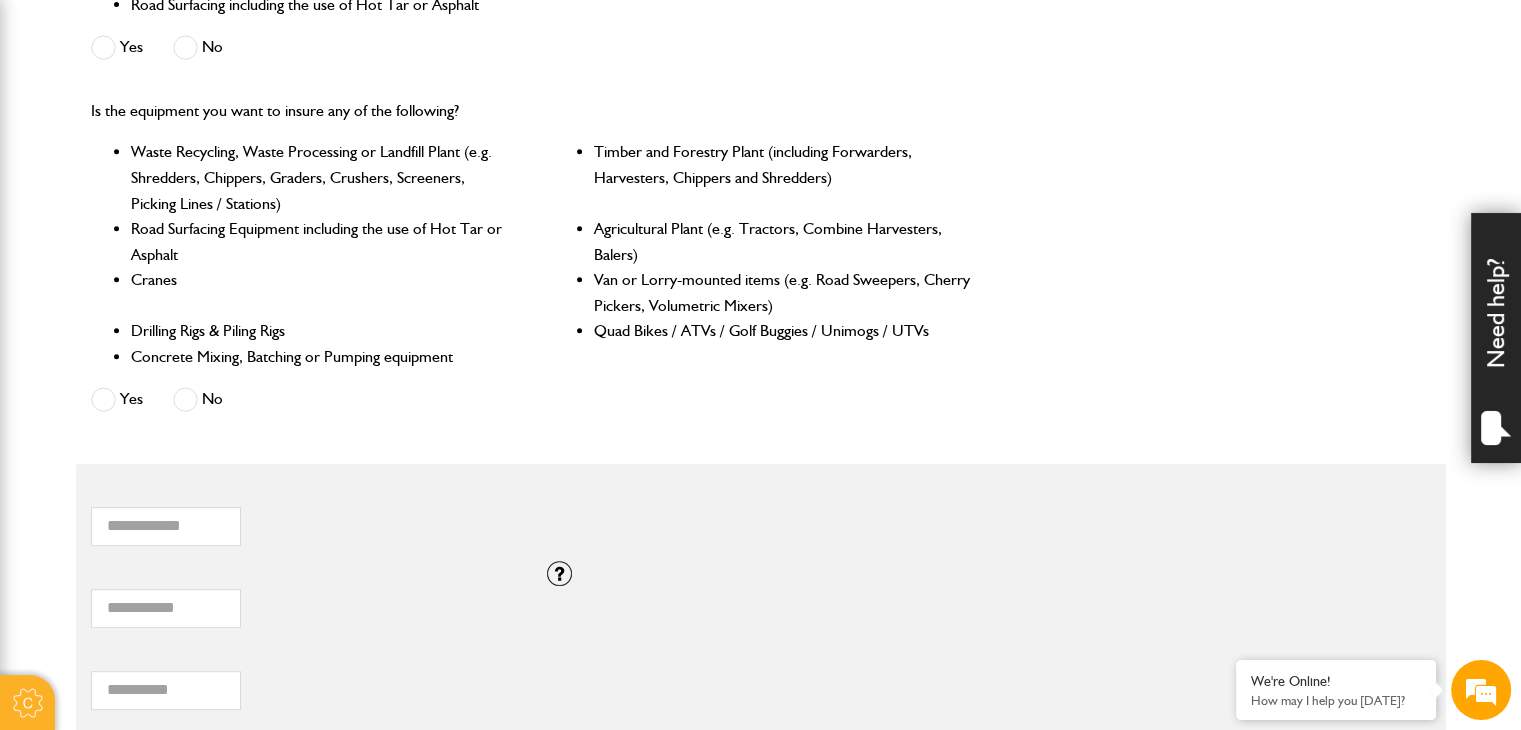 scroll, scrollTop: 880, scrollLeft: 0, axis: vertical 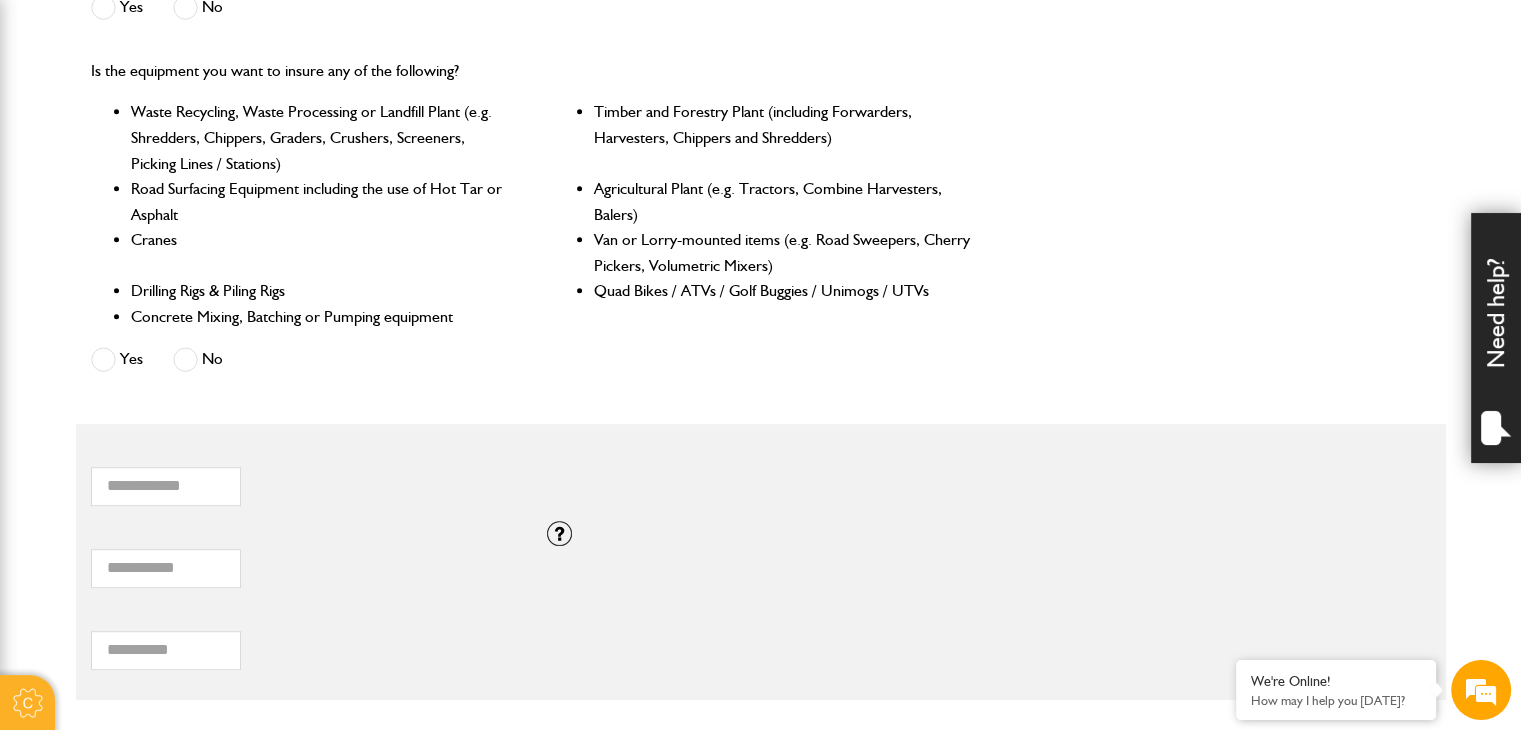 click at bounding box center (185, 359) 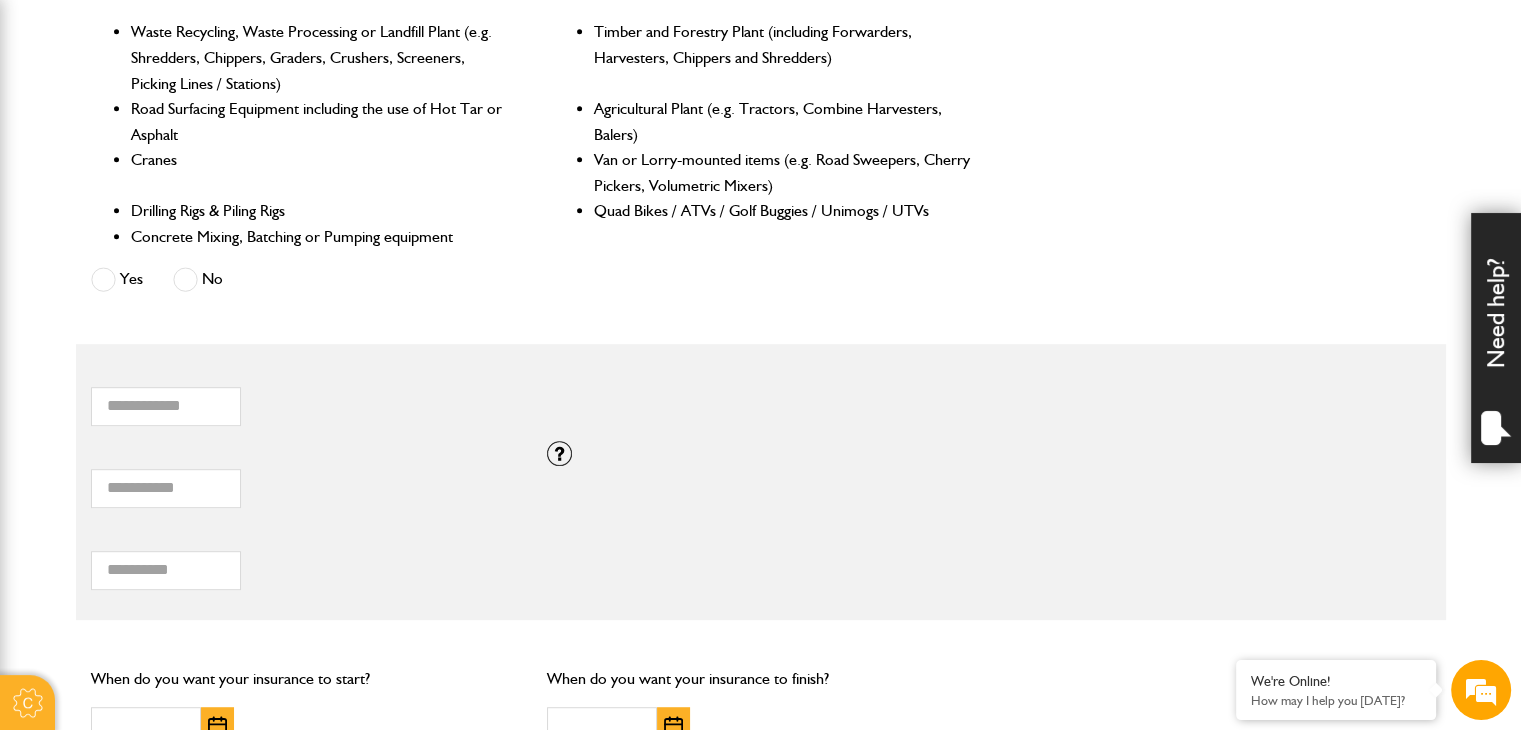 scroll, scrollTop: 920, scrollLeft: 0, axis: vertical 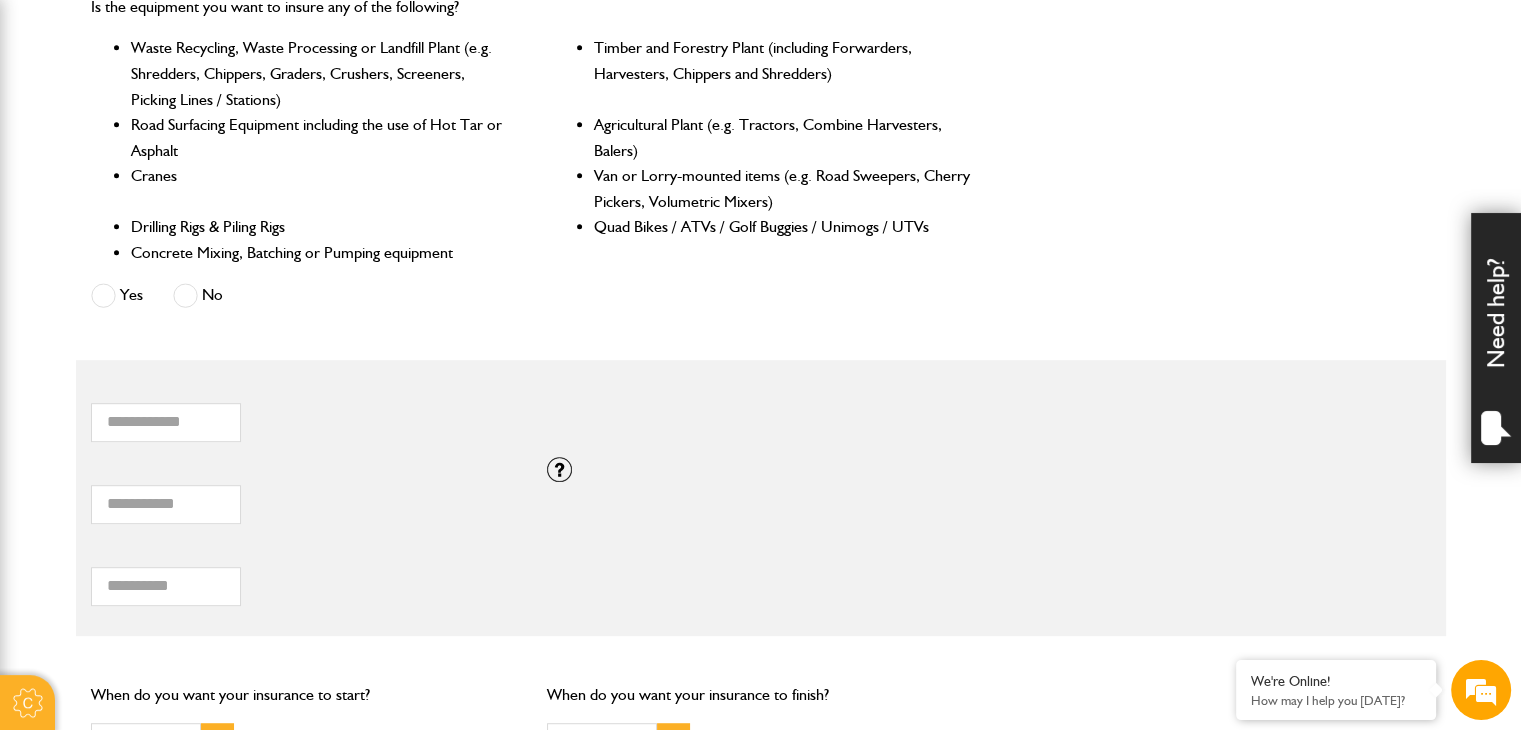 click on "Cookie Options You can control which cookies we use with the form below. Please see our  cookie policy  for more information. Allow all Essential These cookies are needed for essential functions. They can't be switched off and they don't store any of your information. Analytics These cookies gather anonymous usage information and they don't store any of your information. Switching off these cookies will mean we can't gather information to improve your experience of using our site. Functional These cookies enable basic functionality. Switching off these cookies will mean that areas of our website can't work properly. Advertising These cookies help us to learn what you're interested in so we can show you relevant adverts. Switching off these cookies will mean we can't show you any personalised adverts. Personalisation These cookies help us to learn what you're interested in so we can show you relevant content while you use our site. Save preferences
Broker Login" at bounding box center (760, 263) 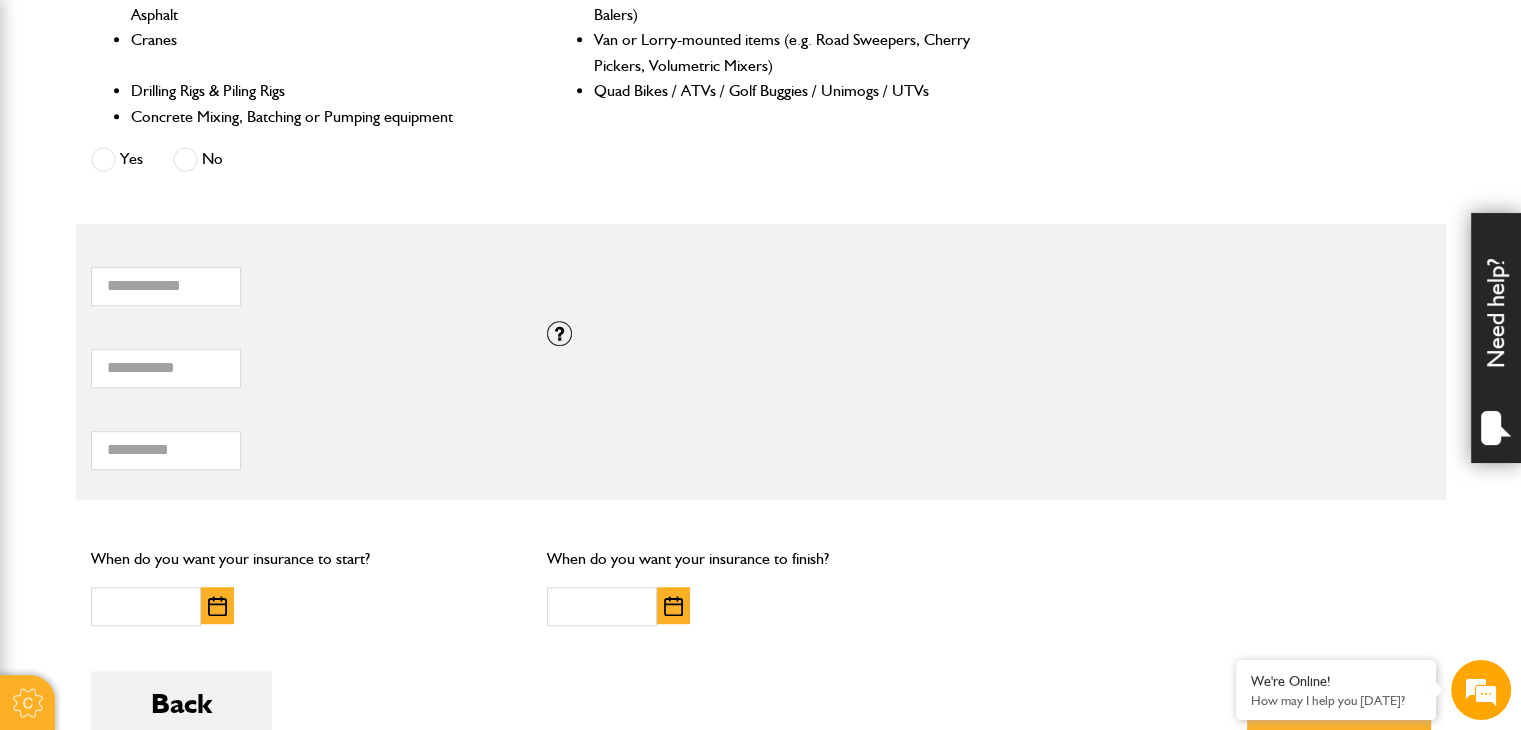 scroll, scrollTop: 1120, scrollLeft: 0, axis: vertical 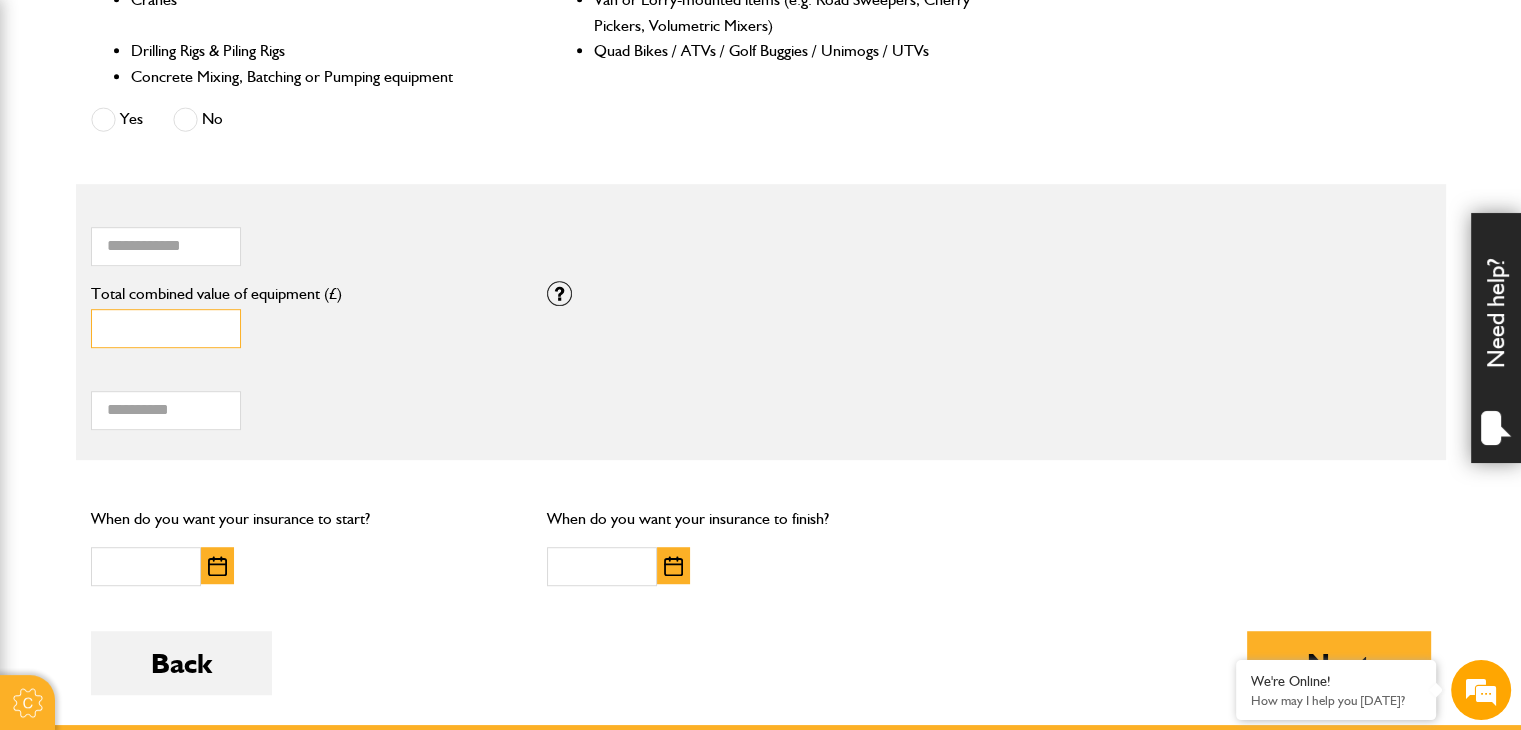 type on "*" 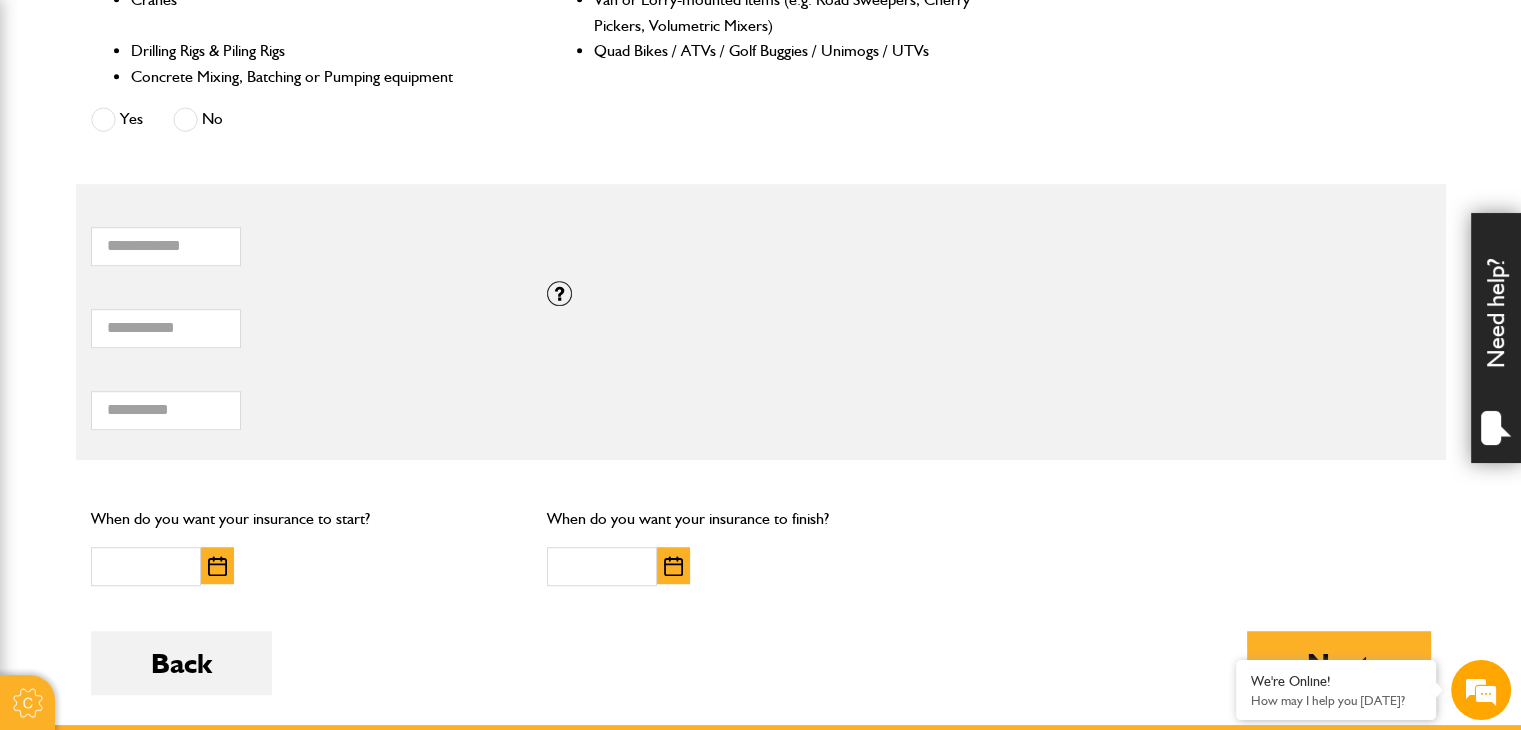 click on "Cookie Options You can control which cookies we use with the form below. Please see our  cookie policy  for more information. Allow all Essential These cookies are needed for essential functions. They can't be switched off and they don't store any of your information. Analytics These cookies gather anonymous usage information and they don't store any of your information. Switching off these cookies will mean we can't gather information to improve your experience of using our site. Functional These cookies enable basic functionality. Switching off these cookies will mean that areas of our website can't work properly. Advertising These cookies help us to learn what you're interested in so we can show you relevant adverts. Switching off these cookies will mean we can't show you any personalised adverts. Personalisation These cookies help us to learn what you're interested in so we can show you relevant content while you use our site. Save preferences
Broker Login" at bounding box center (760, 87) 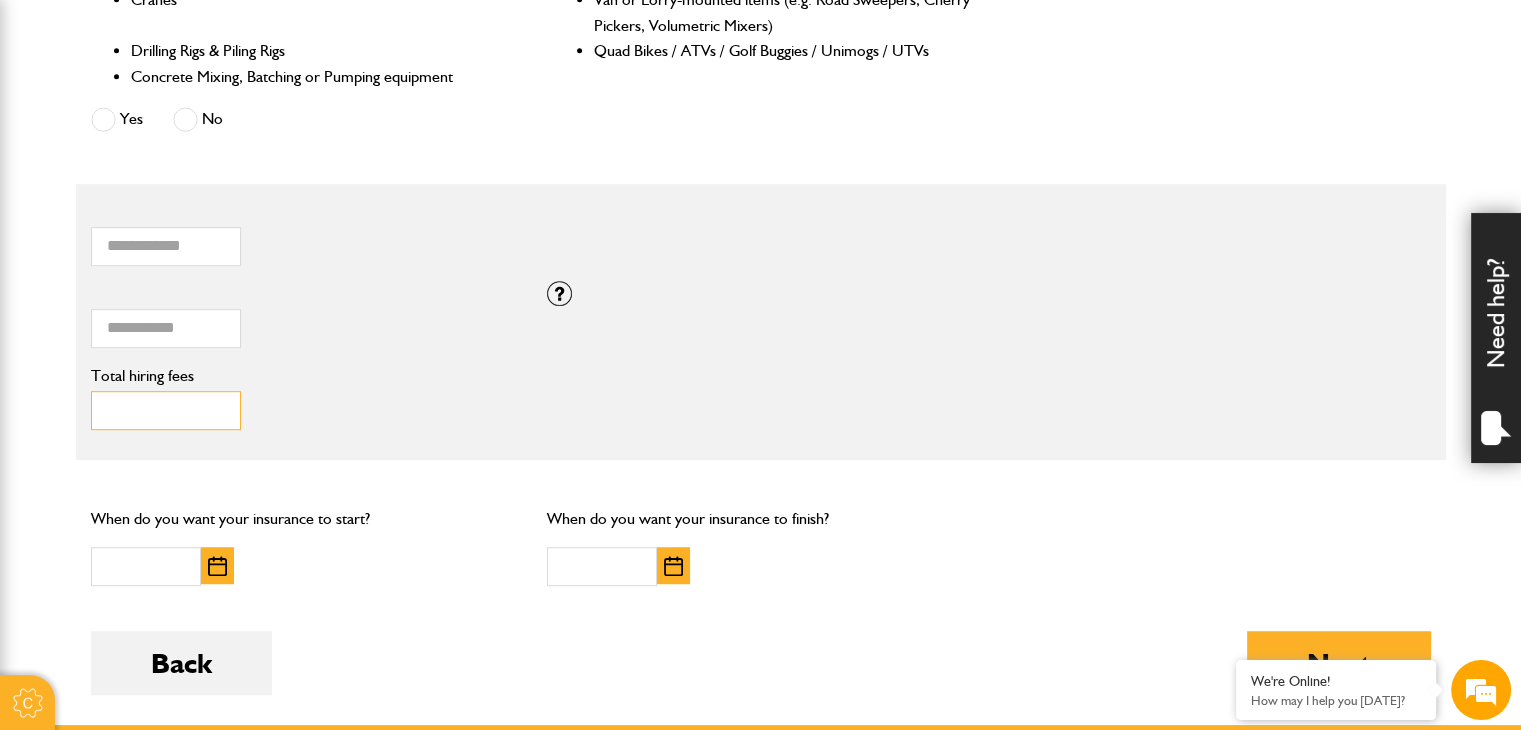 click on "Total hiring fees" at bounding box center [166, 410] 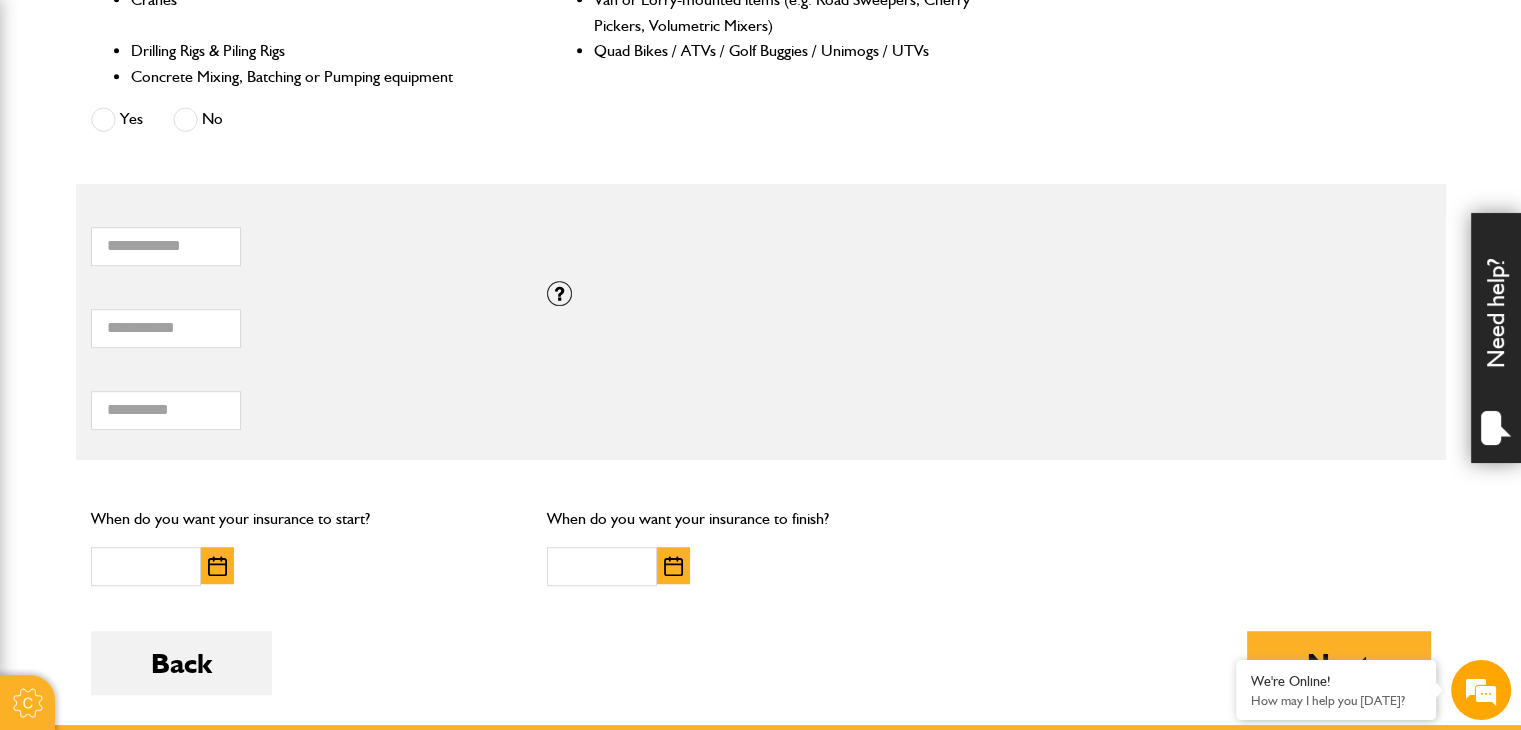 click on "Total hiring fees
Please enter a minimum value of 25 for total hiring fees." at bounding box center (304, 399) 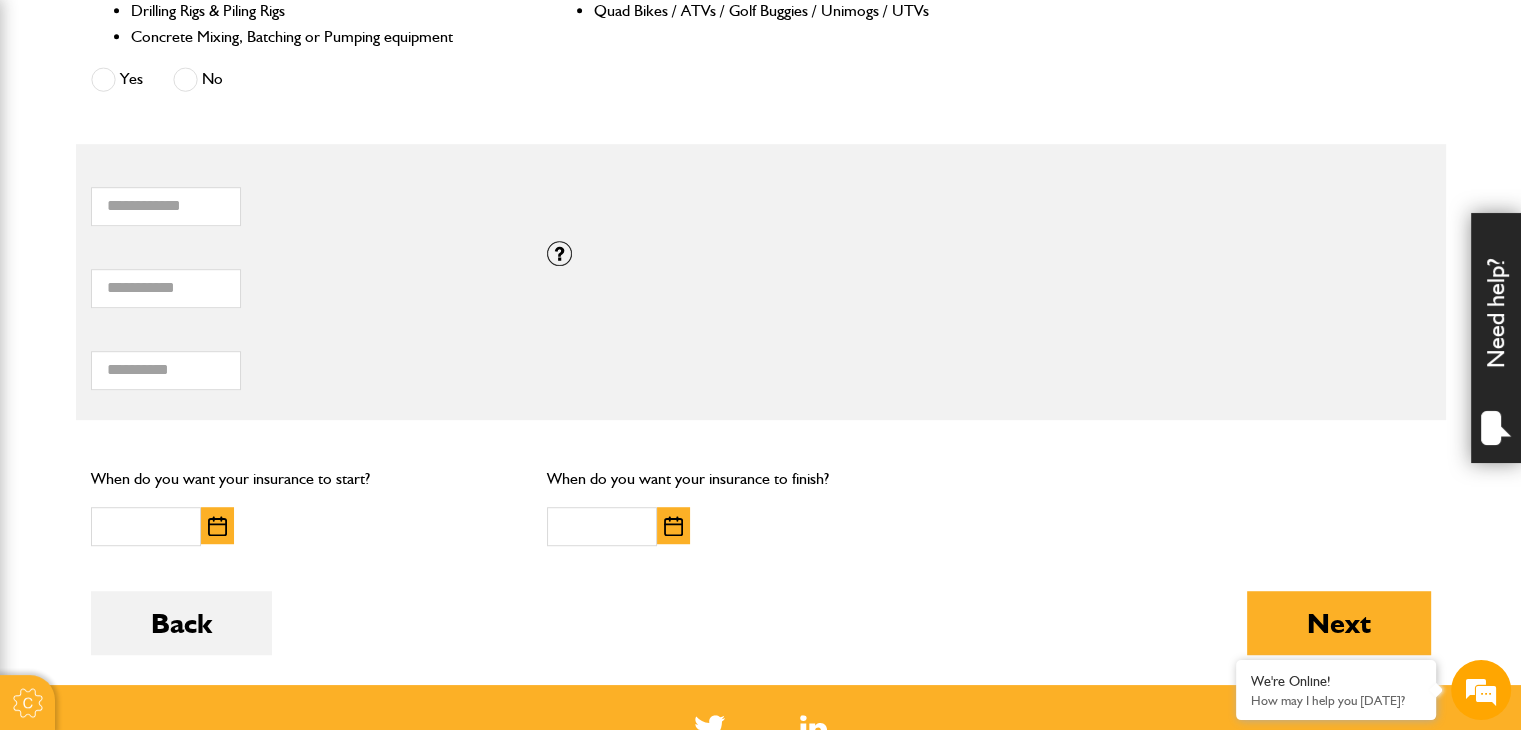 scroll, scrollTop: 1200, scrollLeft: 0, axis: vertical 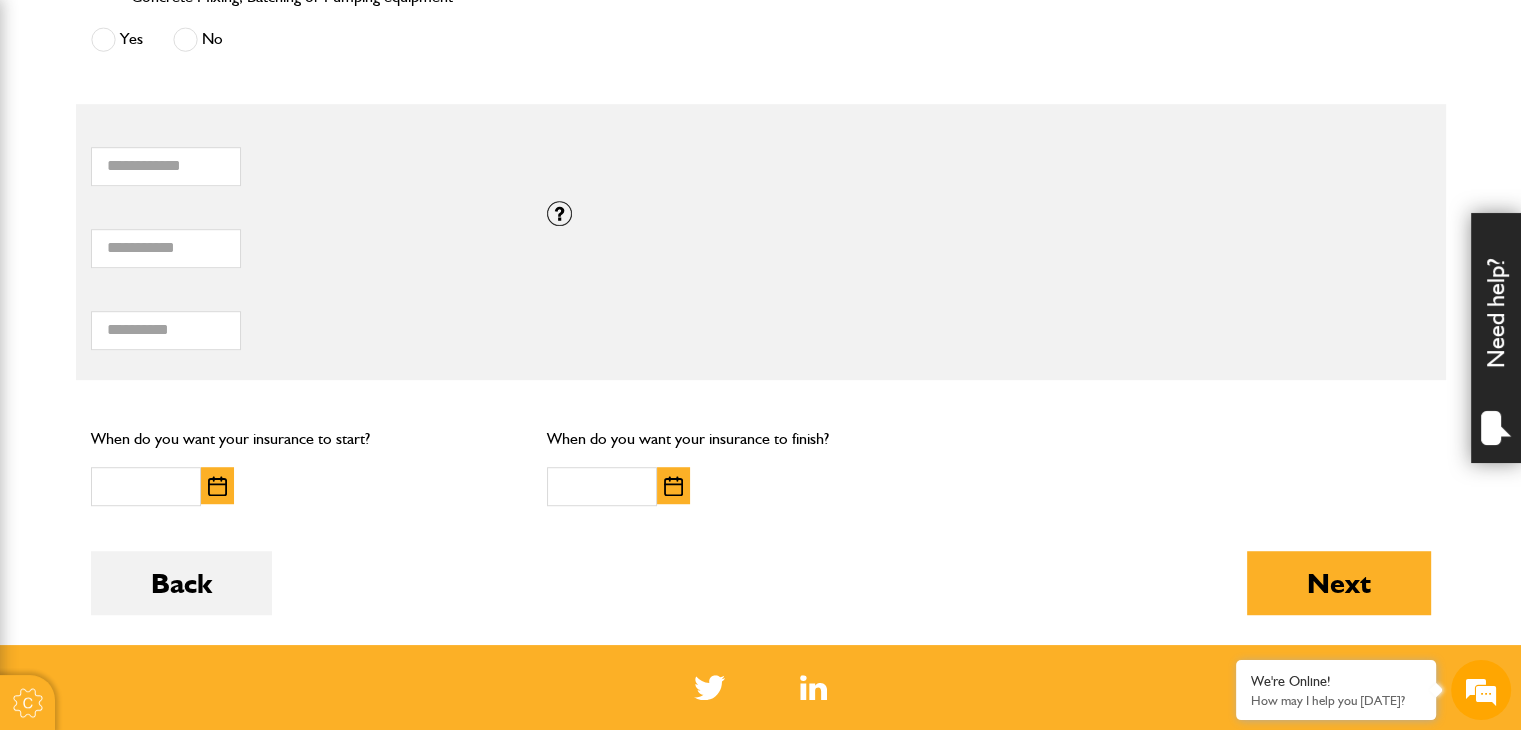 click at bounding box center [217, 486] 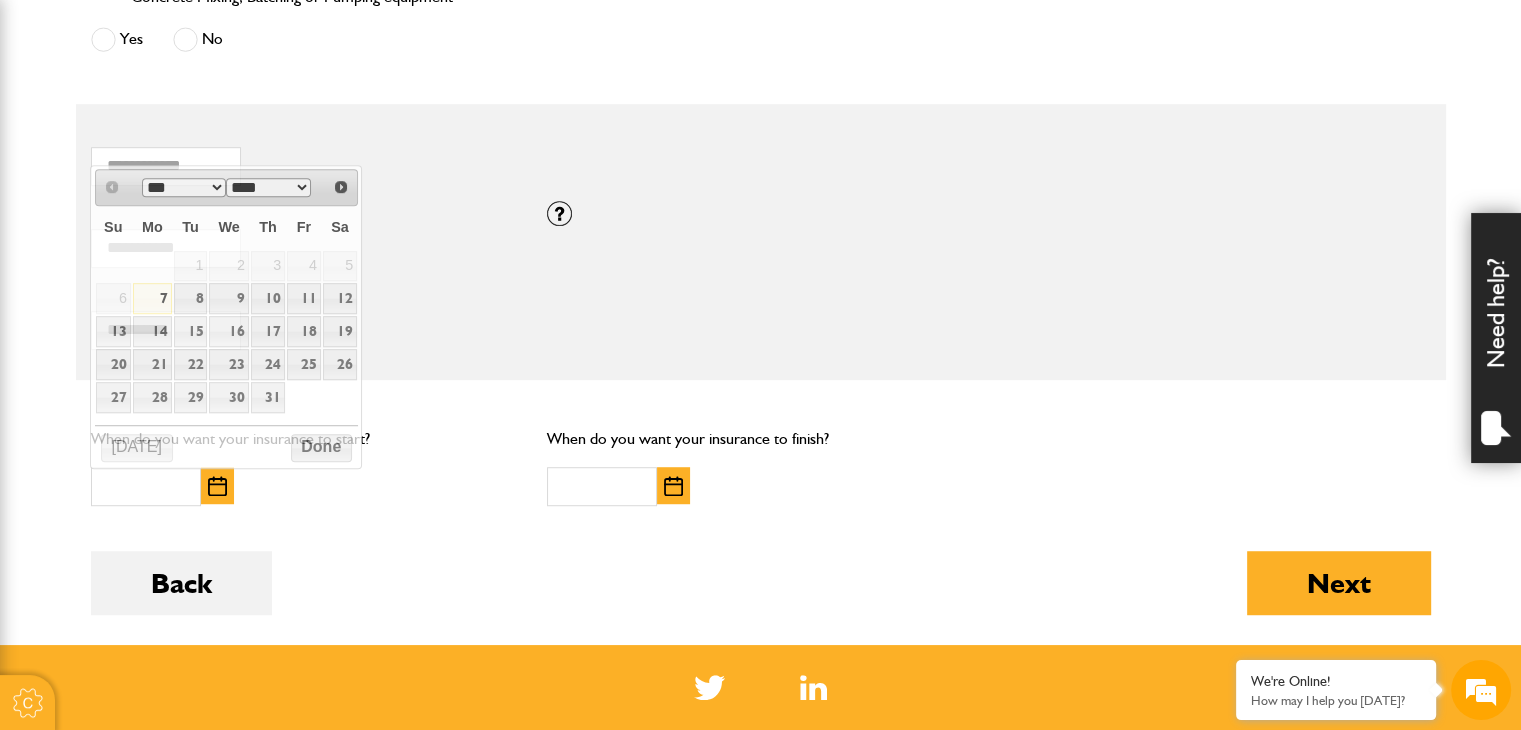 click on "*
Total combined value of equipment (£)" at bounding box center [304, 237] 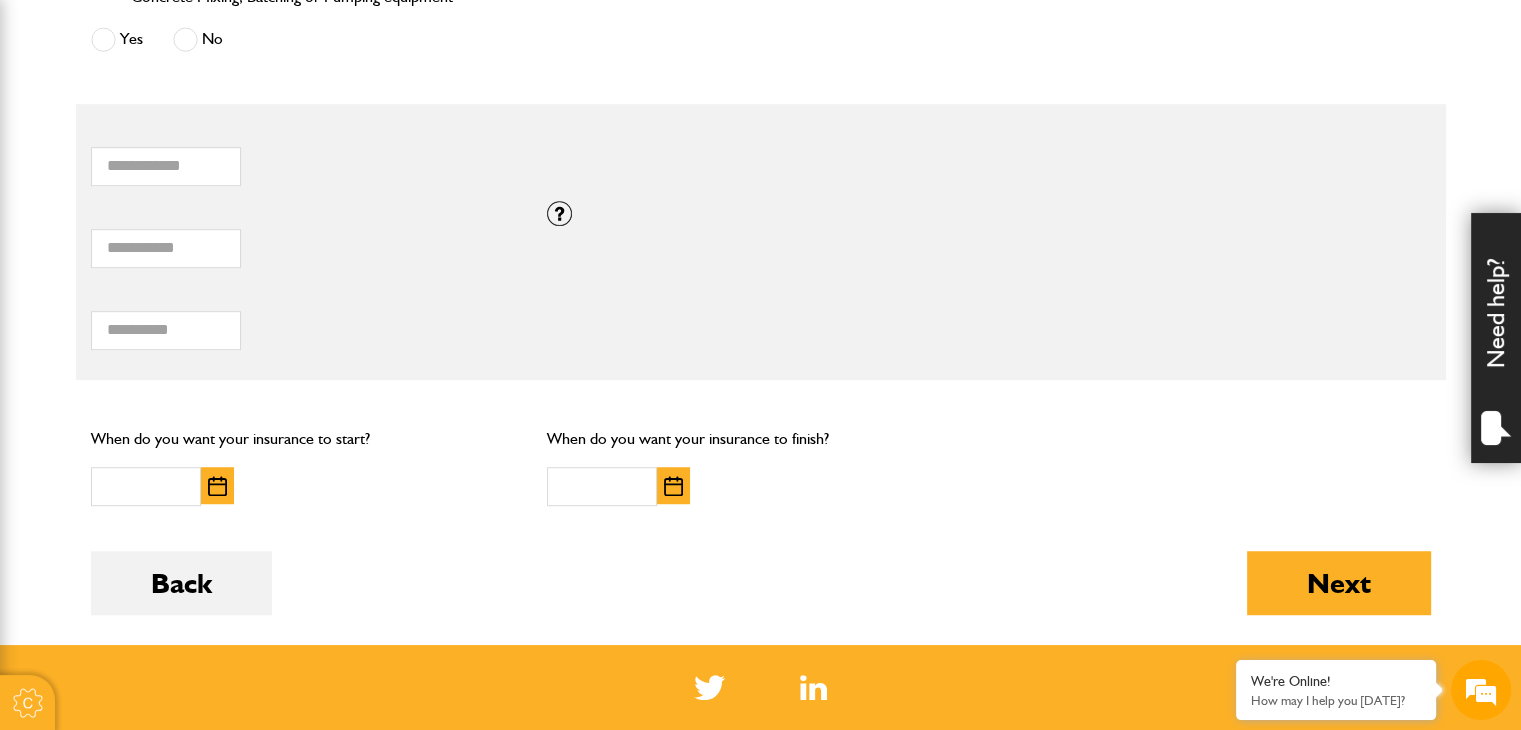 click on "Total hiring fees
Please enter a minimum value of 25 for total hiring fees." at bounding box center [304, 319] 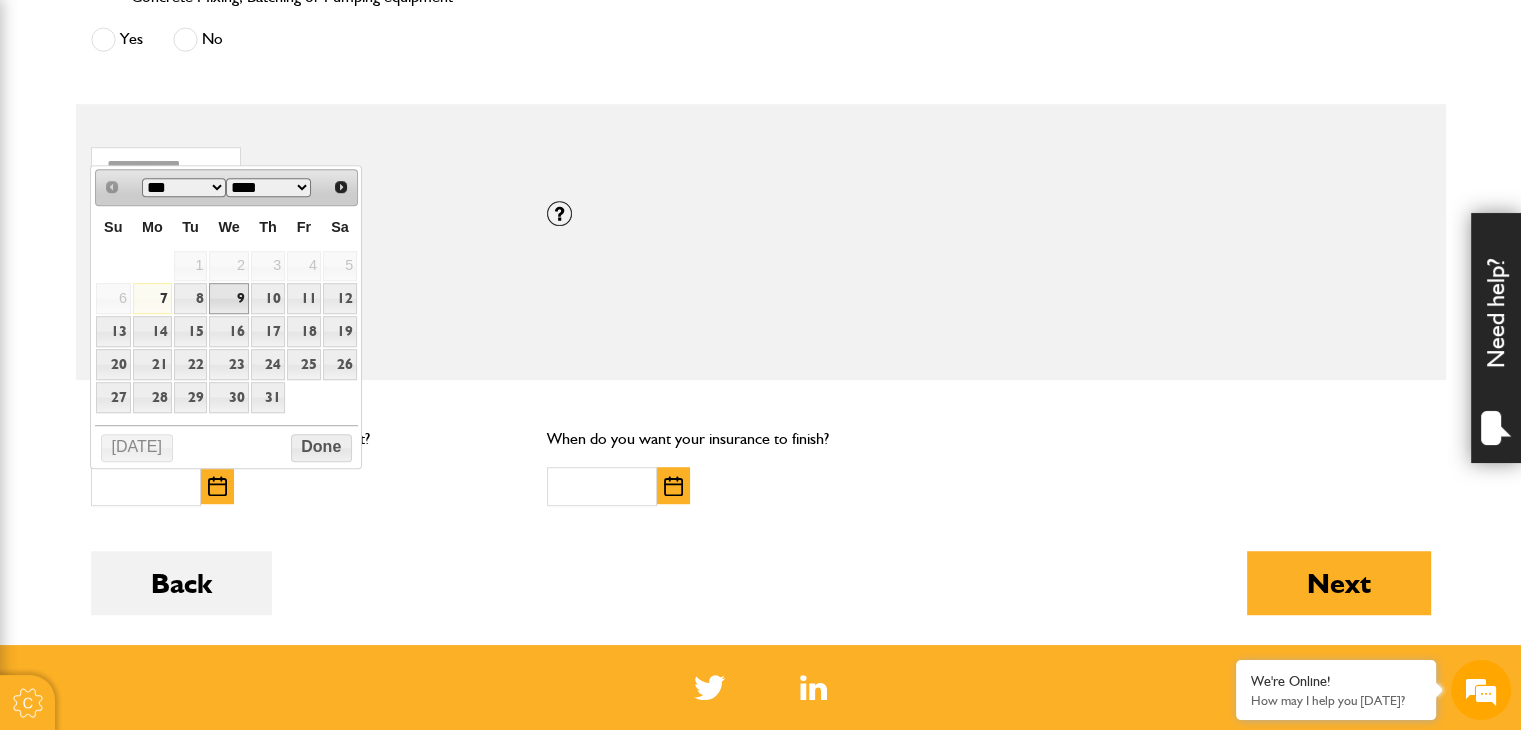 click on "9" at bounding box center [228, 298] 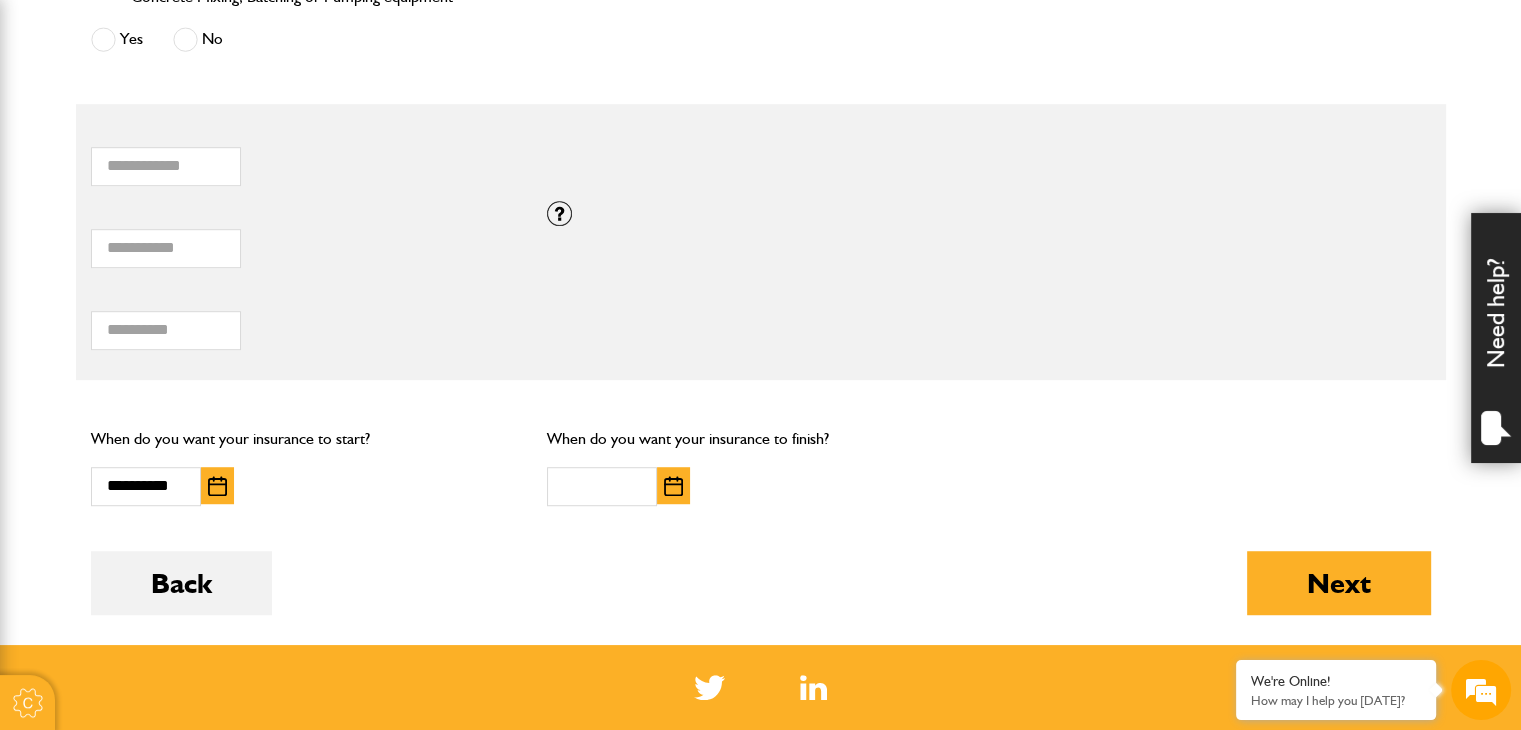 click at bounding box center [673, 486] 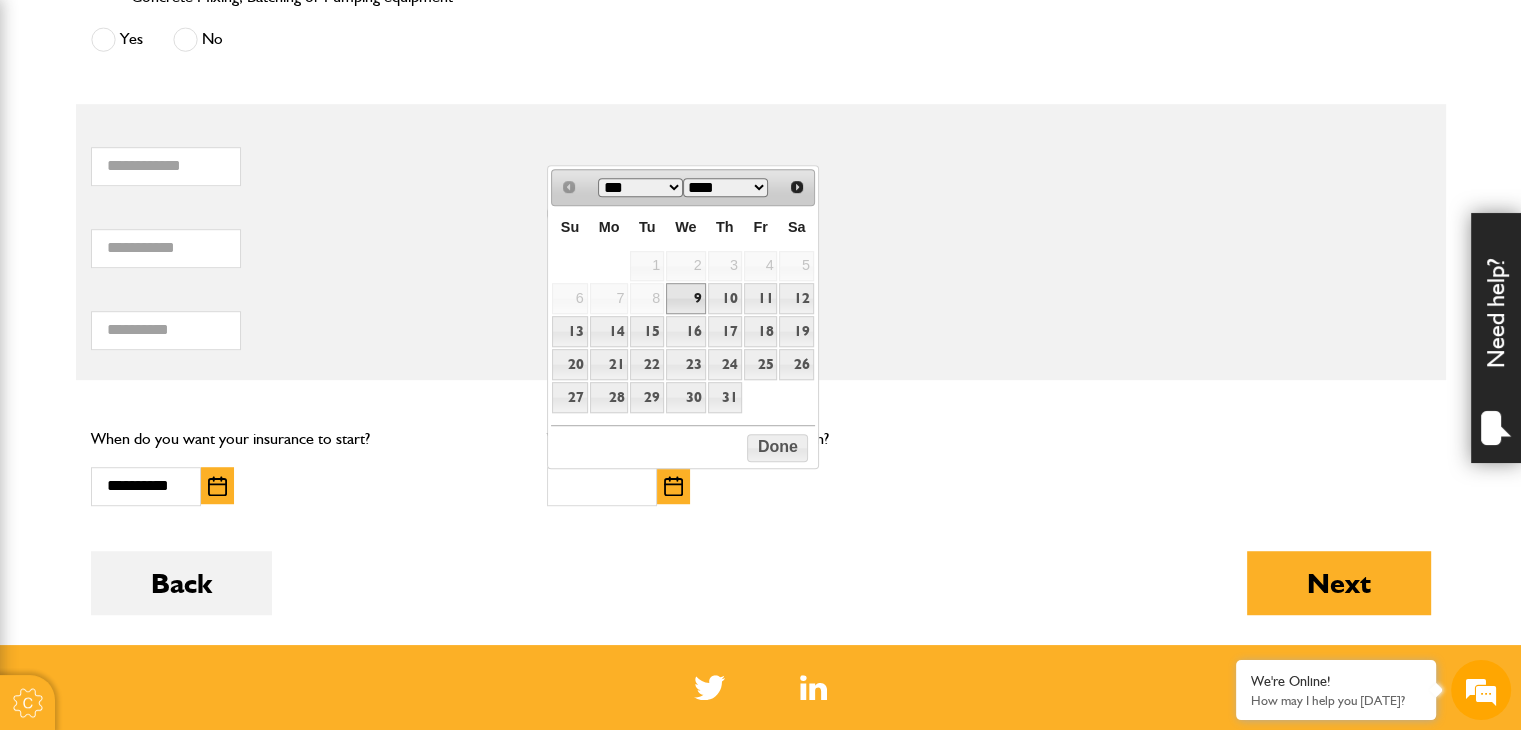 click at bounding box center [673, 486] 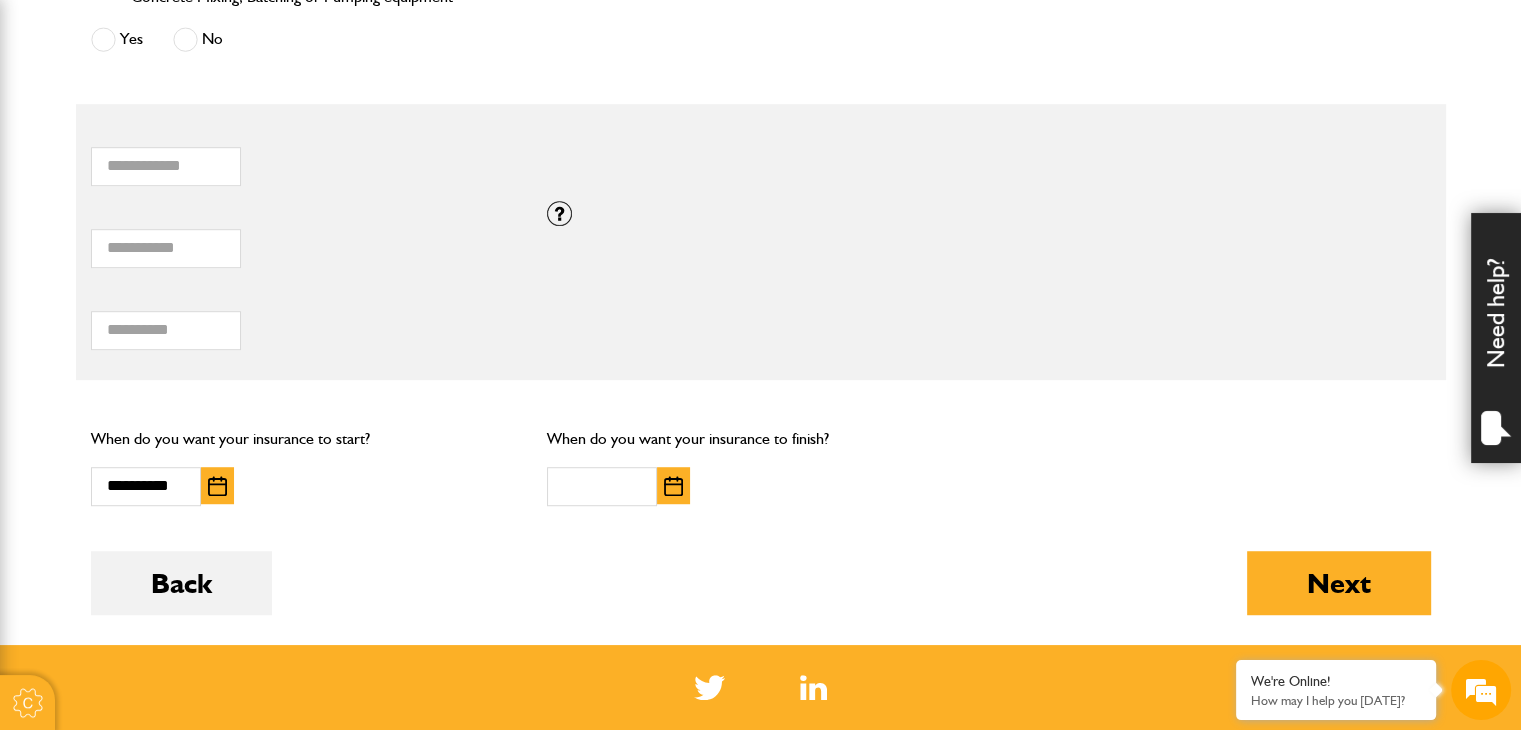 click at bounding box center (673, 486) 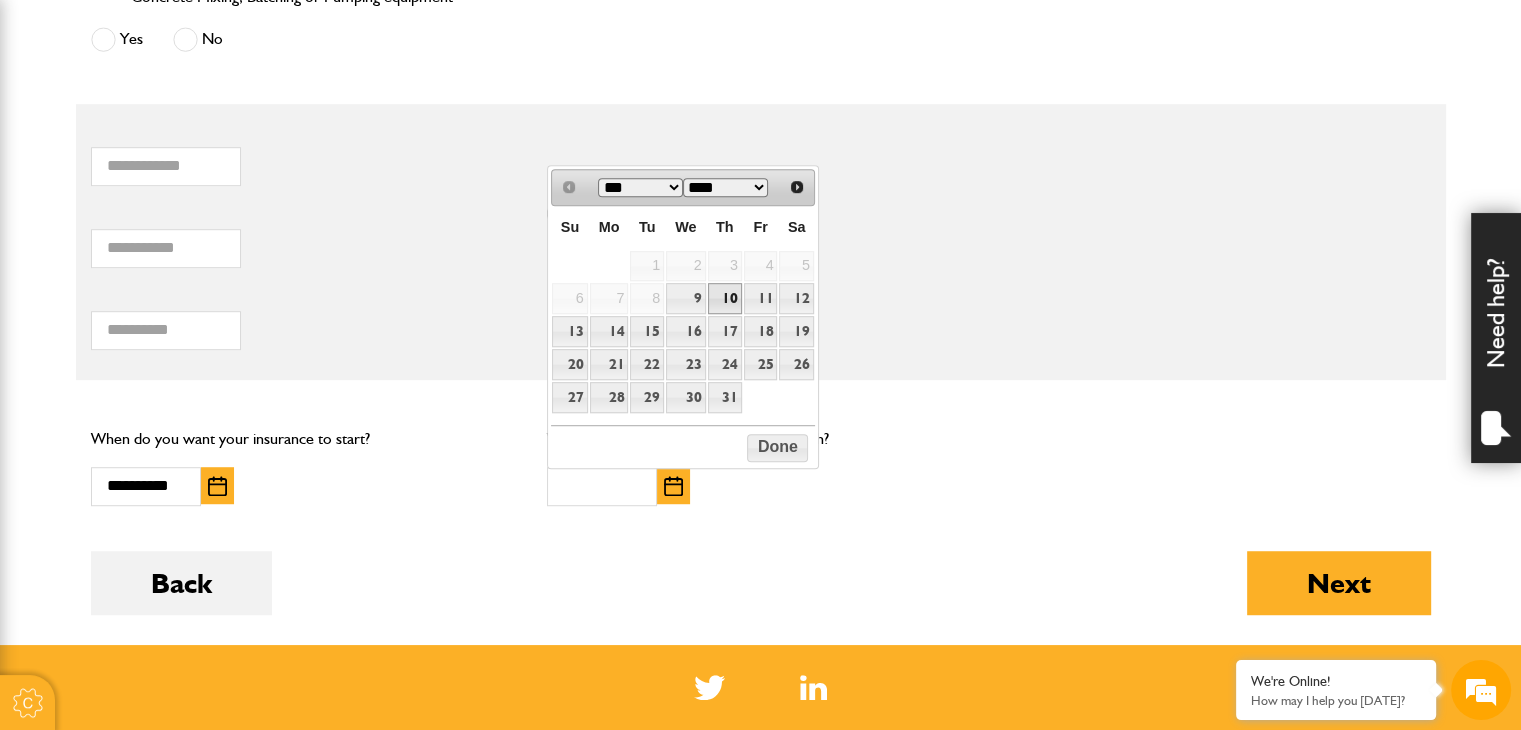 click on "10" at bounding box center [725, 298] 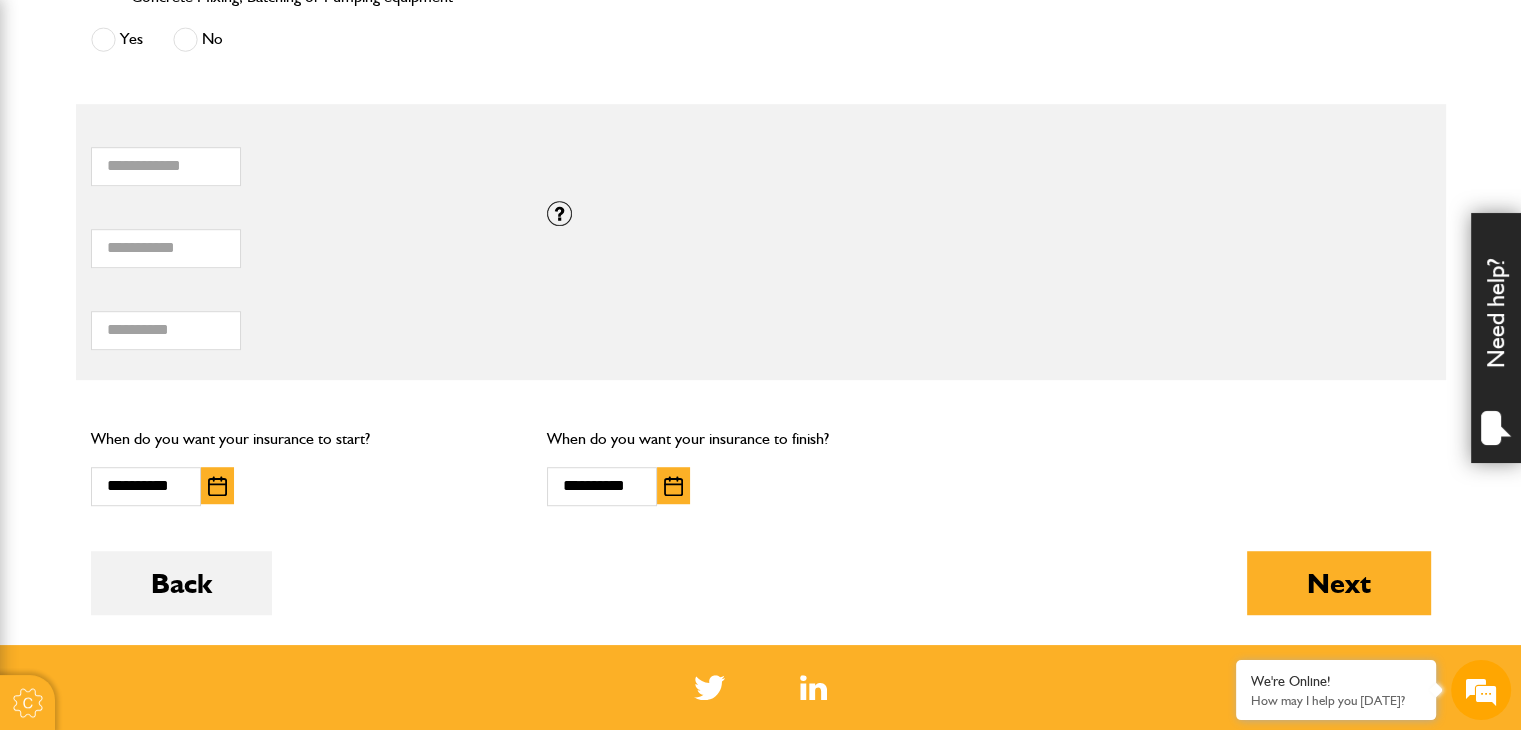 click on "Do you need more than £5,000,000 of liability cover?
Yes
No
Which of these activities are you involved with?
Plant hire only
Groundworks only
Plant hire and groundworks
Please indicate the proportion of time typically spent on ground works and plant hire:
Ground works
100%
0%   Plant hire
Are you engaged in any of these activities?
Demolition
Seawall, Docks or Marina Construction
Small Tool Hire (e.g. Power Tools, Hand Tools)
Work involving Water Courses or Tidal Areas
Working on or from Barges
Quarrying, Mining or Tunnelling
Forestry or Tree Felling
Scaffolding
Dredging
Scrap Metal / Waste Recycling / Waste Transfer / Skip Hire or Landfill
Road Surfacing including the use of Hot Tar or Asphalt
Yes
No
Is the equipment you want to insure any of the following?
Timber and Forestry Plant (including Forwarders, Harvesters, Chippers and Shredders)
Cranes" at bounding box center (761, 33) 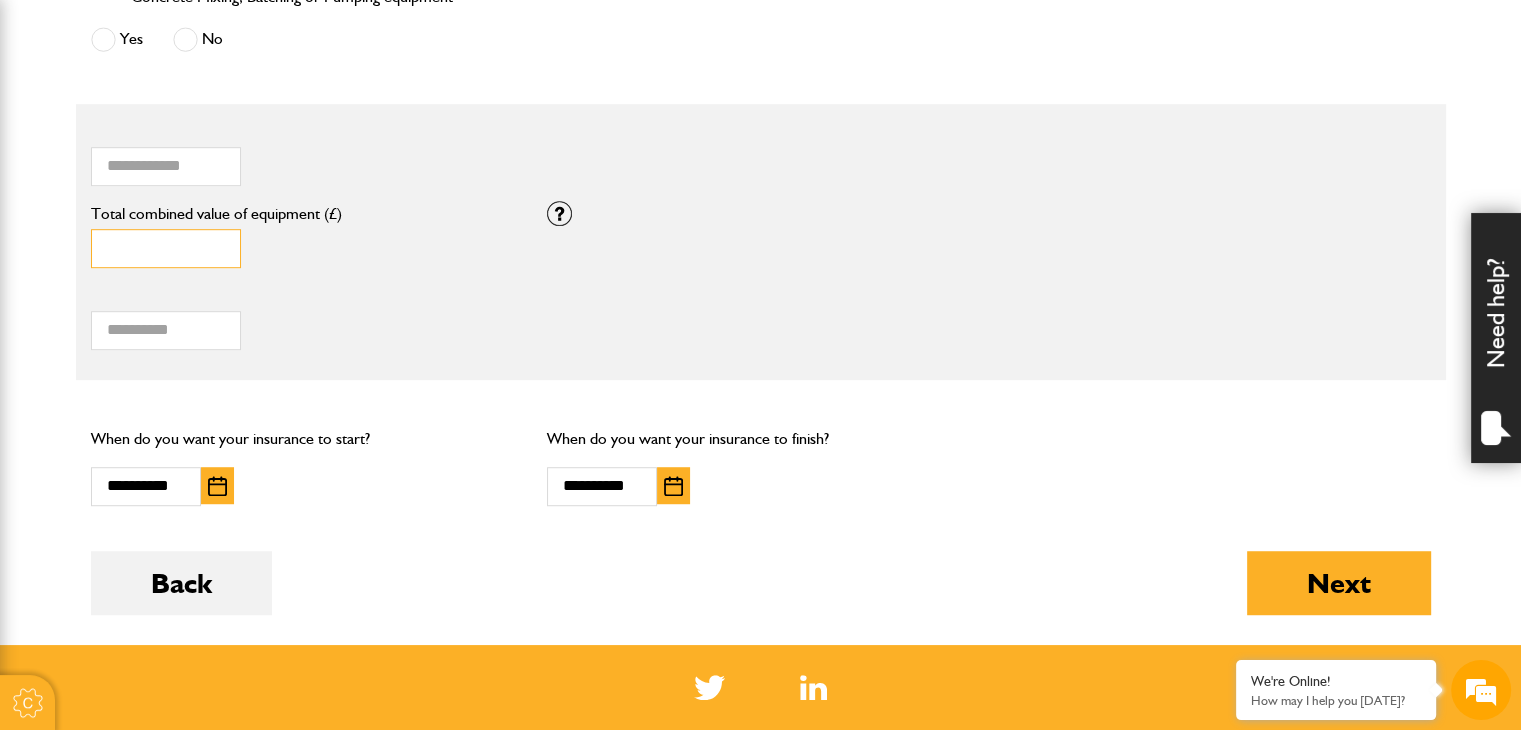 click on "*" at bounding box center [166, 248] 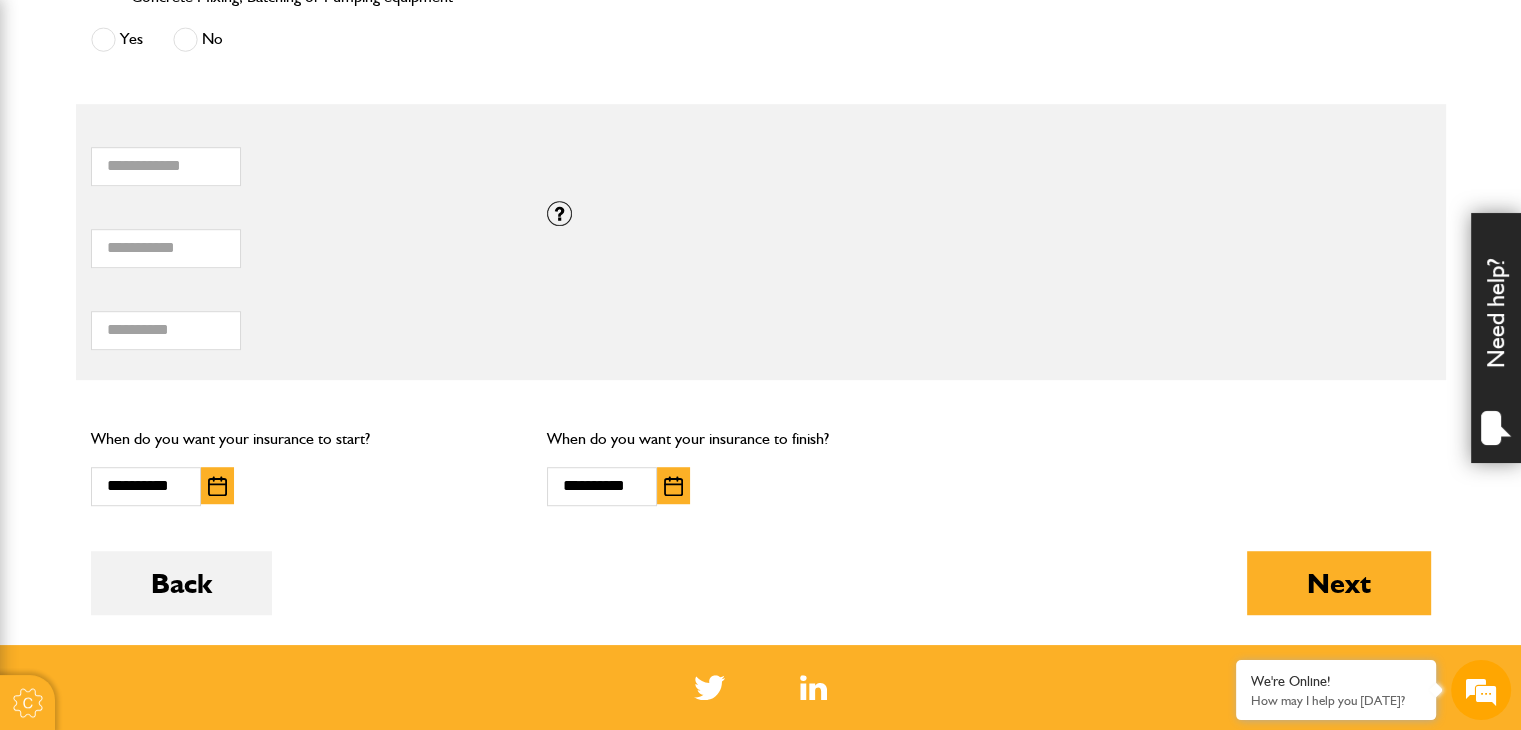 click on "Total combined value of equipment (£)" at bounding box center (304, 237) 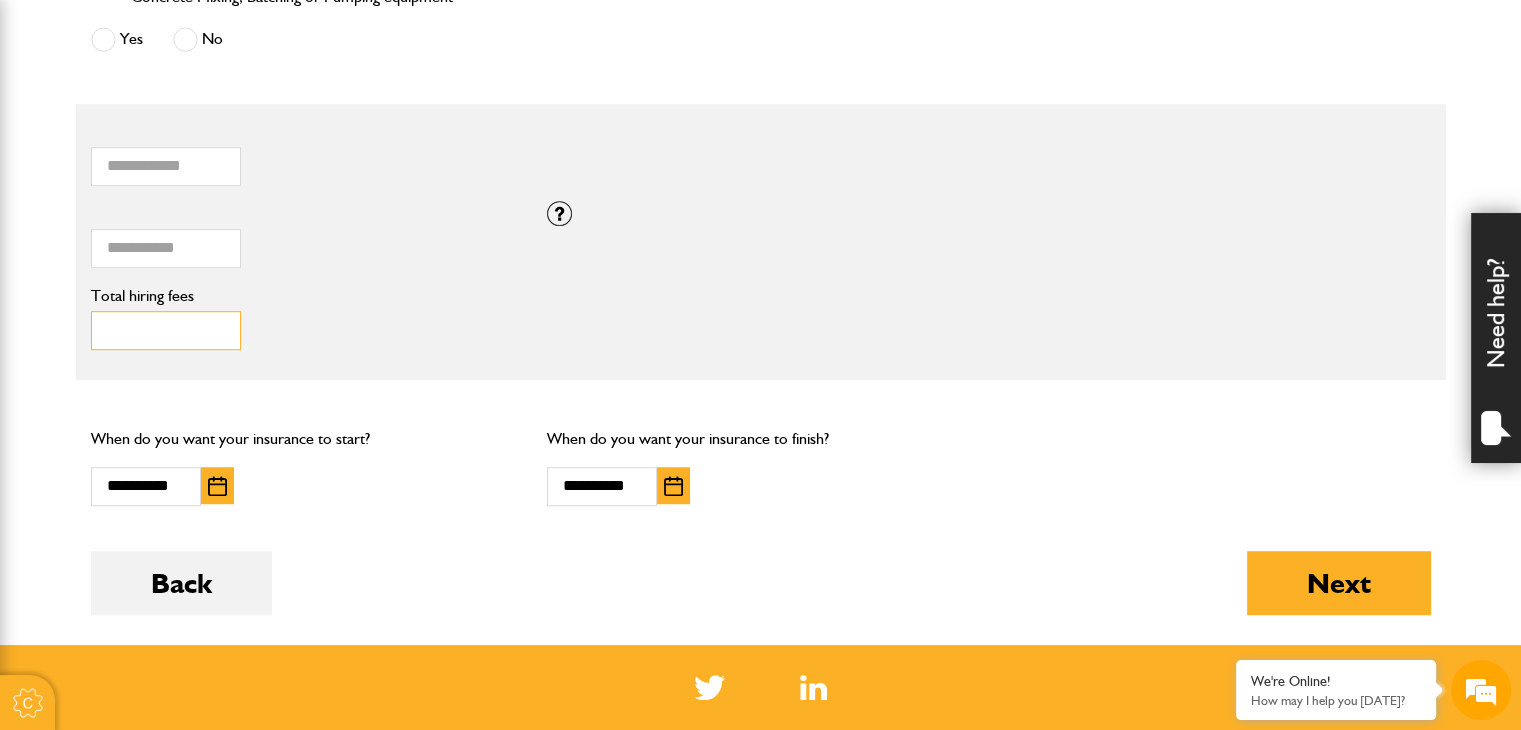 click on "Total hiring fees" at bounding box center [166, 330] 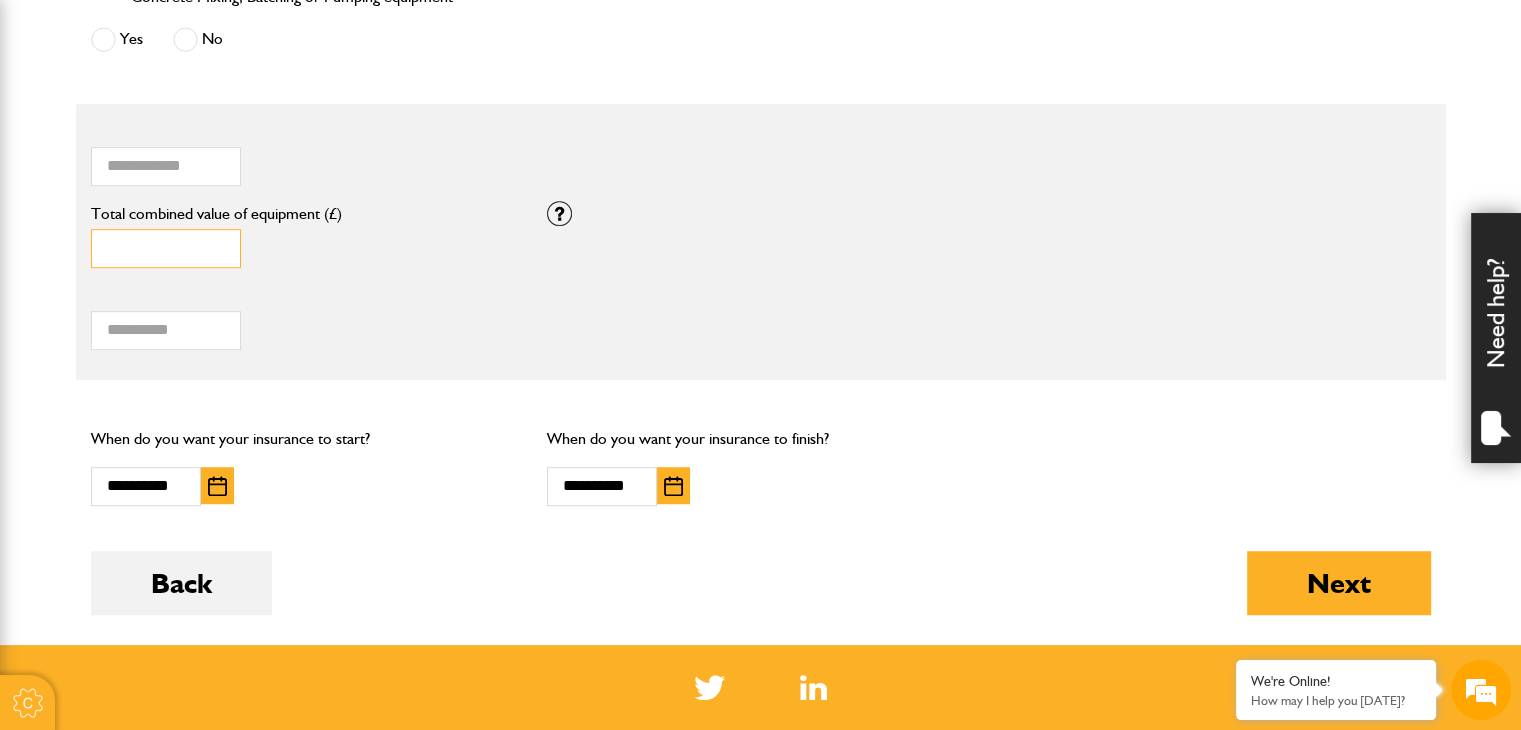 click on "Total combined value of equipment (£)" at bounding box center [166, 248] 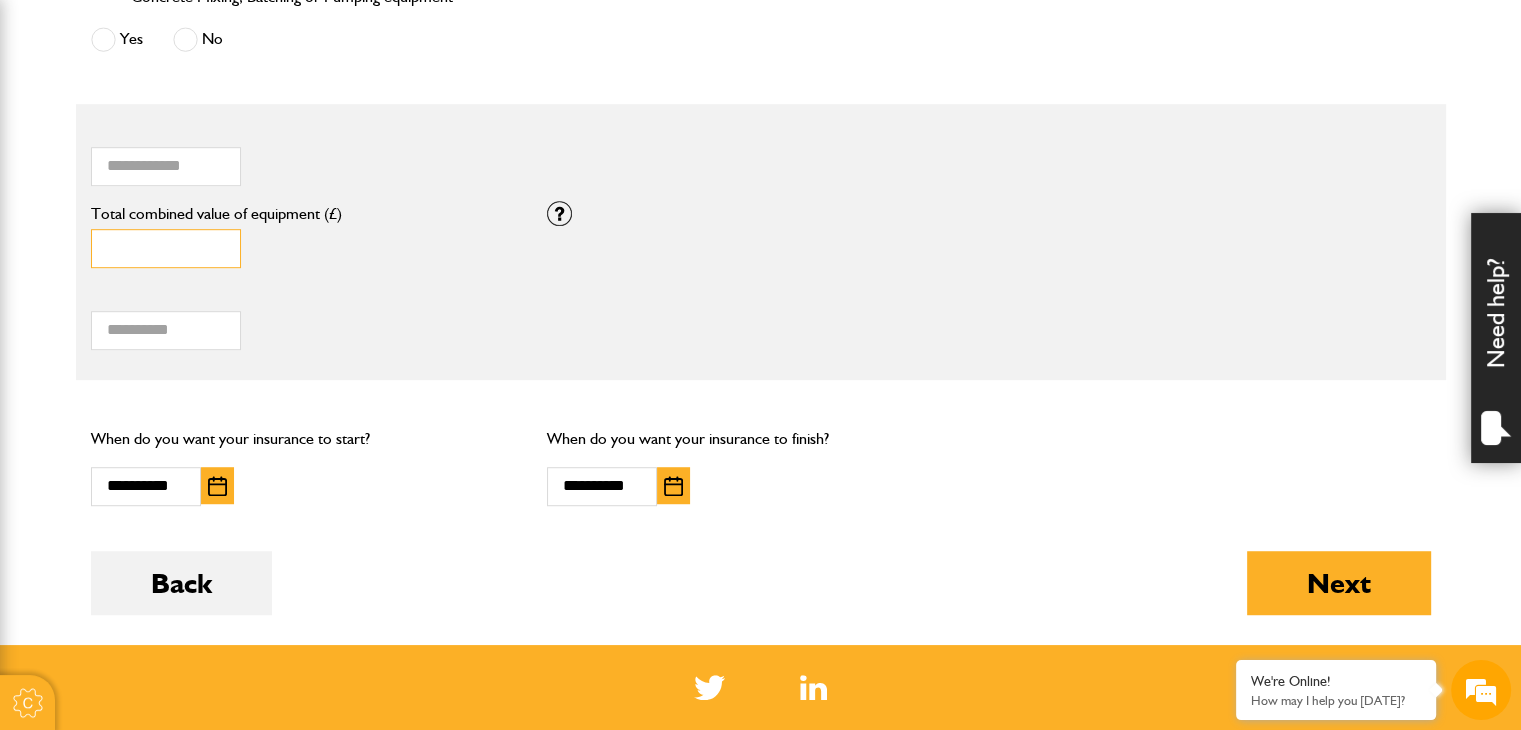 type on "*****" 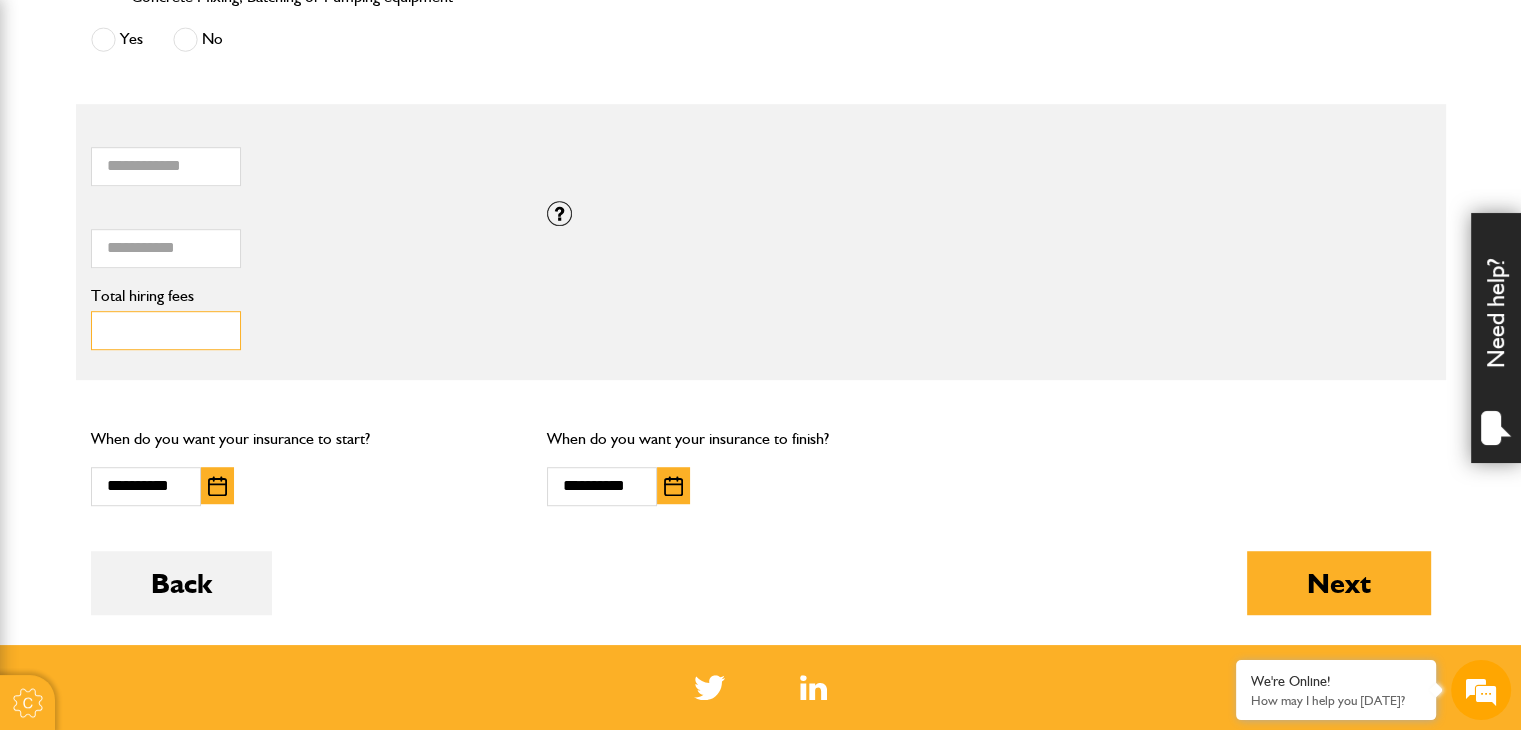 click on "**" at bounding box center (166, 330) 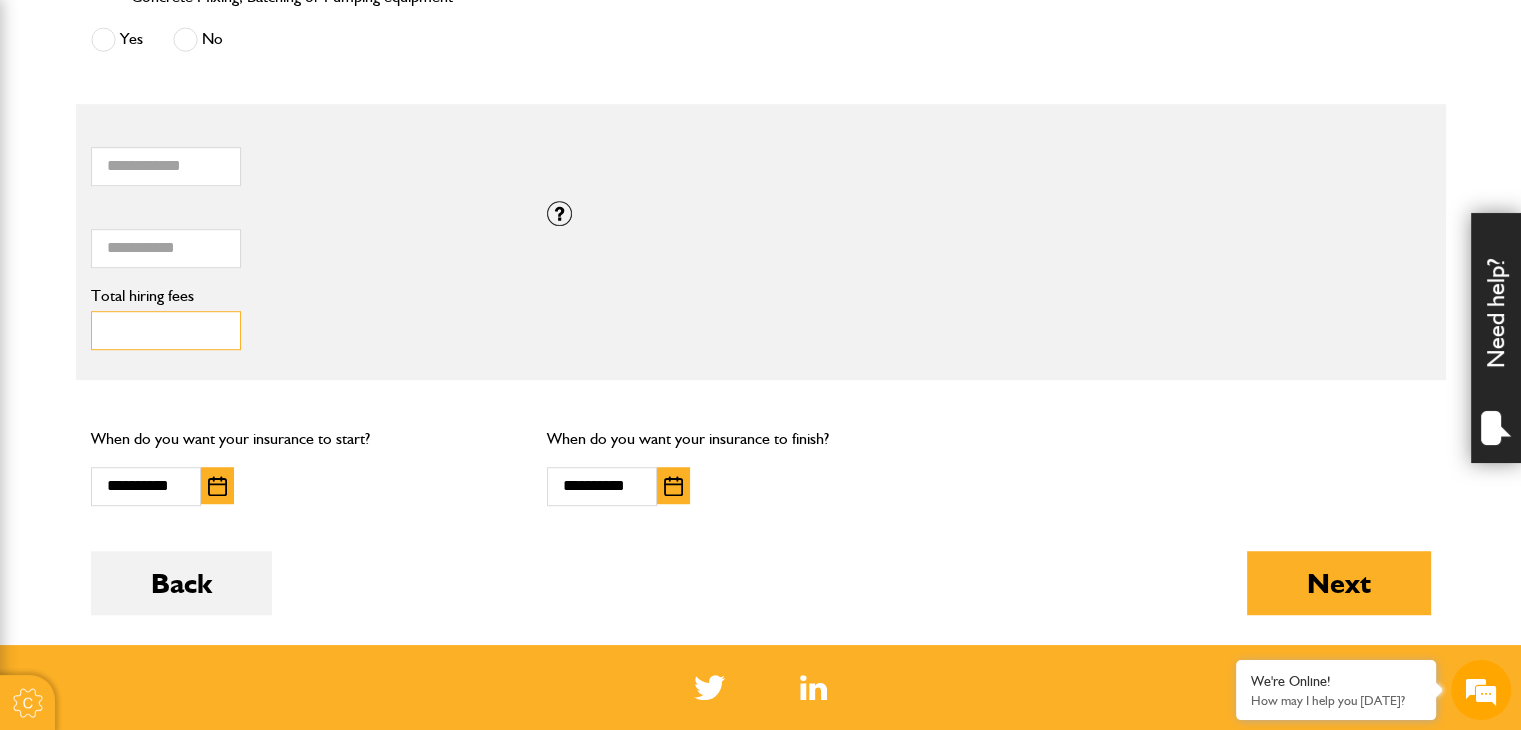 click on "**" at bounding box center (166, 330) 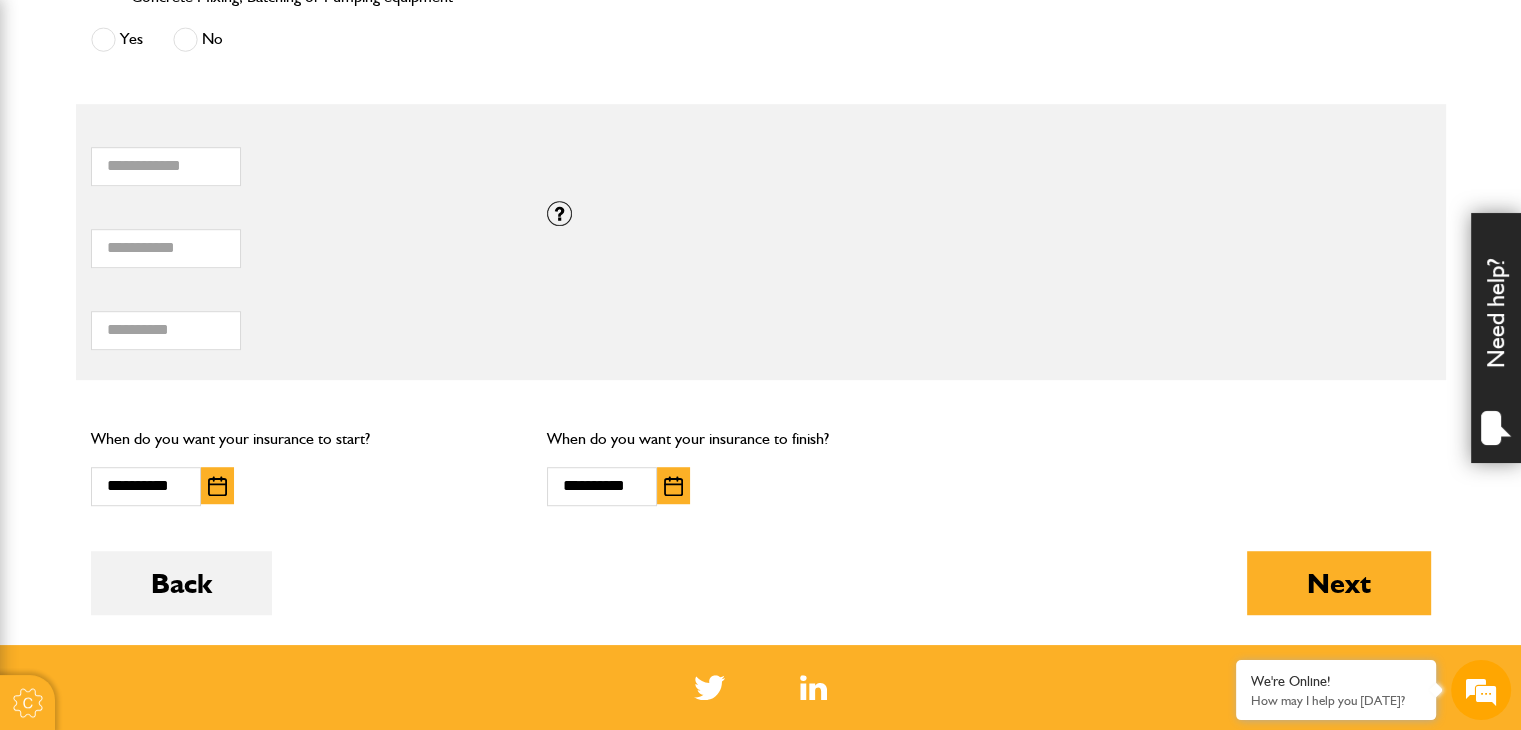 click on "Do you need more than £5,000,000 of liability cover?
Yes
No
Which of these activities are you involved with?
Plant hire only
Groundworks only
Plant hire and groundworks
Please indicate the proportion of time typically spent on ground works and plant hire:
Ground works
100%
0%   Plant hire
Are you engaged in any of these activities?
Demolition
Seawall, Docks or Marina Construction
Small Tool Hire (e.g. Power Tools, Hand Tools)
Work involving Water Courses or Tidal Areas
Working on or from Barges
Quarrying, Mining or Tunnelling
Forestry or Tree Felling
Scaffolding
Dredging
Scrap Metal / Waste Recycling / Waste Transfer / Skip Hire or Landfill
Road Surfacing including the use of Hot Tar or Asphalt
Yes
No
Is the equipment you want to insure any of the following?
Timber and Forestry Plant (including Forwarders, Harvesters, Chippers and Shredders)
Cranes" at bounding box center (761, 33) 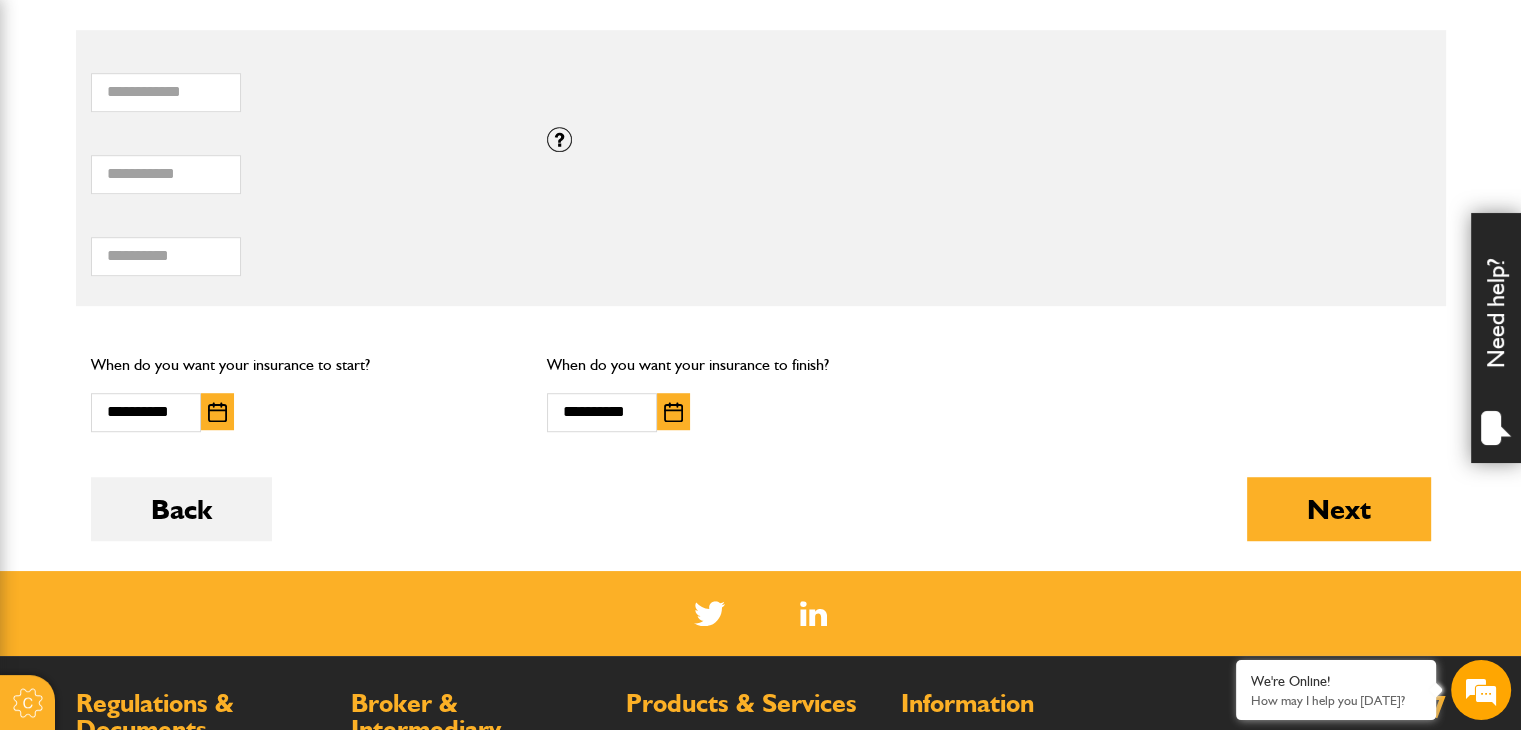 scroll, scrollTop: 1280, scrollLeft: 0, axis: vertical 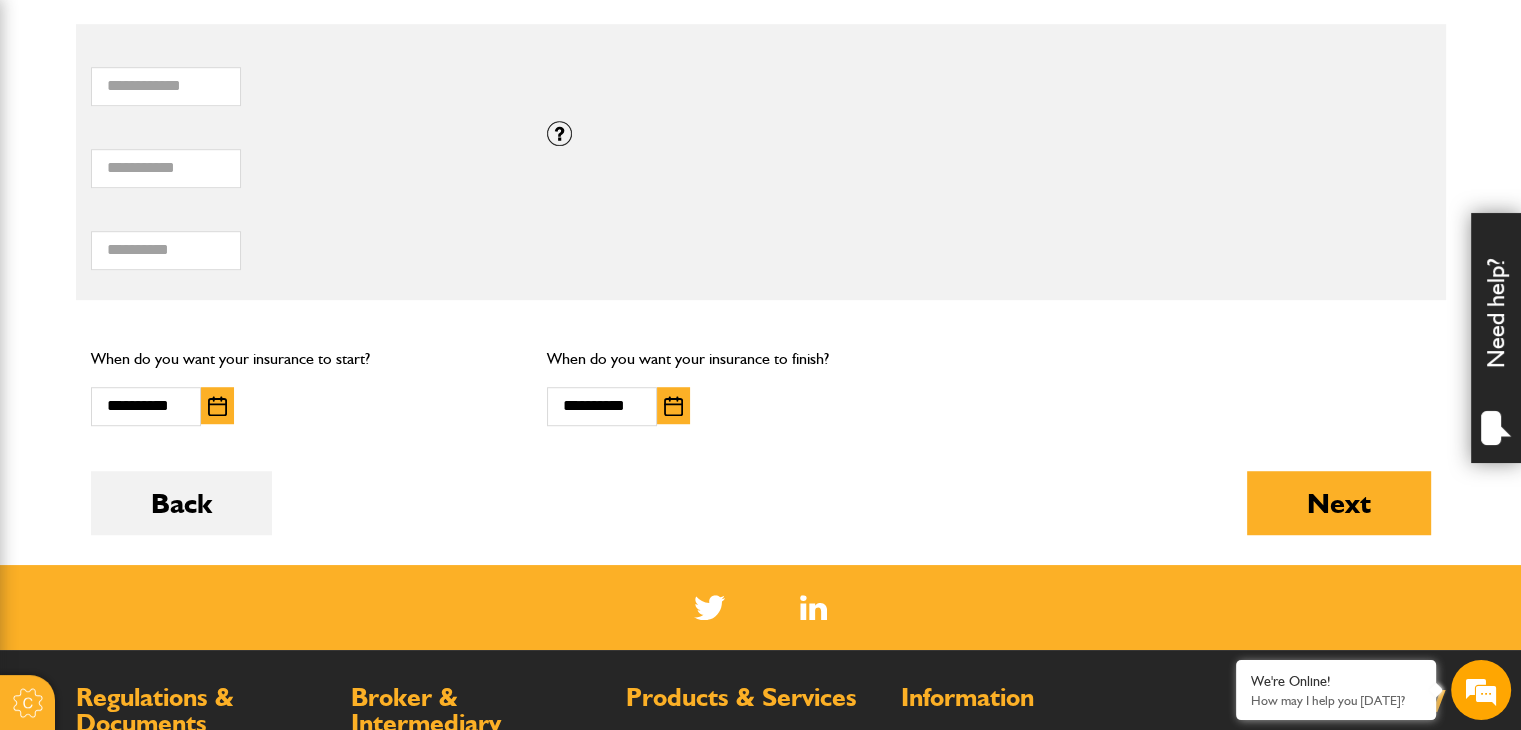 click on "Do you need more than £5,000,000 of liability cover?
Yes
No
Which of these activities are you involved with?
Plant hire only
Groundworks only
Plant hire and groundworks
Please indicate the proportion of time typically spent on ground works and plant hire:
Ground works
100%
0%   Plant hire
Are you engaged in any of these activities?
Demolition
Seawall, Docks or Marina Construction
Small Tool Hire (e.g. Power Tools, Hand Tools)
Work involving Water Courses or Tidal Areas
Working on or from Barges
Quarrying, Mining or Tunnelling
Forestry or Tree Felling
Scaffolding
Dredging
Scrap Metal / Waste Recycling / Waste Transfer / Skip Hire or Landfill
Road Surfacing including the use of Hot Tar or Asphalt
Yes
No
Is the equipment you want to insure any of the following?
Timber and Forestry Plant (including Forwarders, Harvesters, Chippers and Shredders)
Cranes" at bounding box center (761, -47) 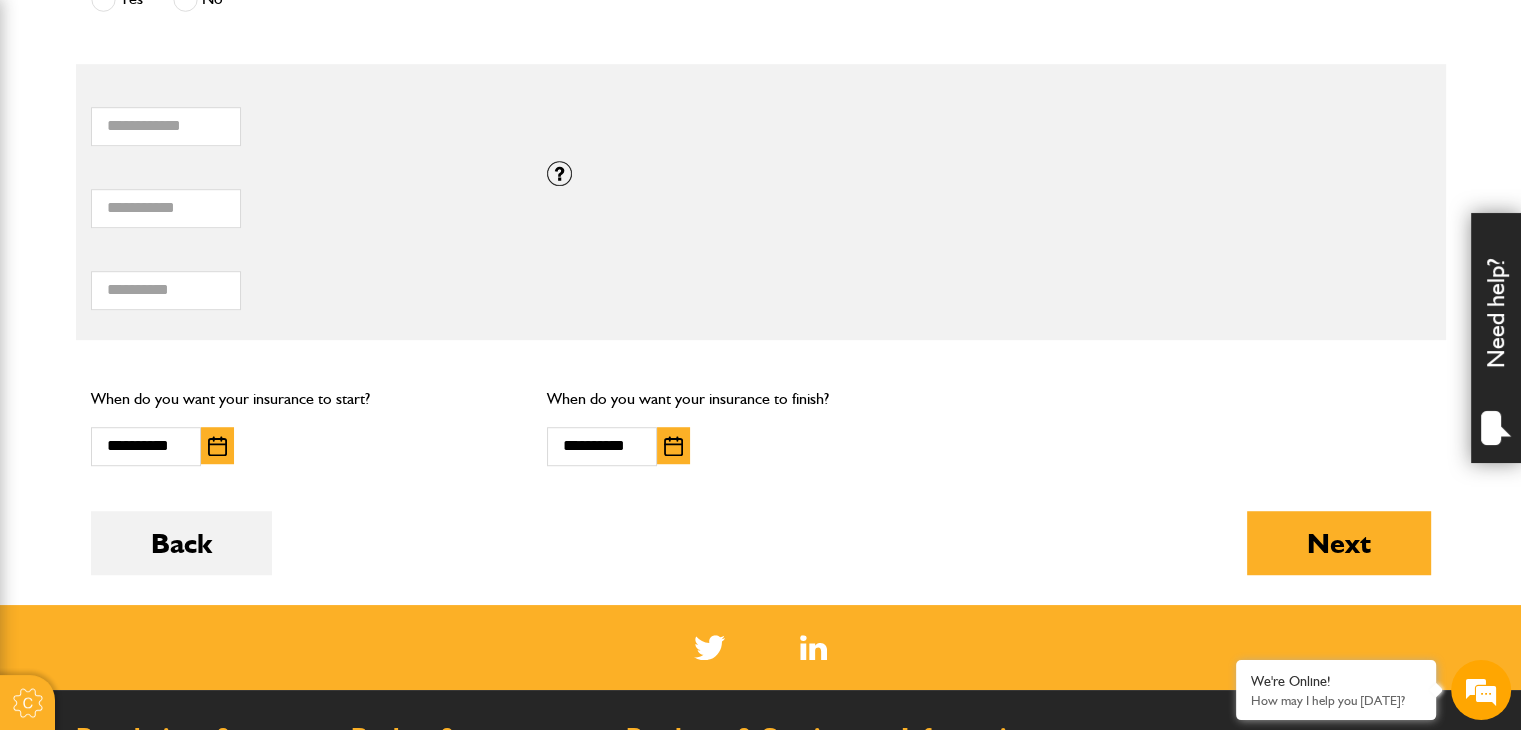 scroll, scrollTop: 1218, scrollLeft: 0, axis: vertical 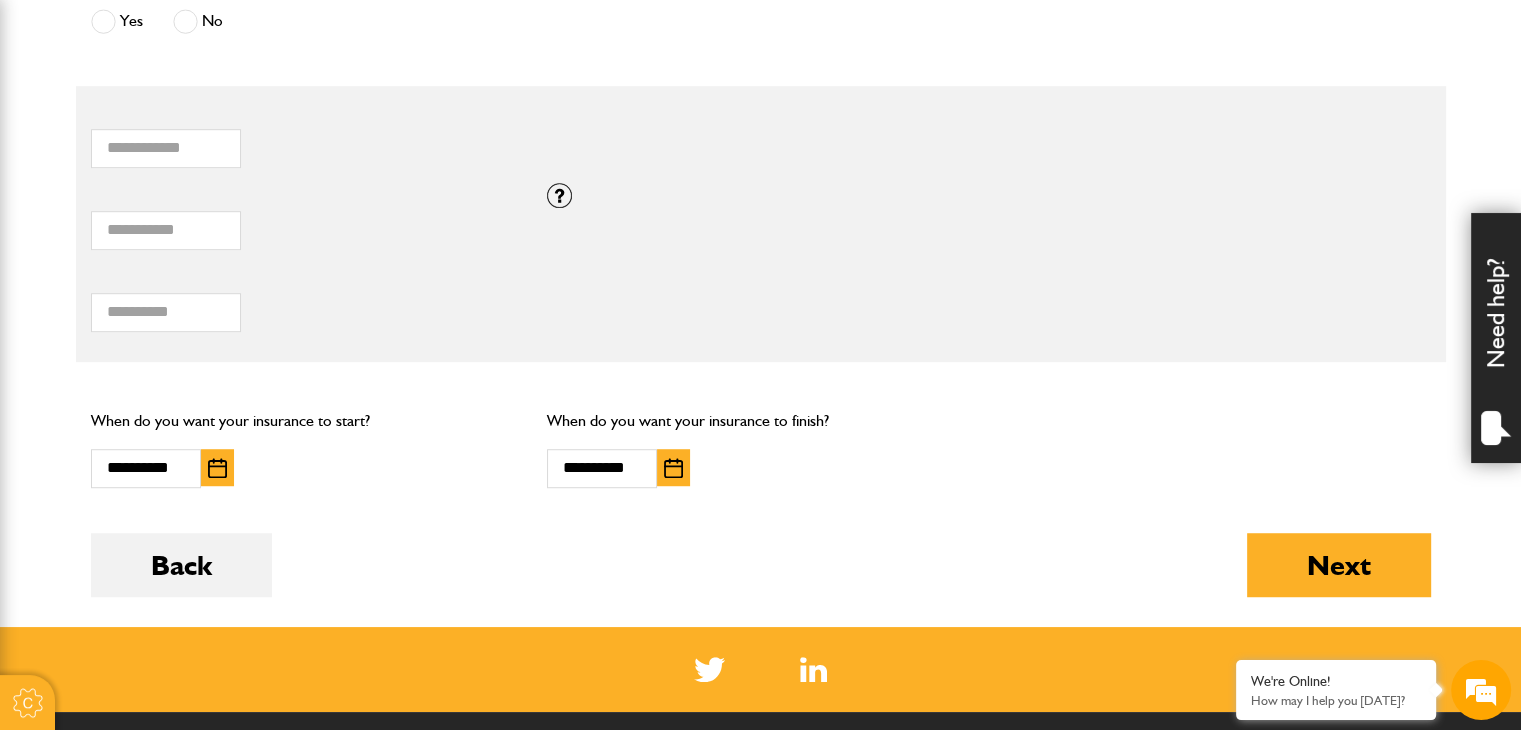 click on "Do you need more than £5,000,000 of liability cover?
Yes
No
Which of these activities are you involved with?
Plant hire only
Groundworks only
Plant hire and groundworks
Please indicate the proportion of time typically spent on ground works and plant hire:
Ground works
100%
0%   Plant hire
Are you engaged in any of these activities?
Demolition
Seawall, Docks or Marina Construction
Small Tool Hire (e.g. Power Tools, Hand Tools)
Work involving Water Courses or Tidal Areas
Working on or from Barges
Quarrying, Mining or Tunnelling
Forestry or Tree Felling
Scaffolding
Dredging
Scrap Metal / Waste Recycling / Waste Transfer / Skip Hire or Landfill
Road Surfacing including the use of Hot Tar or Asphalt
Yes
No
Is the equipment you want to insure any of the following?
Timber and Forestry Plant (including Forwarders, Harvesters, Chippers and Shredders)
Cranes" at bounding box center (761, 15) 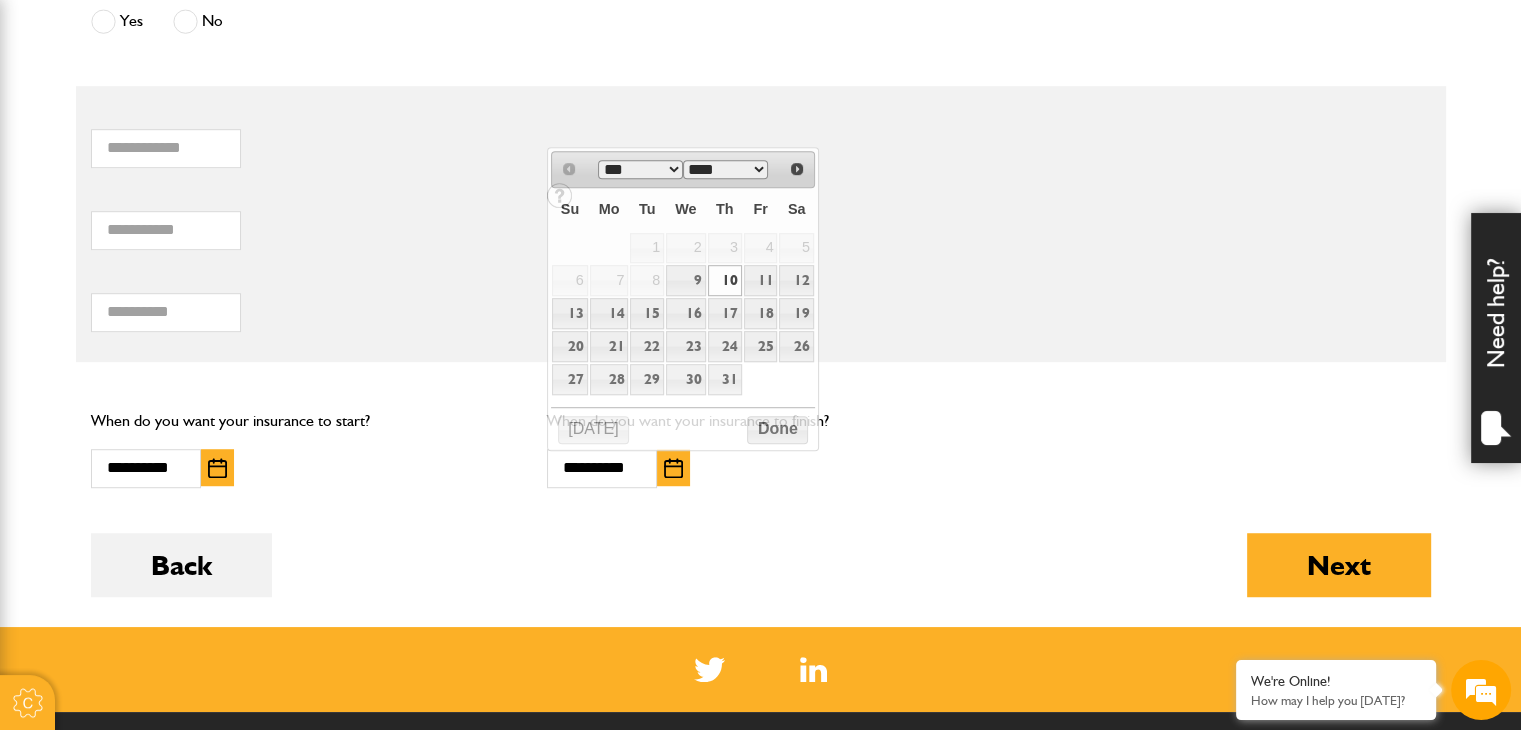 click on "**********" at bounding box center [760, 447] 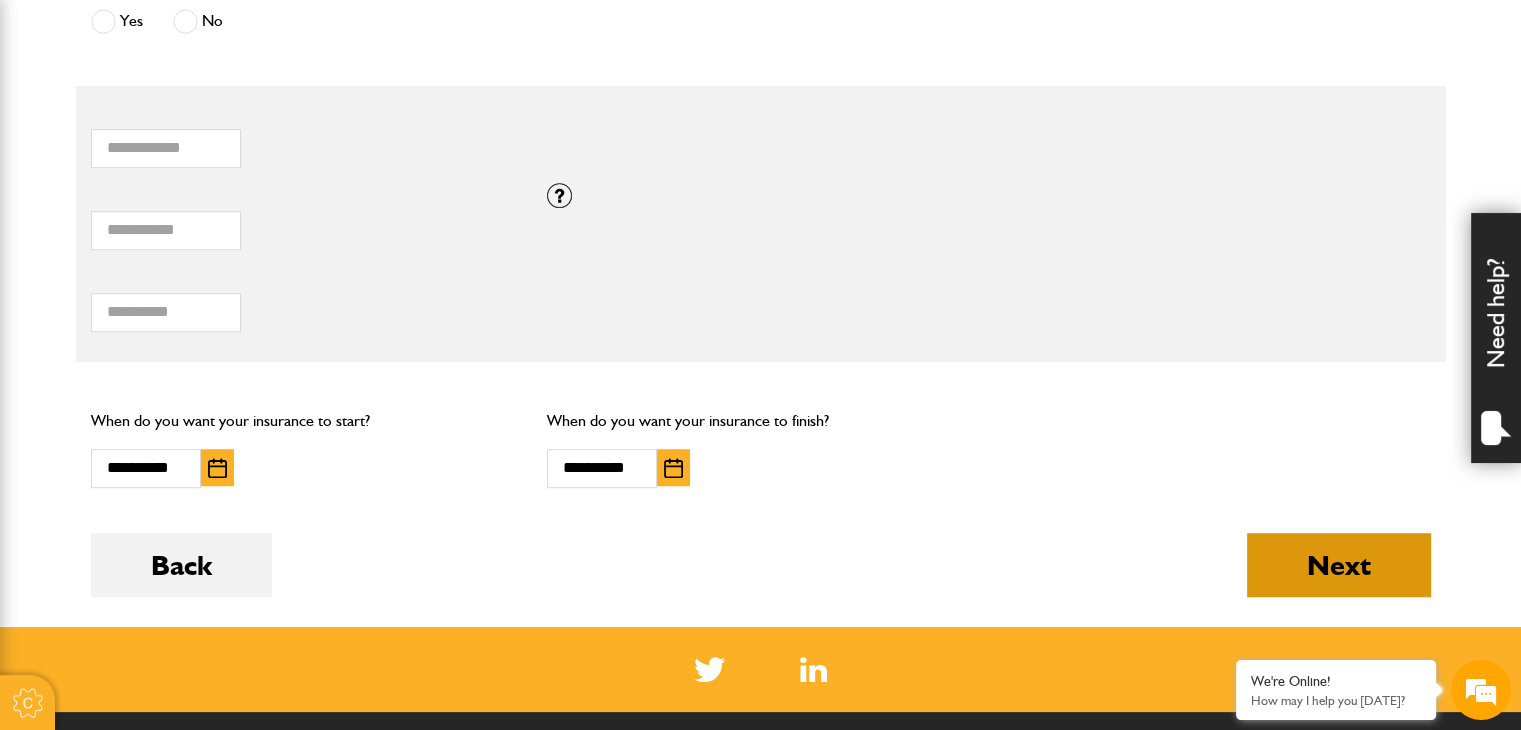 click on "Next" at bounding box center (1339, 565) 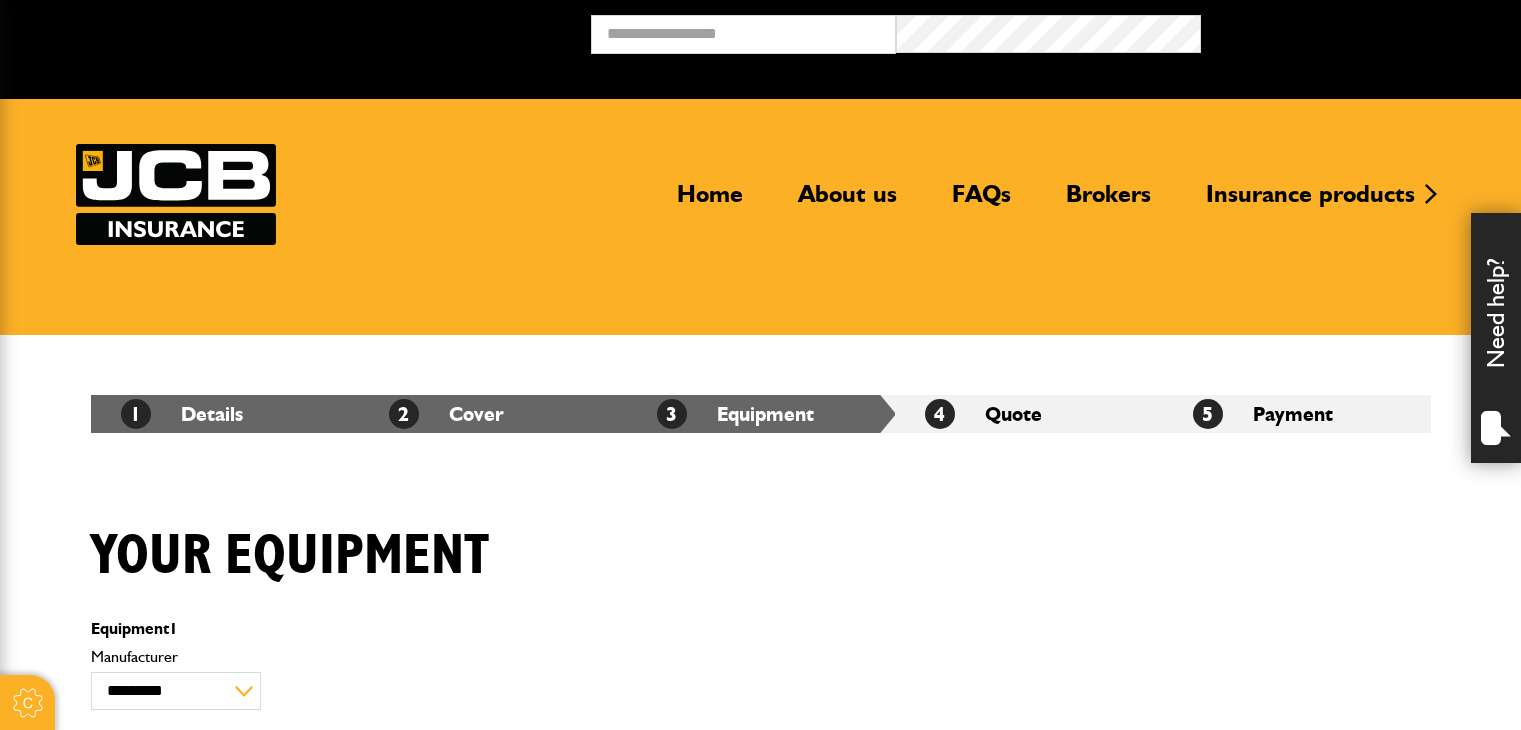scroll, scrollTop: 0, scrollLeft: 0, axis: both 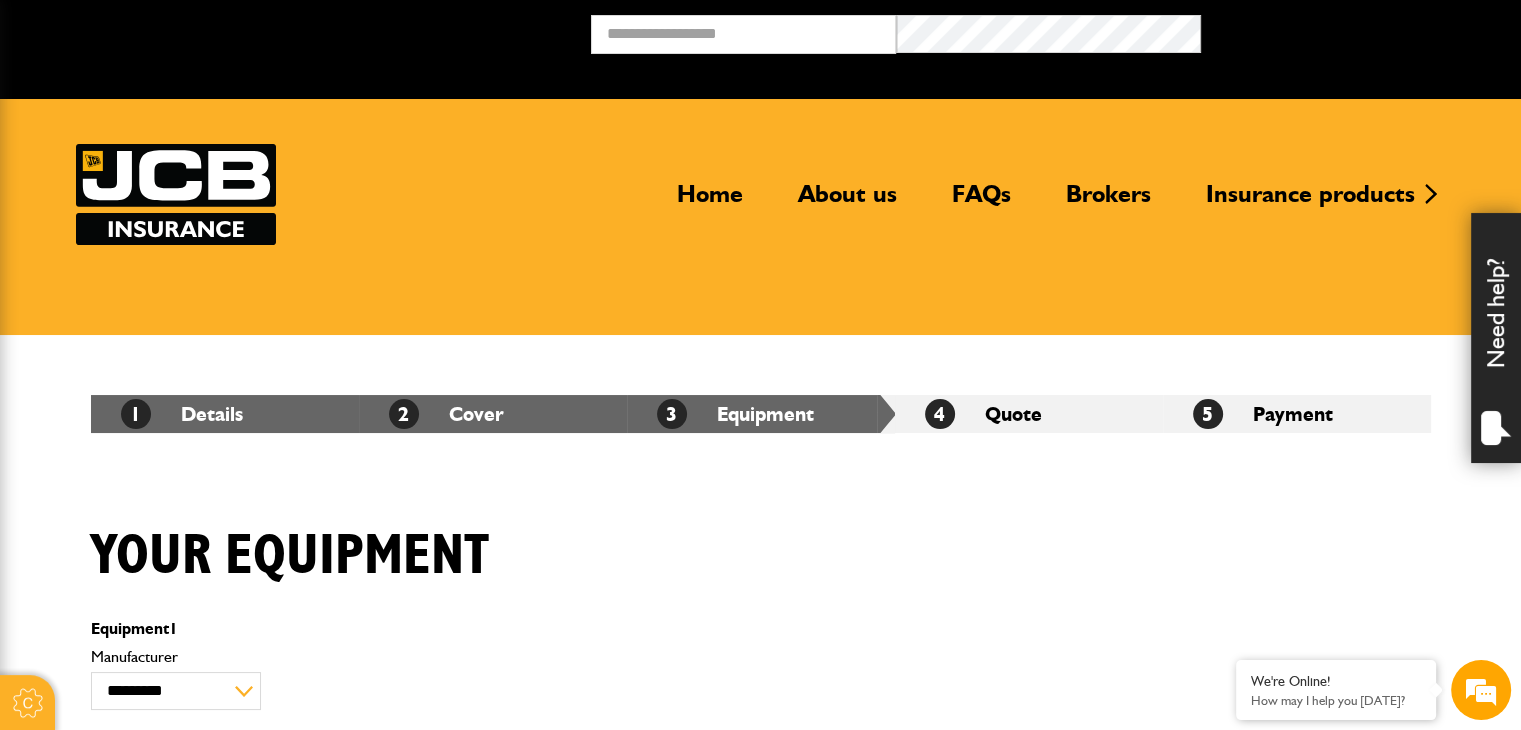 click on "Your equipment" at bounding box center (761, 571) 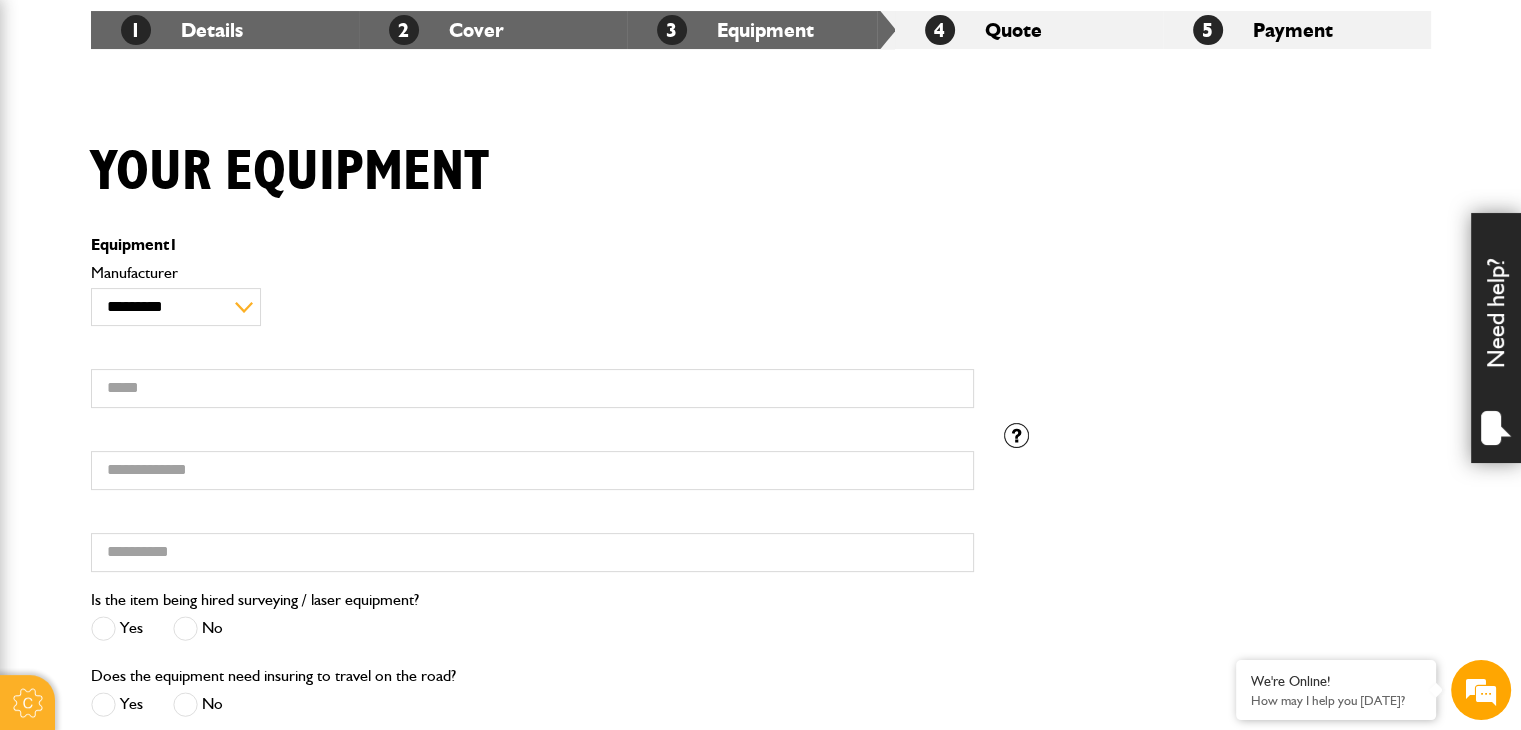 scroll, scrollTop: 400, scrollLeft: 0, axis: vertical 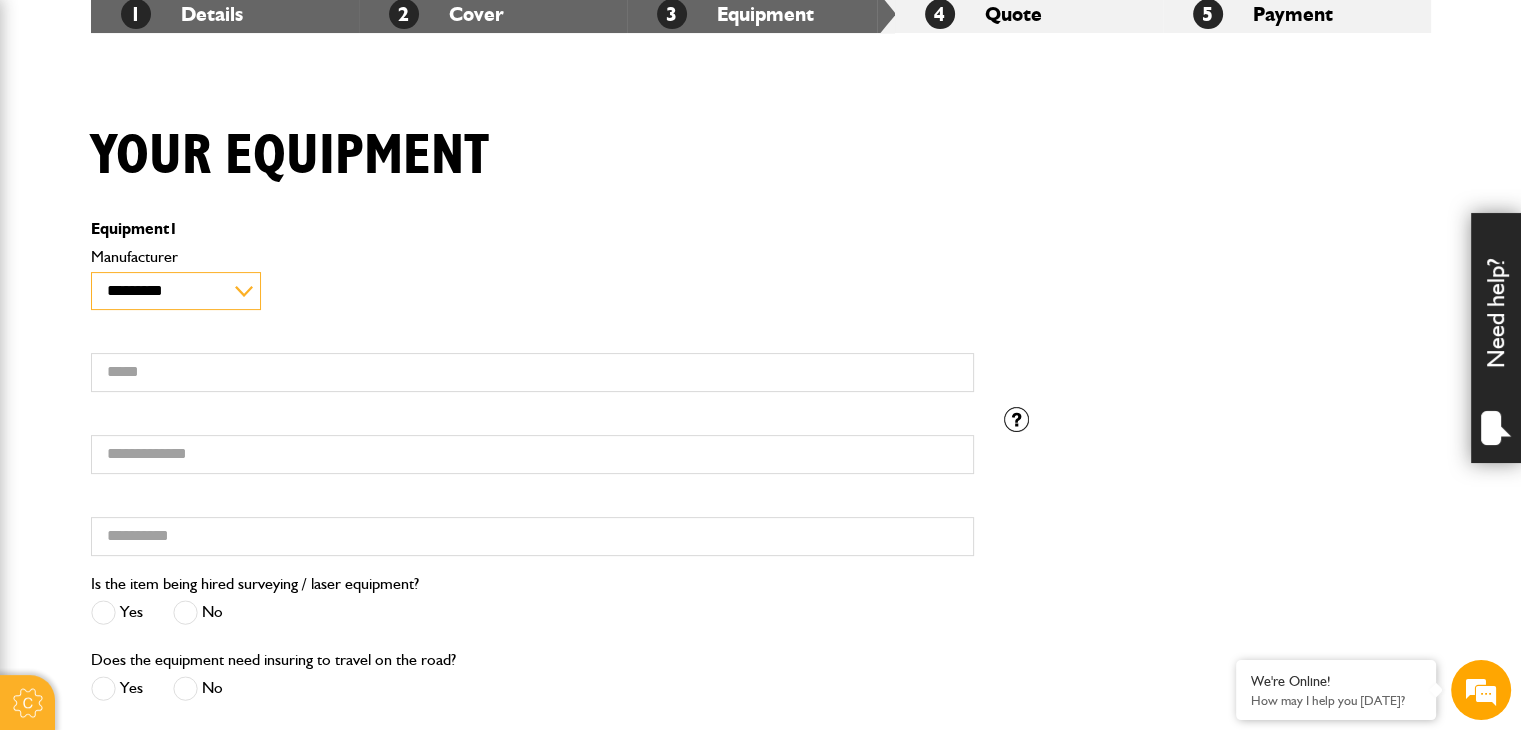 click on "**********" at bounding box center (176, 291) 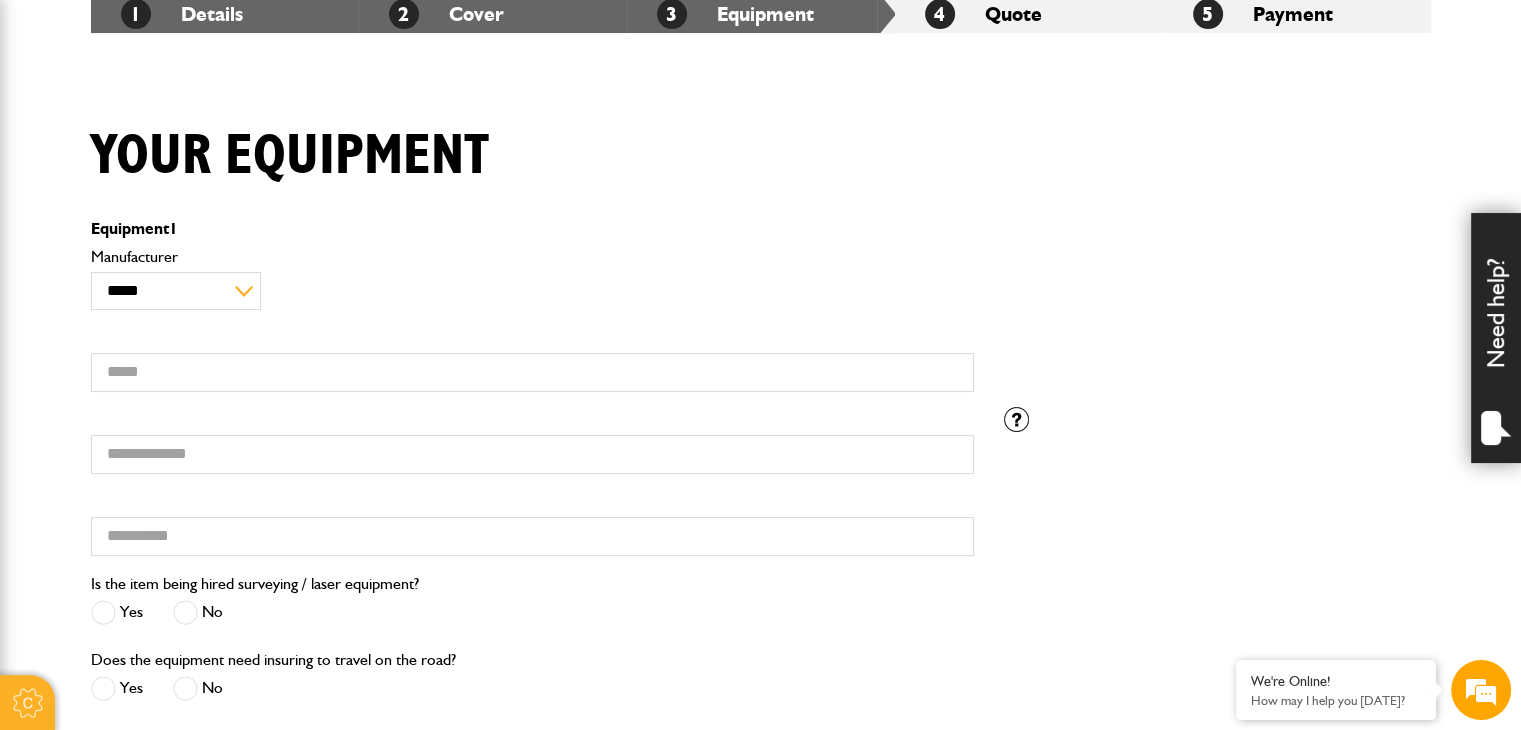 click on "Cookie Options You can control which cookies we use with the form below. Please see our  cookie policy  for more information. Allow all Essential These cookies are needed for essential functions. They can't be switched off and they don't store any of your information. Analytics These cookies gather anonymous usage information and they don't store any of your information. Switching off these cookies will mean we can't gather information to improve your experience of using our site. Functional These cookies enable basic functionality. Switching off these cookies will mean that areas of our website can't work properly. Advertising These cookies help us to learn what you're interested in so we can show you relevant adverts. Switching off these cookies will mean we can't show you any personalised adverts. Personalisation These cookies help us to learn what you're interested in so we can show you relevant content while you use our site. Save preferences
Broker Login" at bounding box center [760, 551] 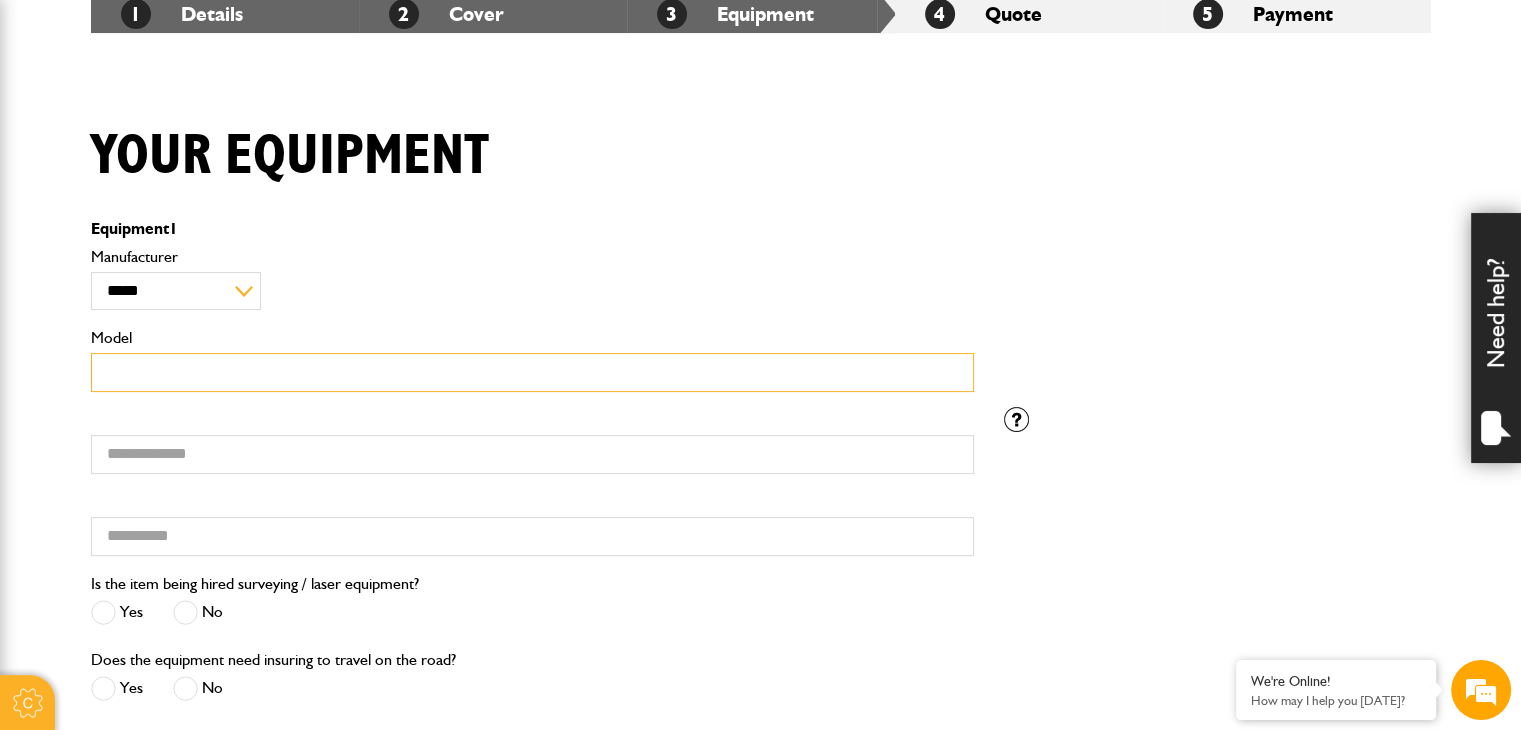 click on "Model" at bounding box center (532, 372) 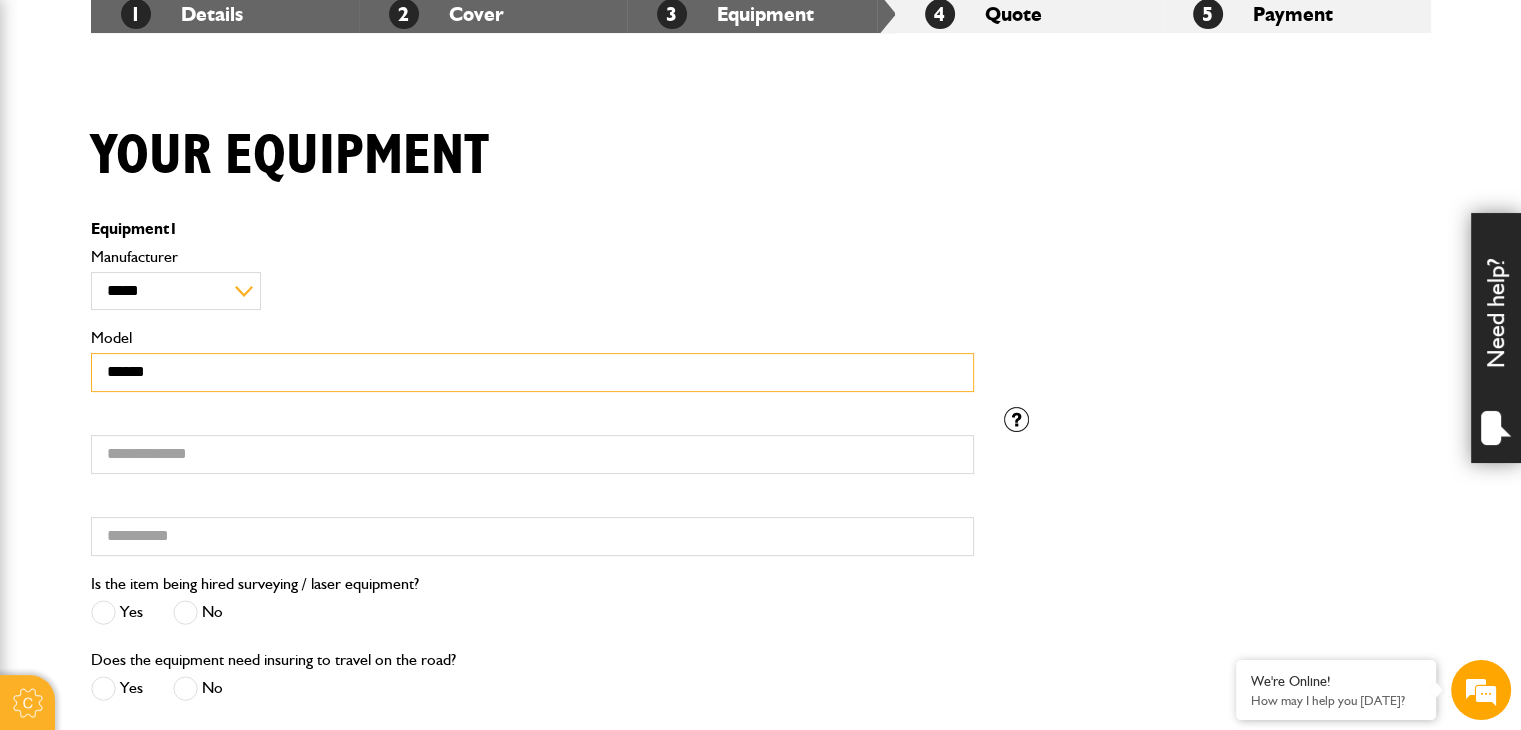 type on "*****" 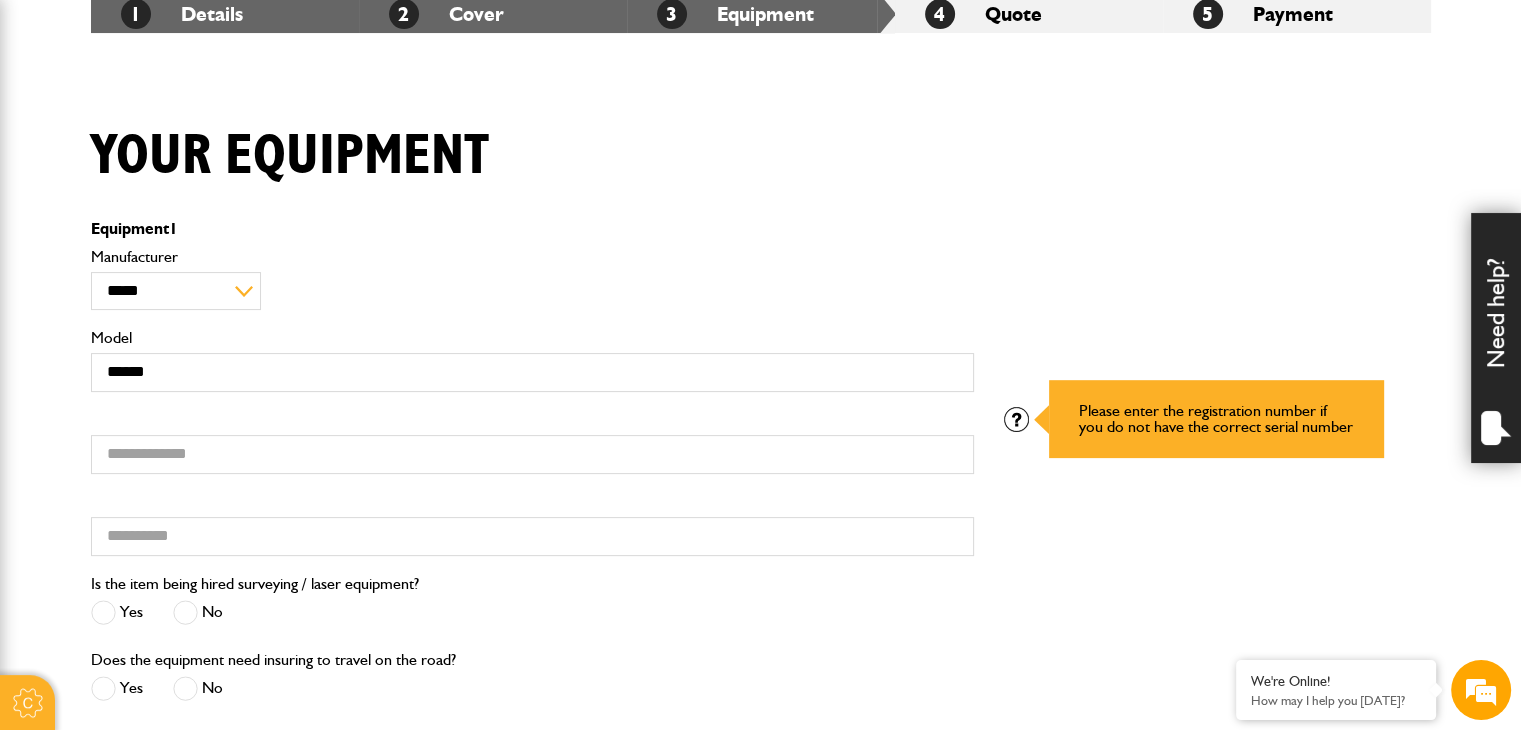 drag, startPoint x: 1113, startPoint y: 419, endPoint x: 1024, endPoint y: 416, distance: 89.050545 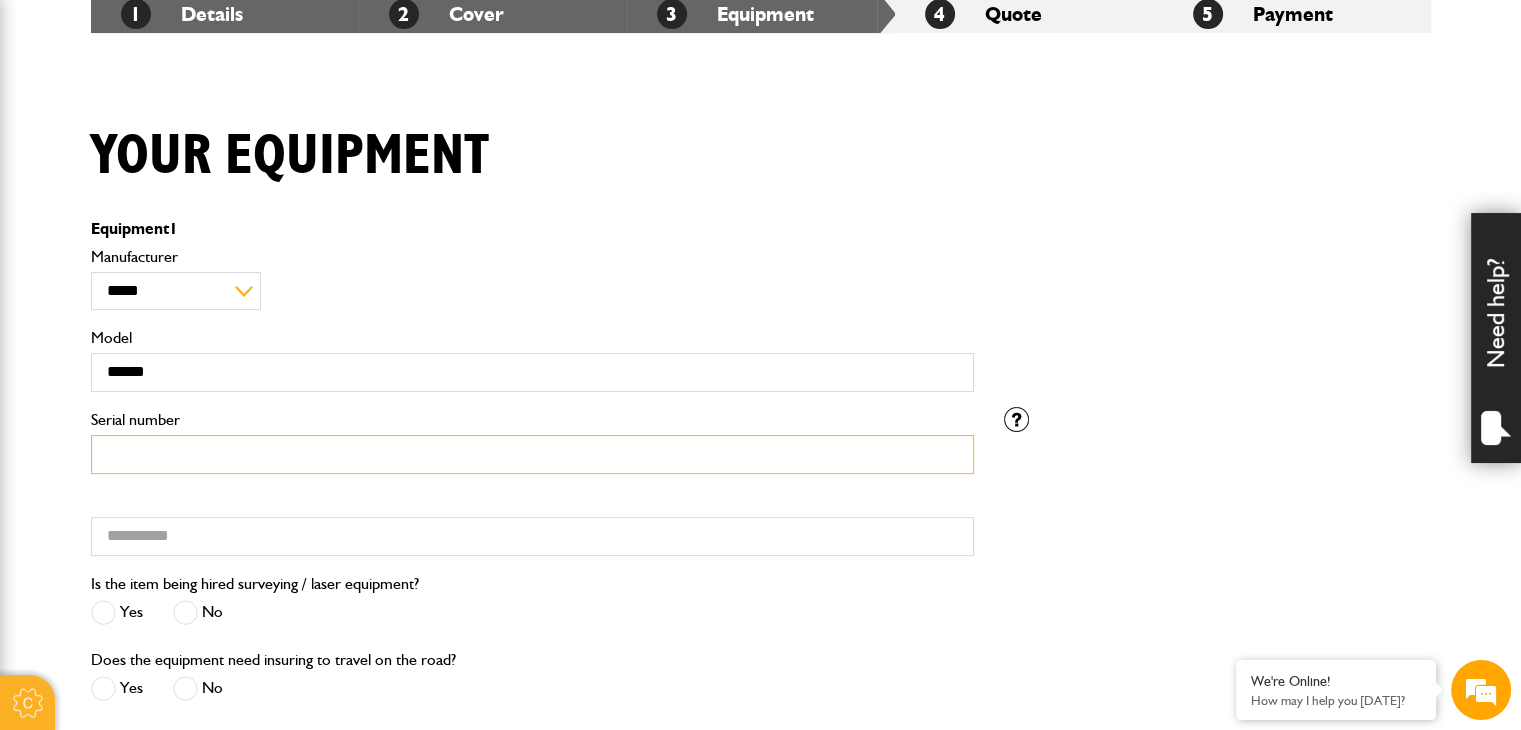 click on "Serial number" at bounding box center (532, 454) 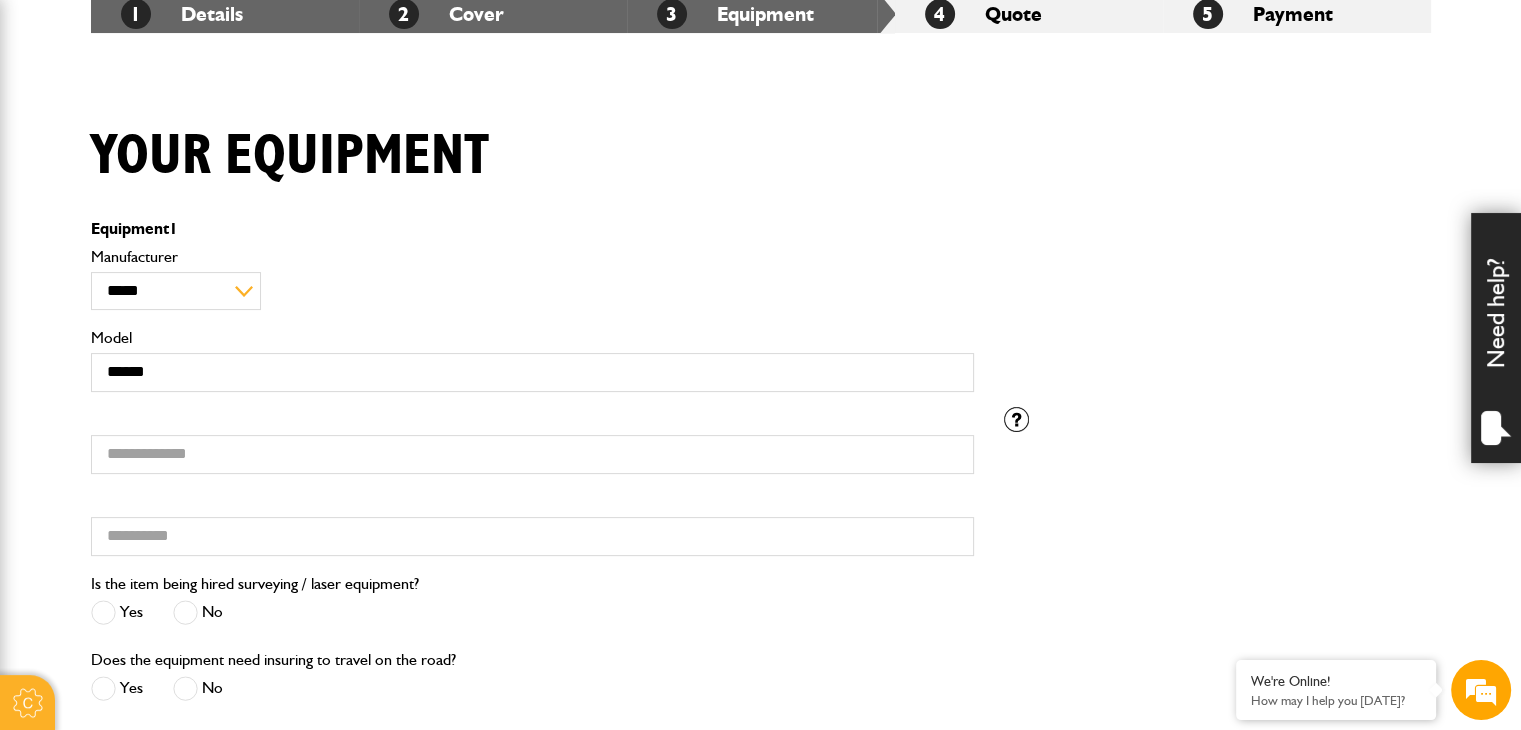 click on "Serial number
Hired from
Please enter the registration number if you do not have the correct serial number" at bounding box center [761, 489] 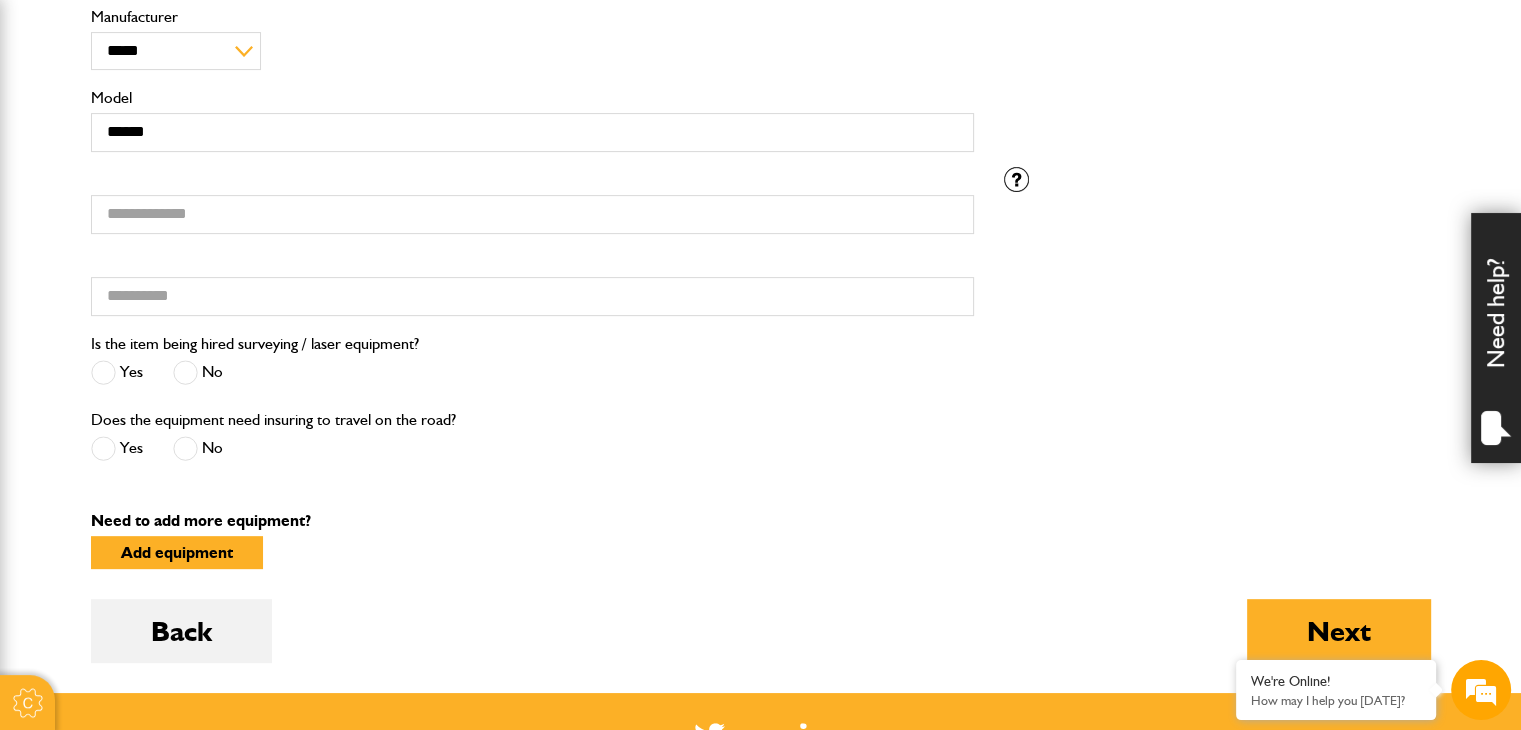 scroll, scrollTop: 680, scrollLeft: 0, axis: vertical 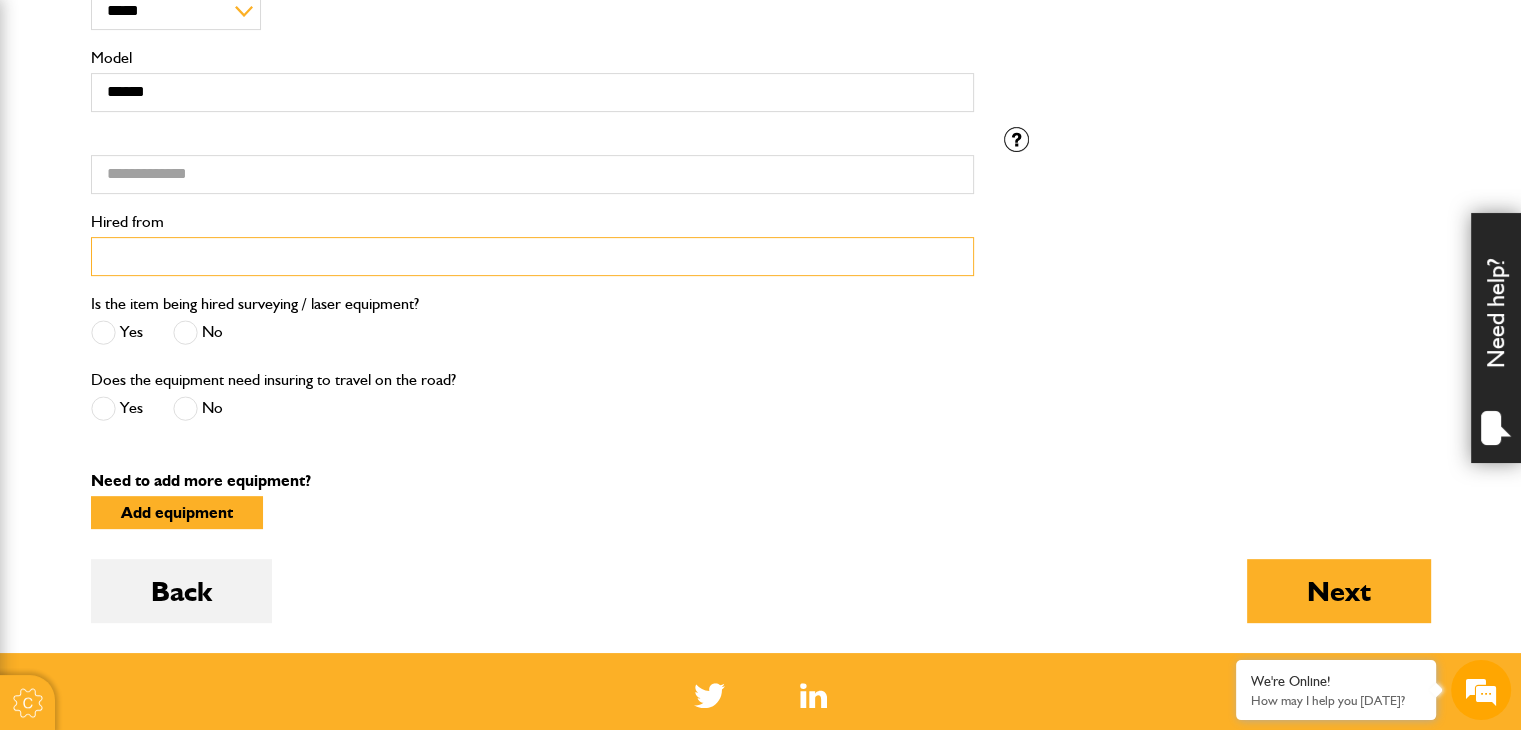 click on "Hired from" at bounding box center [532, 256] 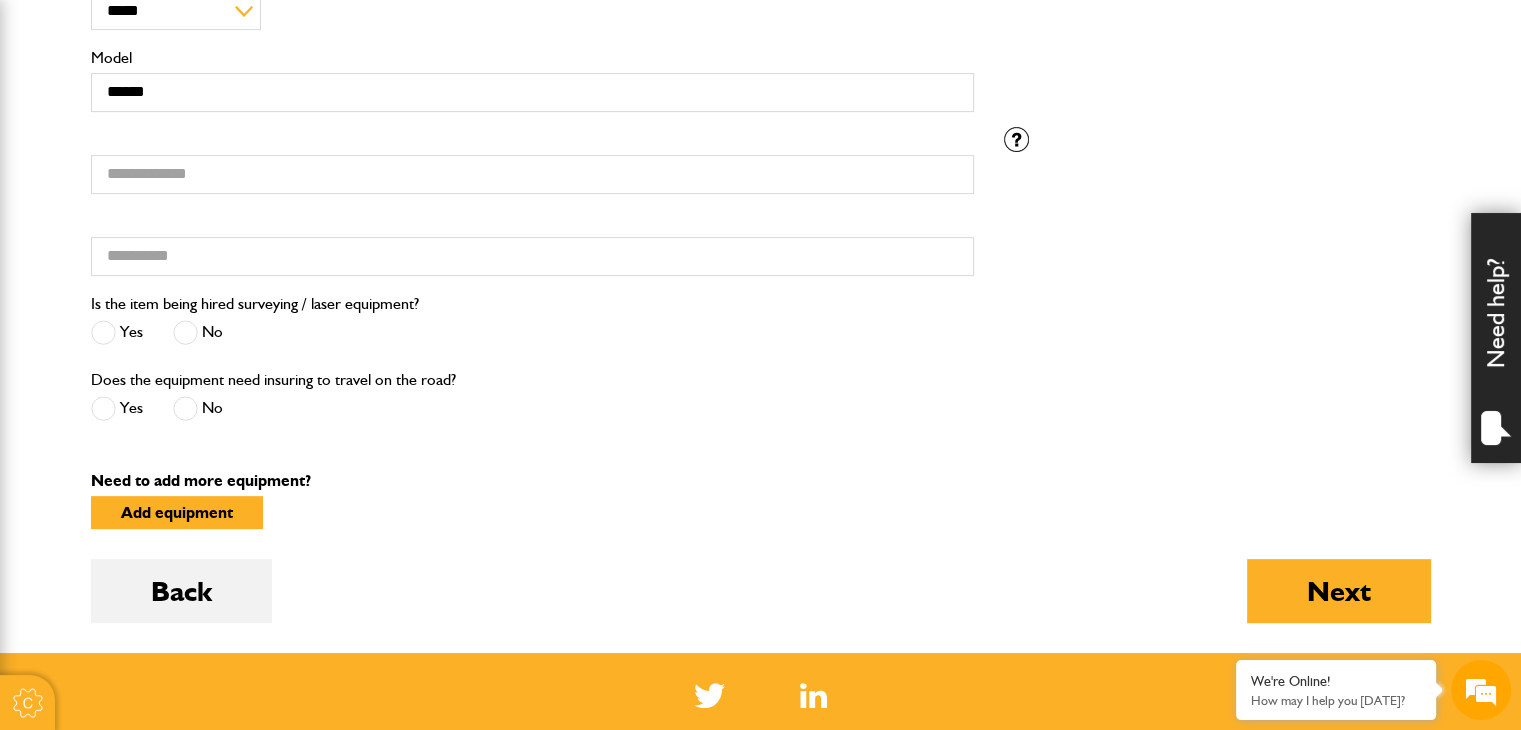 scroll, scrollTop: 638, scrollLeft: 0, axis: vertical 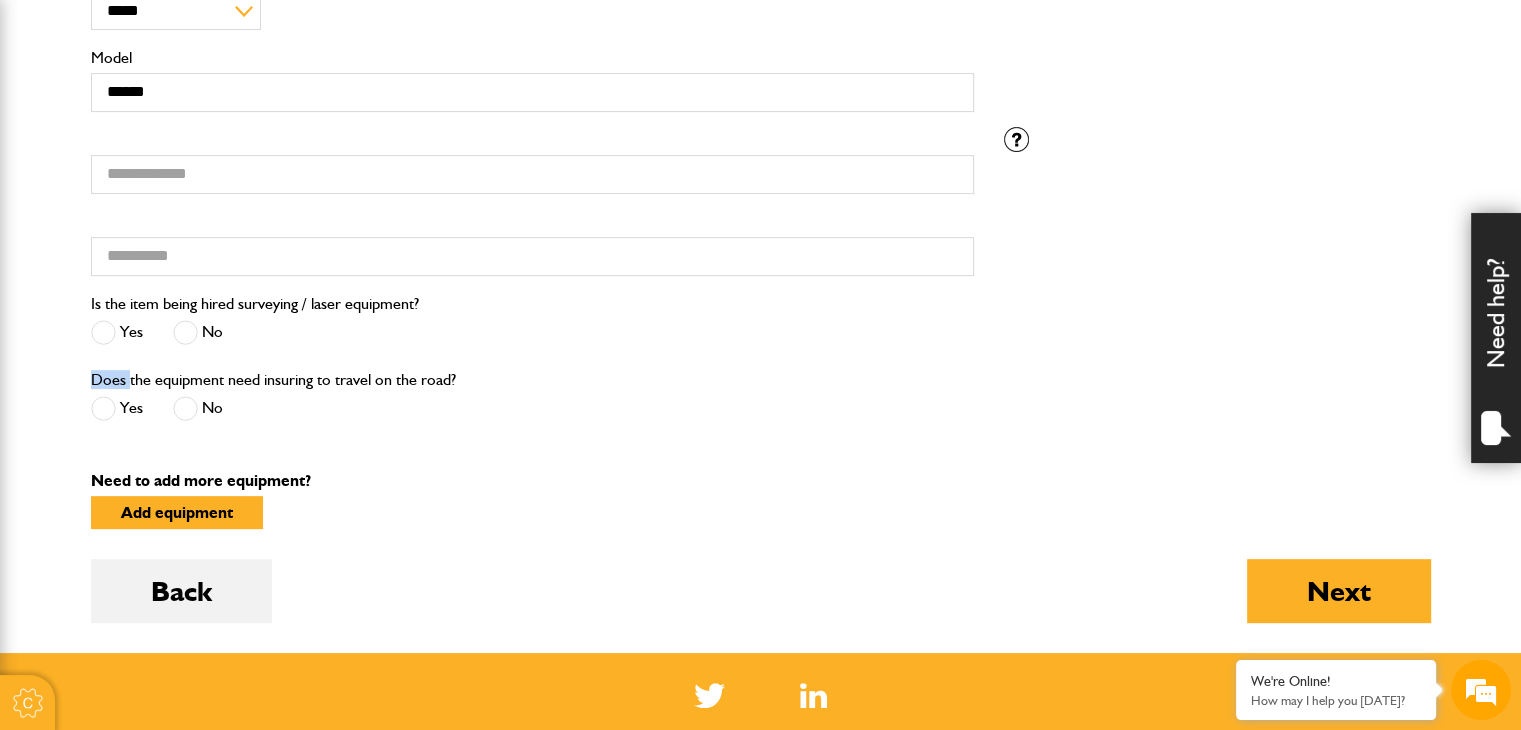 click on "Cookie Options You can control which cookies we use with the form below. Please see our  cookie policy  for more information. Allow all Essential These cookies are needed for essential functions. They can't be switched off and they don't store any of your information. Analytics These cookies gather anonymous usage information and they don't store any of your information. Switching off these cookies will mean we can't gather information to improve your experience of using our site. Functional These cookies enable basic functionality. Switching off these cookies will mean that areas of our website can't work properly. Advertising These cookies help us to learn what you're interested in so we can show you relevant adverts. Switching off these cookies will mean we can't show you any personalised adverts. Personalisation These cookies help us to learn what you're interested in so we can show you relevant content while you use our site. Save preferences
Broker Login" at bounding box center [760, 271] 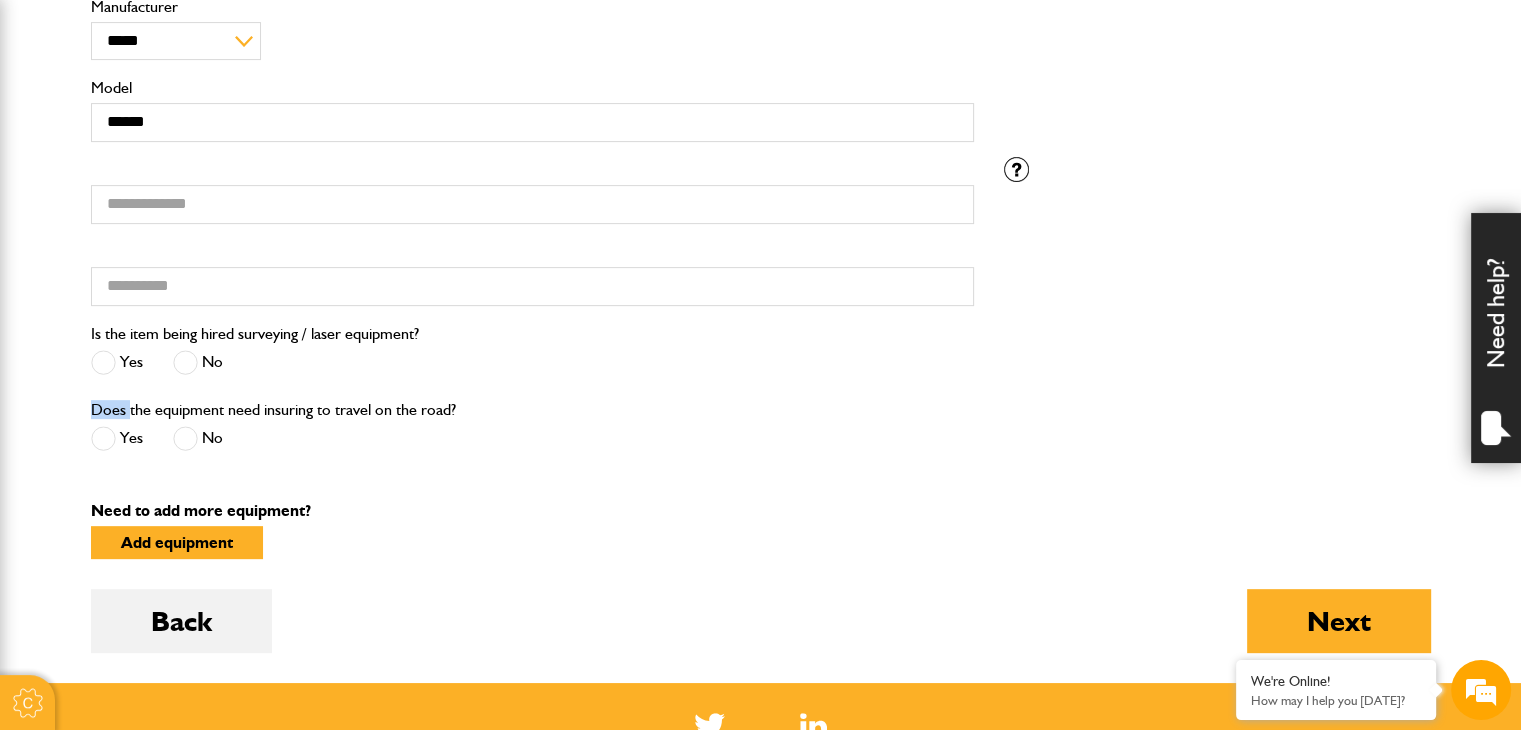 scroll, scrollTop: 640, scrollLeft: 0, axis: vertical 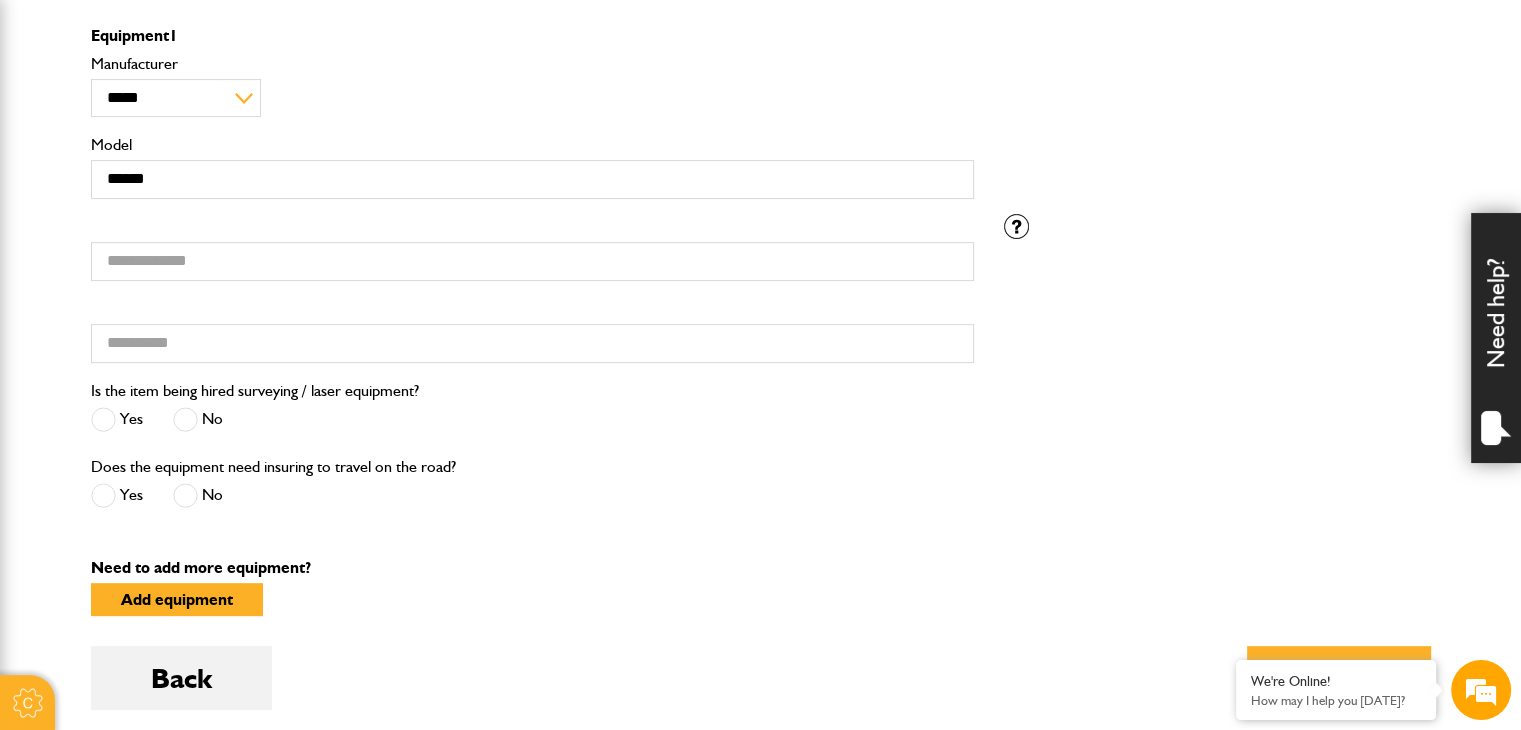 click on "Is the item being hired surveying / laser equipment?
Yes
No" at bounding box center (532, 416) 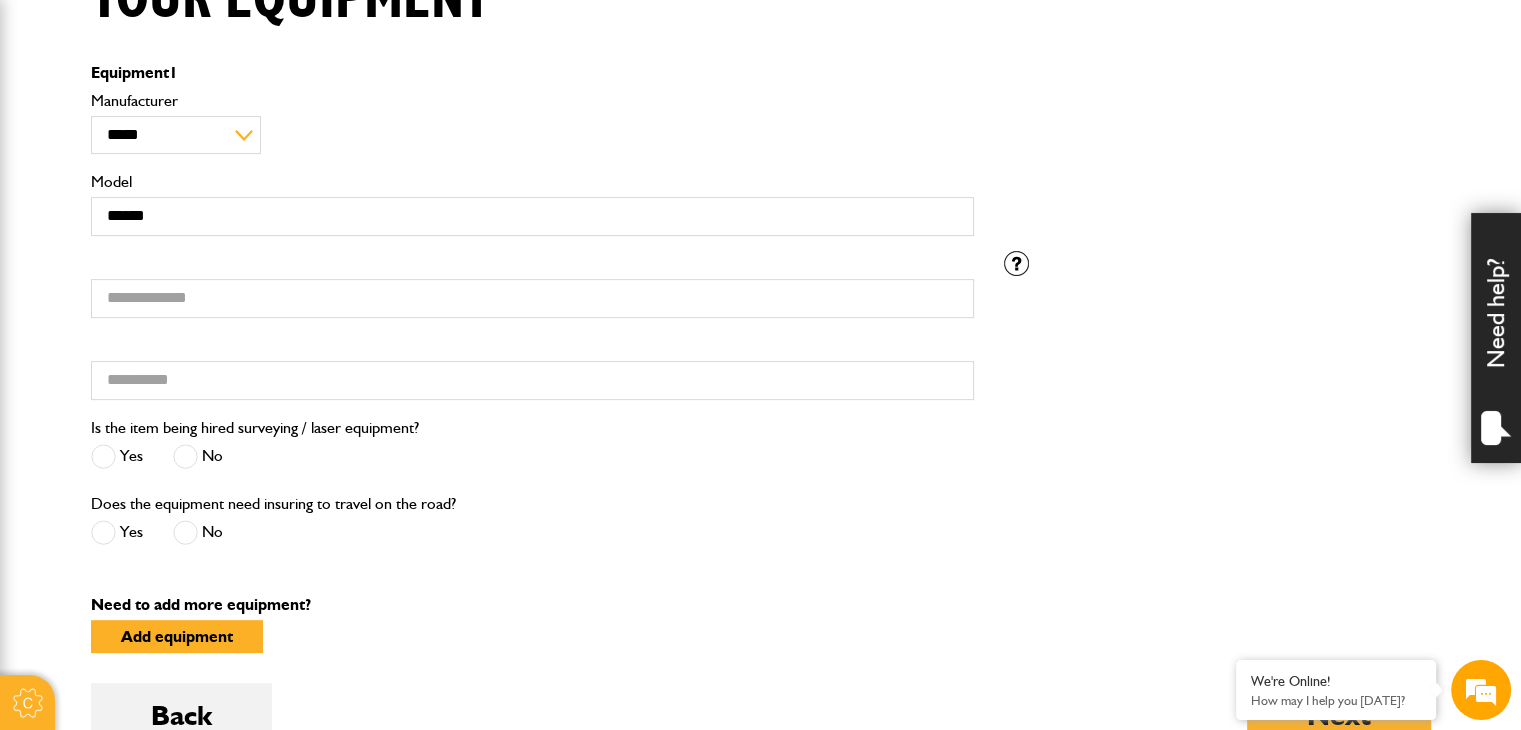 click on "Cookie Options You can control which cookies we use with the form below. Please see our  cookie policy  for more information. Allow all Essential These cookies are needed for essential functions. They can't be switched off and they don't store any of your information. Analytics These cookies gather anonymous usage information and they don't store any of your information. Switching off these cookies will mean we can't gather information to improve your experience of using our site. Functional These cookies enable basic functionality. Switching off these cookies will mean that areas of our website can't work properly. Advertising These cookies help us to learn what you're interested in so we can show you relevant adverts. Switching off these cookies will mean we can't show you any personalised adverts. Personalisation These cookies help us to learn what you're interested in so we can show you relevant content while you use our site. Save preferences
Broker Login" at bounding box center [760, 395] 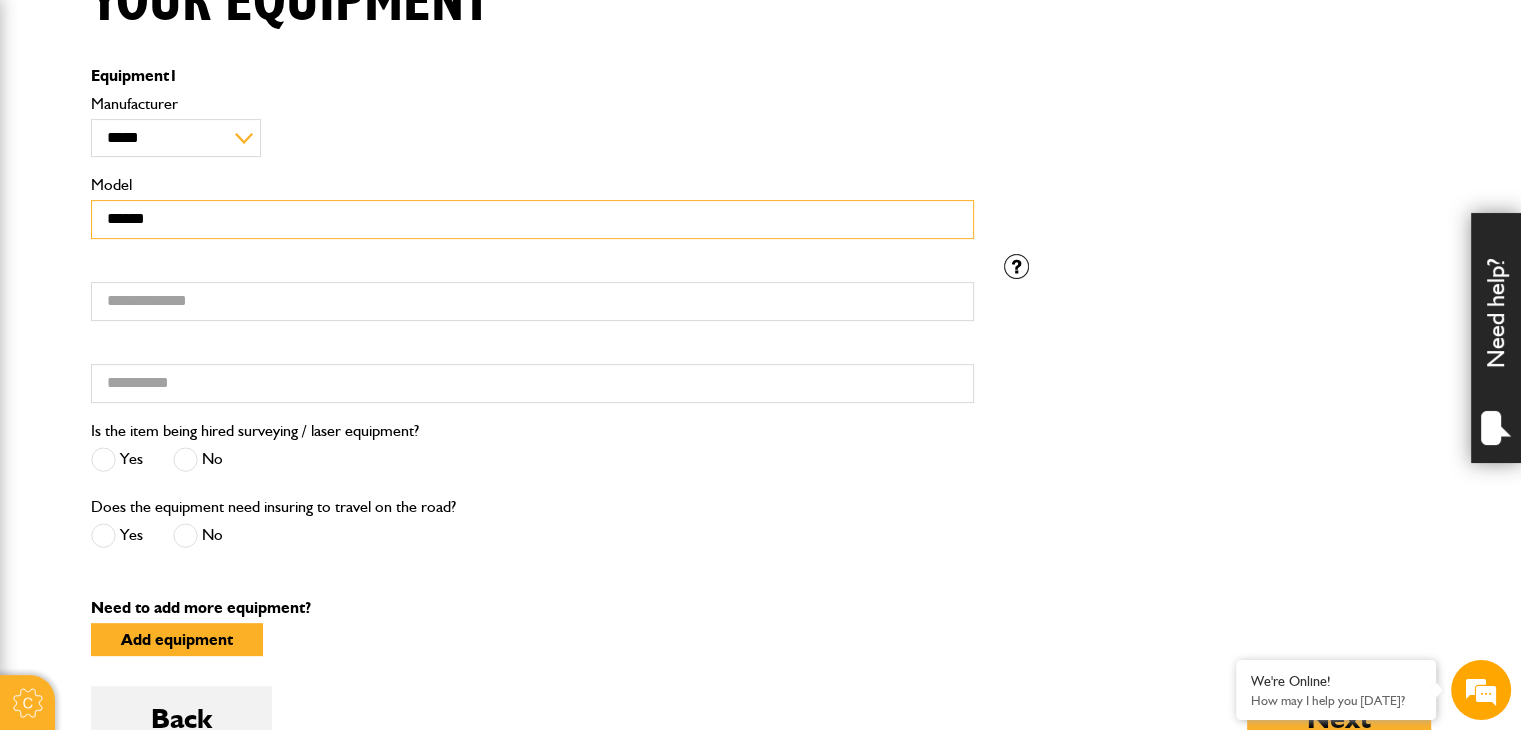 click on "*****" at bounding box center (532, 219) 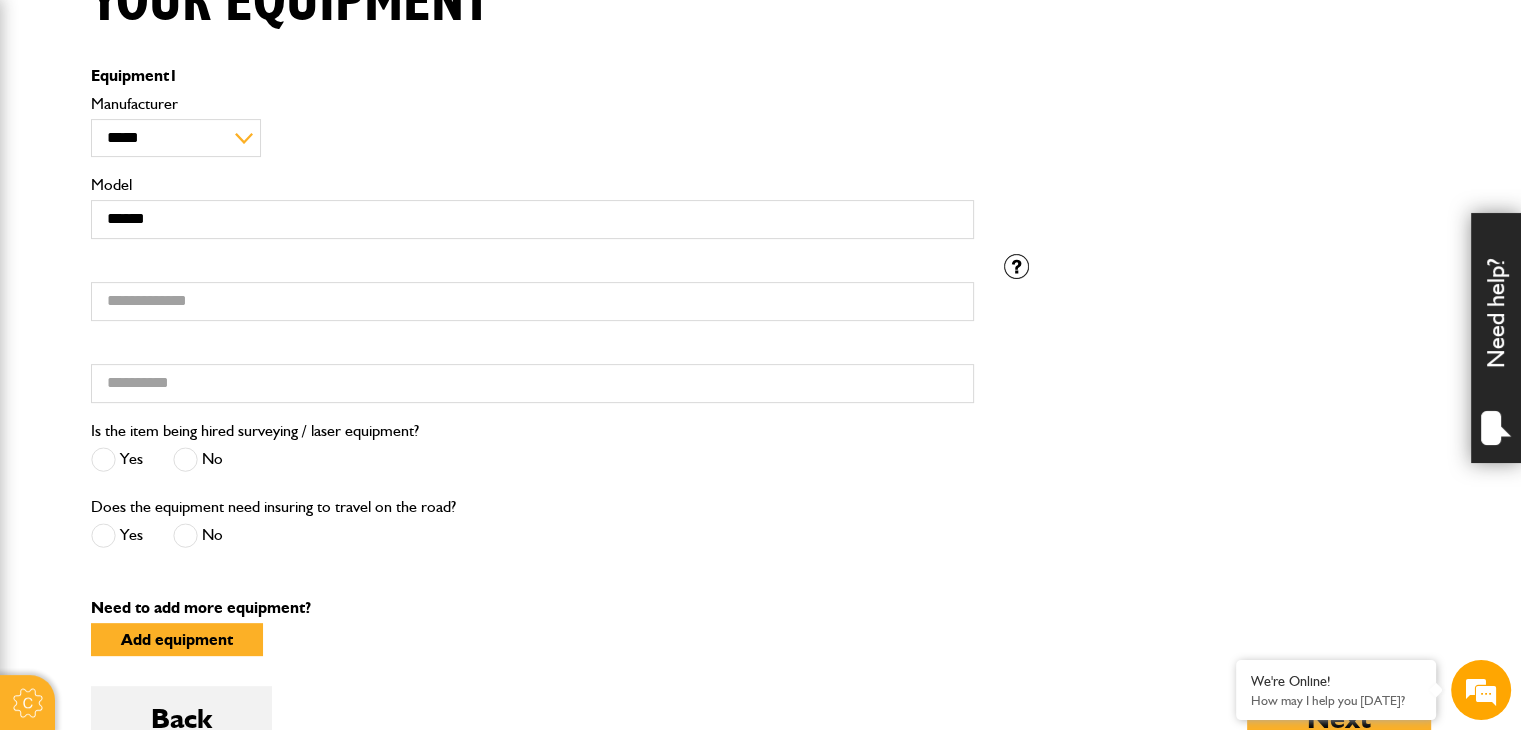 scroll, scrollTop: 616, scrollLeft: 0, axis: vertical 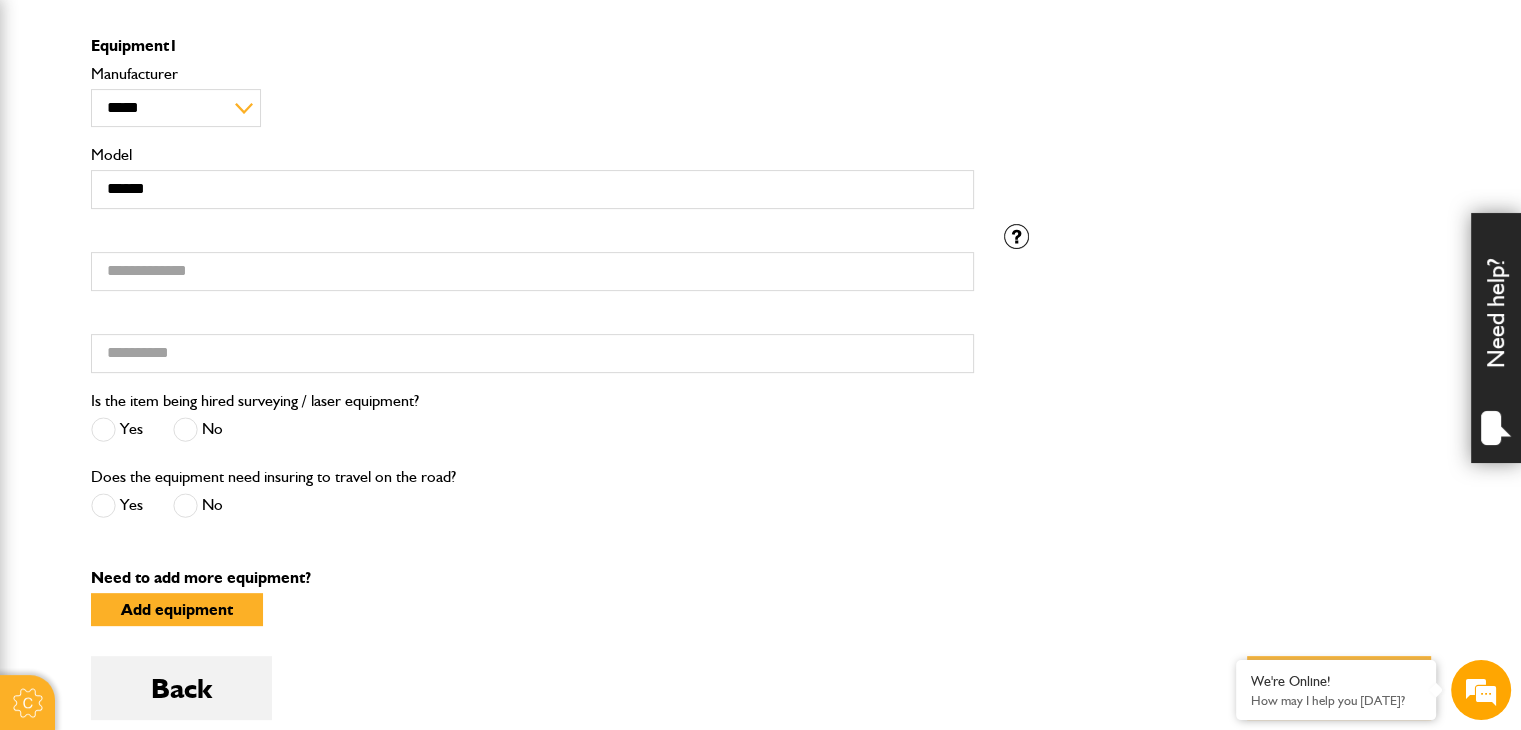 click on "Cookie Options You can control which cookies we use with the form below. Please see our  cookie policy  for more information. Allow all Essential These cookies are needed for essential functions. They can't be switched off and they don't store any of your information. Analytics These cookies gather anonymous usage information and they don't store any of your information. Switching off these cookies will mean we can't gather information to improve your experience of using our site. Functional These cookies enable basic functionality. Switching off these cookies will mean that areas of our website can't work properly. Advertising These cookies help us to learn what you're interested in so we can show you relevant adverts. Switching off these cookies will mean we can't show you any personalised adverts. Personalisation These cookies help us to learn what you're interested in so we can show you relevant content while you use our site. Save preferences
Broker Login" at bounding box center (760, 368) 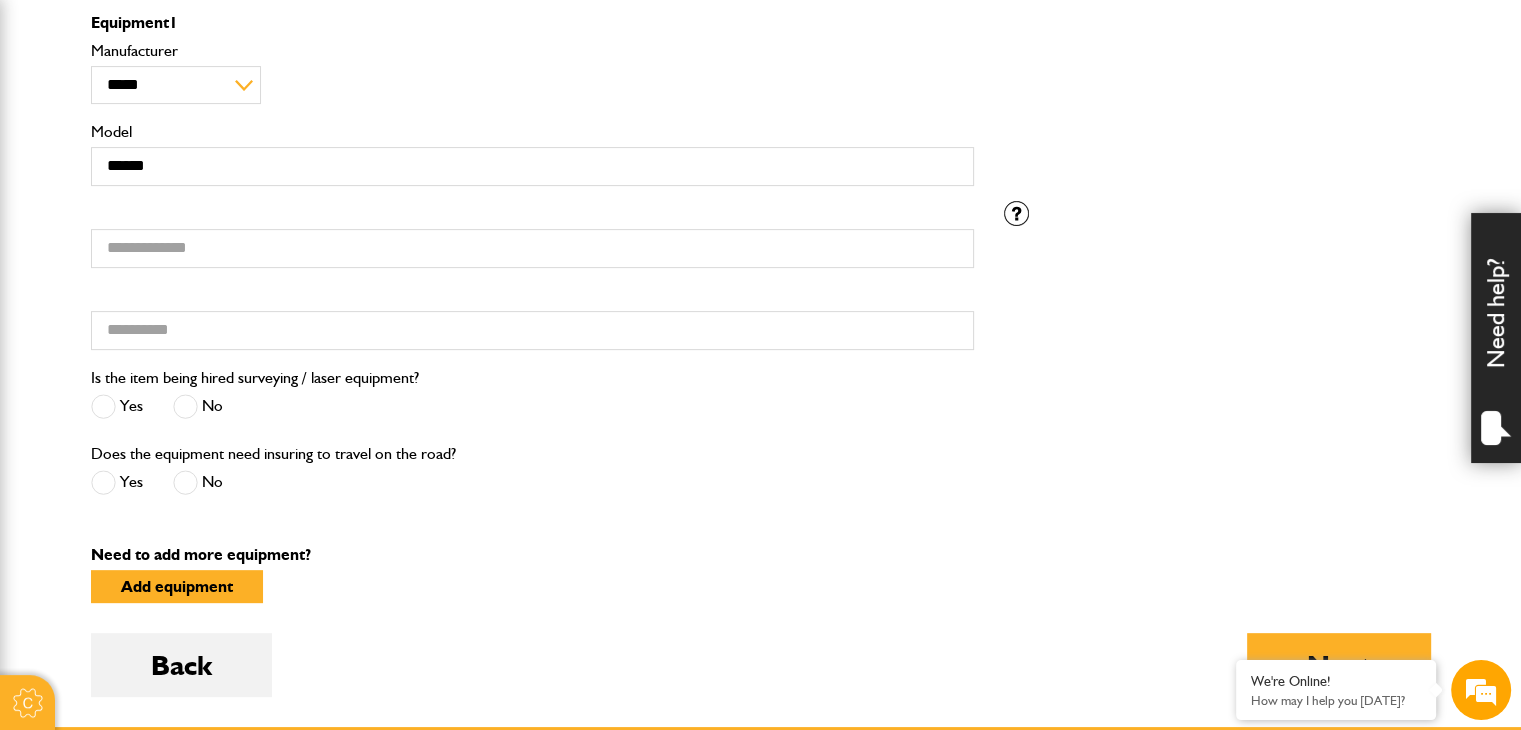 scroll, scrollTop: 593, scrollLeft: 0, axis: vertical 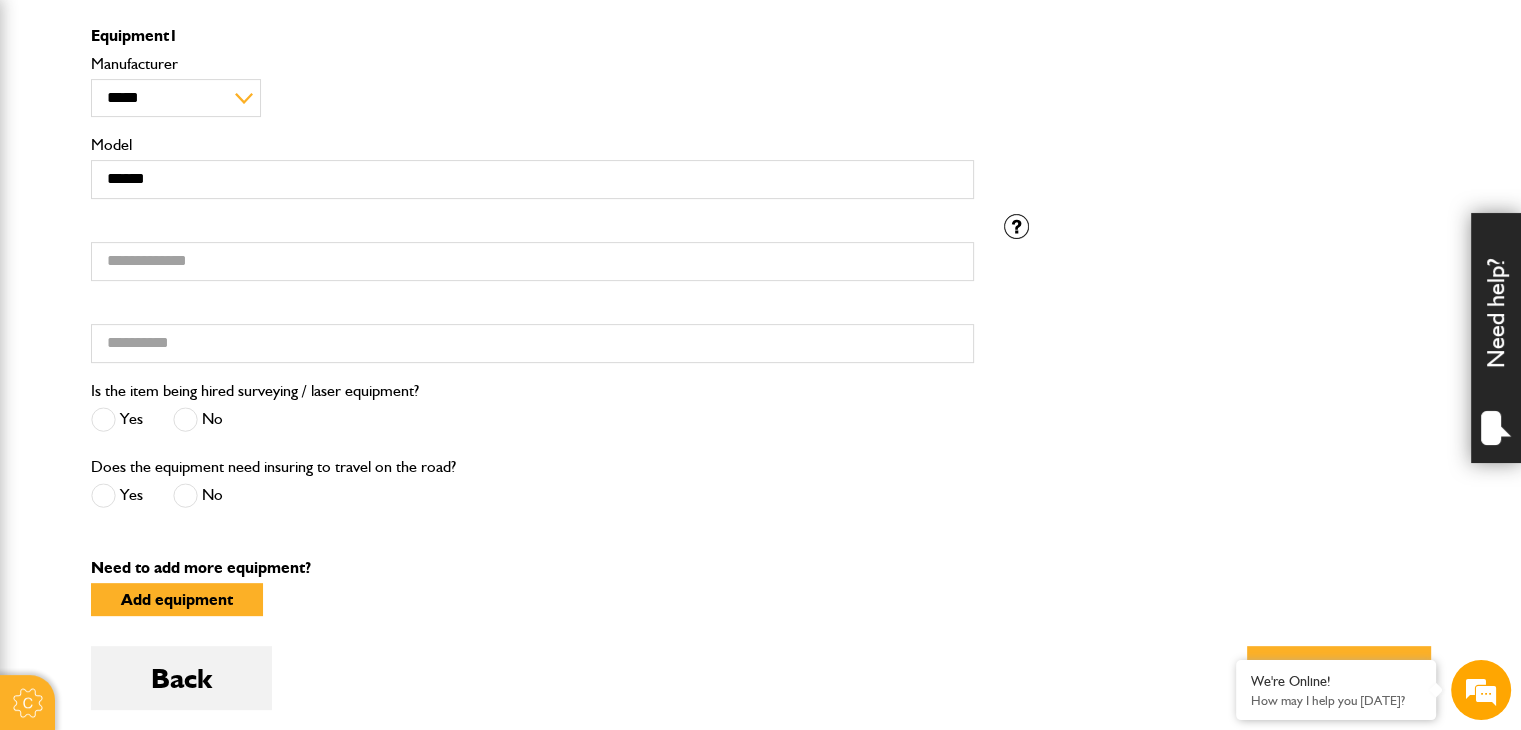 click on "*****
Model" at bounding box center [532, 168] 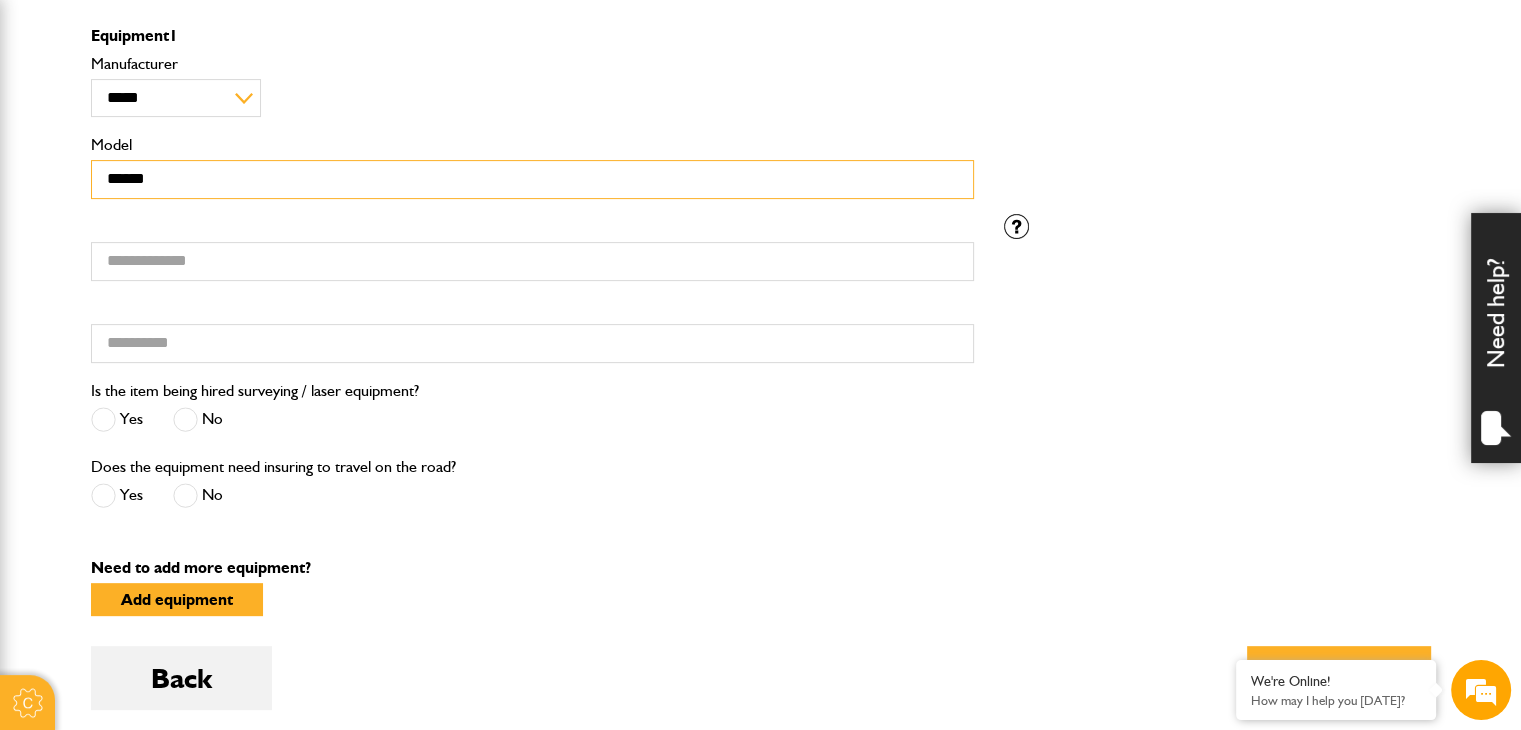 click on "*****" at bounding box center [532, 179] 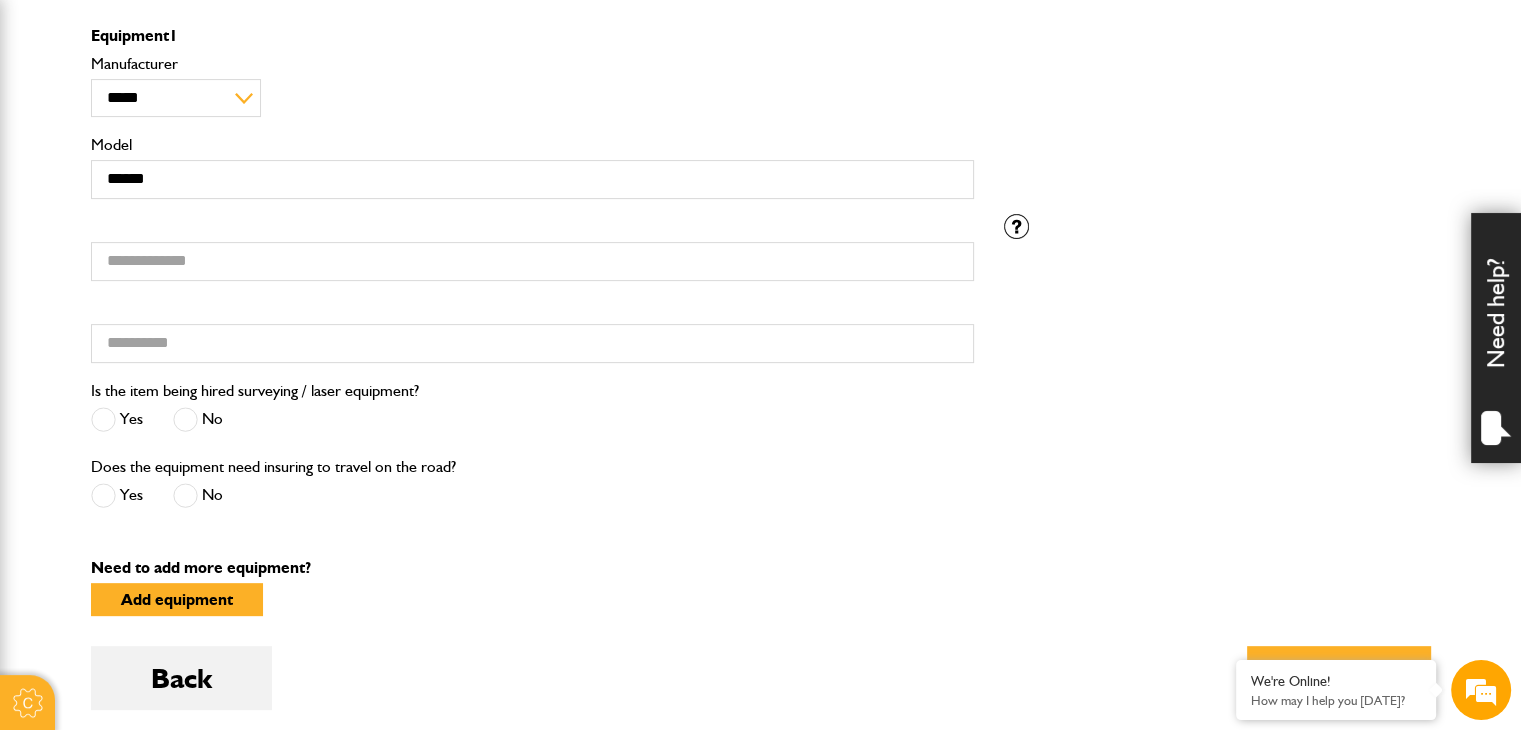 click on "Cookie Options You can control which cookies we use with the form below. Please see our  cookie policy  for more information. Allow all Essential These cookies are needed for essential functions. They can't be switched off and they don't store any of your information. Analytics These cookies gather anonymous usage information and they don't store any of your information. Switching off these cookies will mean we can't gather information to improve your experience of using our site. Functional These cookies enable basic functionality. Switching off these cookies will mean that areas of our website can't work properly. Advertising These cookies help us to learn what you're interested in so we can show you relevant adverts. Switching off these cookies will mean we can't show you any personalised adverts. Personalisation These cookies help us to learn what you're interested in so we can show you relevant content while you use our site. Save preferences
Broker Login" at bounding box center (760, 358) 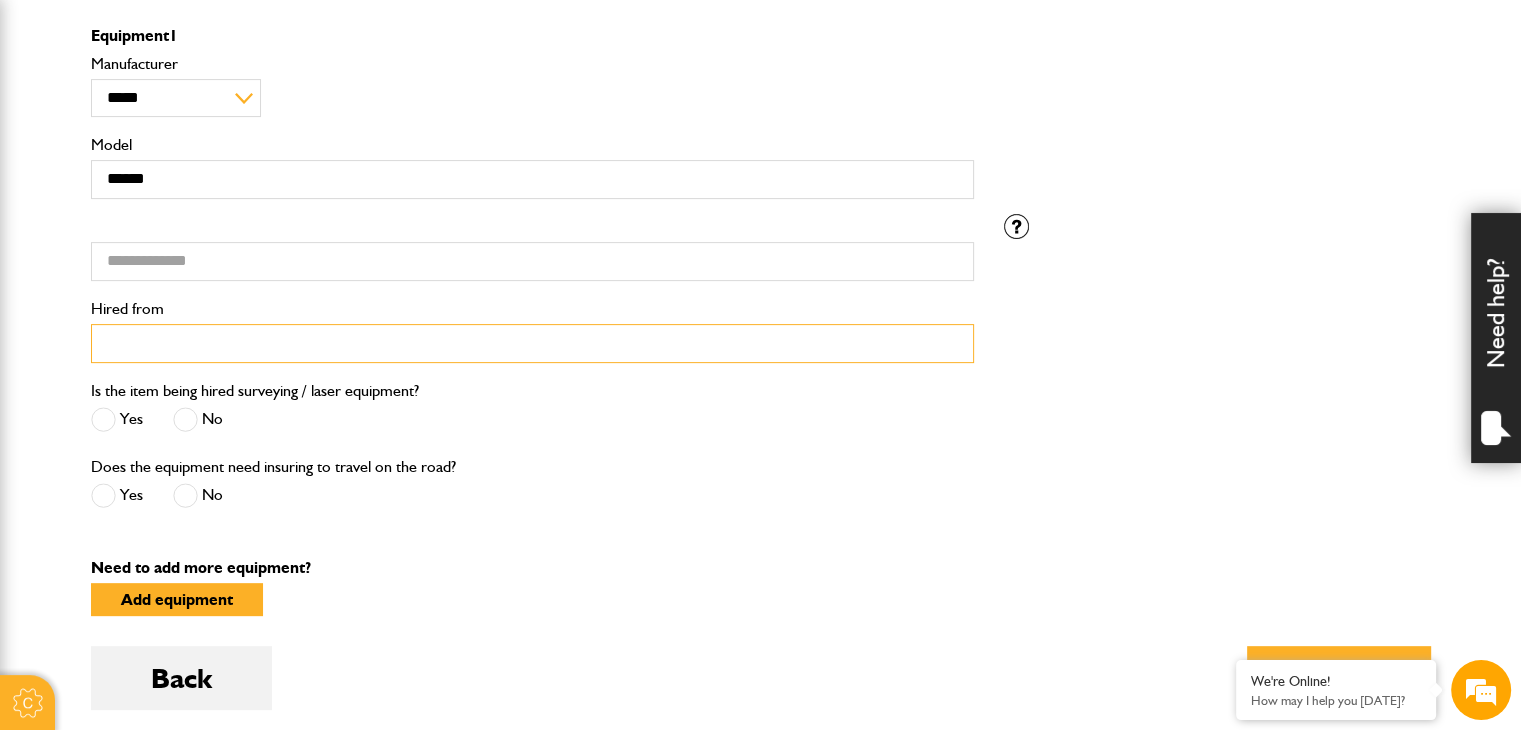 click on "Hired from" at bounding box center (532, 343) 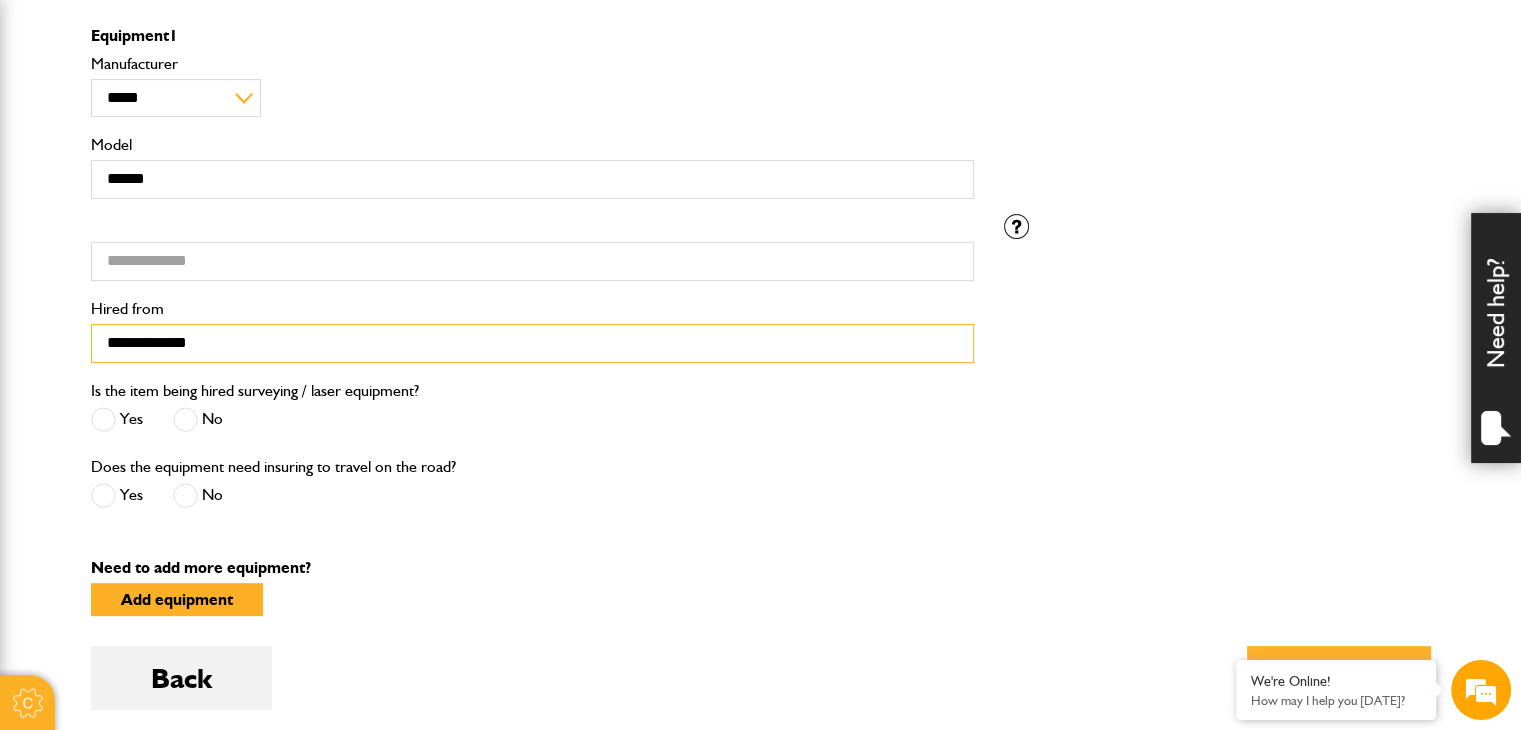 type on "**********" 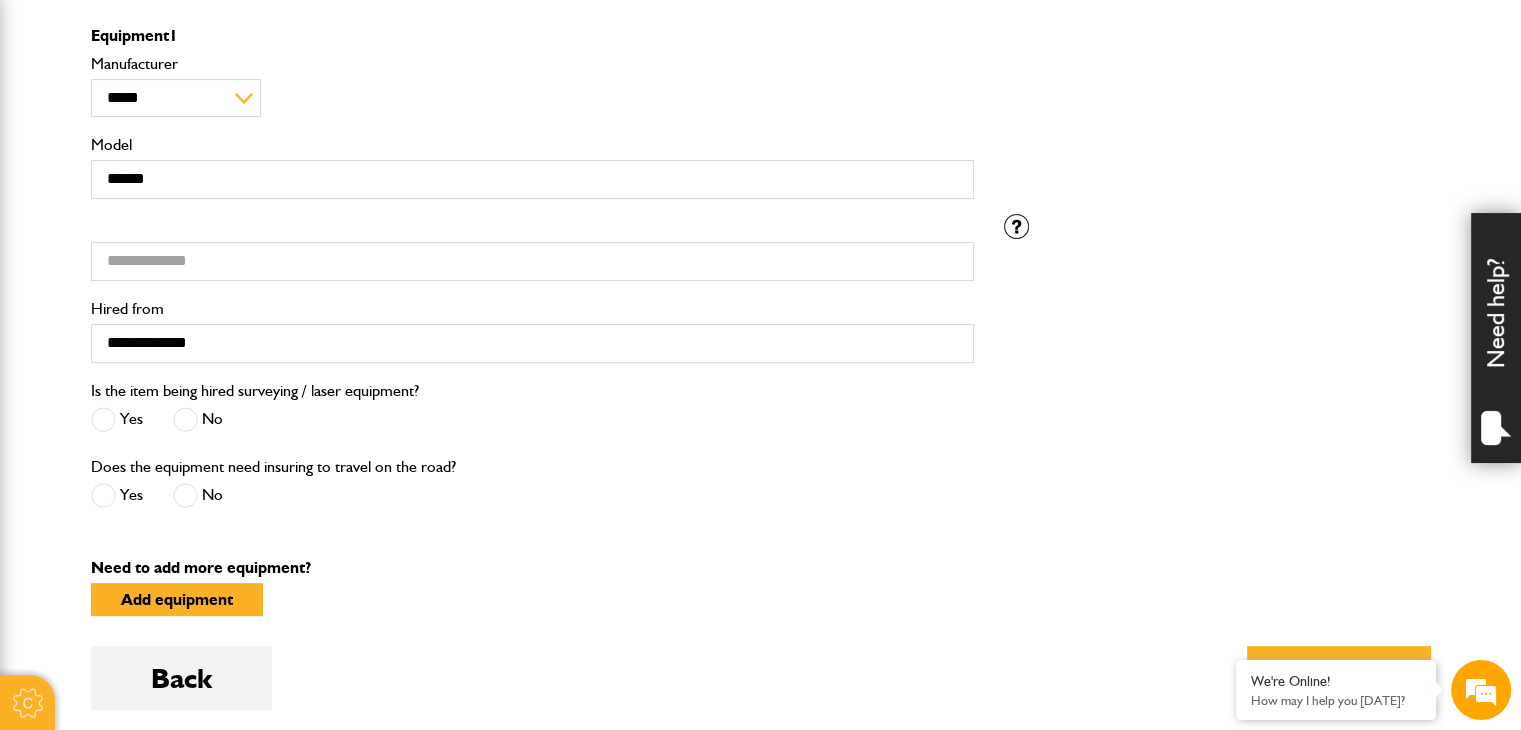 click on "Cookie Options You can control which cookies we use with the form below. Please see our  cookie policy  for more information. Allow all Essential These cookies are needed for essential functions. They can't be switched off and they don't store any of your information. Analytics These cookies gather anonymous usage information and they don't store any of your information. Switching off these cookies will mean we can't gather information to improve your experience of using our site. Functional These cookies enable basic functionality. Switching off these cookies will mean that areas of our website can't work properly. Advertising These cookies help us to learn what you're interested in so we can show you relevant adverts. Switching off these cookies will mean we can't show you any personalised adverts. Personalisation These cookies help us to learn what you're interested in so we can show you relevant content while you use our site. Save preferences
Broker Login" at bounding box center [760, 358] 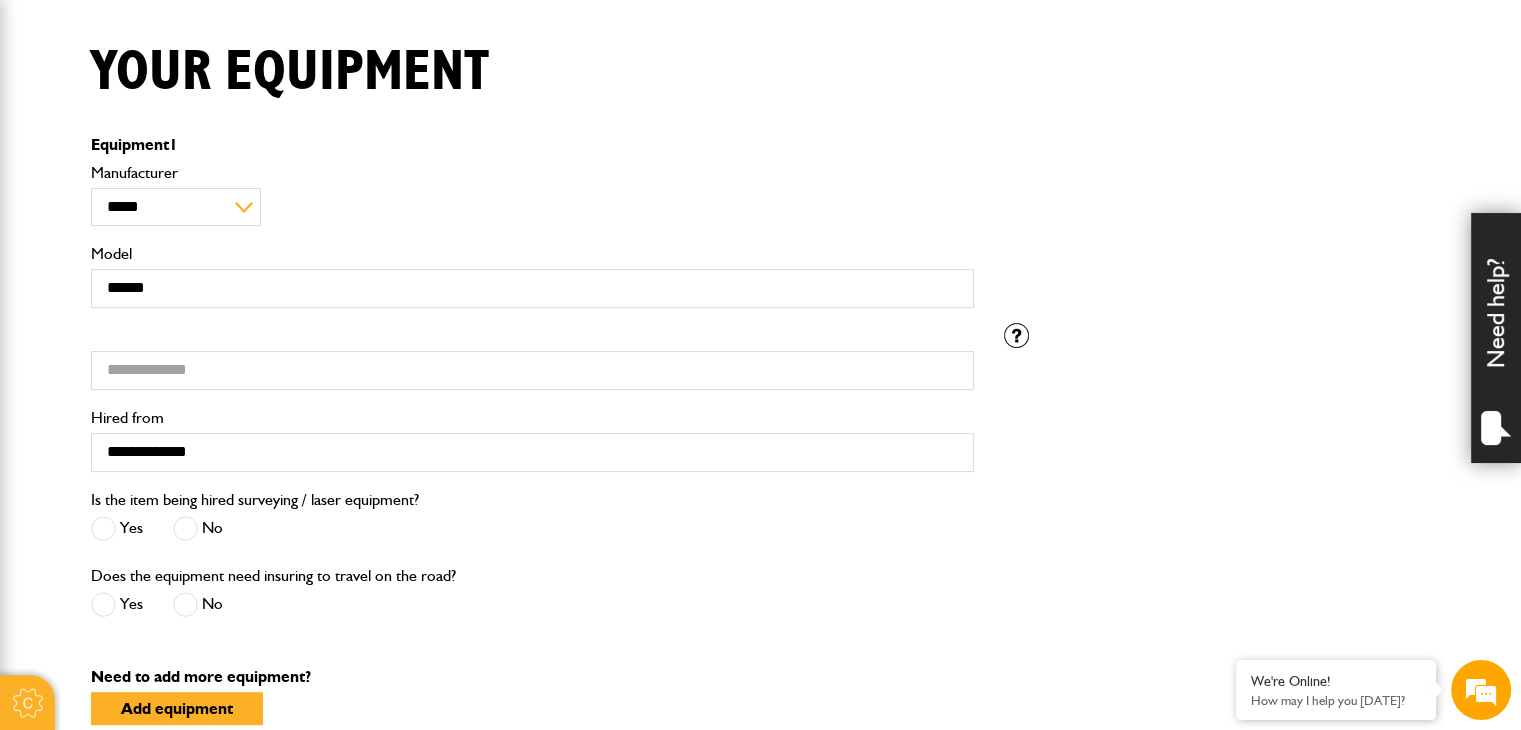 scroll, scrollTop: 473, scrollLeft: 0, axis: vertical 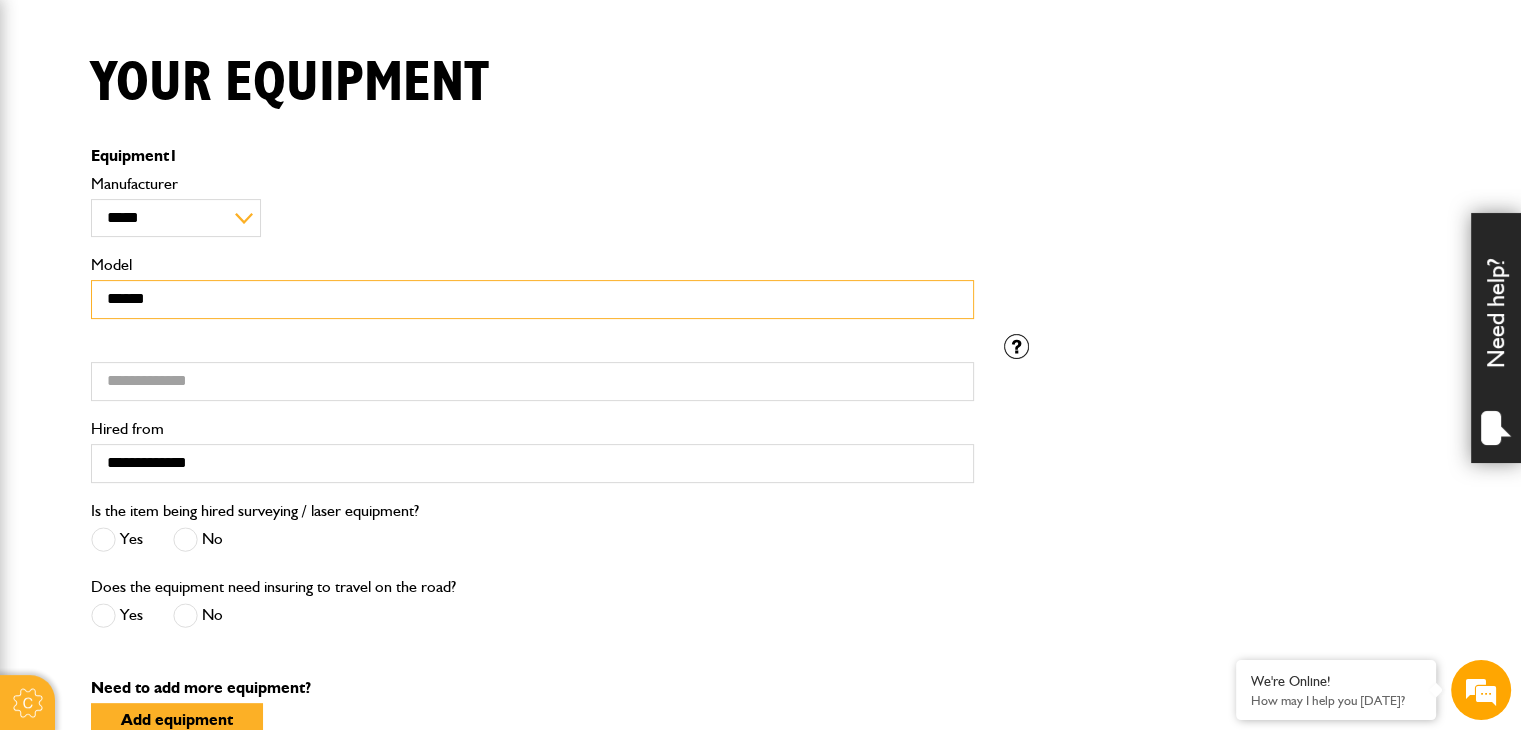 click on "*****" at bounding box center (532, 299) 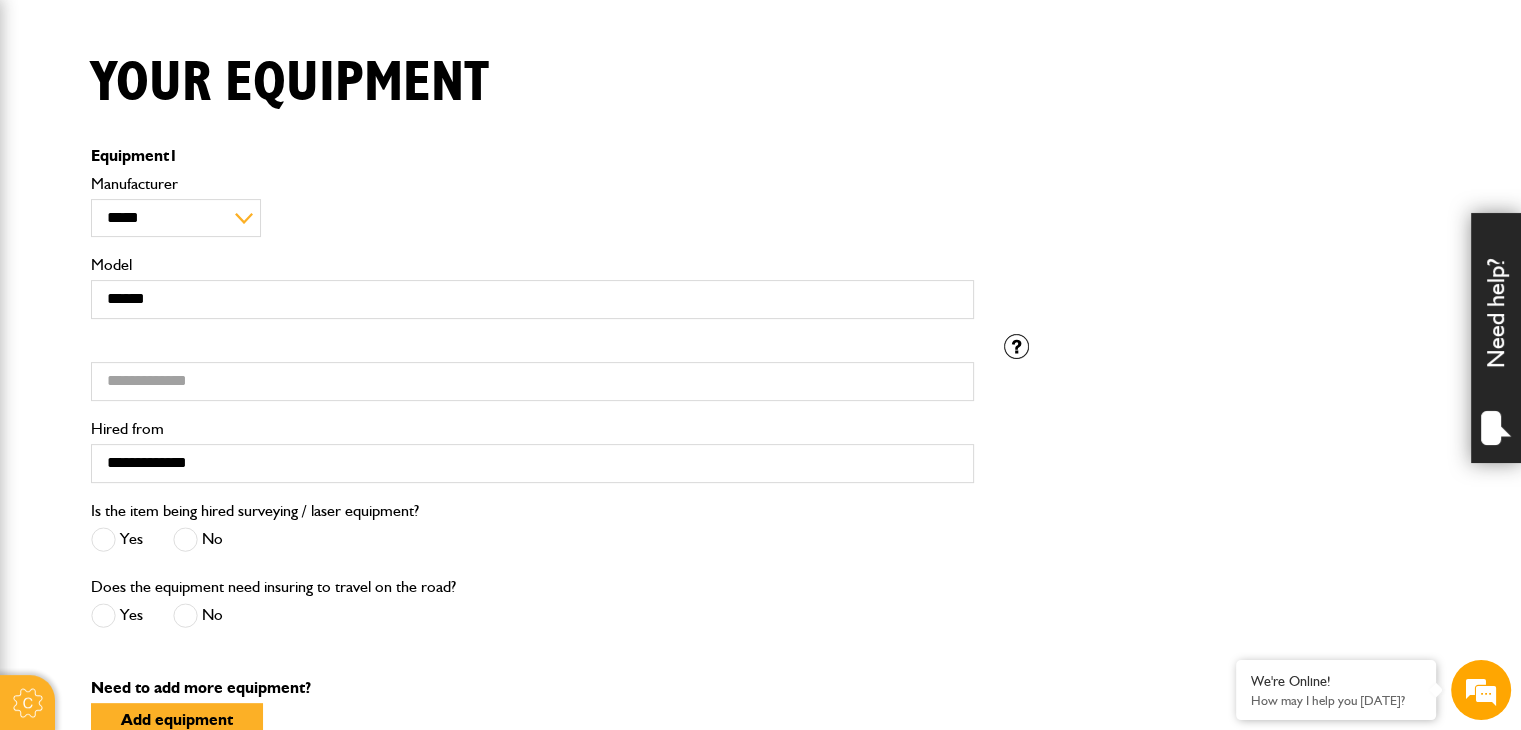 click on "Cookie Options You can control which cookies we use with the form below. Please see our  cookie policy  for more information. Allow all Essential These cookies are needed for essential functions. They can't be switched off and they don't store any of your information. Analytics These cookies gather anonymous usage information and they don't store any of your information. Switching off these cookies will mean we can't gather information to improve your experience of using our site. Functional These cookies enable basic functionality. Switching off these cookies will mean that areas of our website can't work properly. Advertising These cookies help us to learn what you're interested in so we can show you relevant adverts. Switching off these cookies will mean we can't show you any personalised adverts. Personalisation These cookies help us to learn what you're interested in so we can show you relevant content while you use our site. Save preferences
Broker Login" at bounding box center [760, 478] 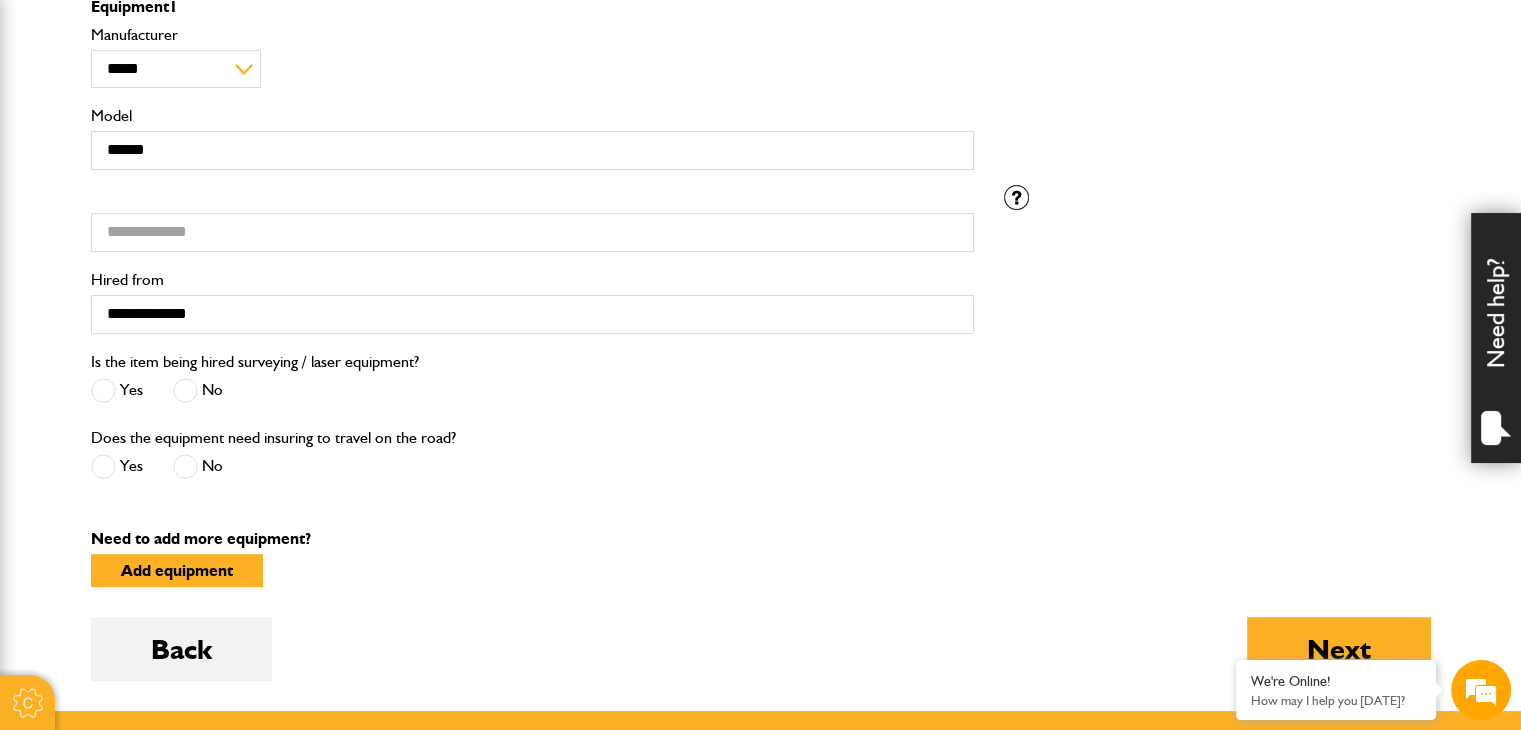 scroll, scrollTop: 633, scrollLeft: 0, axis: vertical 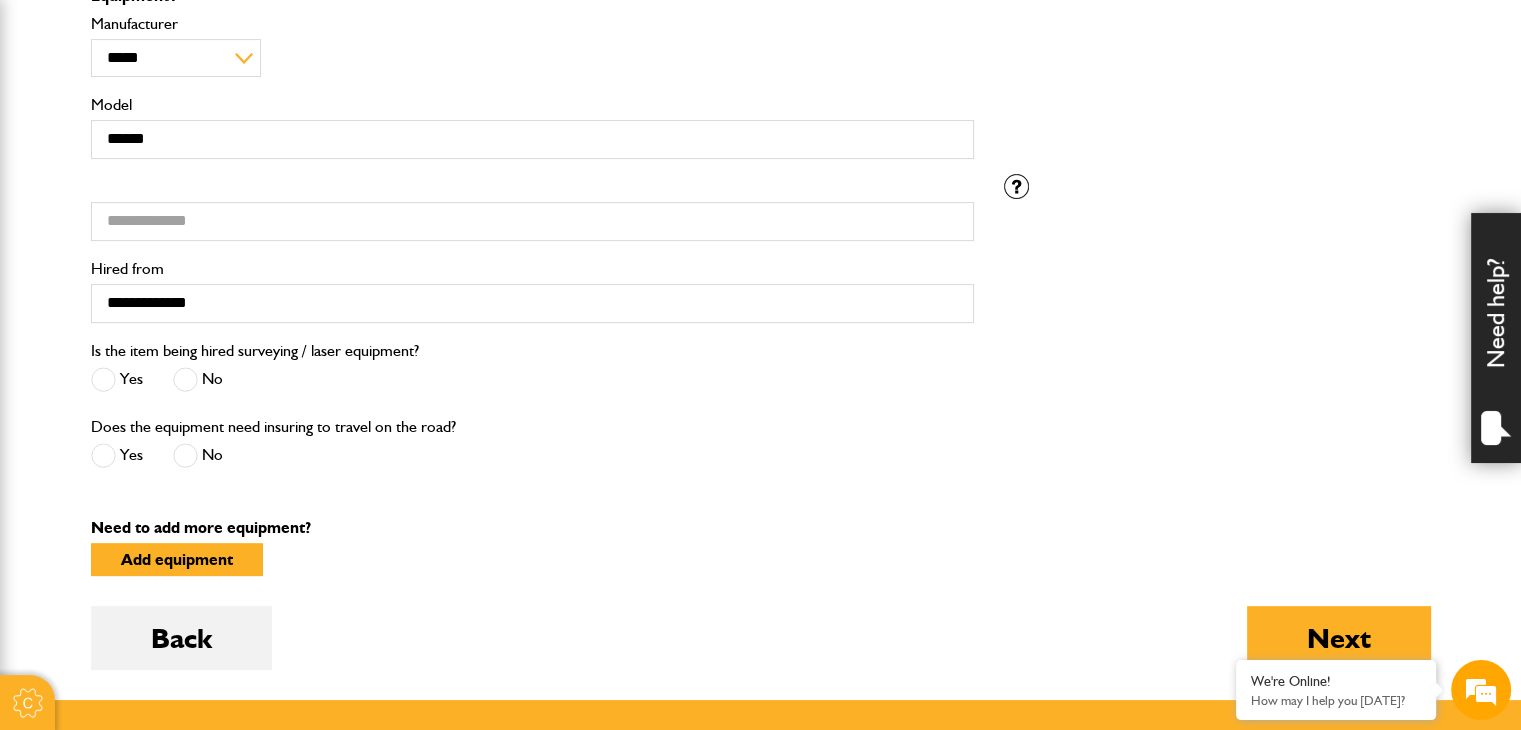click on "**********" at bounding box center (761, 92) 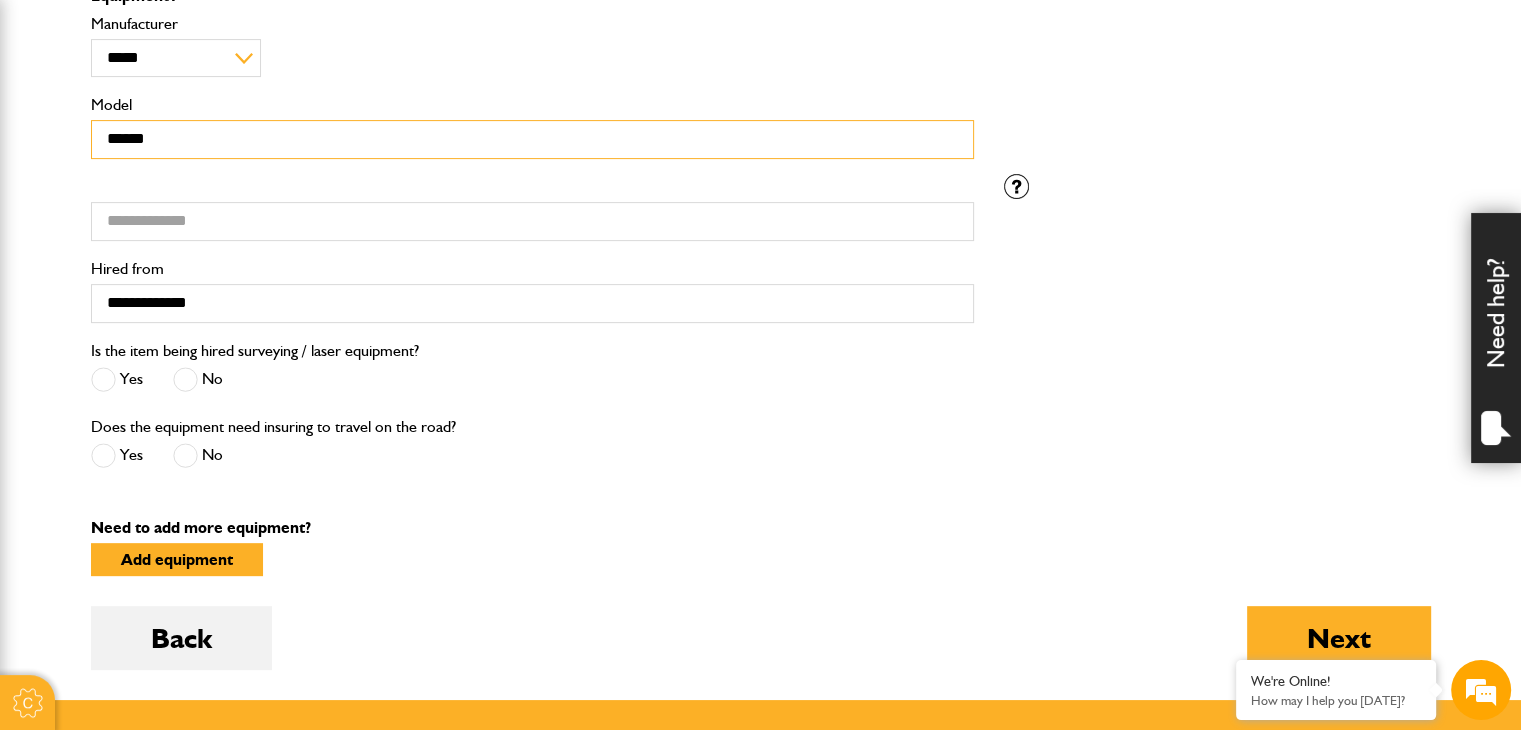 click on "*****" at bounding box center [532, 139] 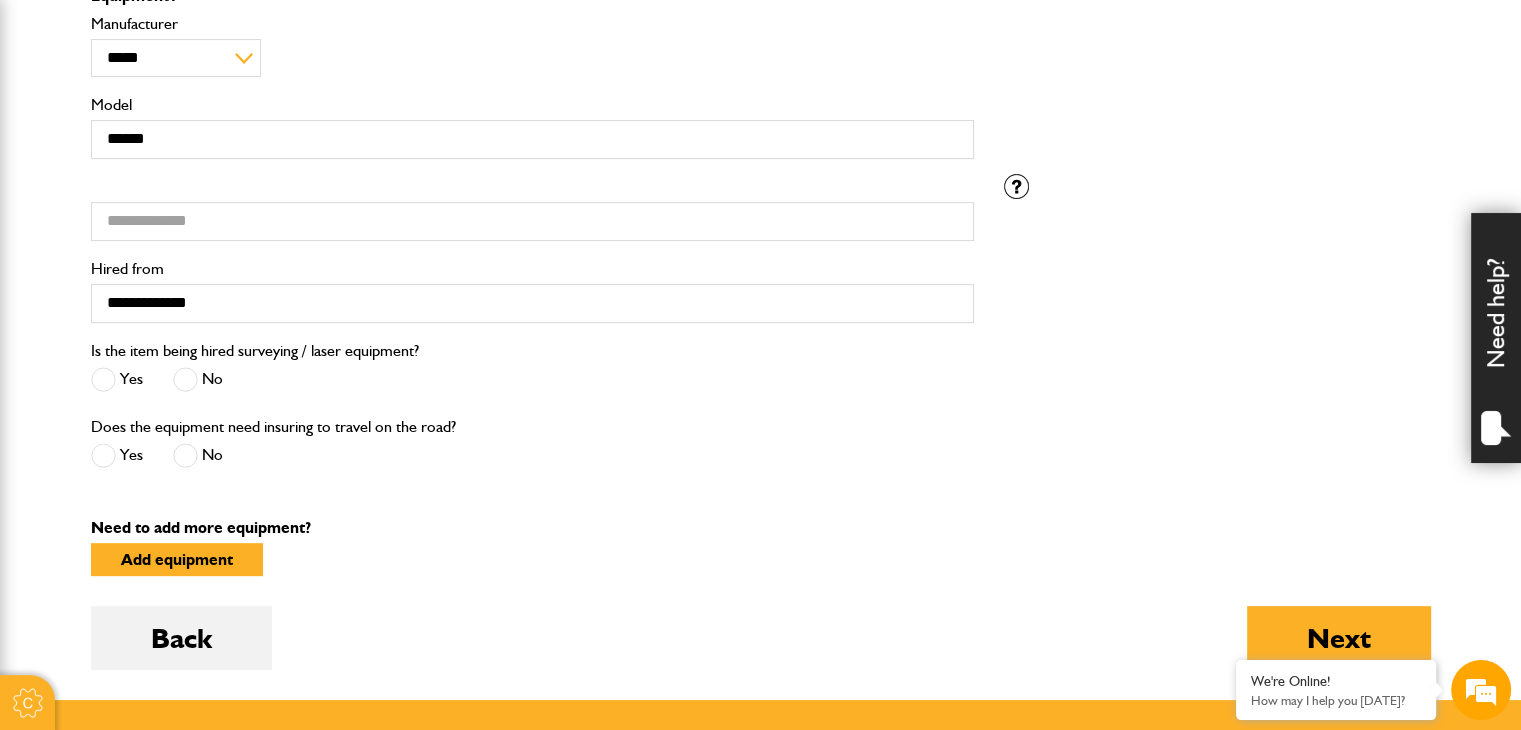 scroll, scrollTop: 0, scrollLeft: 0, axis: both 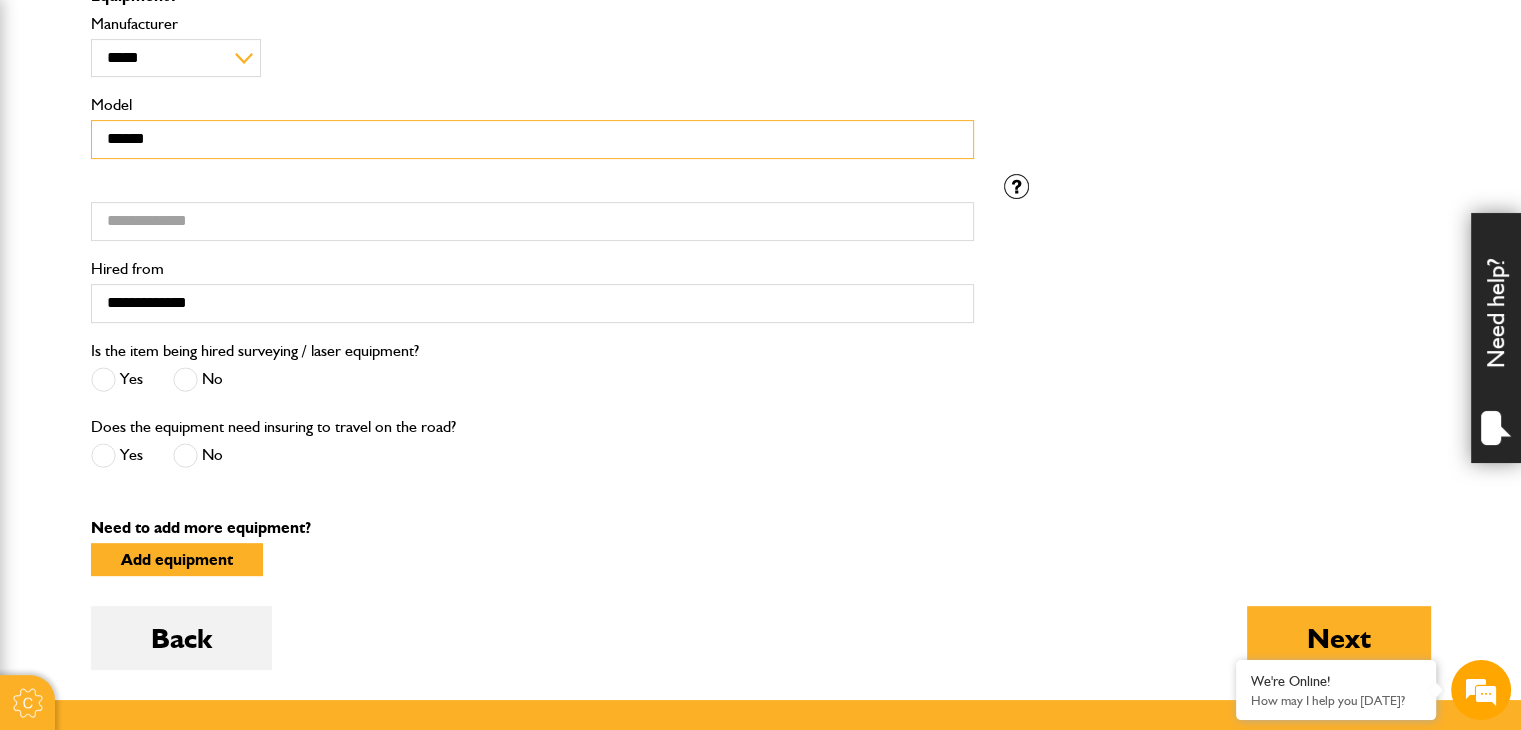 click on "*****" at bounding box center [532, 139] 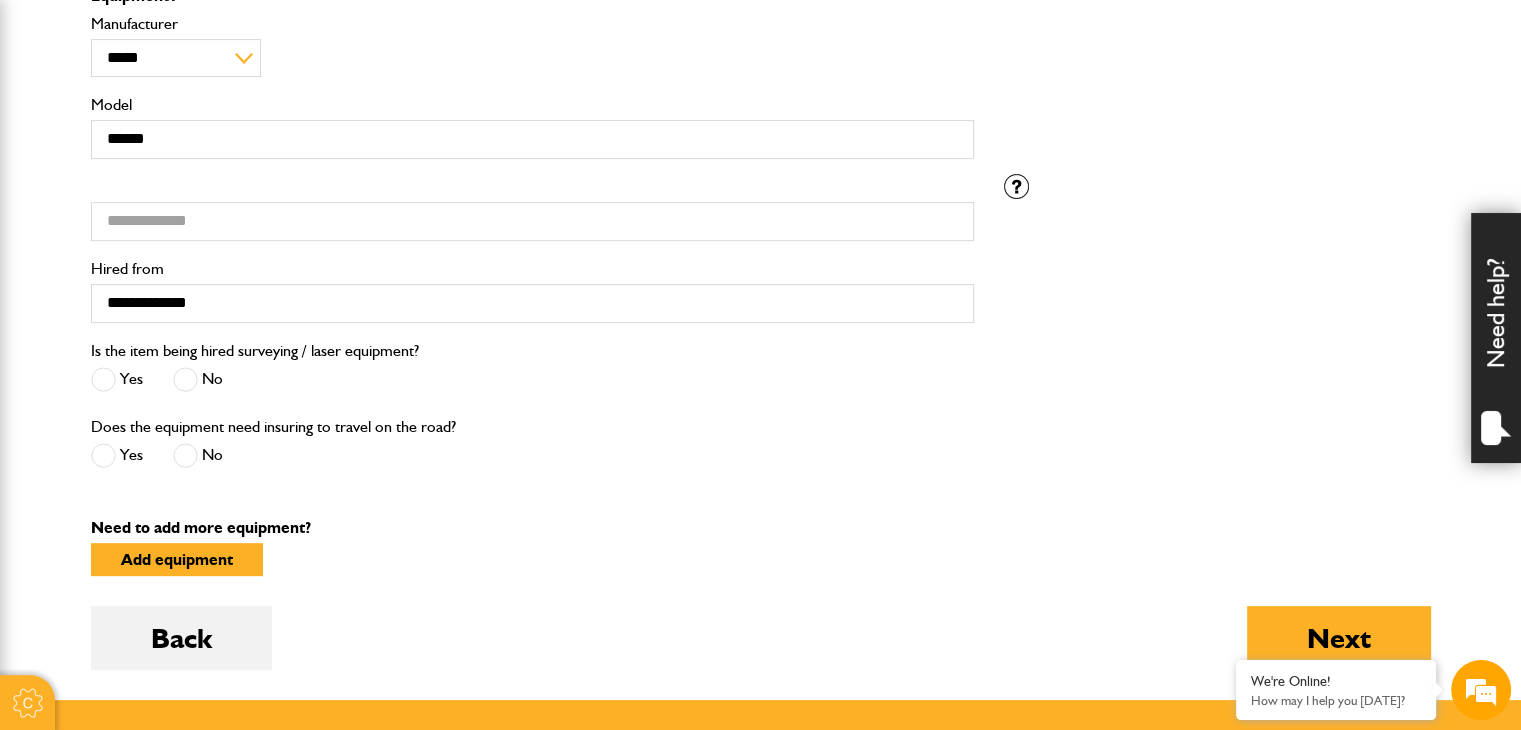 click on "Cookie Options You can control which cookies we use with the form below. Please see our  cookie policy  for more information. Allow all Essential These cookies are needed for essential functions. They can't be switched off and they don't store any of your information. Analytics These cookies gather anonymous usage information and they don't store any of your information. Switching off these cookies will mean we can't gather information to improve your experience of using our site. Functional These cookies enable basic functionality. Switching off these cookies will mean that areas of our website can't work properly. Advertising These cookies help us to learn what you're interested in so we can show you relevant adverts. Switching off these cookies will mean we can't show you any personalised adverts. Personalisation These cookies help us to learn what you're interested in so we can show you relevant content while you use our site. Save preferences
Broker Login" at bounding box center [760, 318] 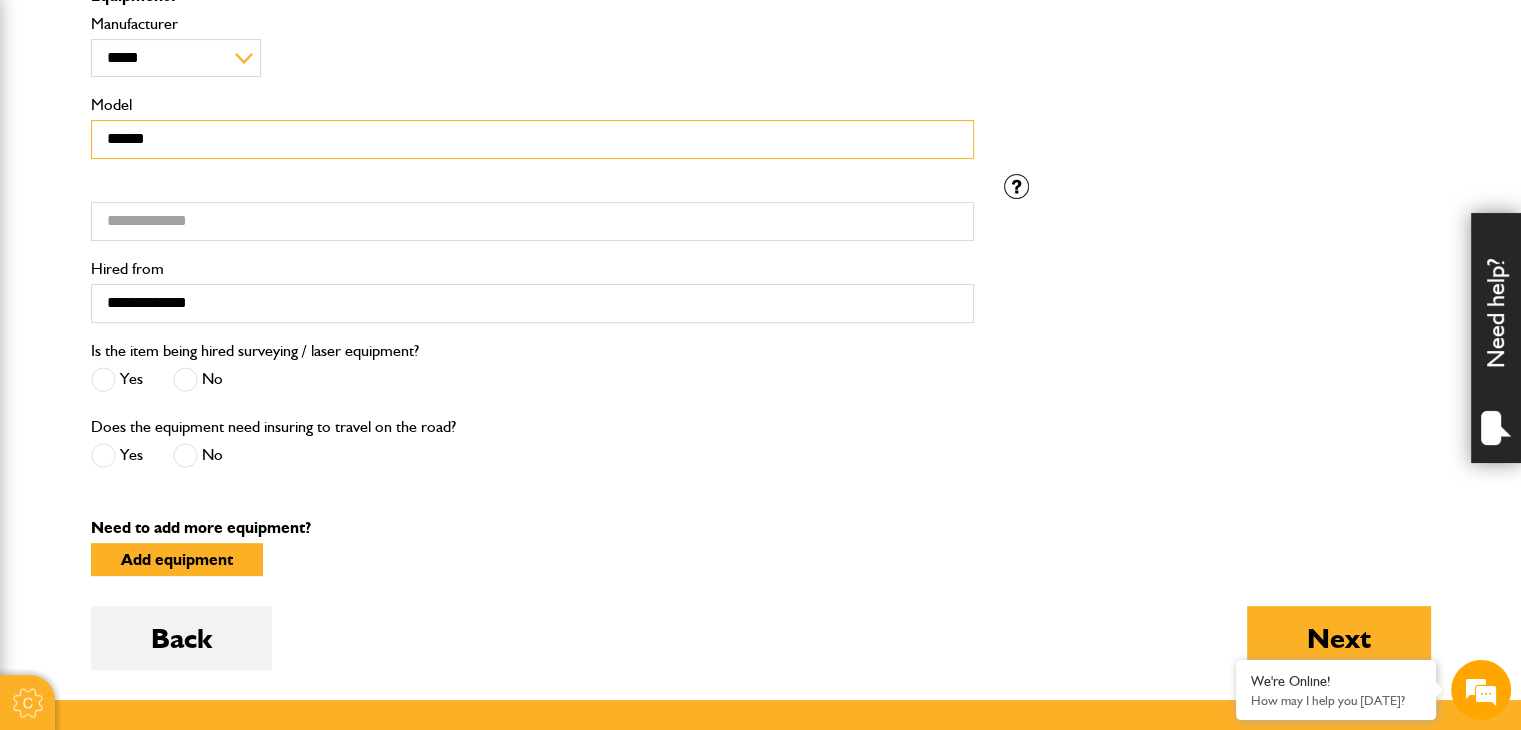 click on "*****" at bounding box center (532, 139) 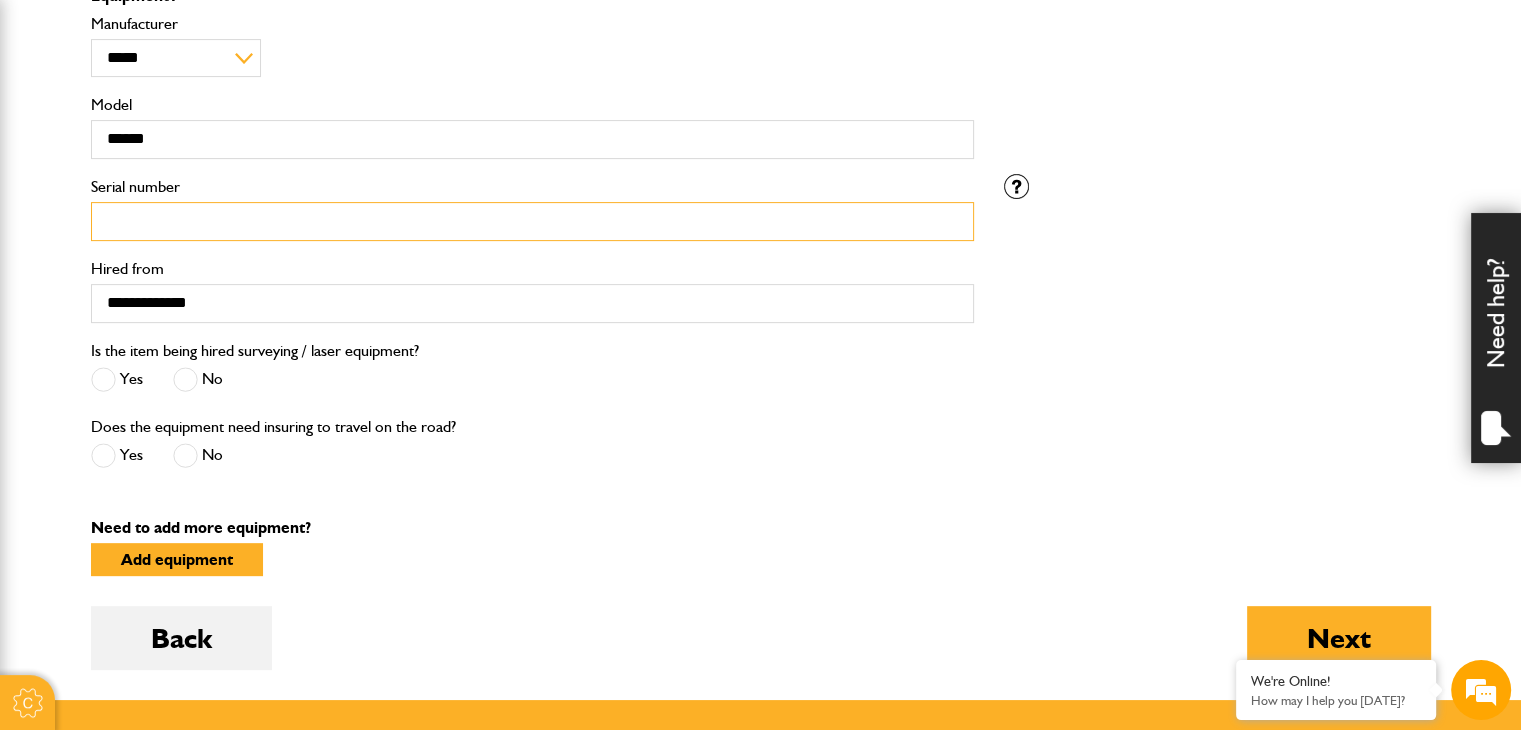click on "Serial number" at bounding box center (532, 221) 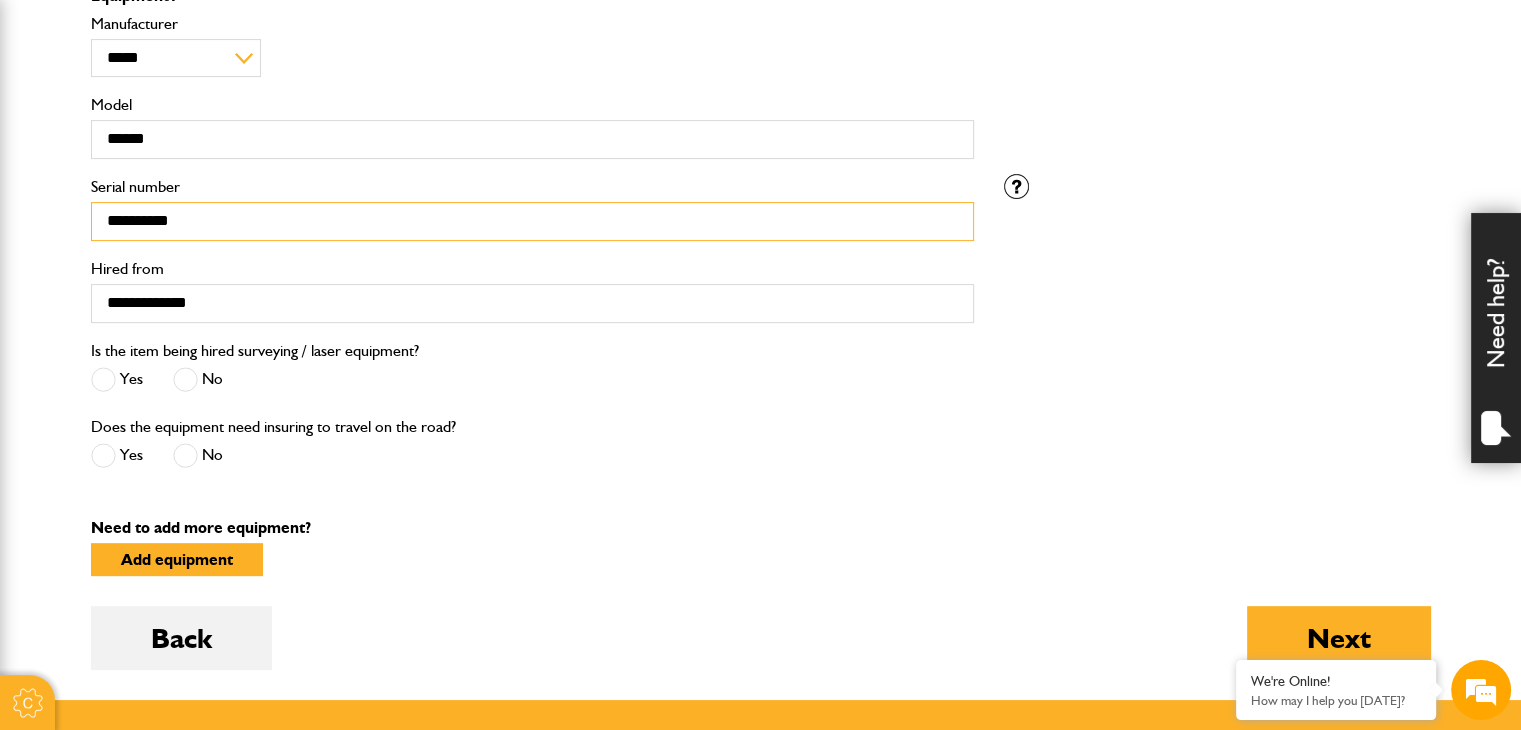 type on "**********" 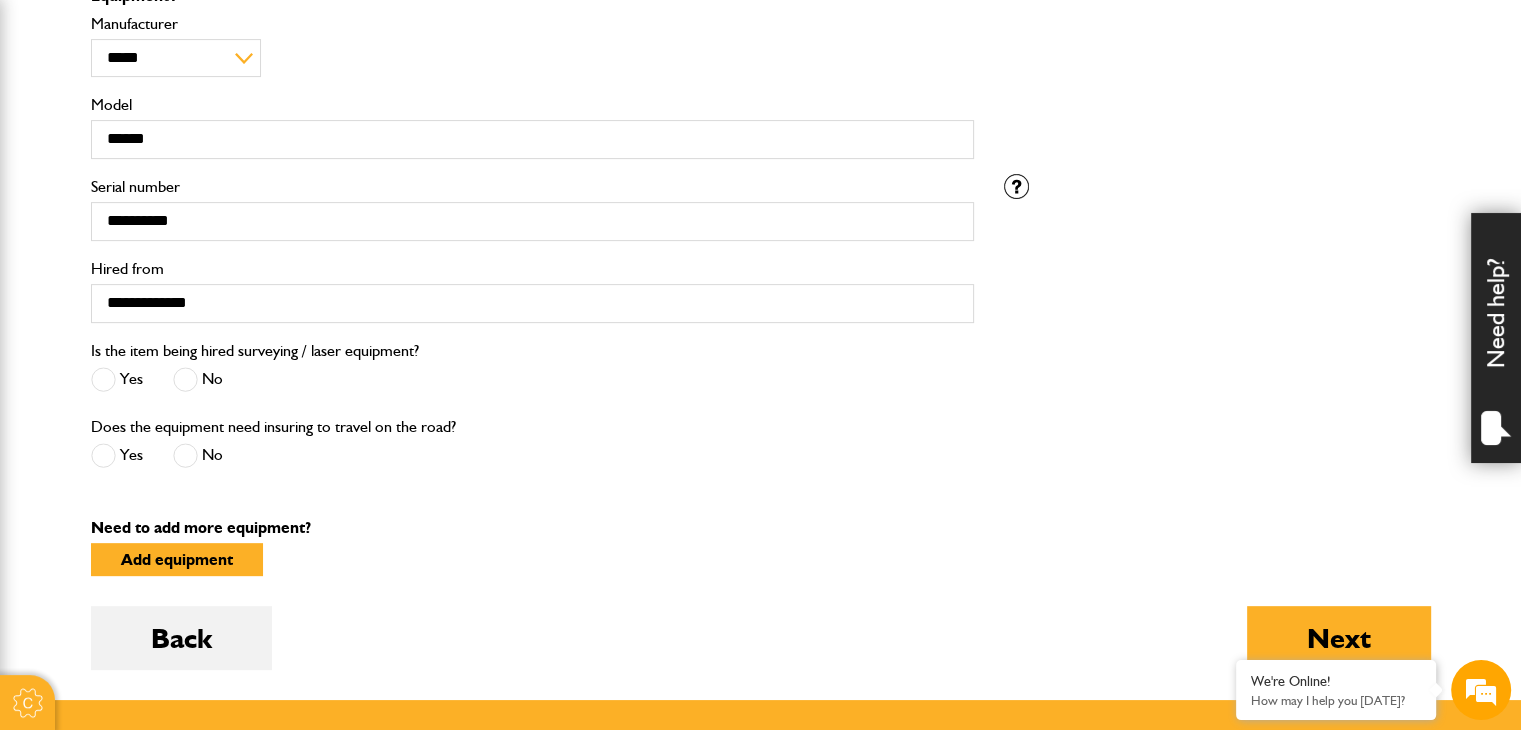 click on "**********" at bounding box center [761, 344] 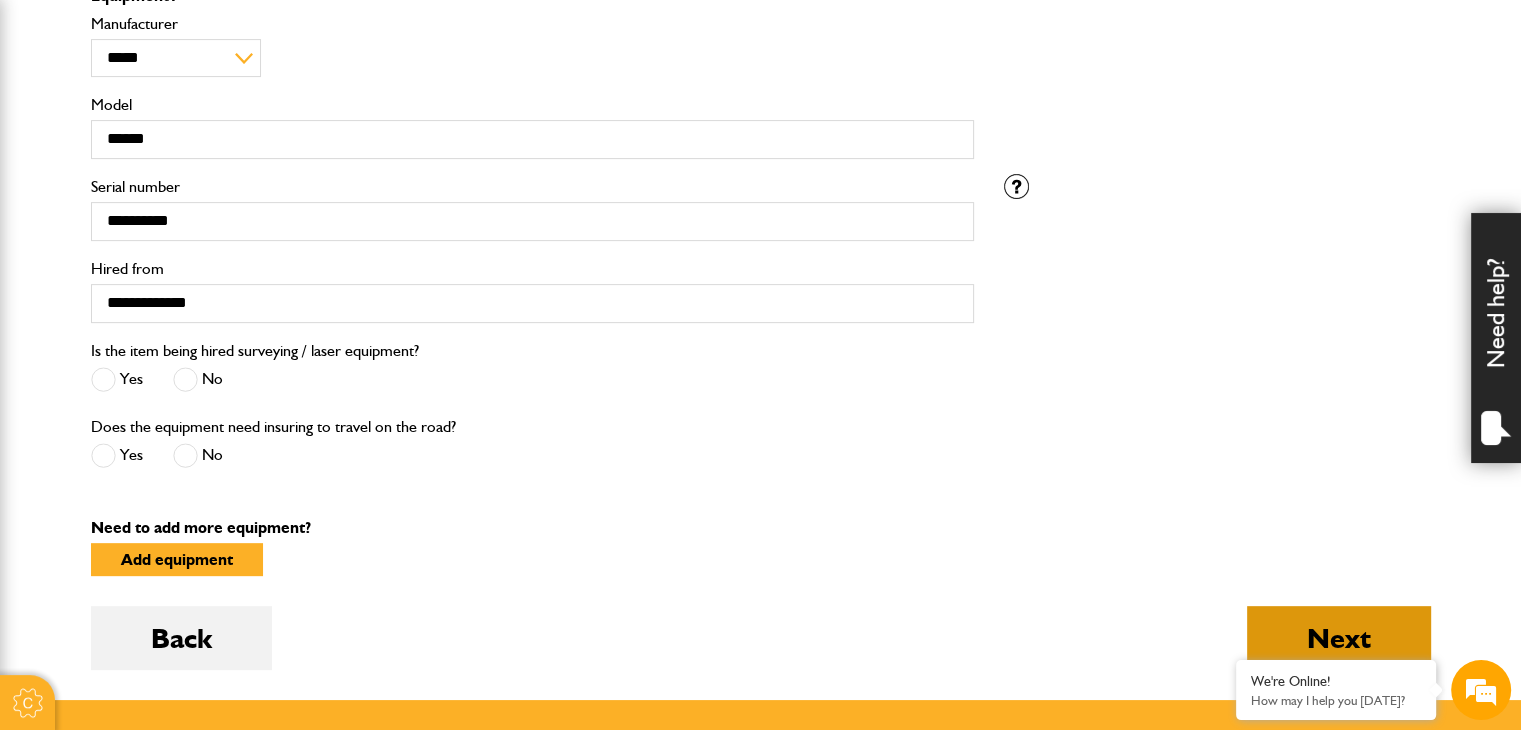click on "Next" at bounding box center (1339, 638) 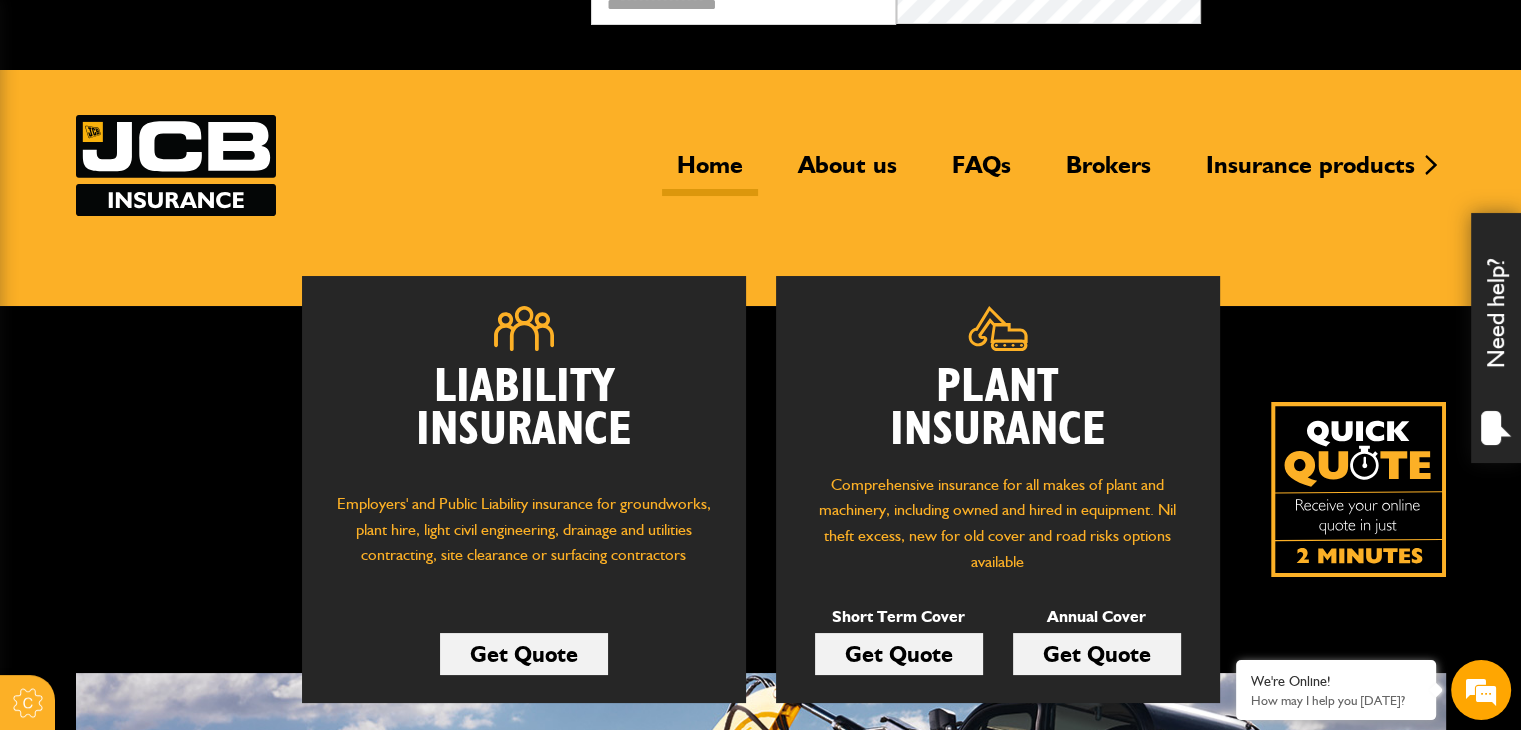 scroll, scrollTop: 40, scrollLeft: 0, axis: vertical 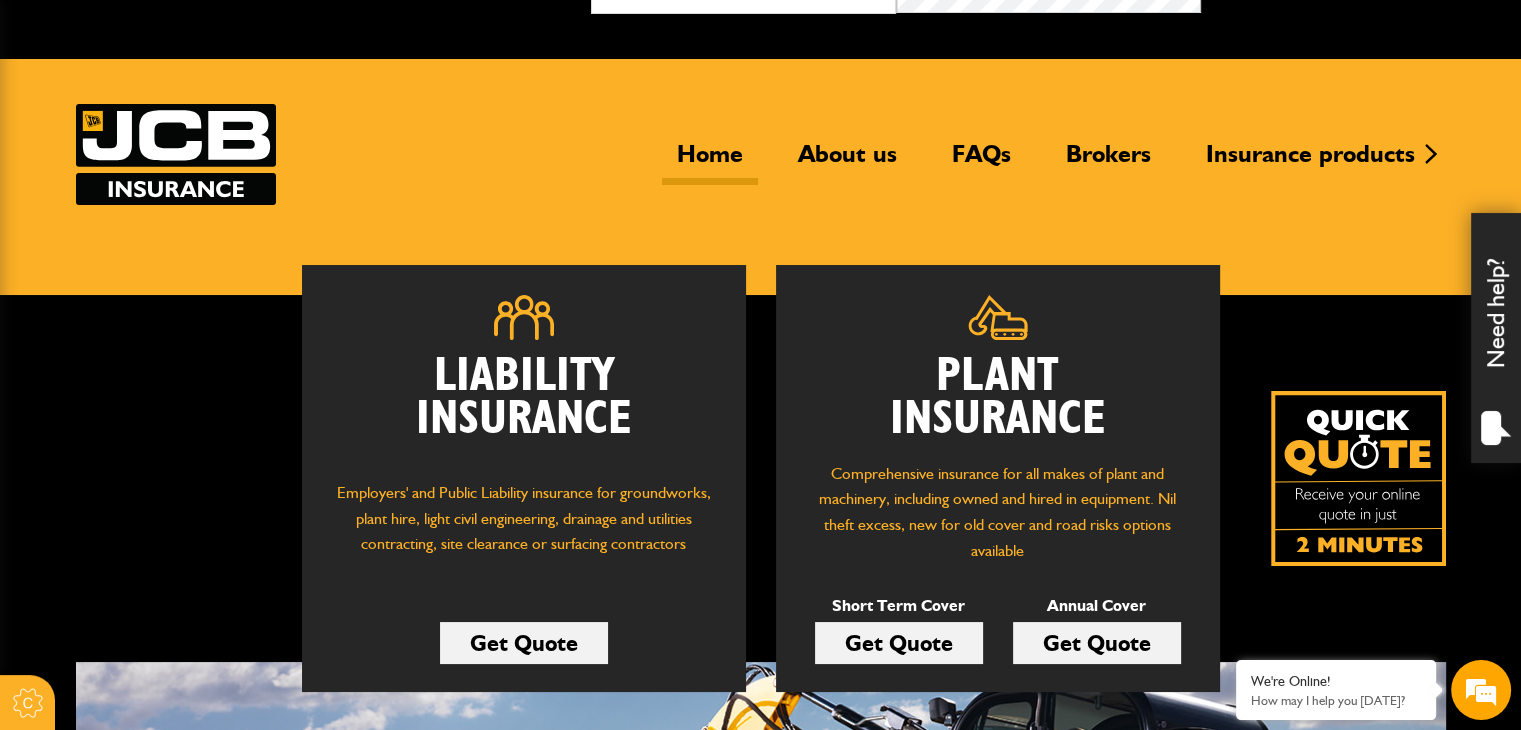 click on "Liability Insurance Employers' and Public Liability insurance for groundworks, plant hire, light civil engineering, drainage and utilities contracting, site clearance or surfacing contractors Get Quote" at bounding box center (524, 478) 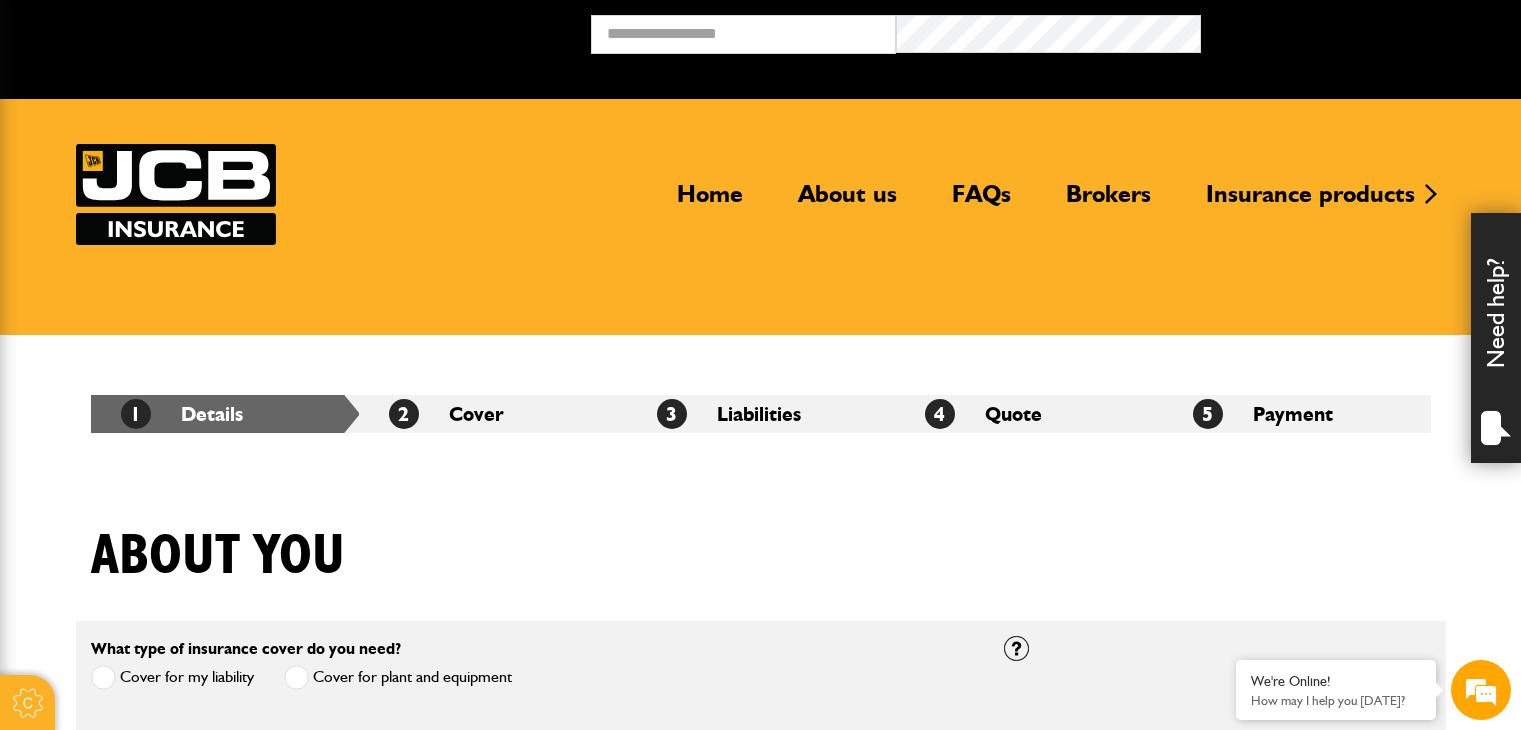 scroll, scrollTop: 0, scrollLeft: 0, axis: both 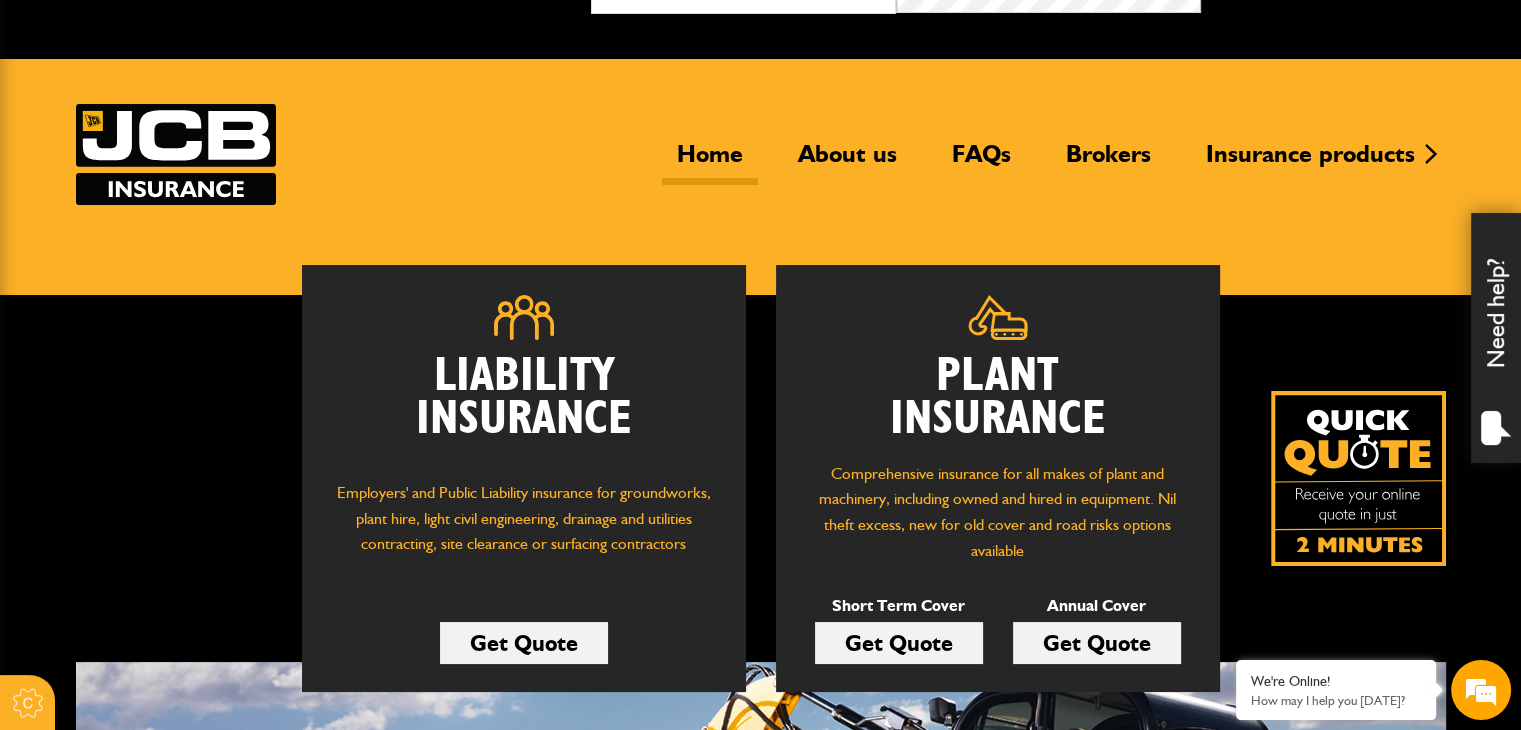 click on "Get Quote" at bounding box center (524, 643) 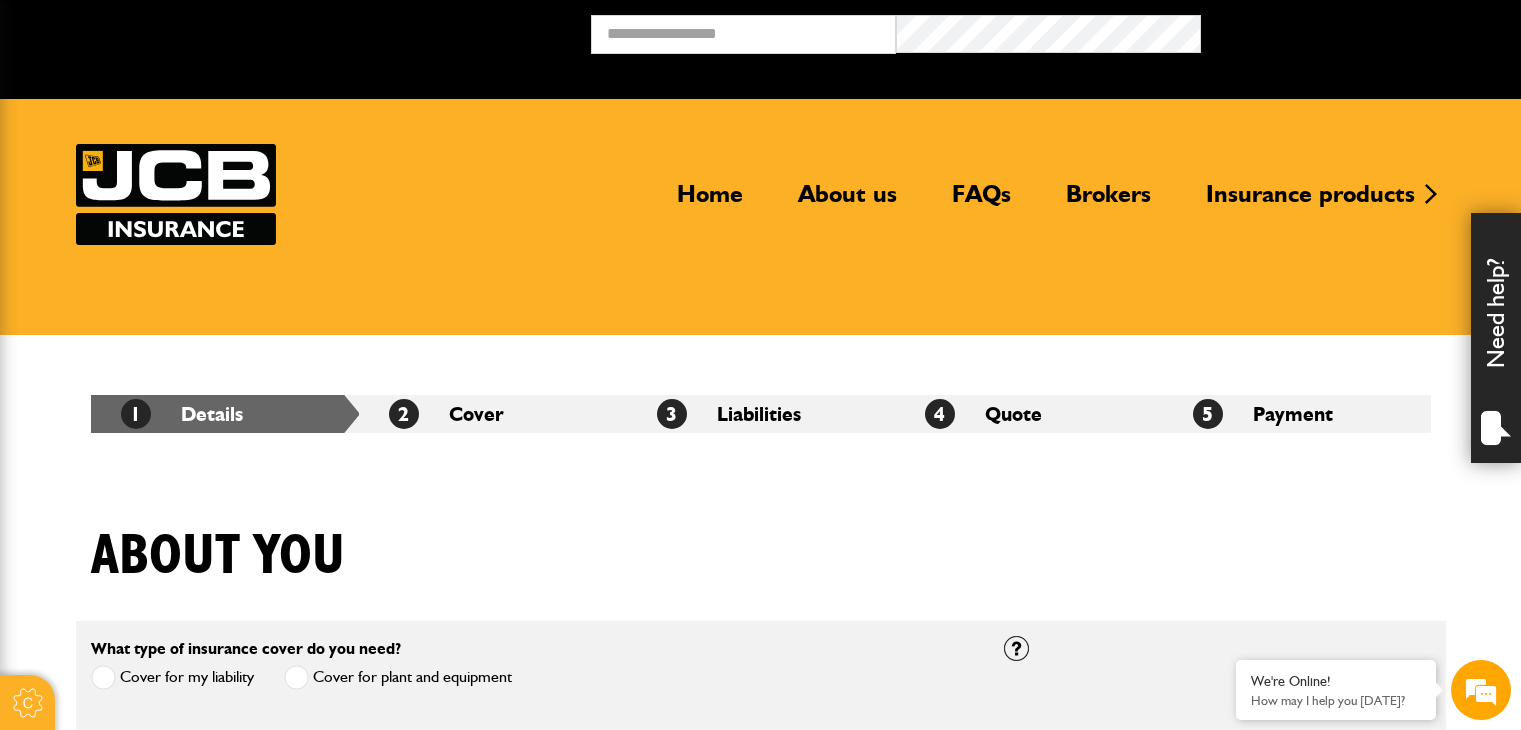 scroll, scrollTop: 0, scrollLeft: 0, axis: both 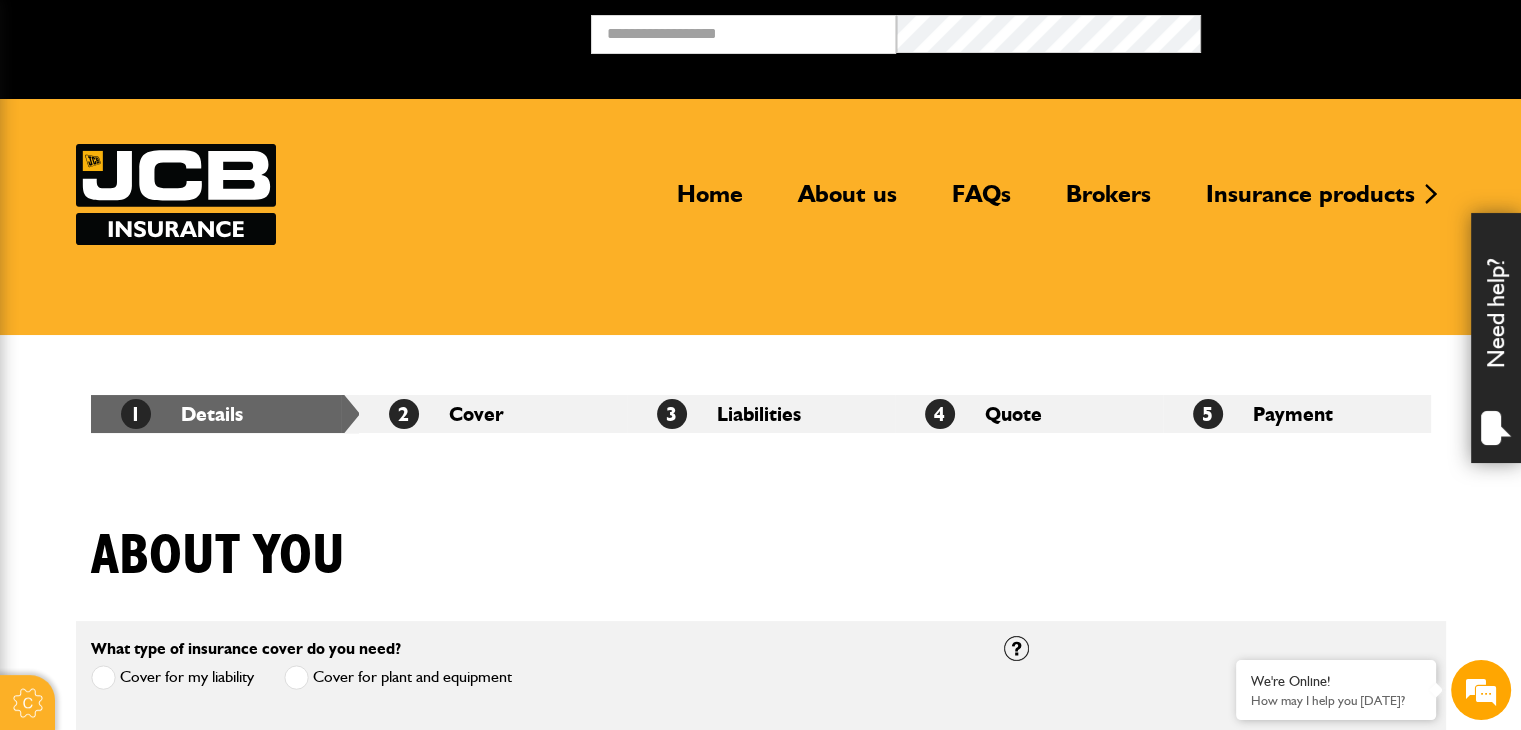 click on "What type of insurance cover do you need?
Cover for my liability
Cover for plant and equipment
If you need cover for both liability and plant, please complete one quote first and then complete your second quote afterwards.
Please note:  we can only provide cover online for businesses undertaking groundworks and/or plant hire. If your business involves other activities, please call JCB Insurance Services on 01889 590 219
How long is your insurance for?
Short term cover for hired in plant
Annual cover
Is your equipment owned or hired?
I'm hiring it
I own it
A mixture of owned and hire equipment" at bounding box center (761, 703) 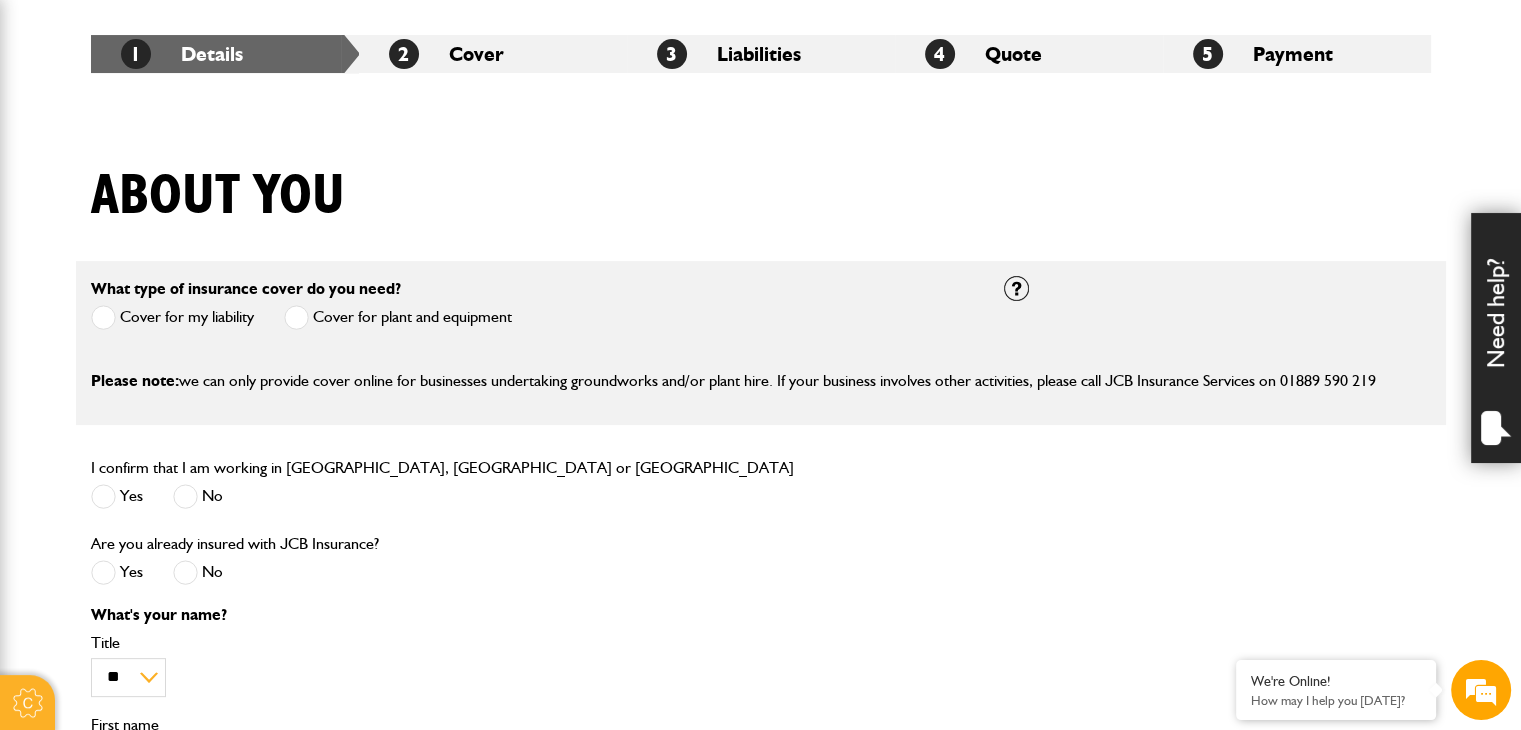 scroll, scrollTop: 400, scrollLeft: 0, axis: vertical 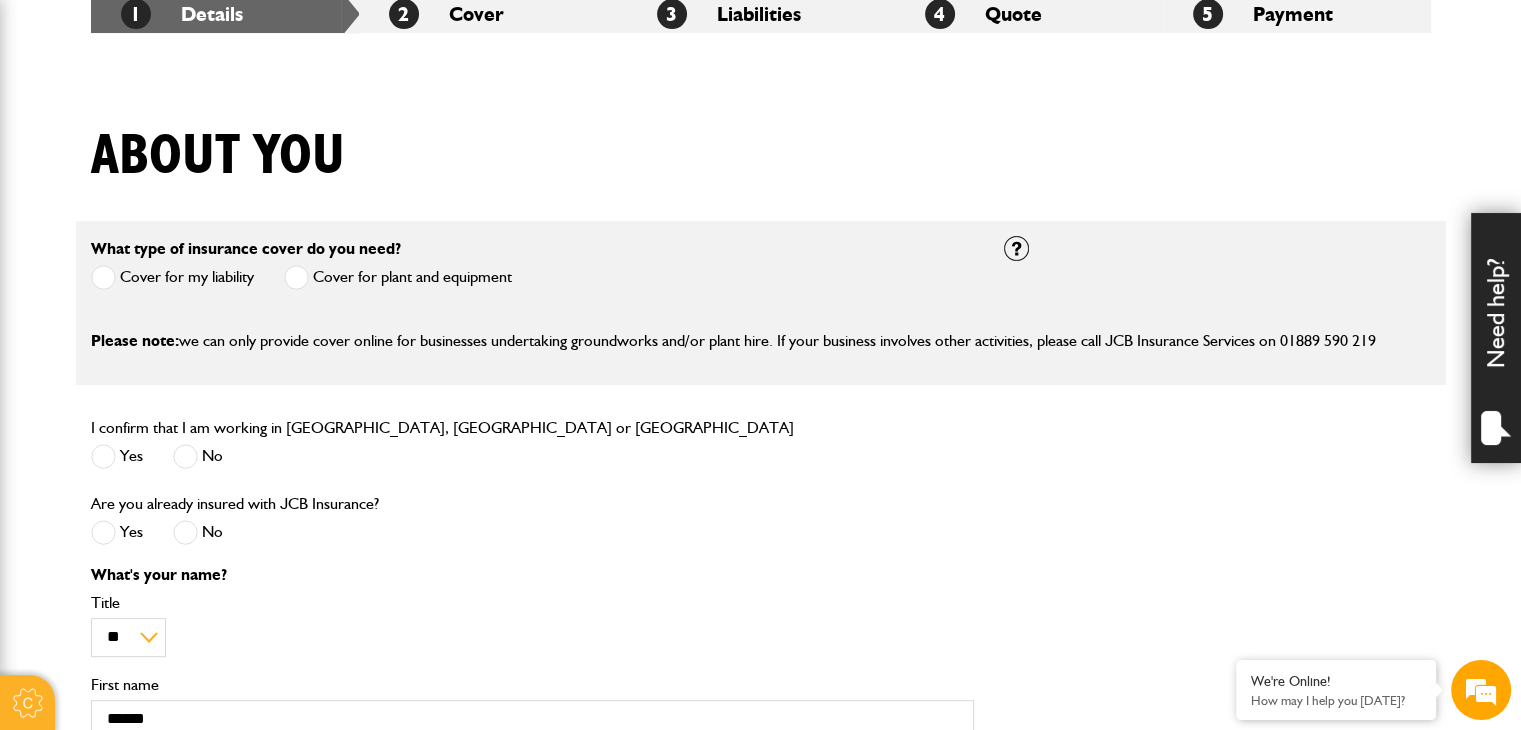 click on "Cookie Options You can control which cookies we use with the form below. Please see our  cookie policy  for more information. Allow all Essential These cookies are needed for essential functions. They can't be switched off and they don't store any of your information. Analytics These cookies gather anonymous usage information and they don't store any of your information. Switching off these cookies will mean we can't gather information to improve your experience of using our site. Functional These cookies enable basic functionality. Switching off these cookies will mean that areas of our website can't work properly. Advertising These cookies help us to learn what you're interested in so we can show you relevant adverts. Switching off these cookies will mean we can't show you any personalised adverts. Personalisation These cookies help us to learn what you're interested in so we can show you relevant content while you use our site. Save preferences
Broker Login" at bounding box center [760, 946] 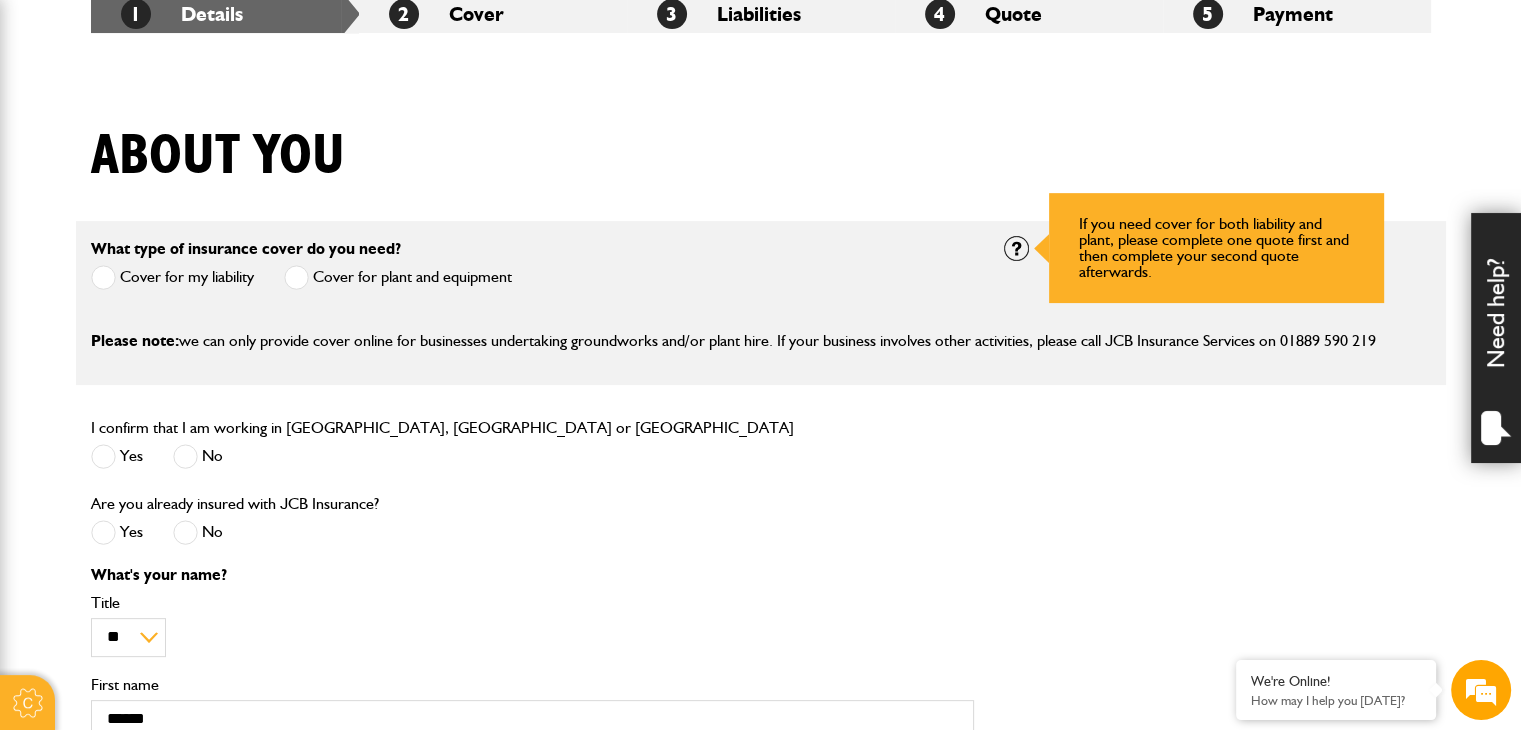 scroll, scrollTop: 0, scrollLeft: 0, axis: both 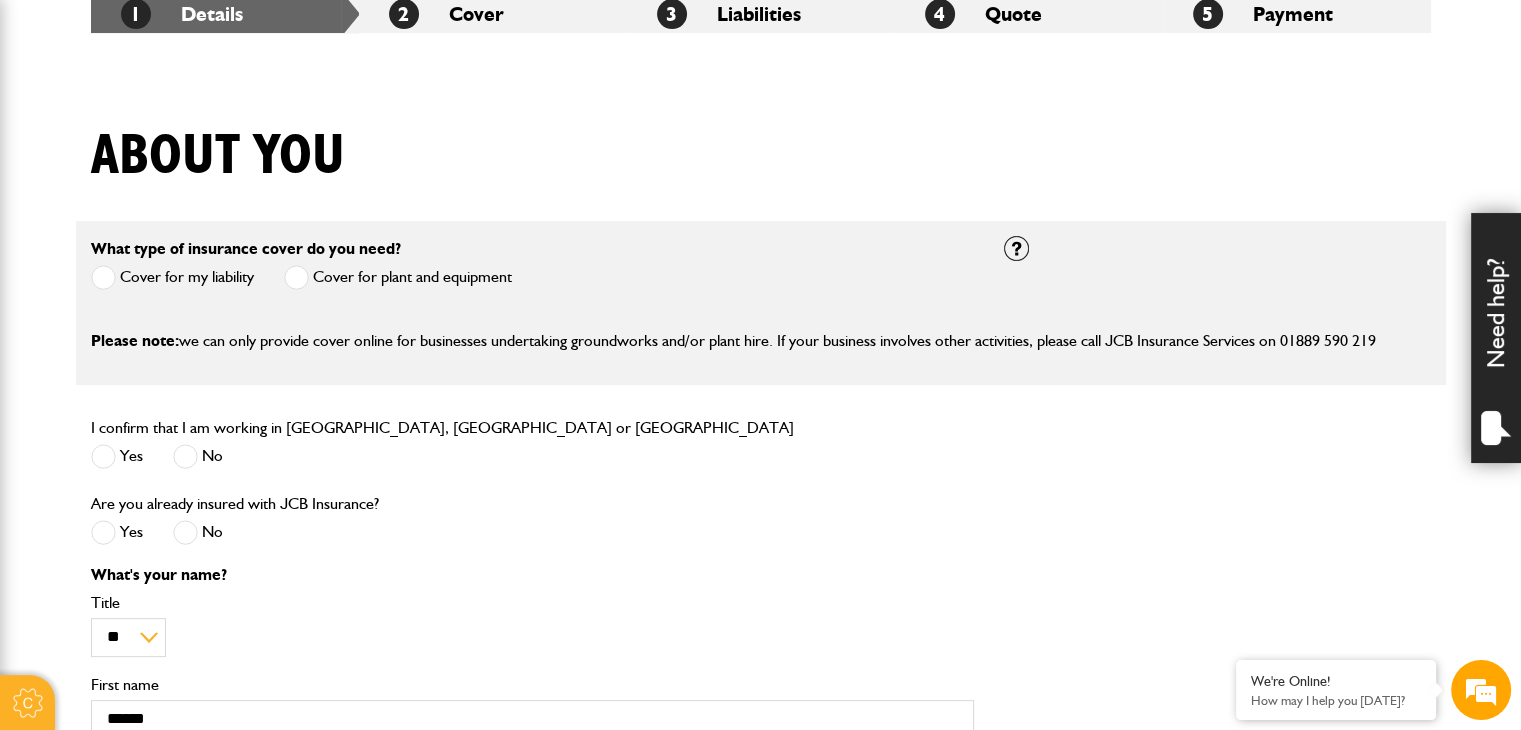 click on "About you" at bounding box center (761, 171) 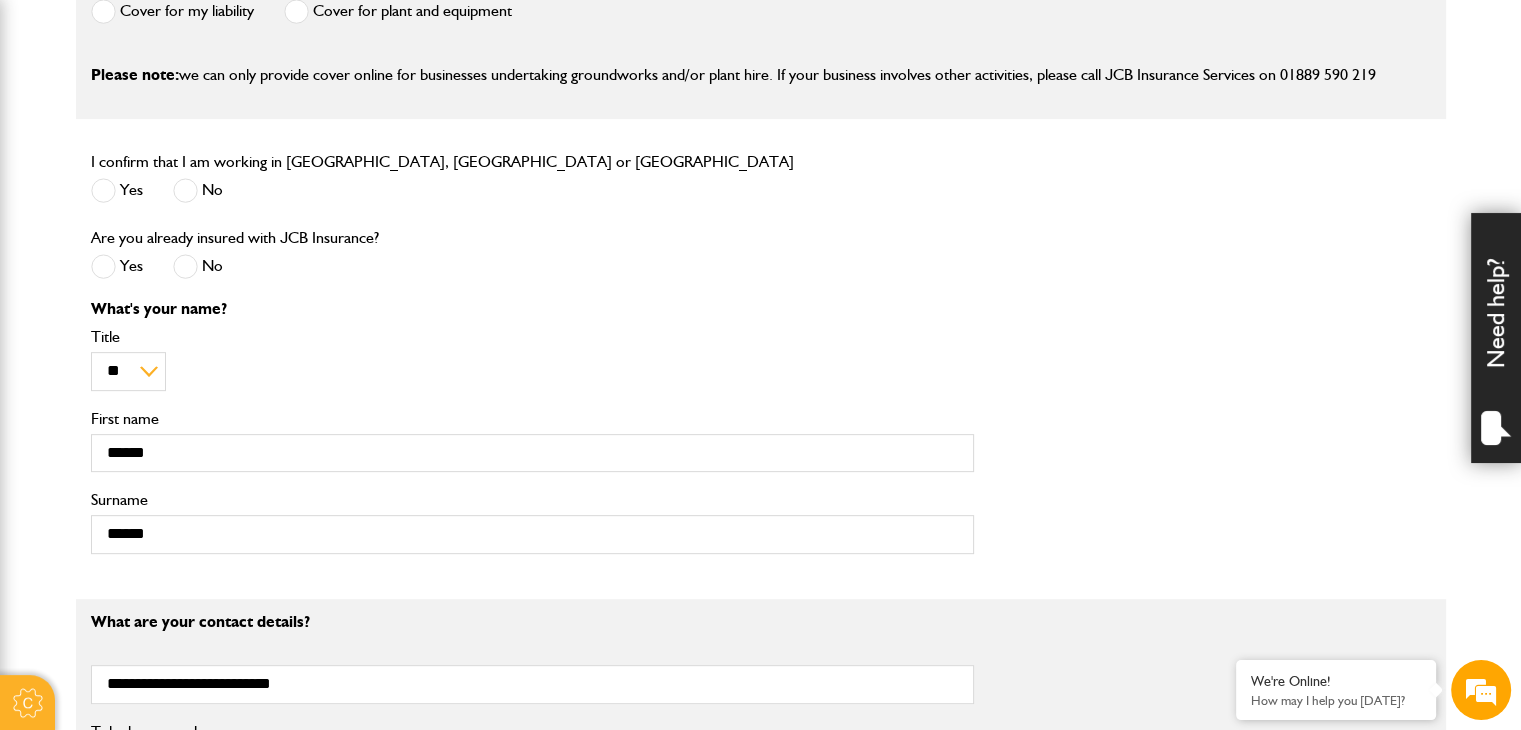 scroll, scrollTop: 680, scrollLeft: 0, axis: vertical 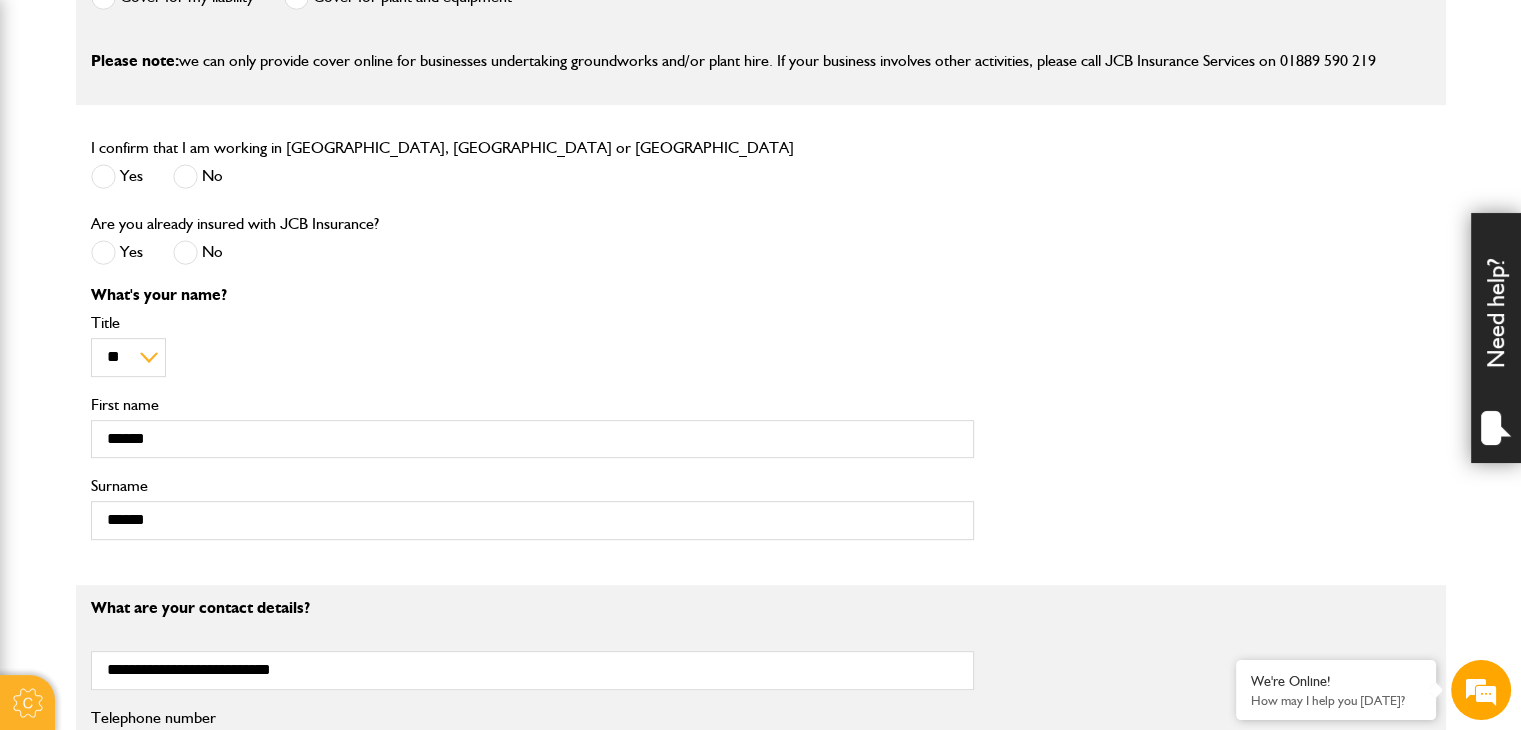 click at bounding box center [185, 252] 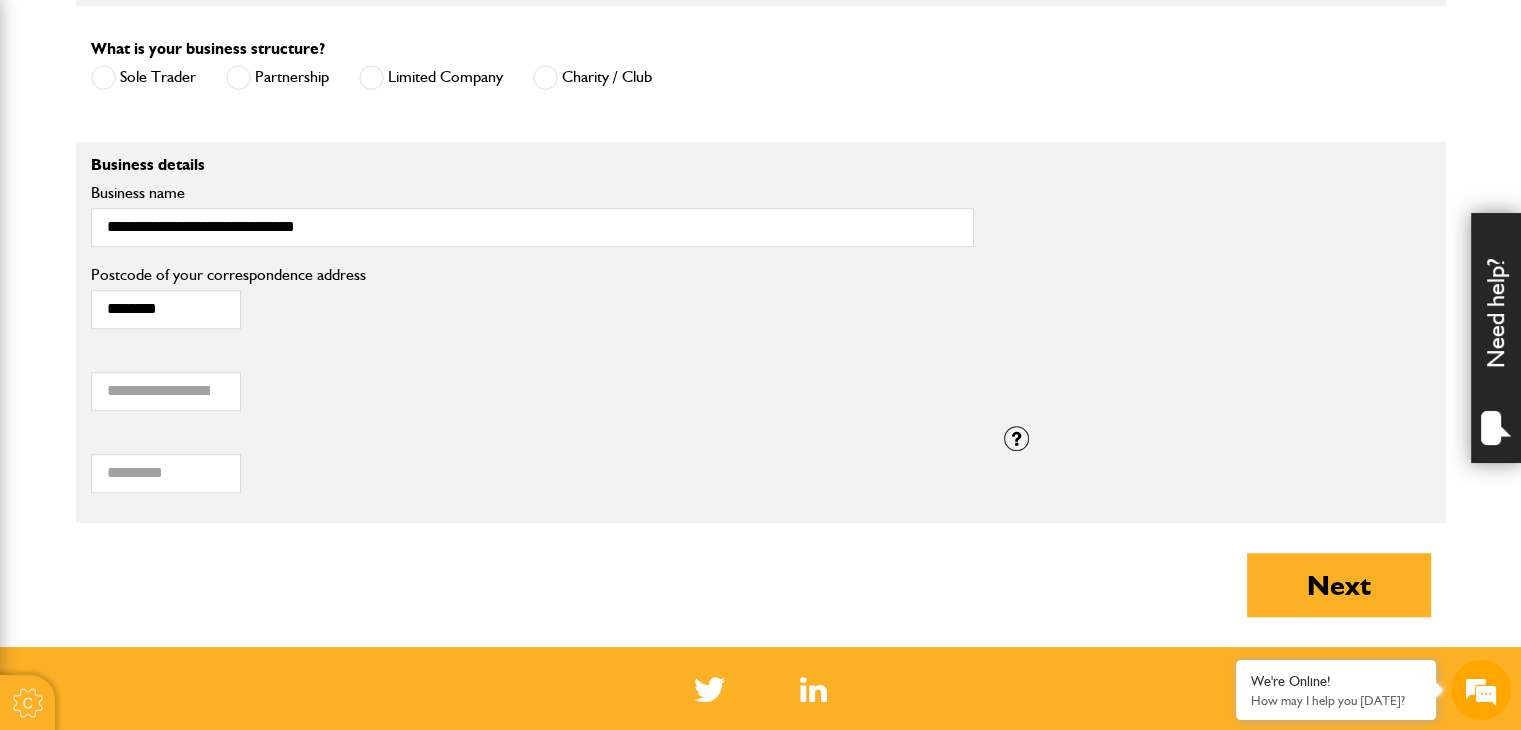 scroll, scrollTop: 1480, scrollLeft: 0, axis: vertical 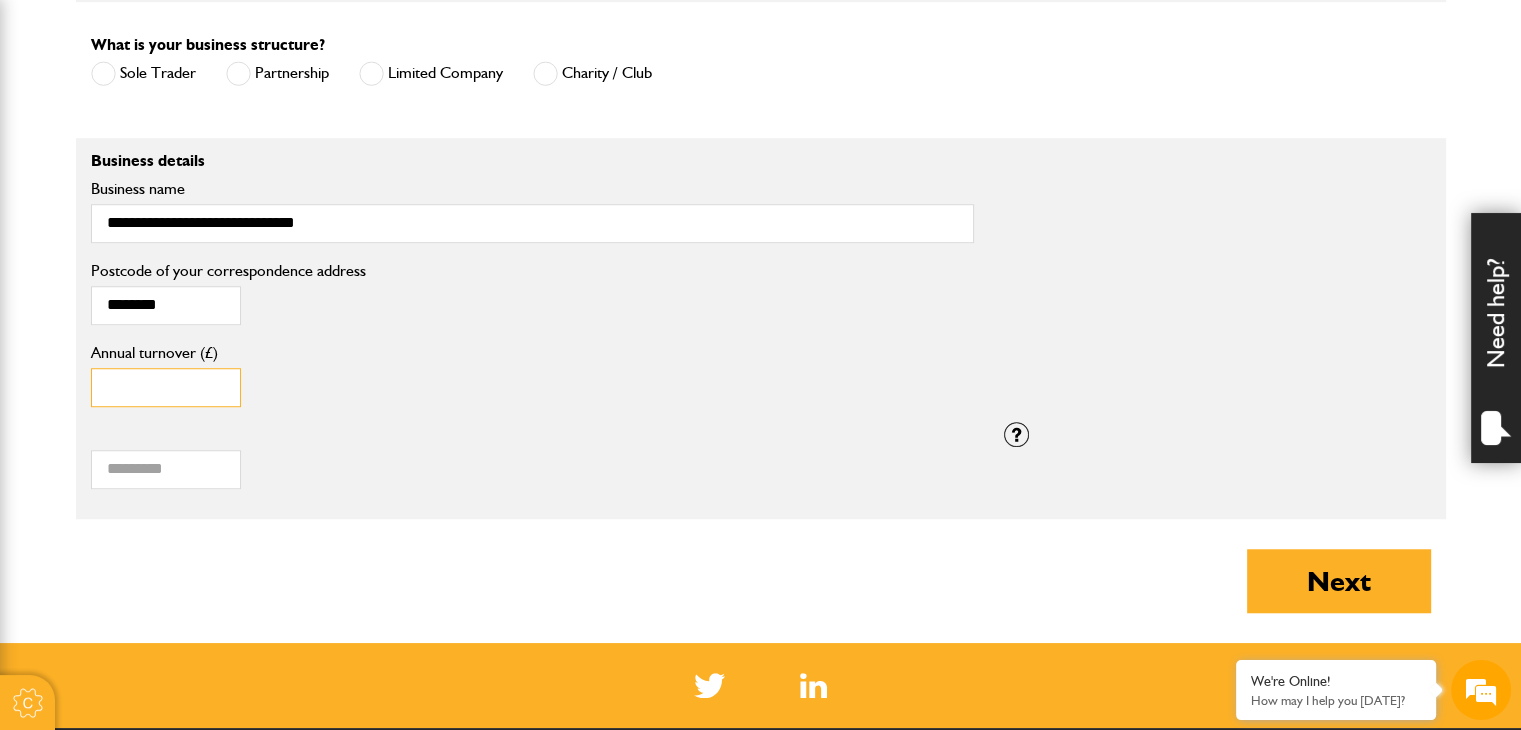click on "*" at bounding box center (166, 387) 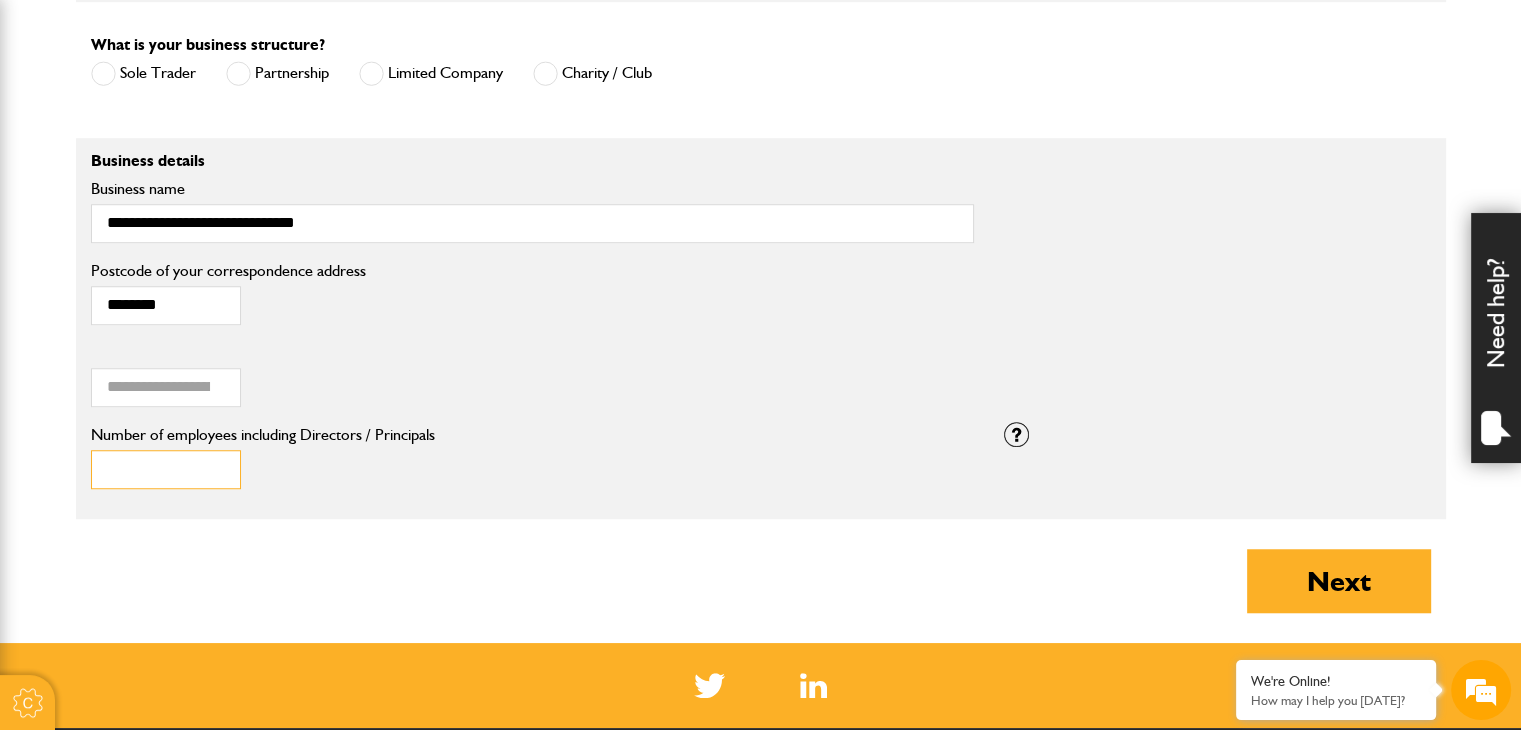 type on "*" 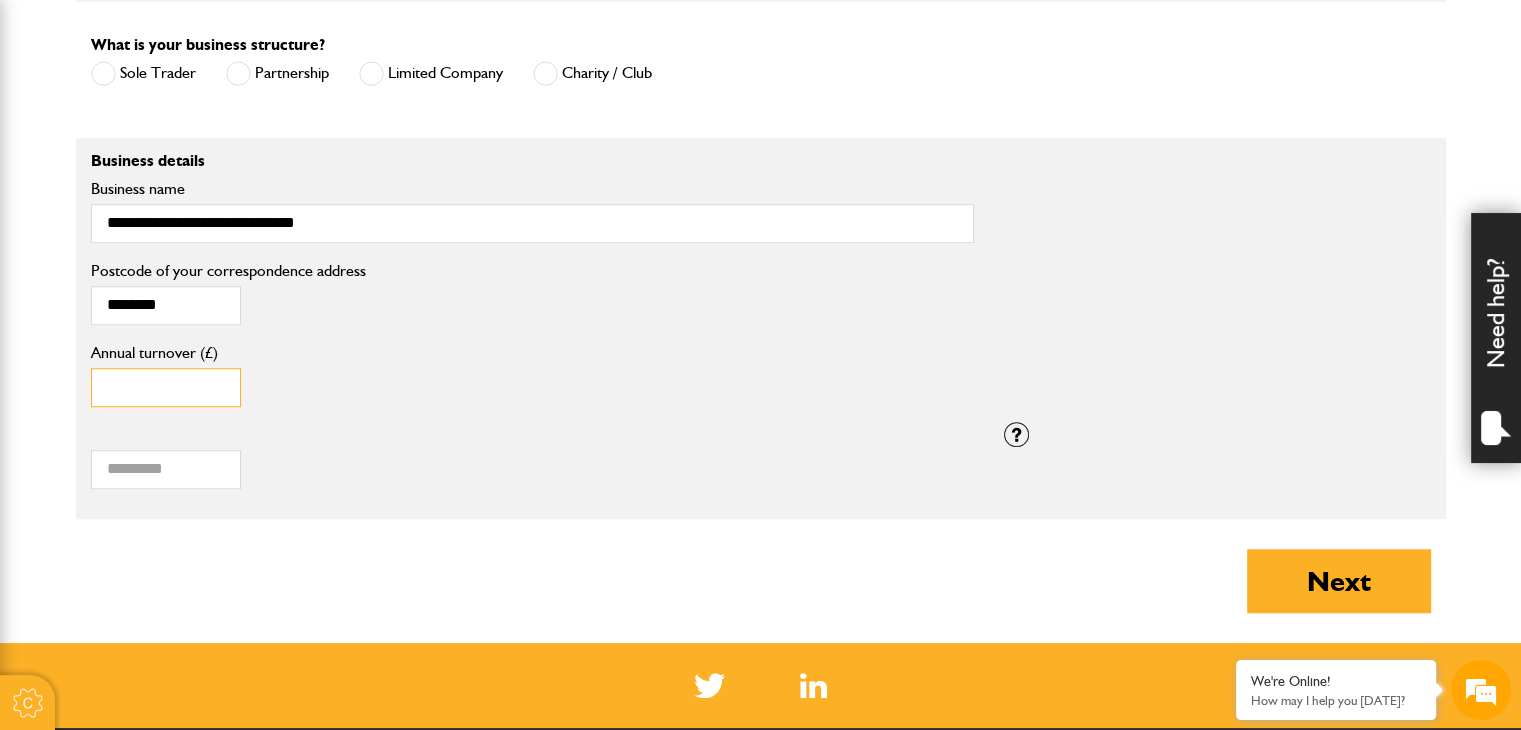 click on "*" at bounding box center [166, 387] 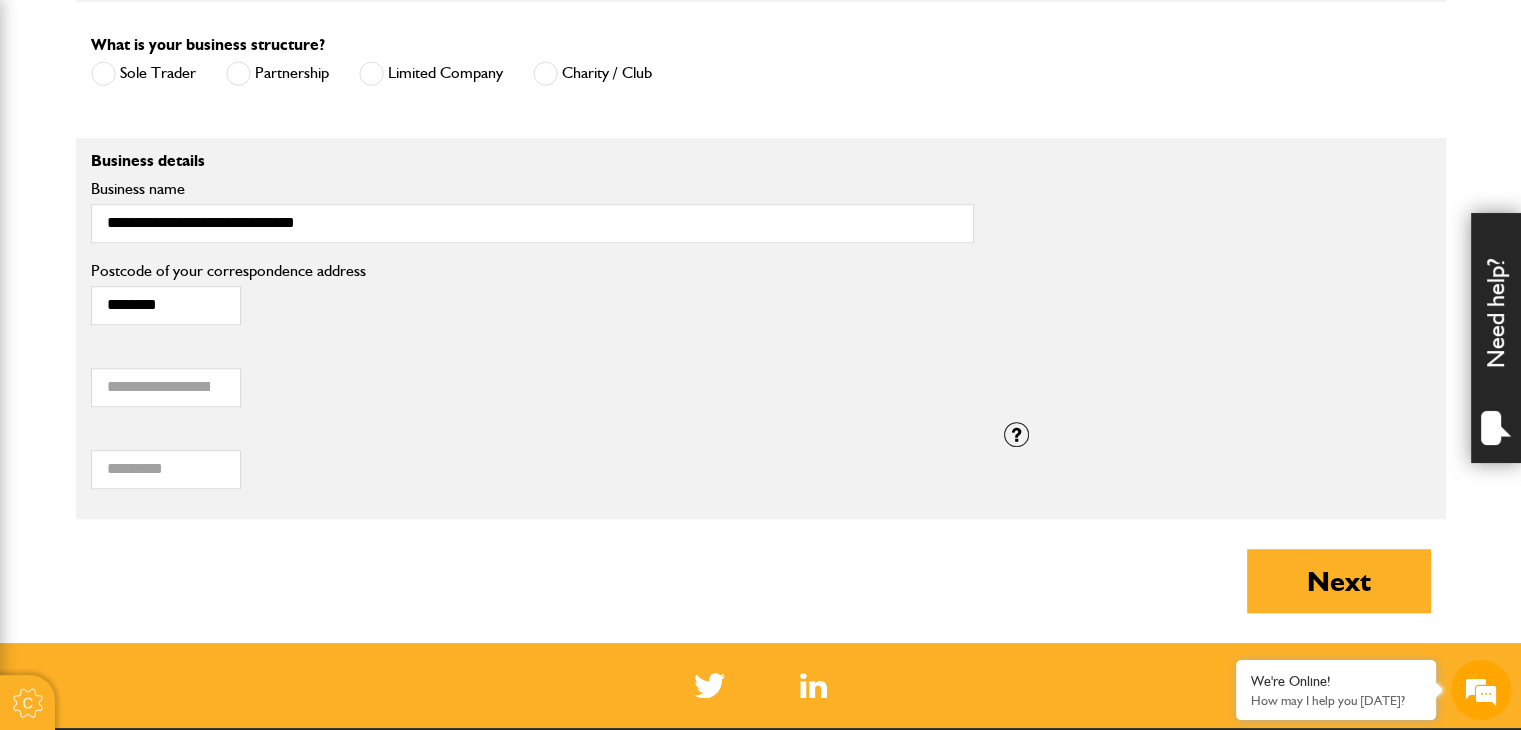 click on "About you
What type of insurance cover do you need?
Cover for my liability
Cover for plant and equipment
If you need cover for both liability and plant, please complete one quote first and then complete your second quote afterwards.
Please note:  we can only provide cover online for businesses undertaking groundworks and/or plant hire. If your business involves other activities, please call JCB Insurance Services on 01889 590 219
How long is your insurance for?
Short term cover for hired in plant
Annual cover
Is your equipment owned or hired?
I'm hiring it
I own it
A mixture of owned and hire equipment
I confirm that I am working in England, Scotland or Wales
Yes
No
Are you already insured with JCB Insurance?
Yes
No
Note
Please call JCB Insurance on 01889 590219, option 3.
What's your name?
**
***
****
**
Title" at bounding box center [761, -157] 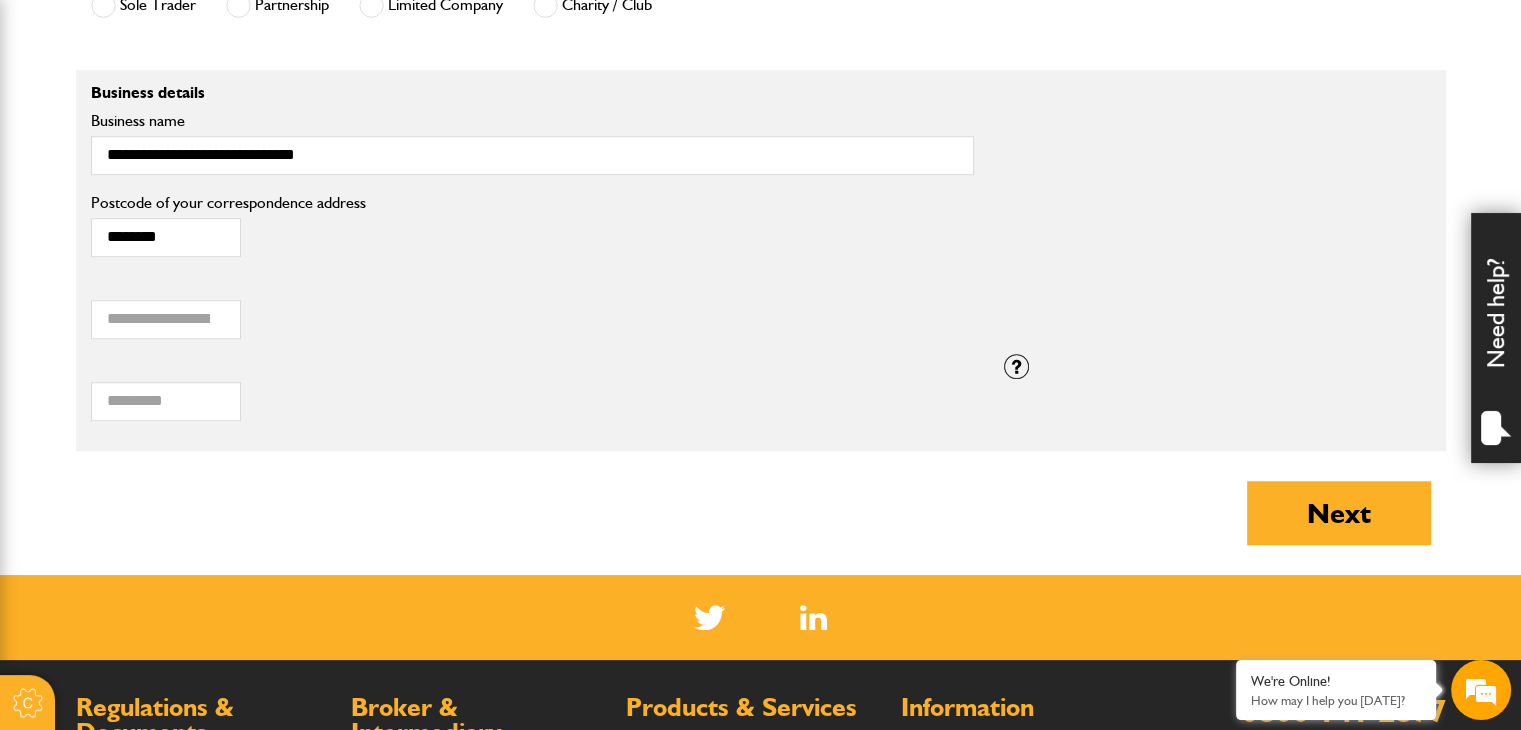 scroll, scrollTop: 1560, scrollLeft: 0, axis: vertical 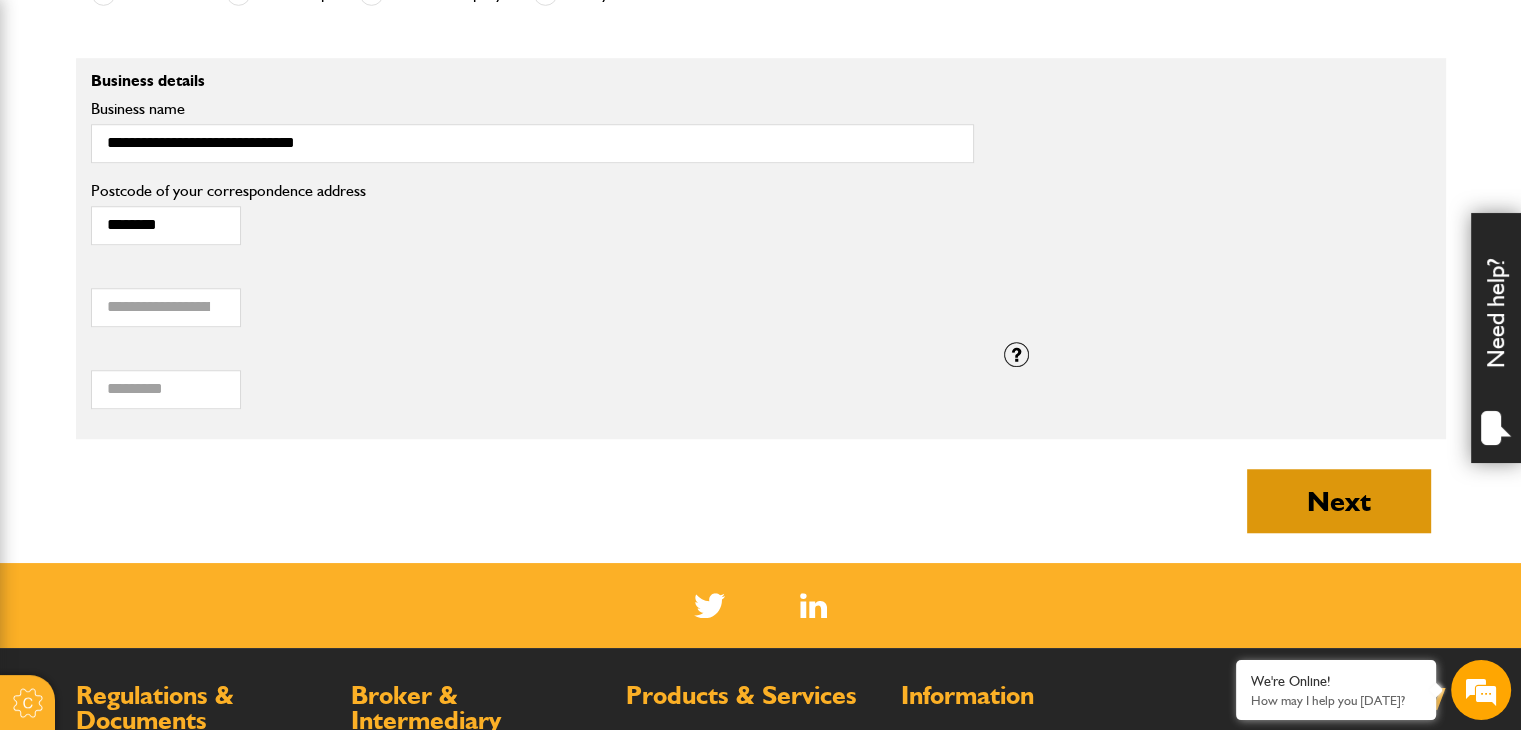click on "Next" at bounding box center (1339, 501) 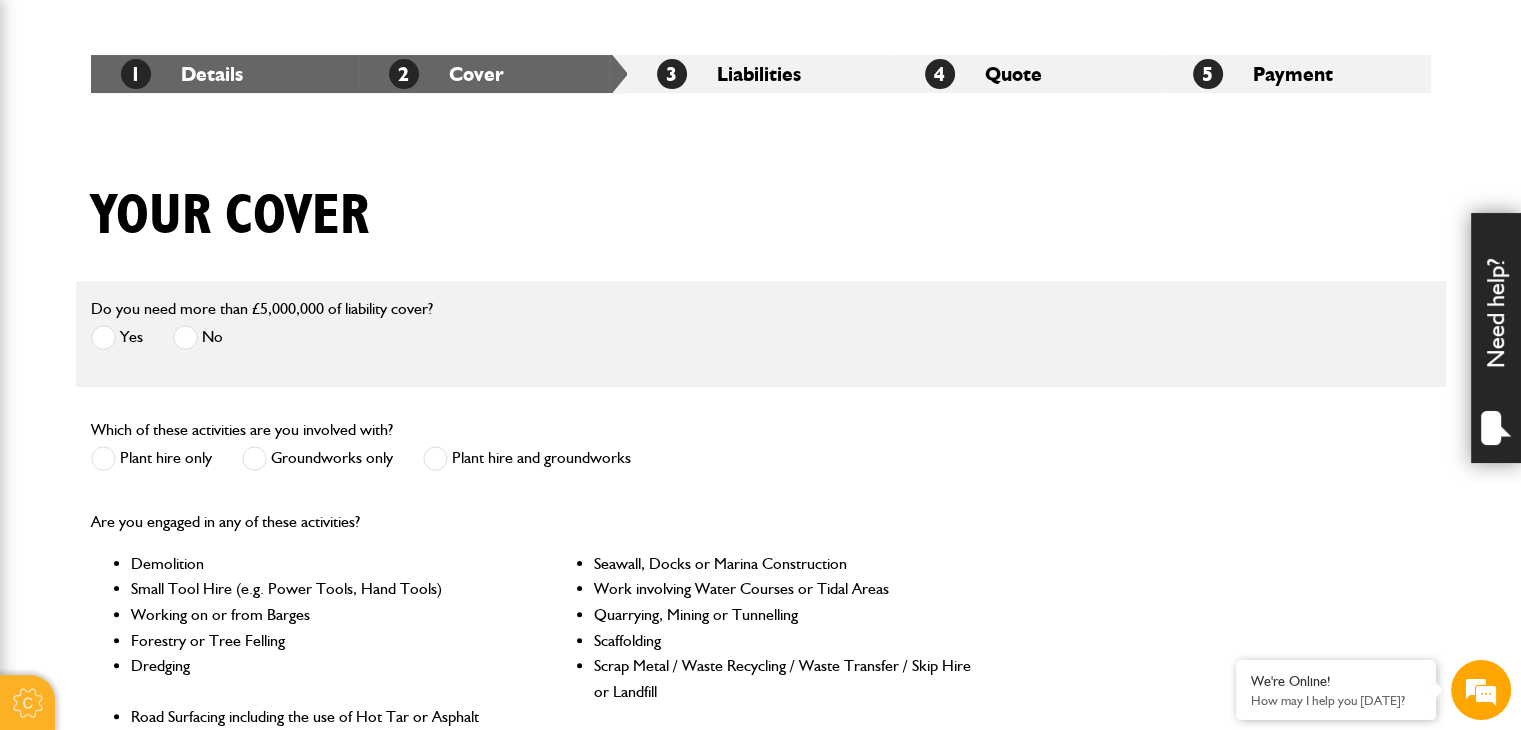 scroll, scrollTop: 360, scrollLeft: 0, axis: vertical 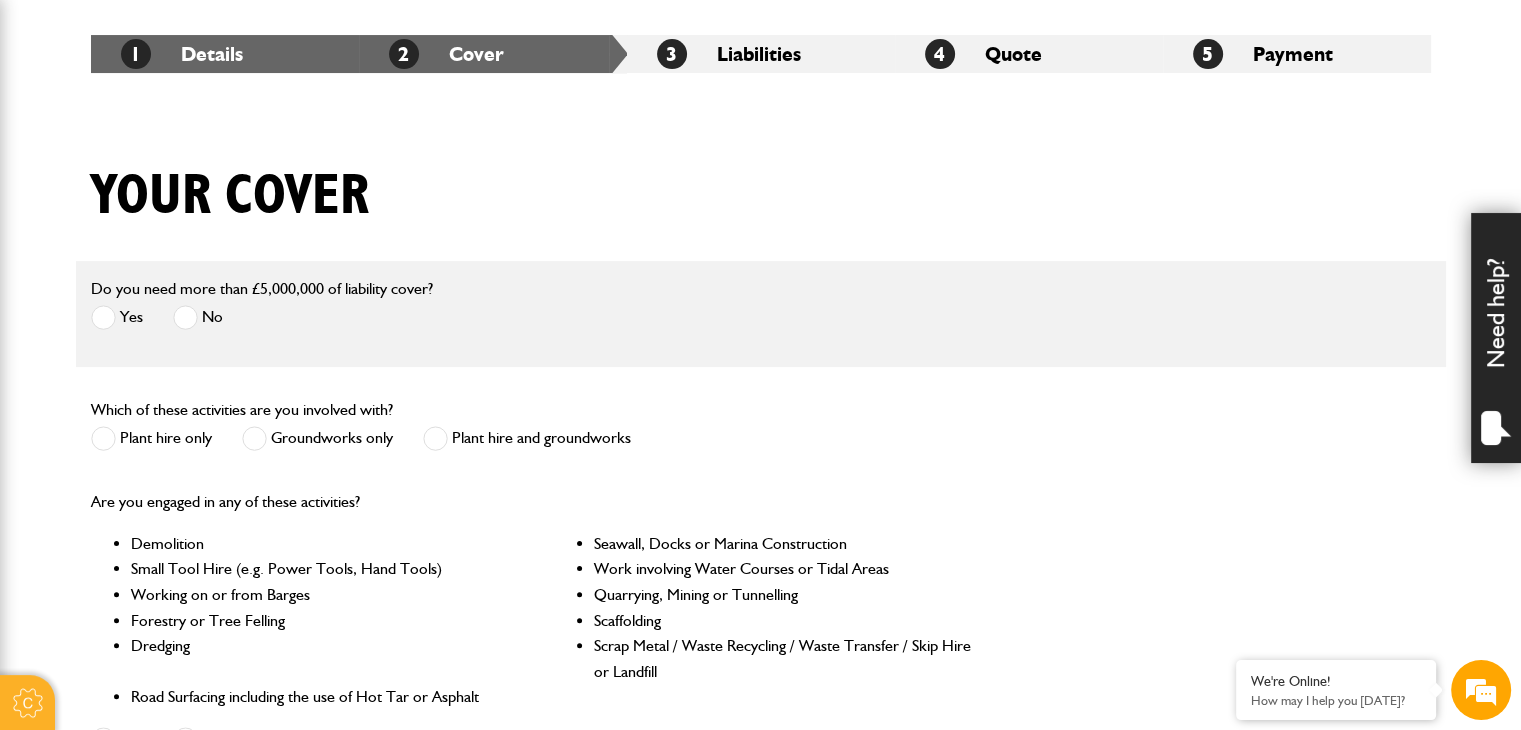click on "Cookie Options You can control which cookies we use with the form below. Please see our  cookie policy  for more information. Allow all Essential These cookies are needed for essential functions. They can't be switched off and they don't store any of your information. Analytics These cookies gather anonymous usage information and they don't store any of your information. Switching off these cookies will mean we can't gather information to improve your experience of using our site. Functional These cookies enable basic functionality. Switching off these cookies will mean that areas of our website can't work properly. Advertising These cookies help us to learn what you're interested in so we can show you relevant adverts. Switching off these cookies will mean we can't show you any personalised adverts. Personalisation These cookies help us to learn what you're interested in so we can show you relevant content while you use our site. Save preferences
Broker Login" at bounding box center [760, 624] 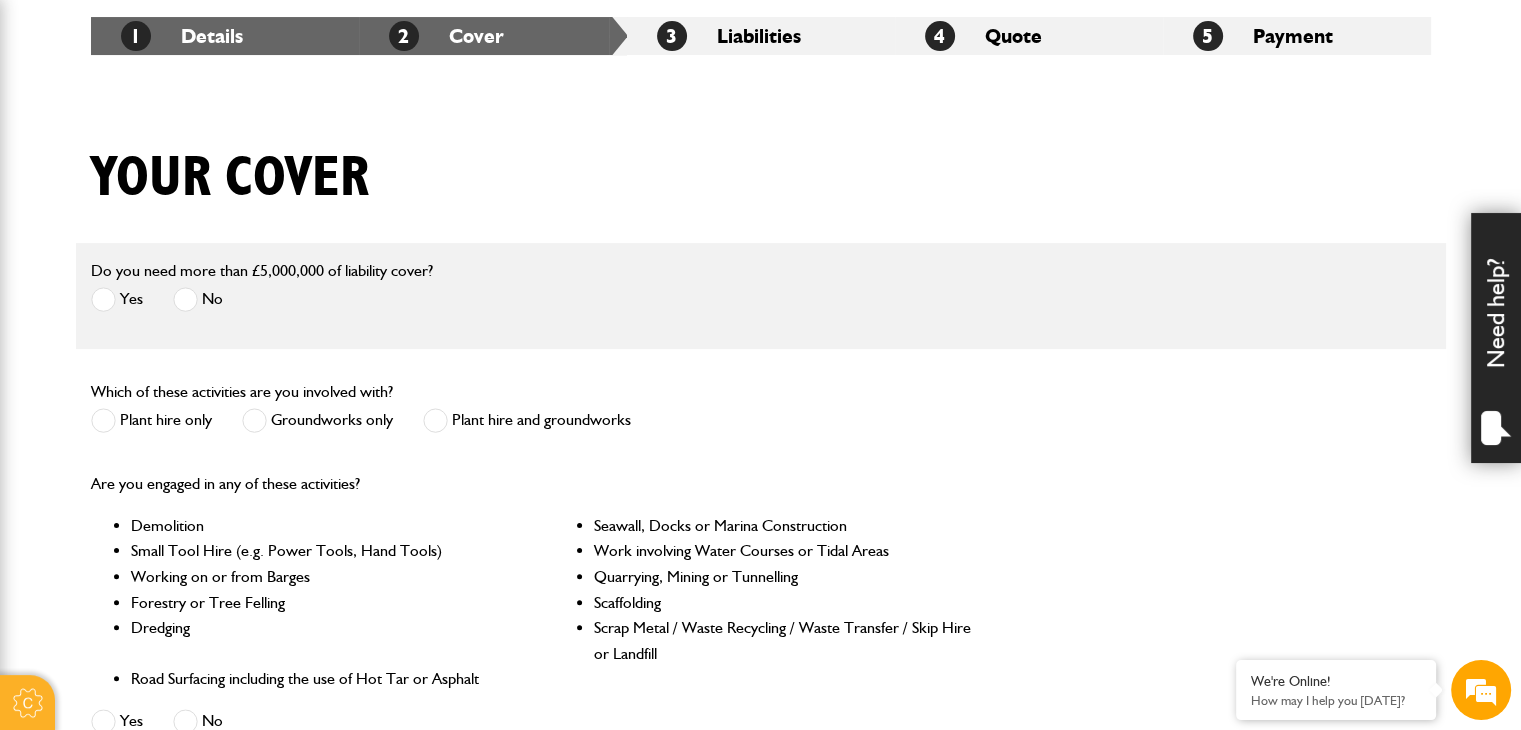 scroll, scrollTop: 380, scrollLeft: 0, axis: vertical 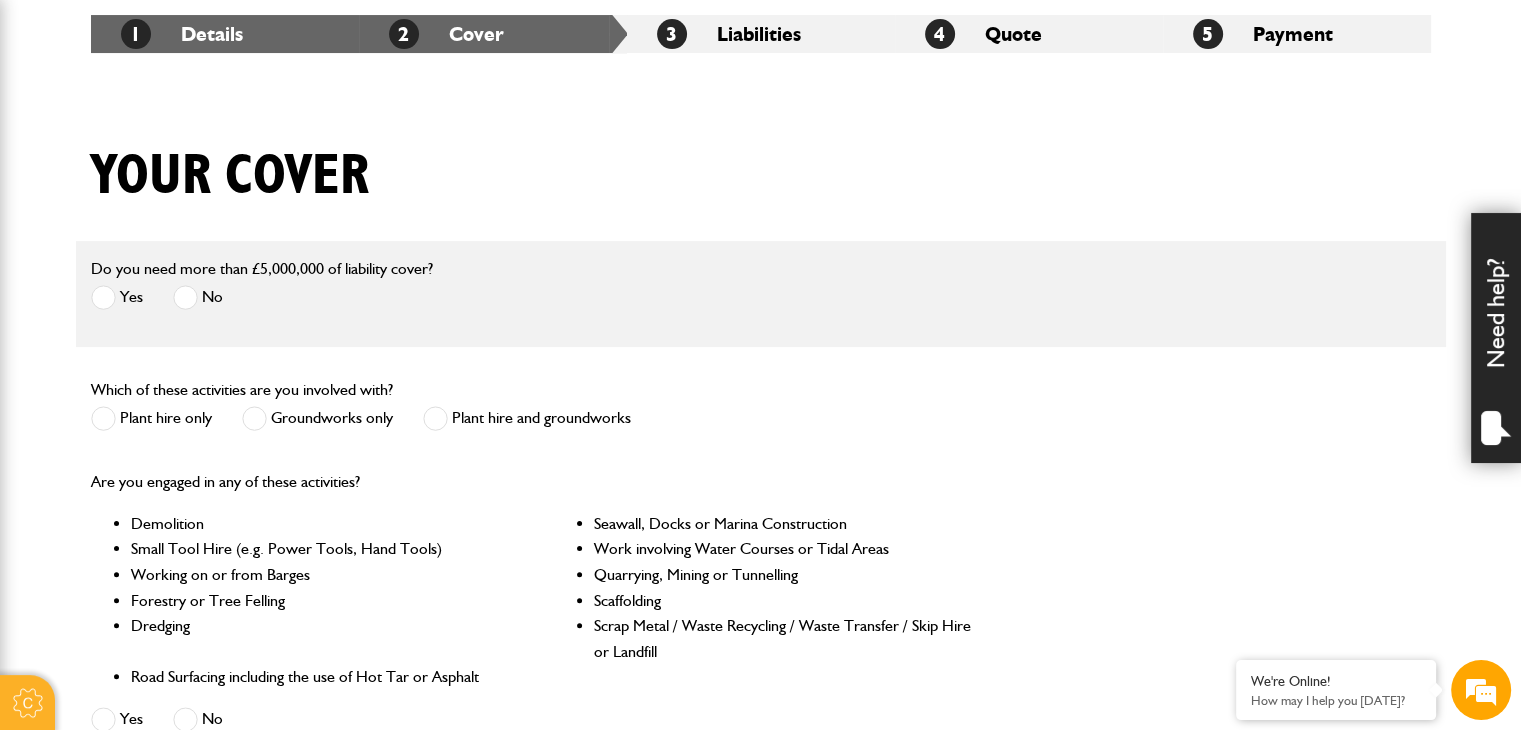 click at bounding box center (103, 418) 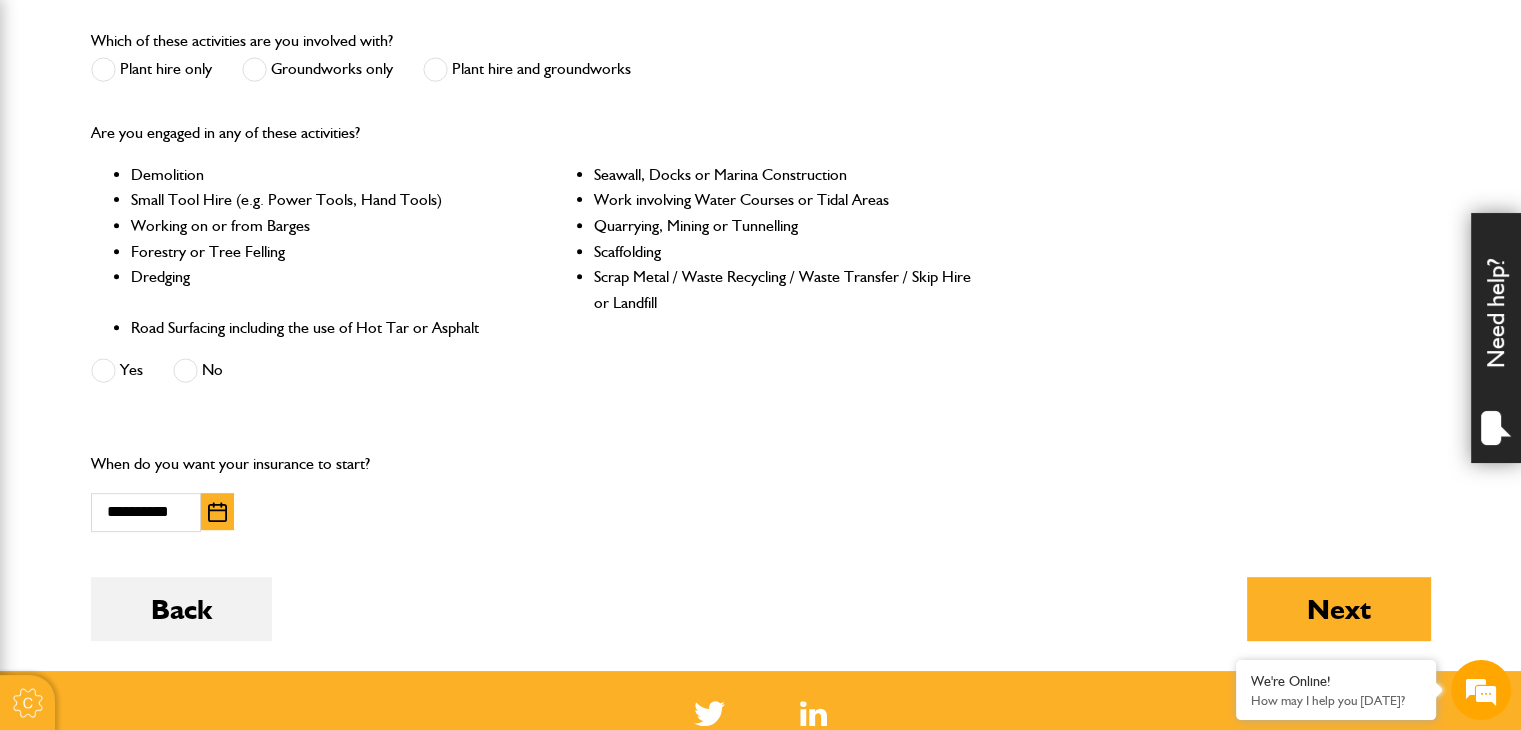 scroll, scrollTop: 740, scrollLeft: 0, axis: vertical 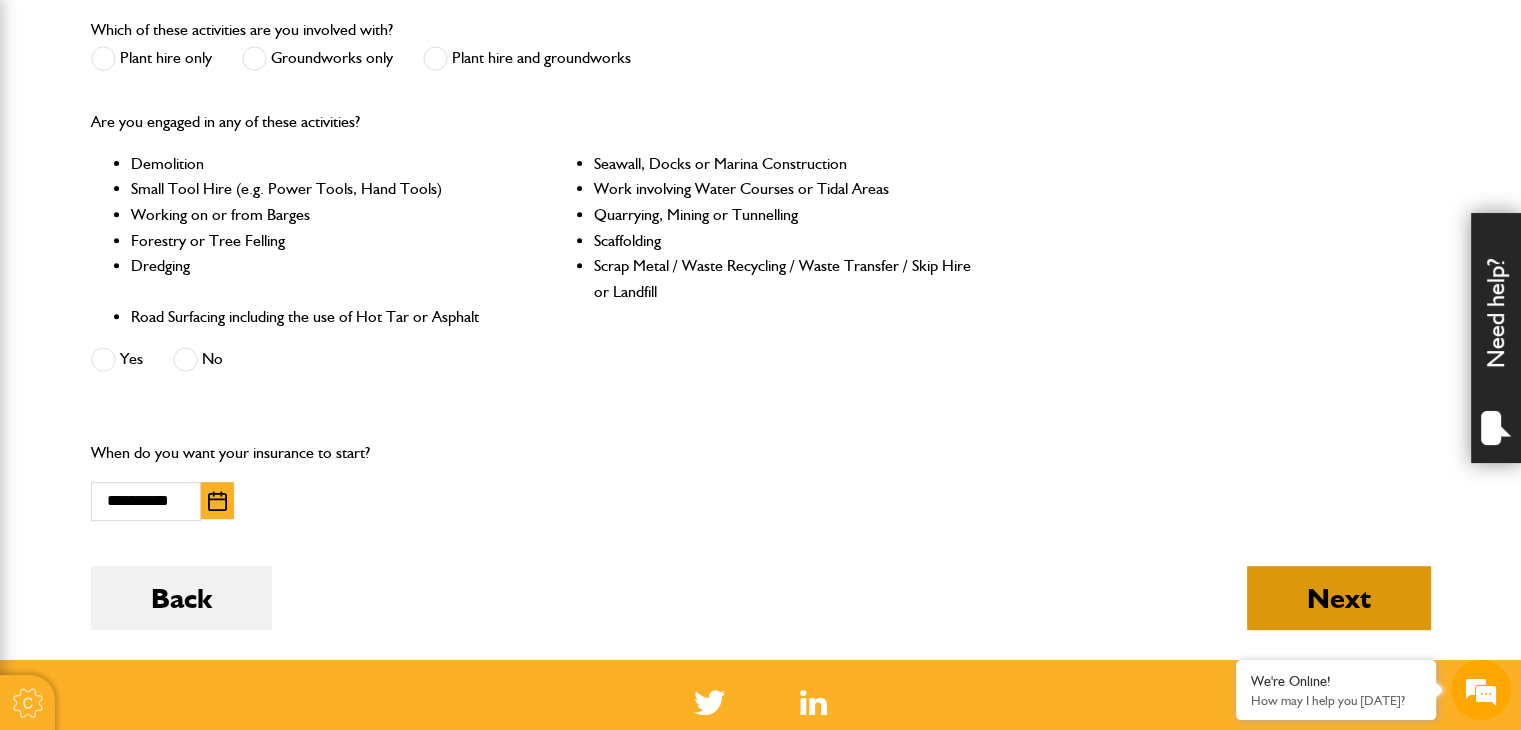 click on "Next" at bounding box center (1339, 598) 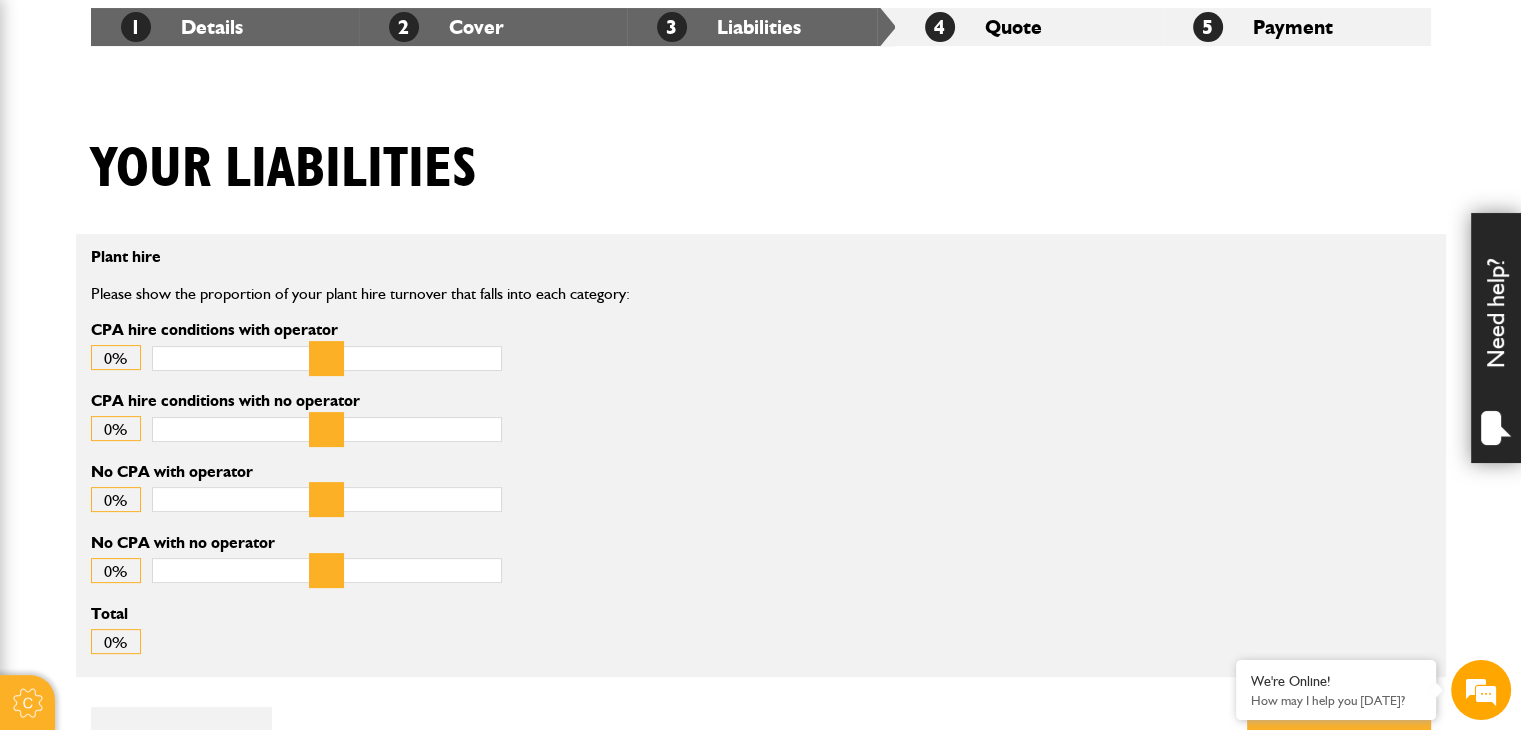 scroll, scrollTop: 400, scrollLeft: 0, axis: vertical 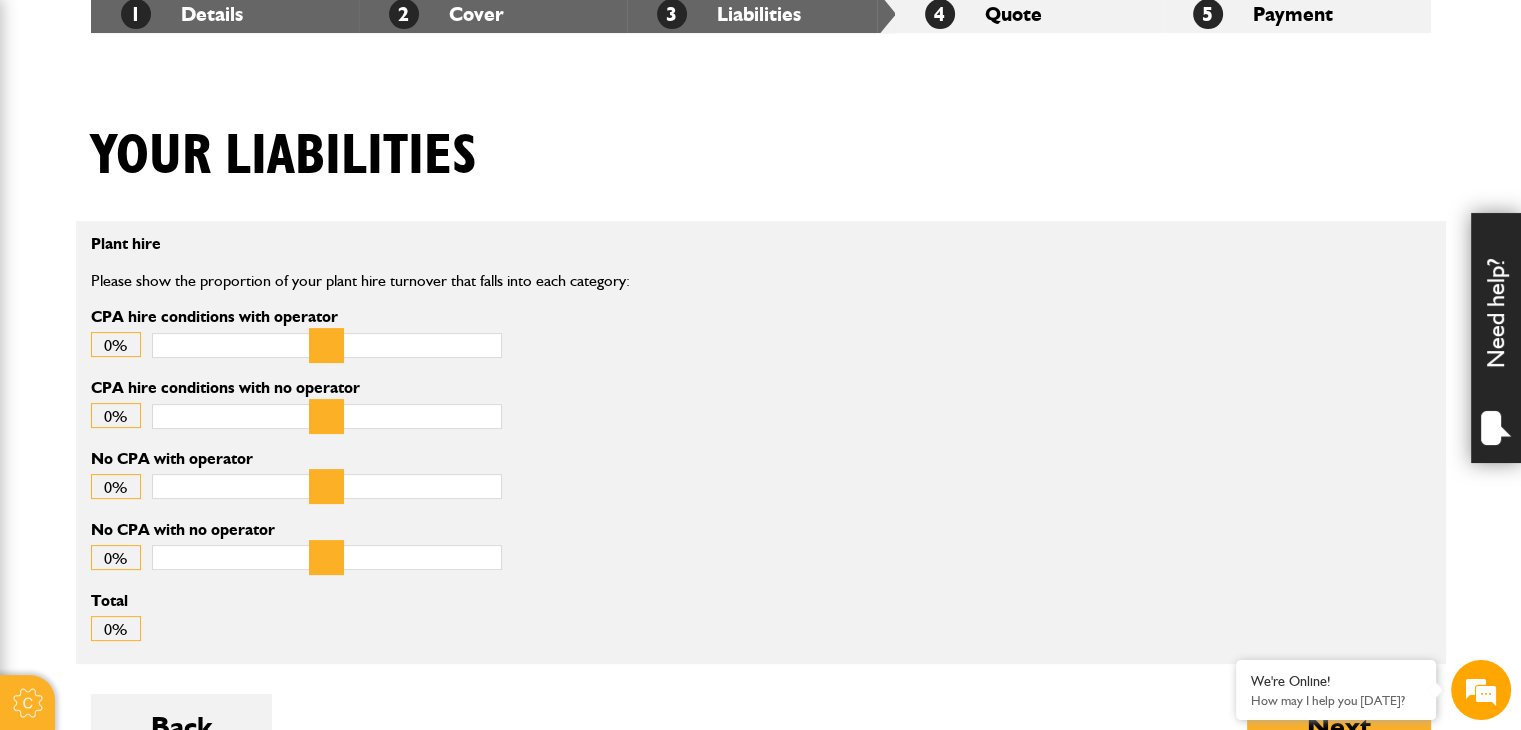 click on "Cookie Options You can control which cookies we use with the form below. Please see our  cookie policy  for more information. Allow all Essential These cookies are needed for essential functions. They can't be switched off and they don't store any of your information. Analytics These cookies gather anonymous usage information and they don't store any of your information. Switching off these cookies will mean we can't gather information to improve your experience of using our site. Functional These cookies enable basic functionality. Switching off these cookies will mean that areas of our website can't work properly. Advertising These cookies help us to learn what you're interested in so we can show you relevant adverts. Switching off these cookies will mean we can't show you any personalised adverts. Personalisation These cookies help us to learn what you're interested in so we can show you relevant content while you use our site. Save preferences
Broker Login" at bounding box center [760, 478] 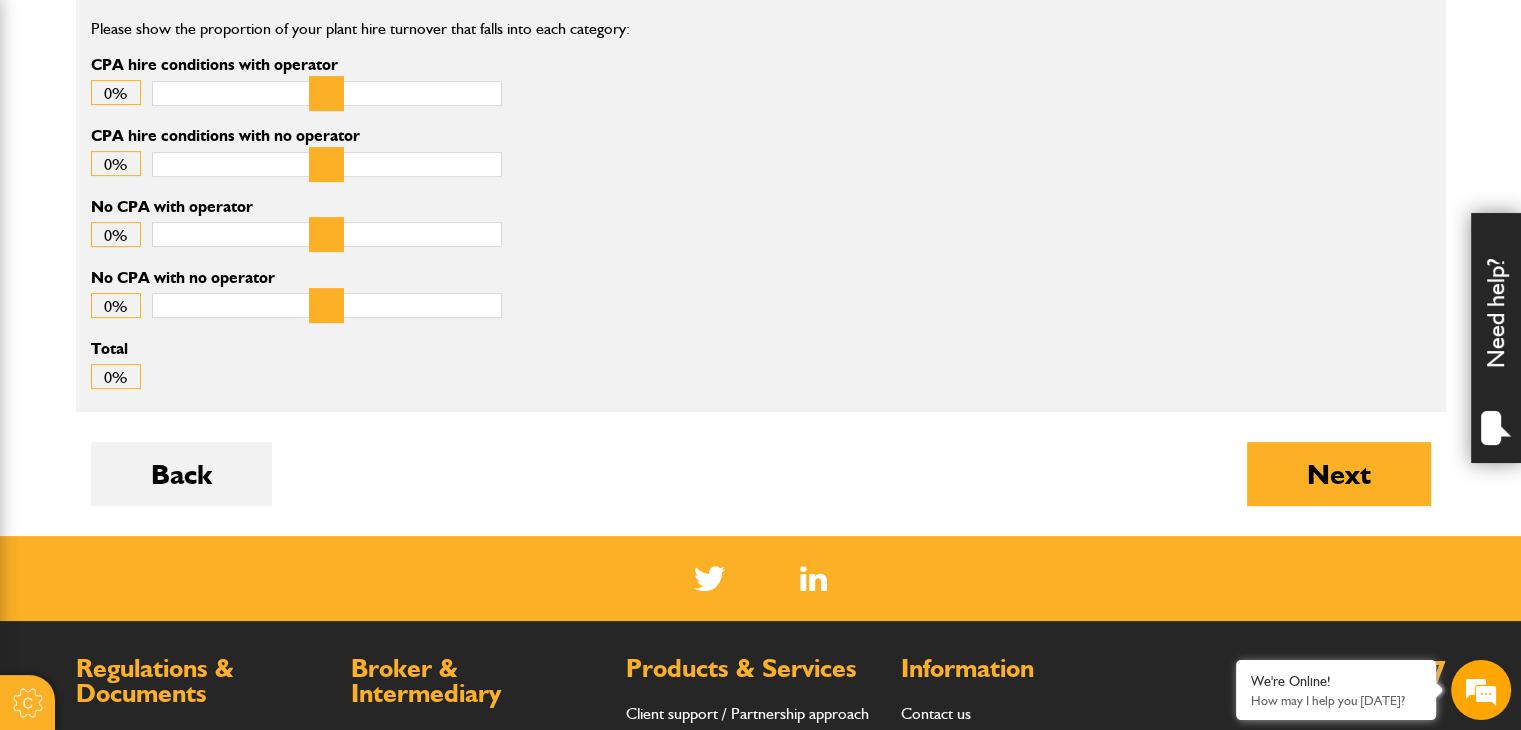 scroll, scrollTop: 680, scrollLeft: 0, axis: vertical 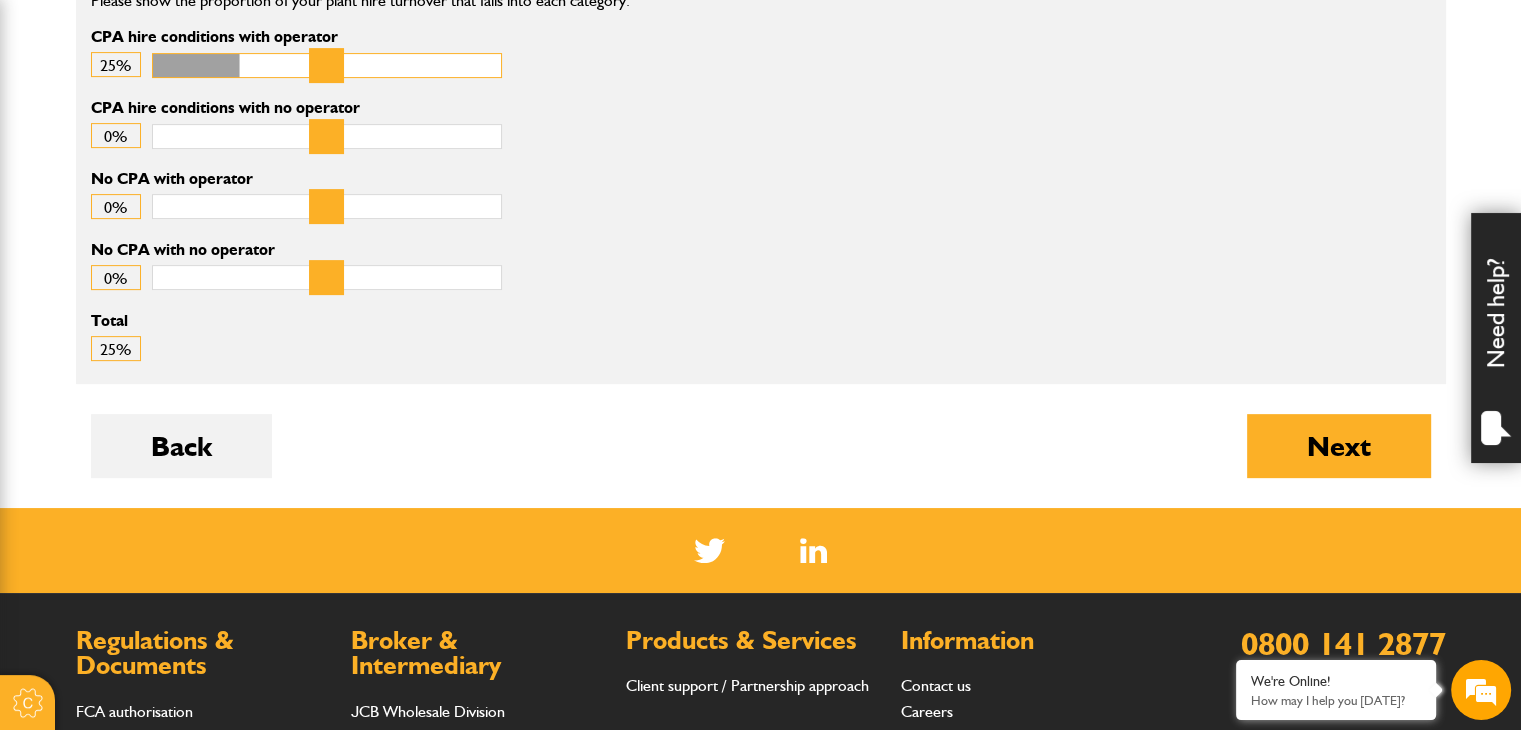 drag, startPoint x: 182, startPoint y: 65, endPoint x: 249, endPoint y: 66, distance: 67.00746 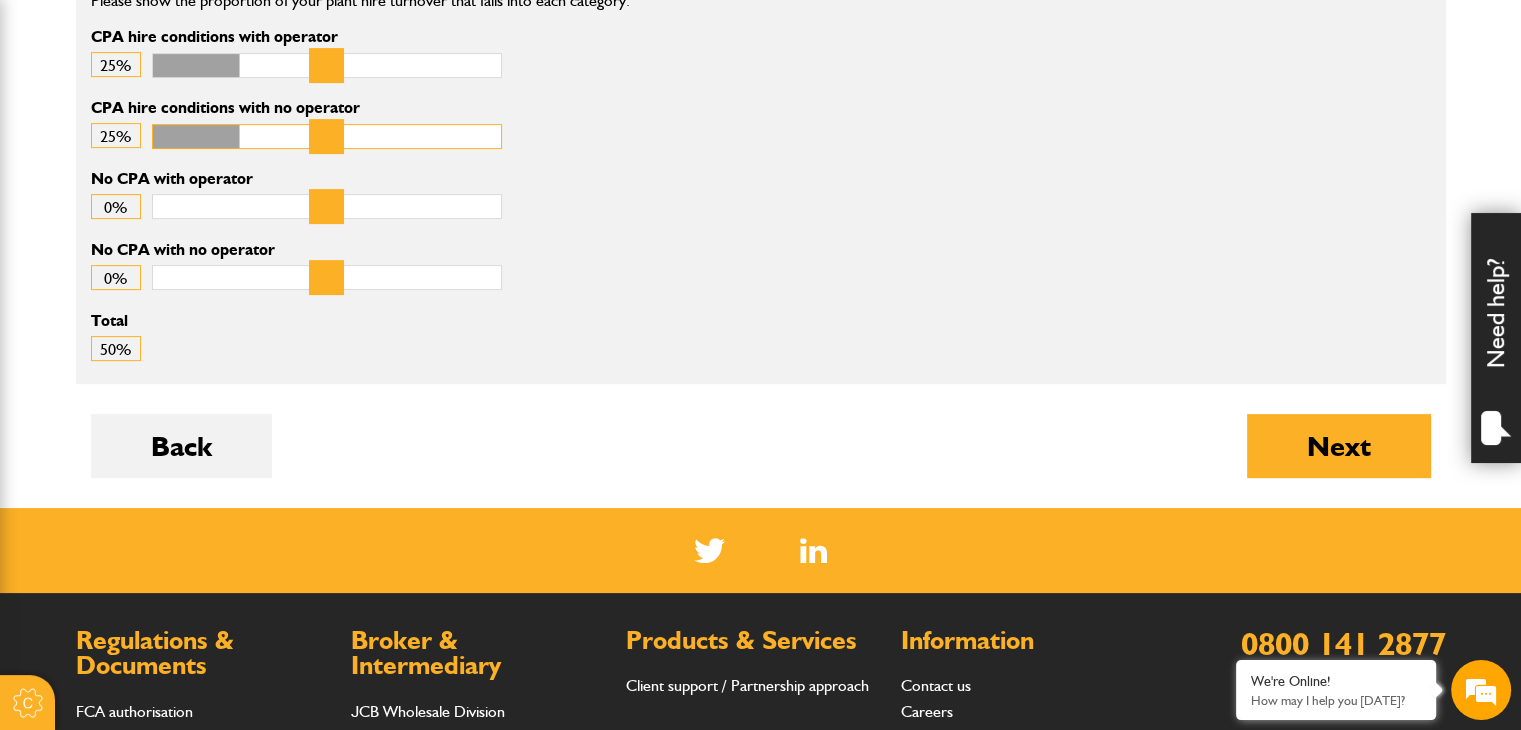 drag, startPoint x: 167, startPoint y: 145, endPoint x: 252, endPoint y: 142, distance: 85.052925 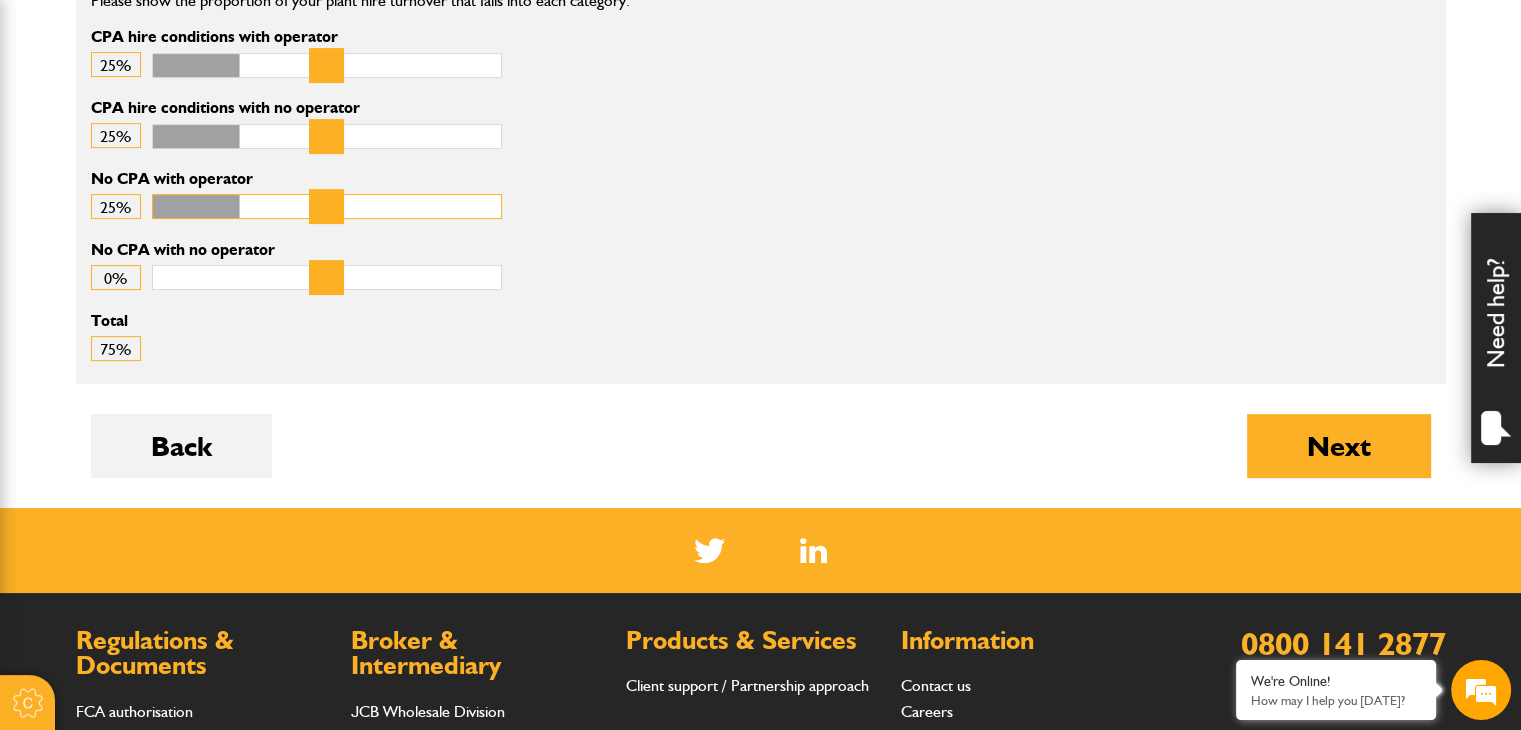 drag, startPoint x: 174, startPoint y: 192, endPoint x: 247, endPoint y: 188, distance: 73.109505 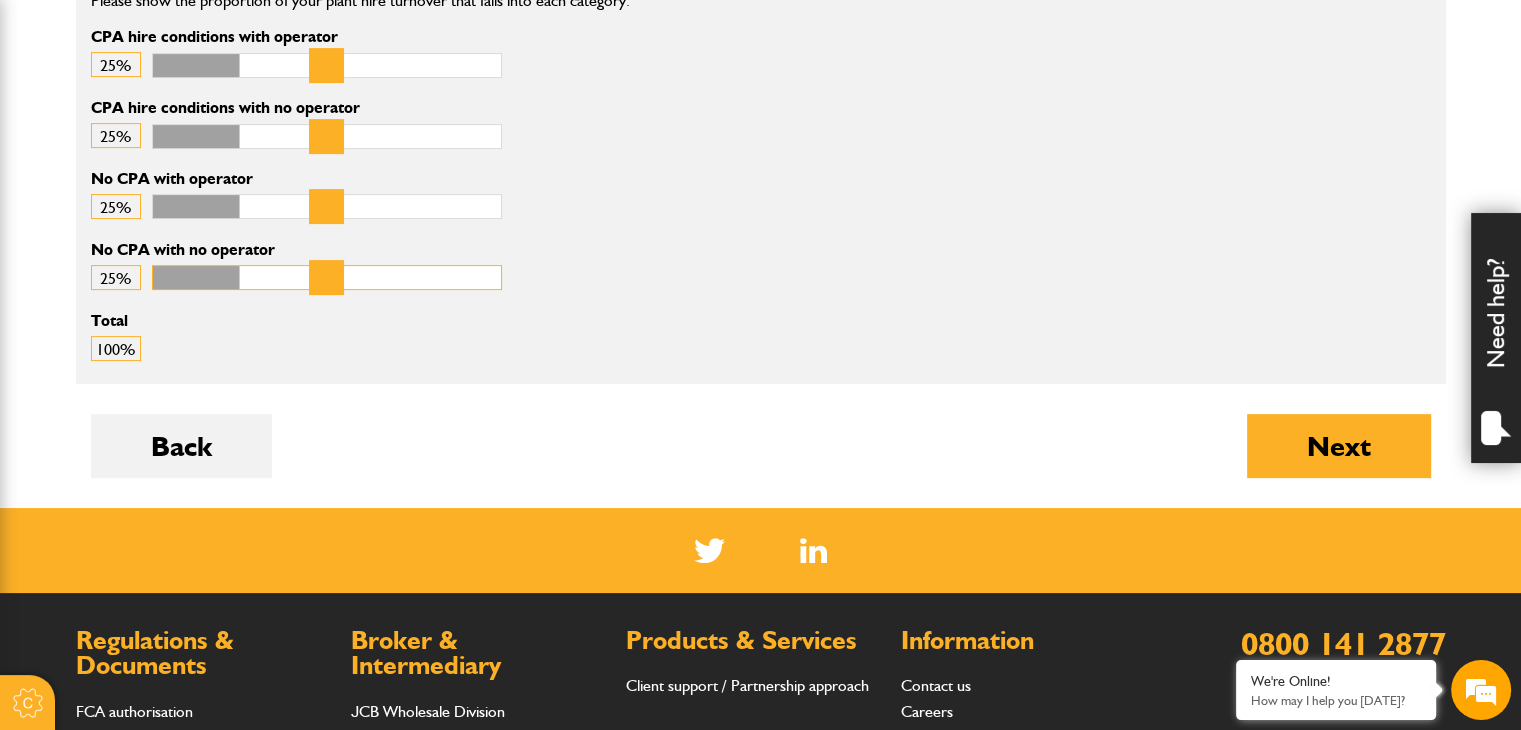 drag, startPoint x: 169, startPoint y: 269, endPoint x: 249, endPoint y: 269, distance: 80 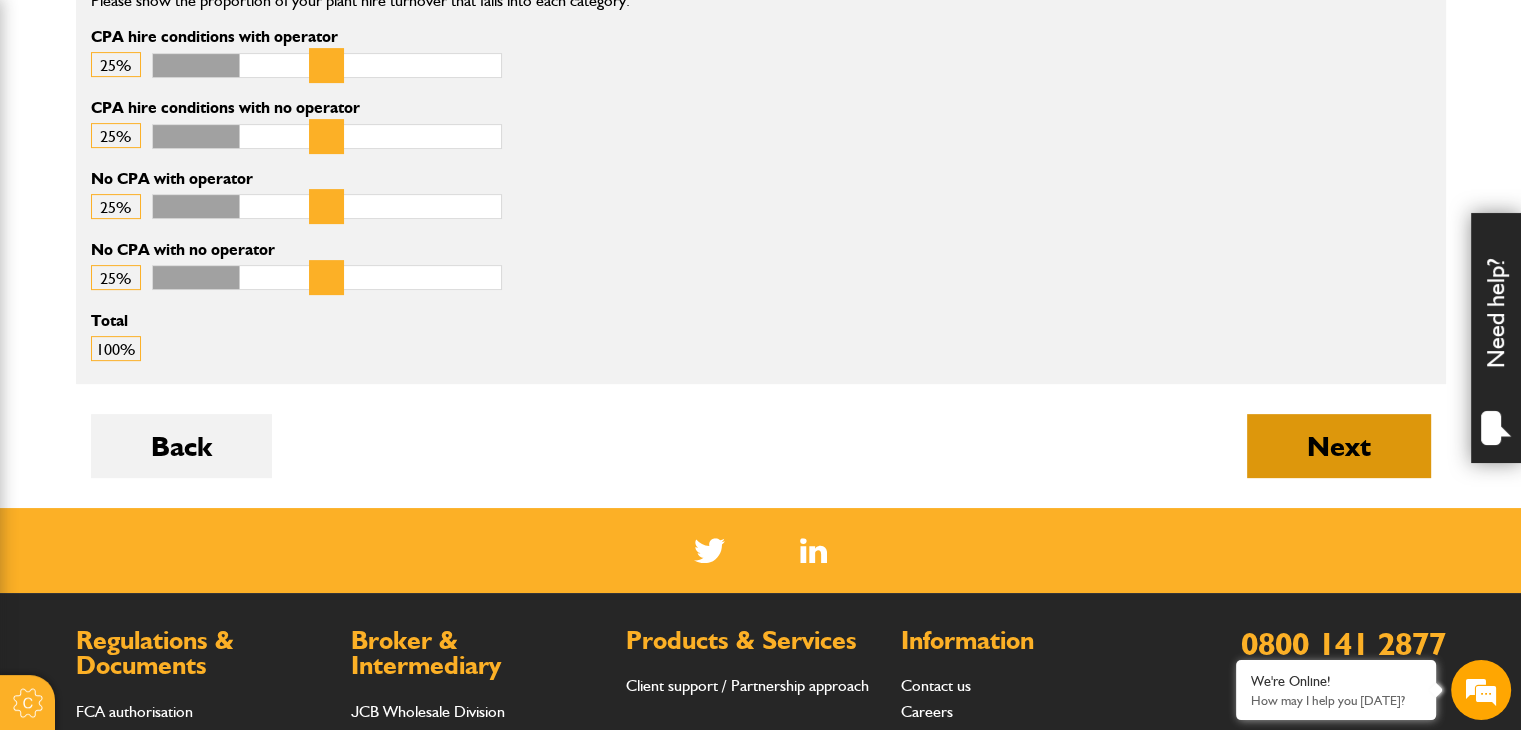 click on "Next" at bounding box center (1339, 446) 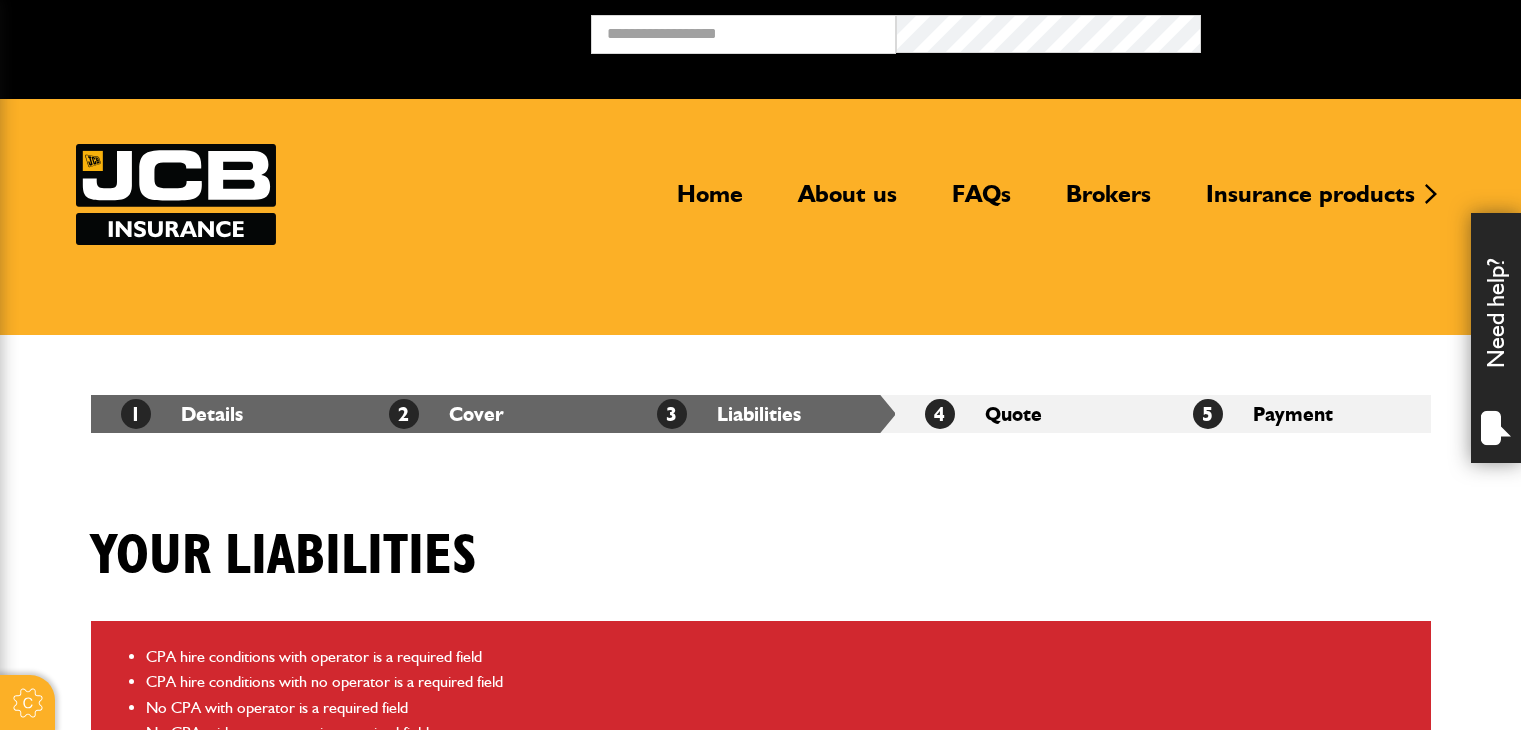 scroll, scrollTop: 0, scrollLeft: 0, axis: both 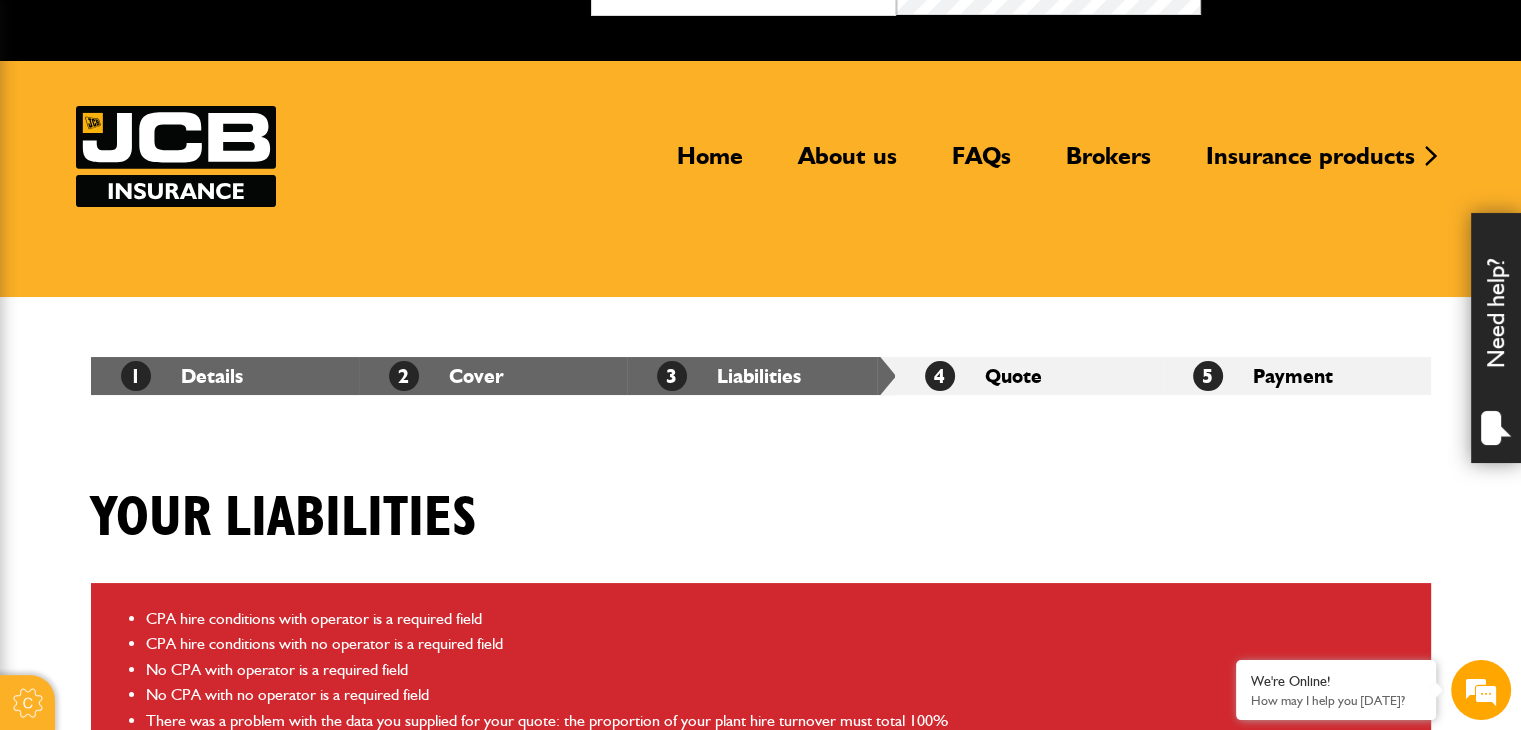 click on "Your liabilities" at bounding box center [761, 533] 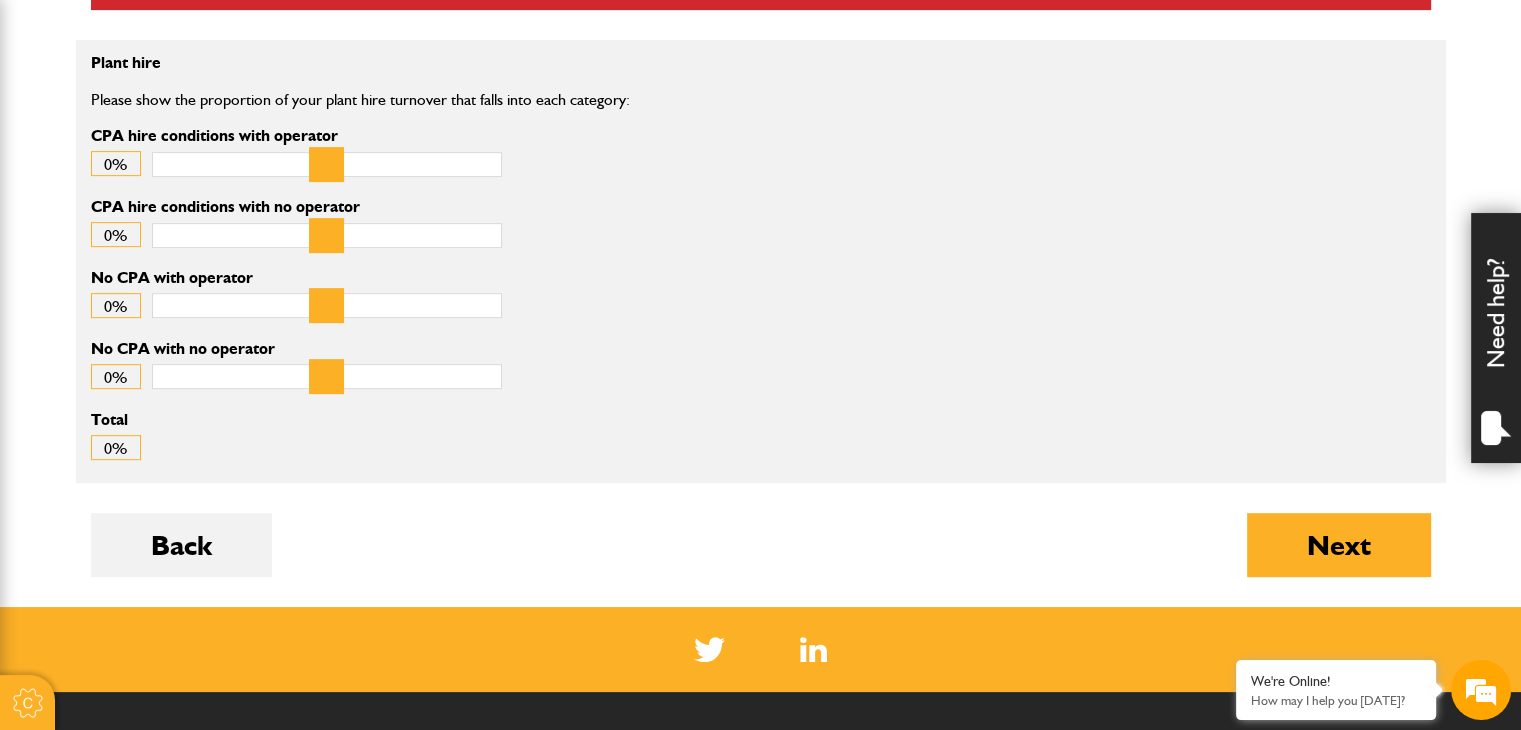 scroll, scrollTop: 800, scrollLeft: 0, axis: vertical 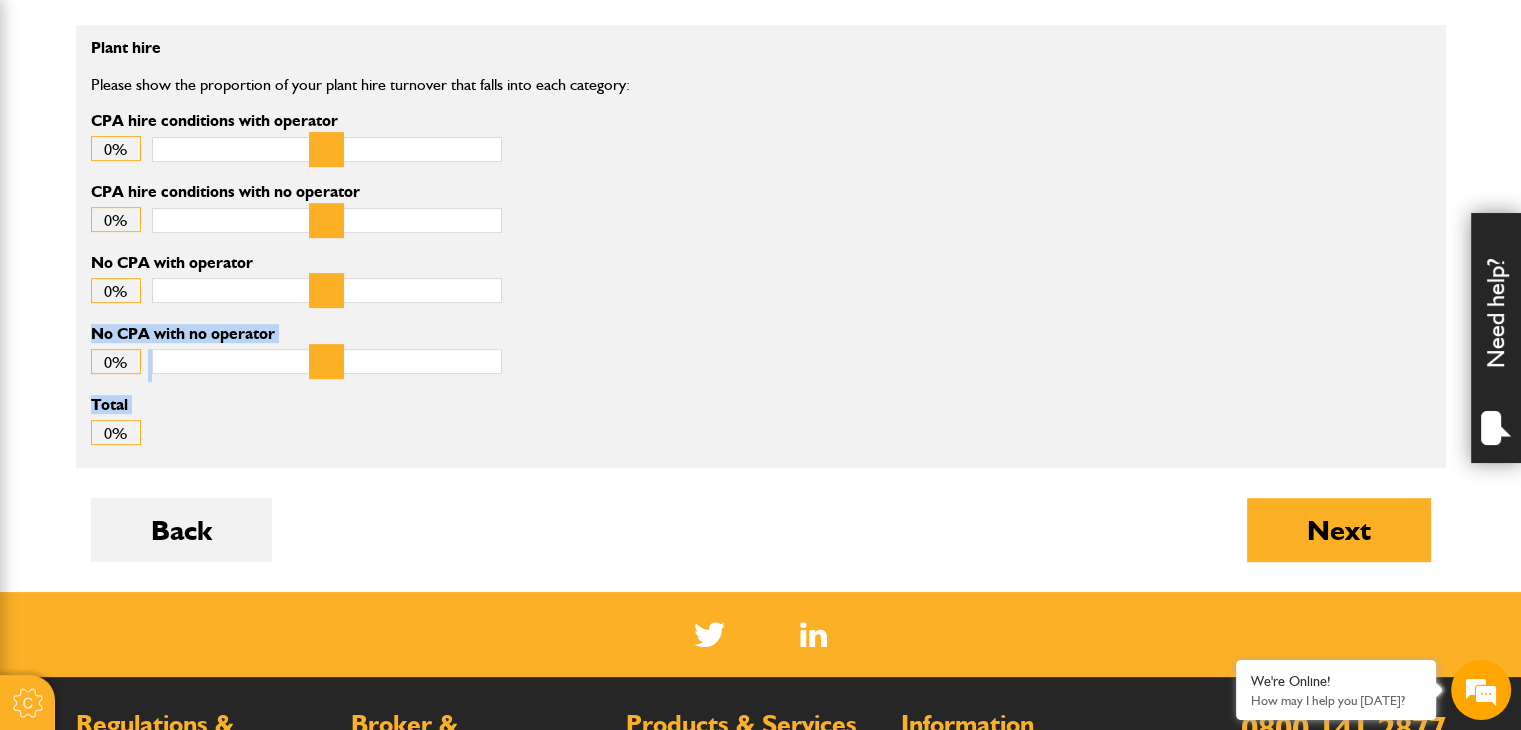 drag, startPoint x: 78, startPoint y: 351, endPoint x: 320, endPoint y: 469, distance: 269.23596 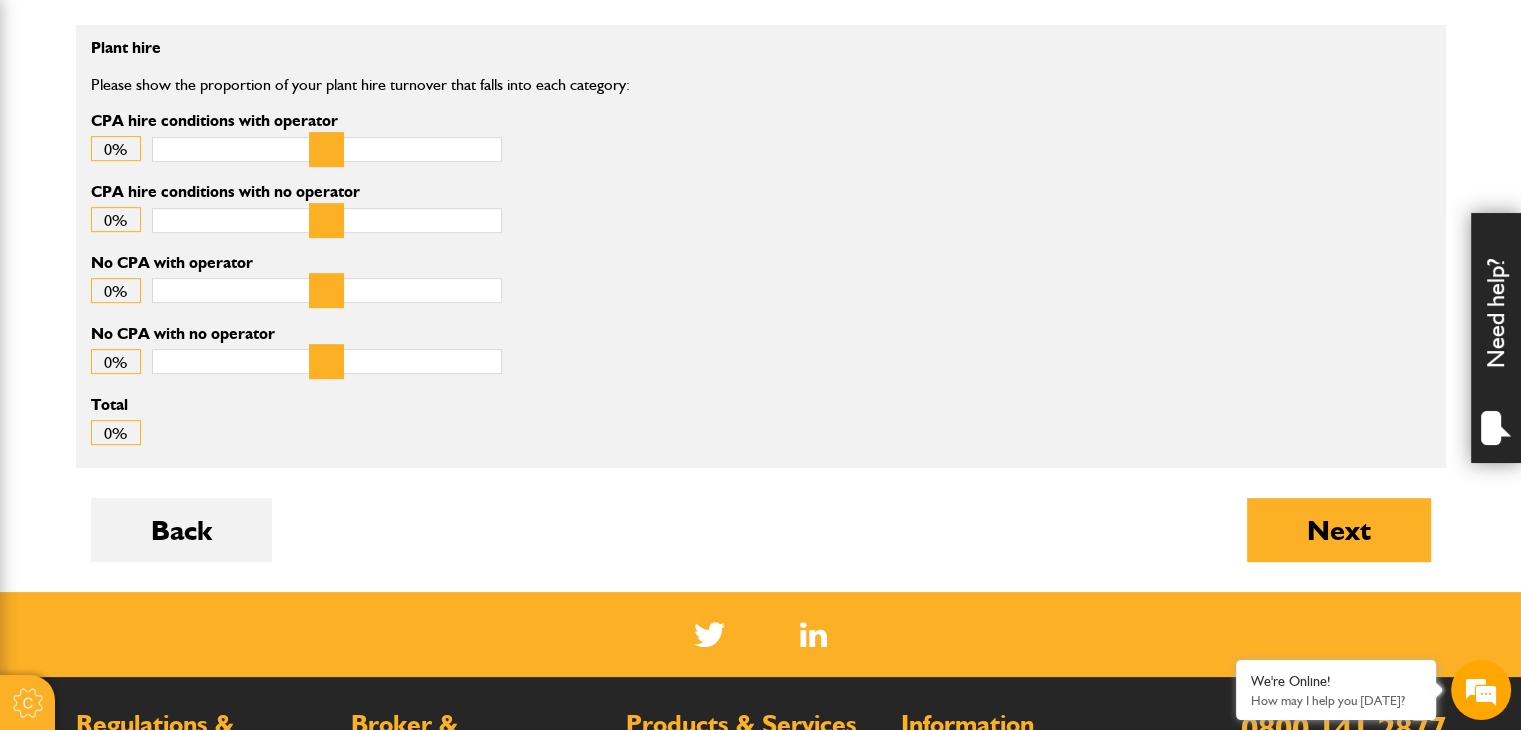 click on "Plant hire
Please show the proportion of your plant hire turnover that falls into each category:
CPA hire conditions with operator
0%
CPA hire conditions with no operator
0%
No CPA with operator
0%
No CPA with no operator
0%
Total
0%
Back
Next" at bounding box center [761, 308] 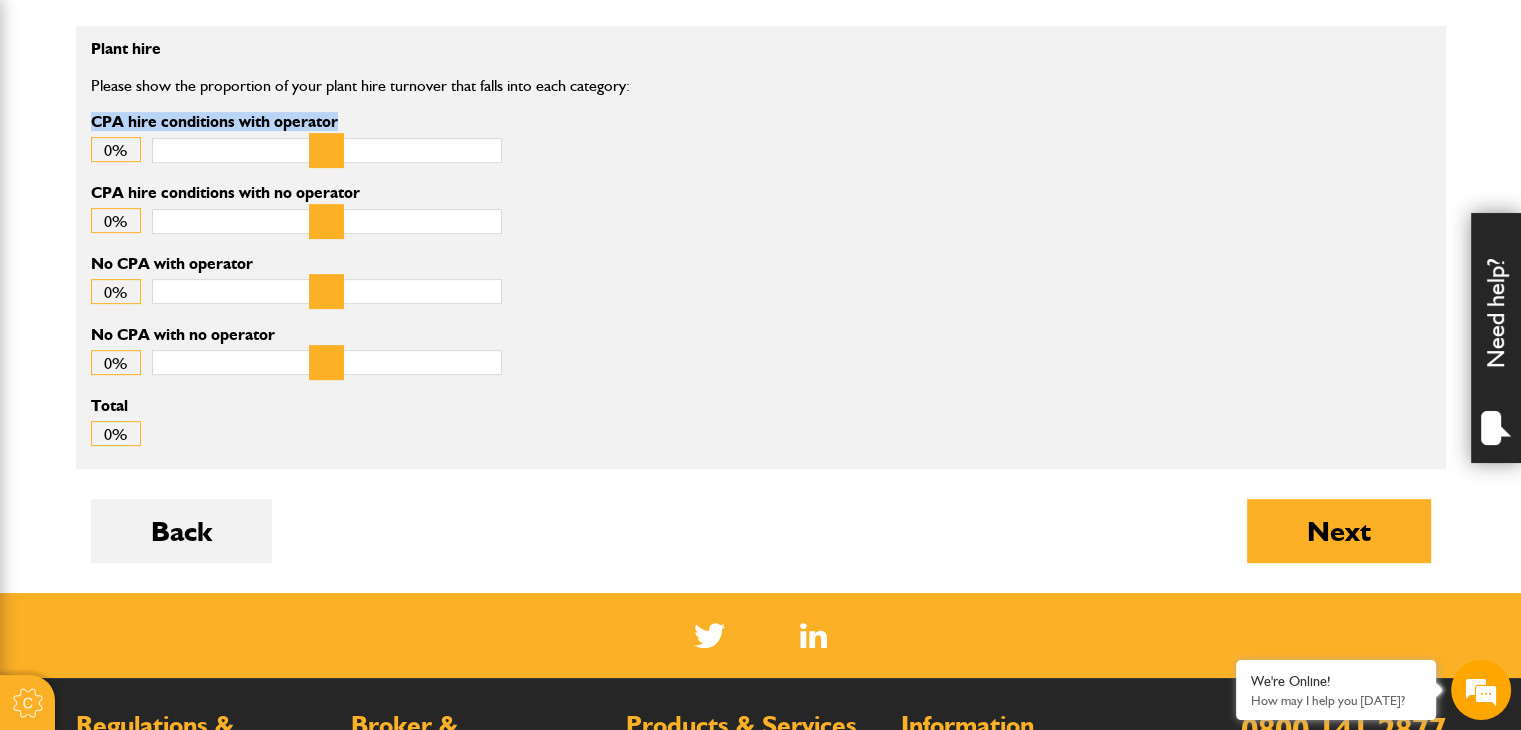drag, startPoint x: 343, startPoint y: 124, endPoint x: 88, endPoint y: 120, distance: 255.03137 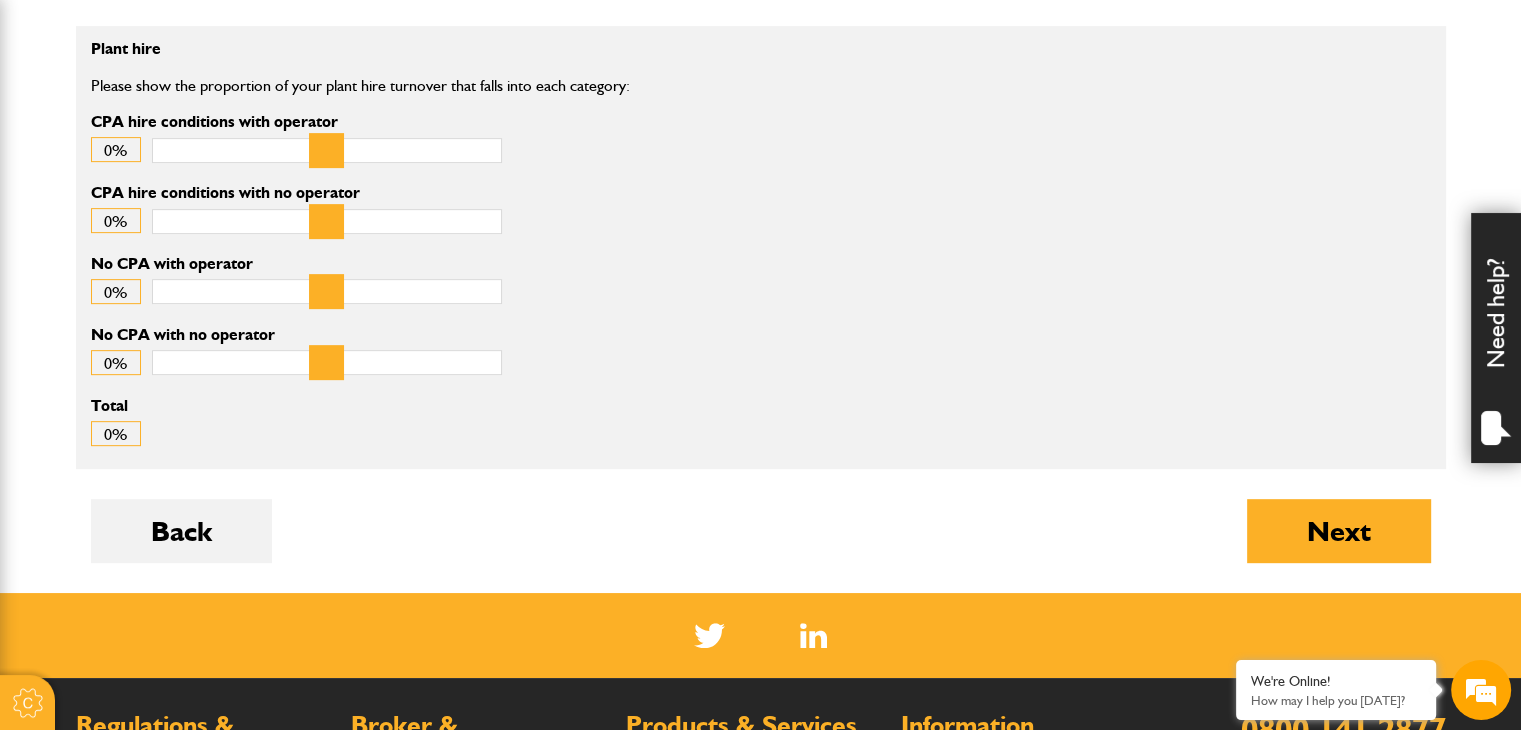 click on "Plant hire
Please show the proportion of your plant hire turnover that falls into each category:
CPA hire conditions with operator
0%" at bounding box center (532, 113) 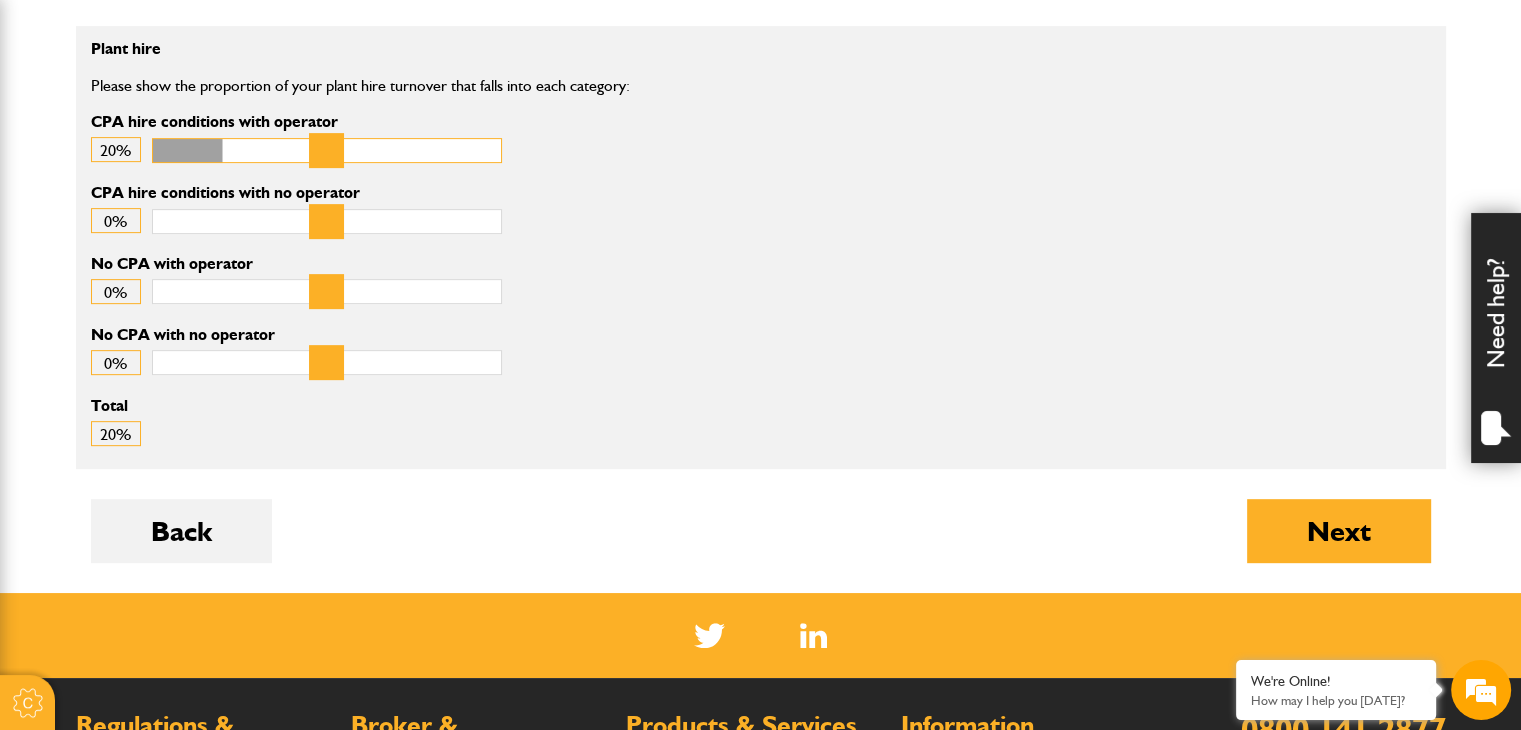 drag, startPoint x: 176, startPoint y: 162, endPoint x: 230, endPoint y: 169, distance: 54.451813 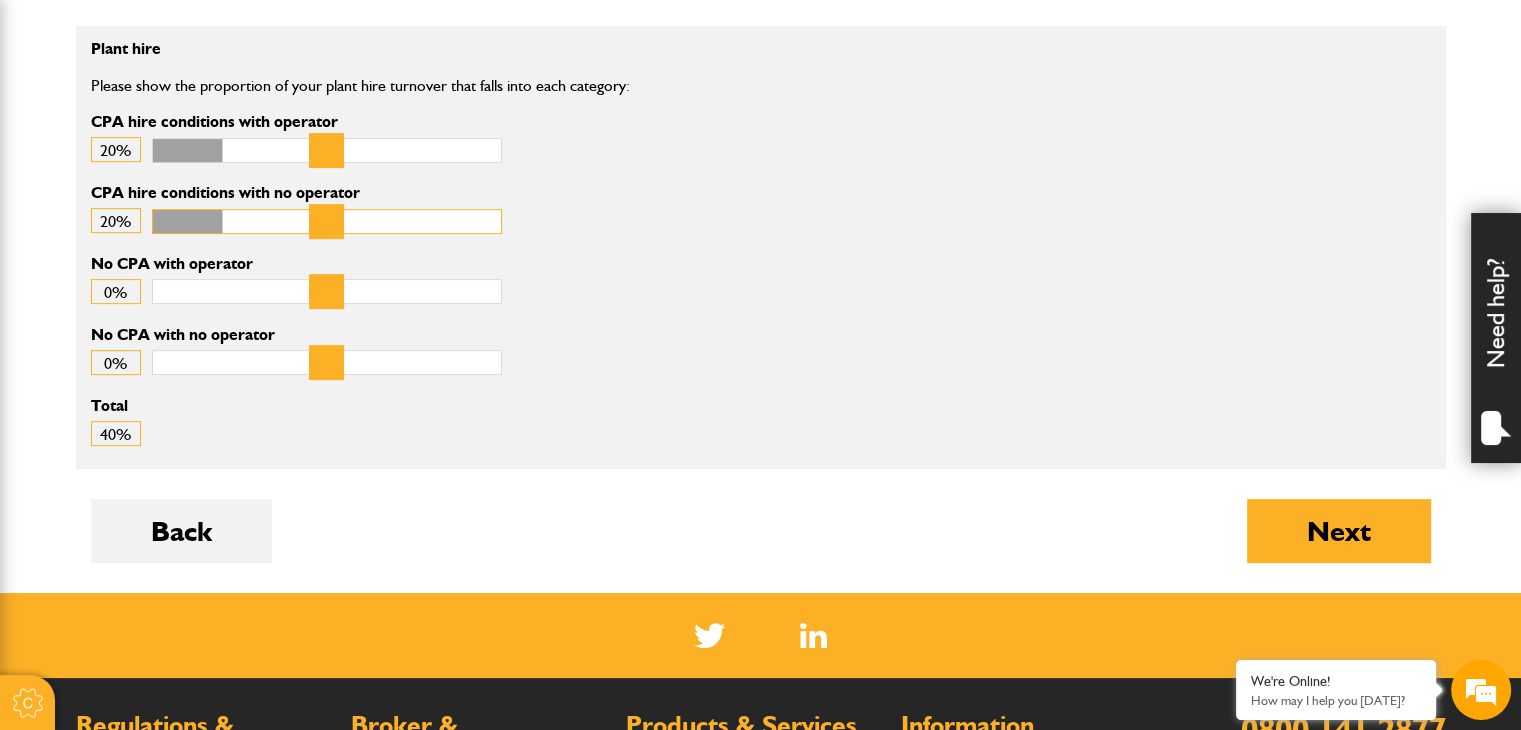 drag, startPoint x: 168, startPoint y: 229, endPoint x: 231, endPoint y: 224, distance: 63.1981 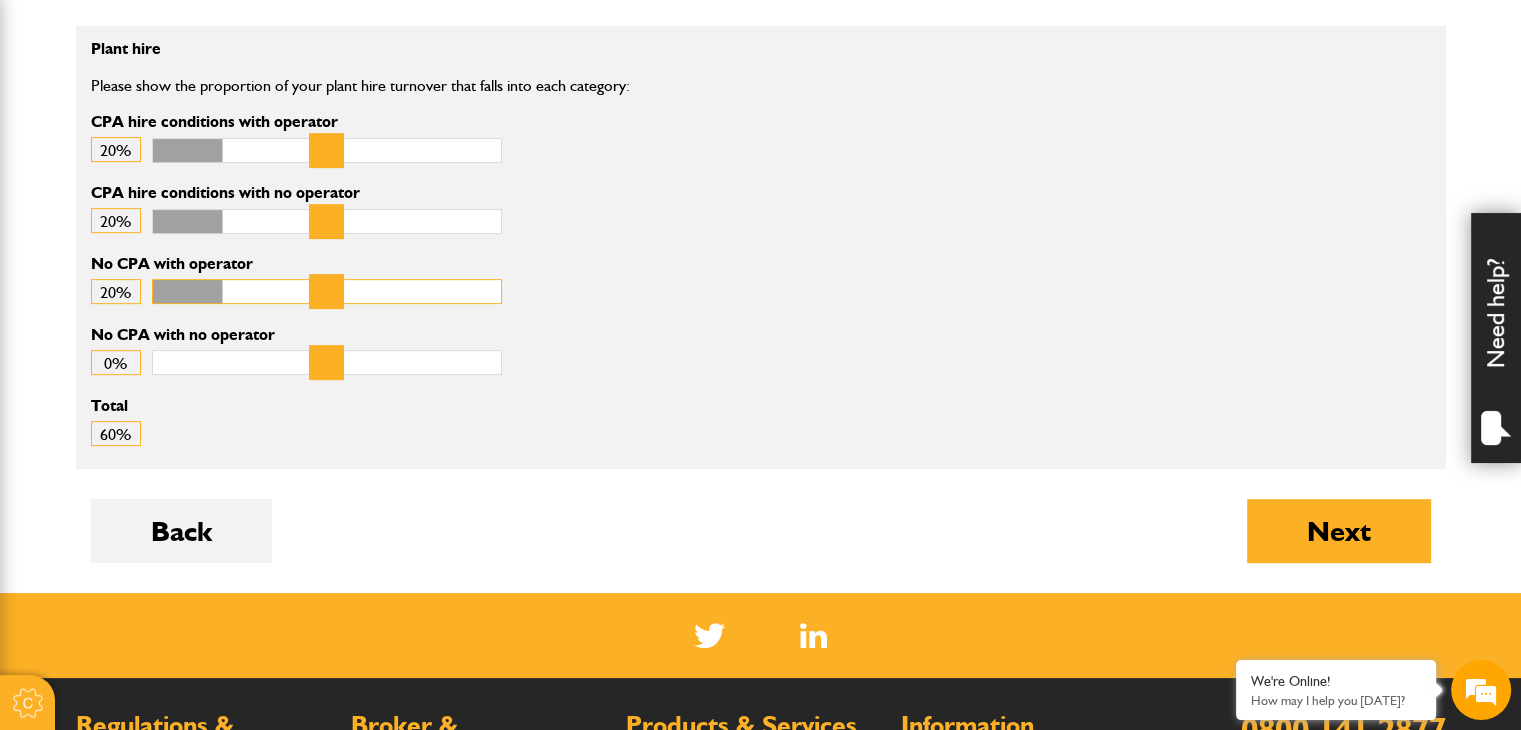 drag, startPoint x: 167, startPoint y: 300, endPoint x: 232, endPoint y: 297, distance: 65.06919 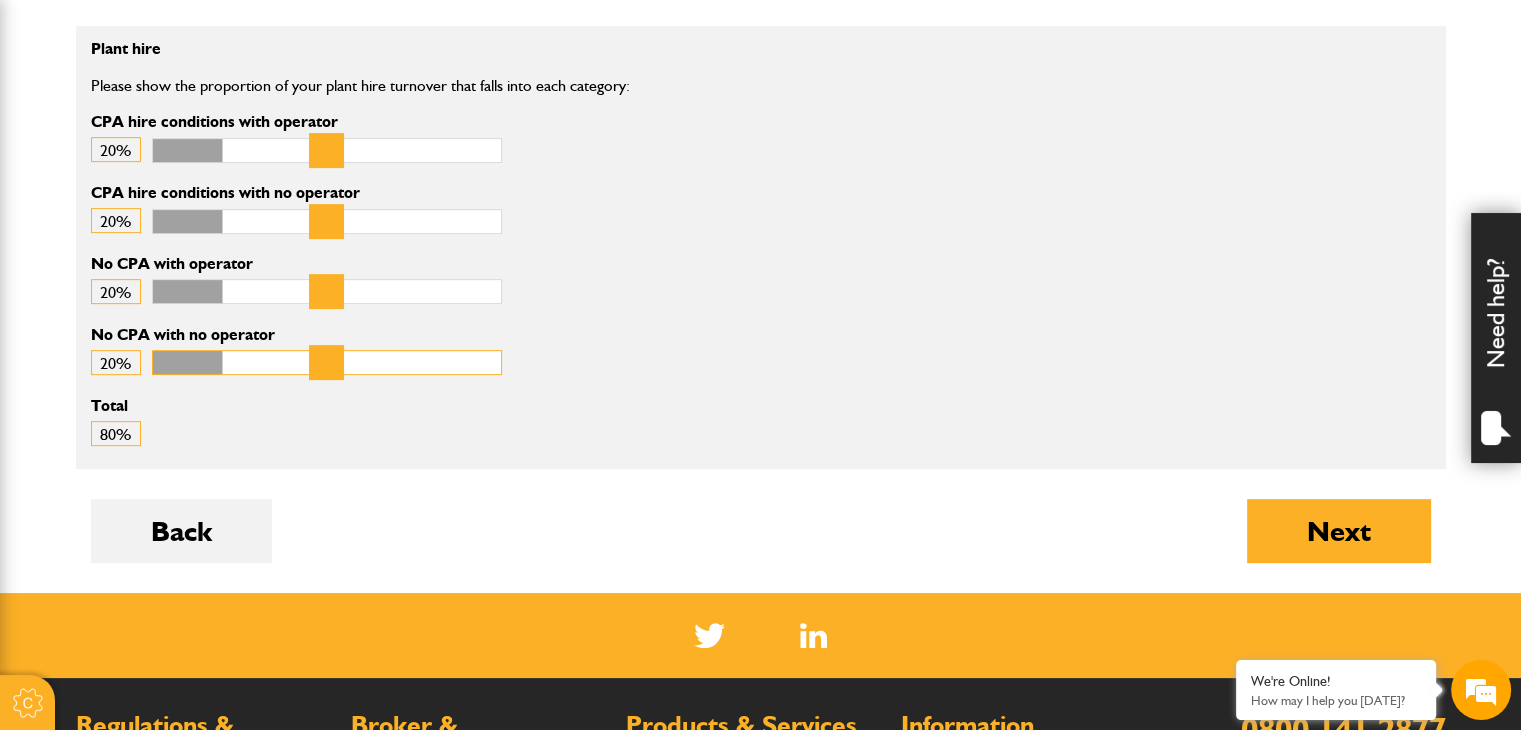 drag, startPoint x: 179, startPoint y: 352, endPoint x: 236, endPoint y: 364, distance: 58.249462 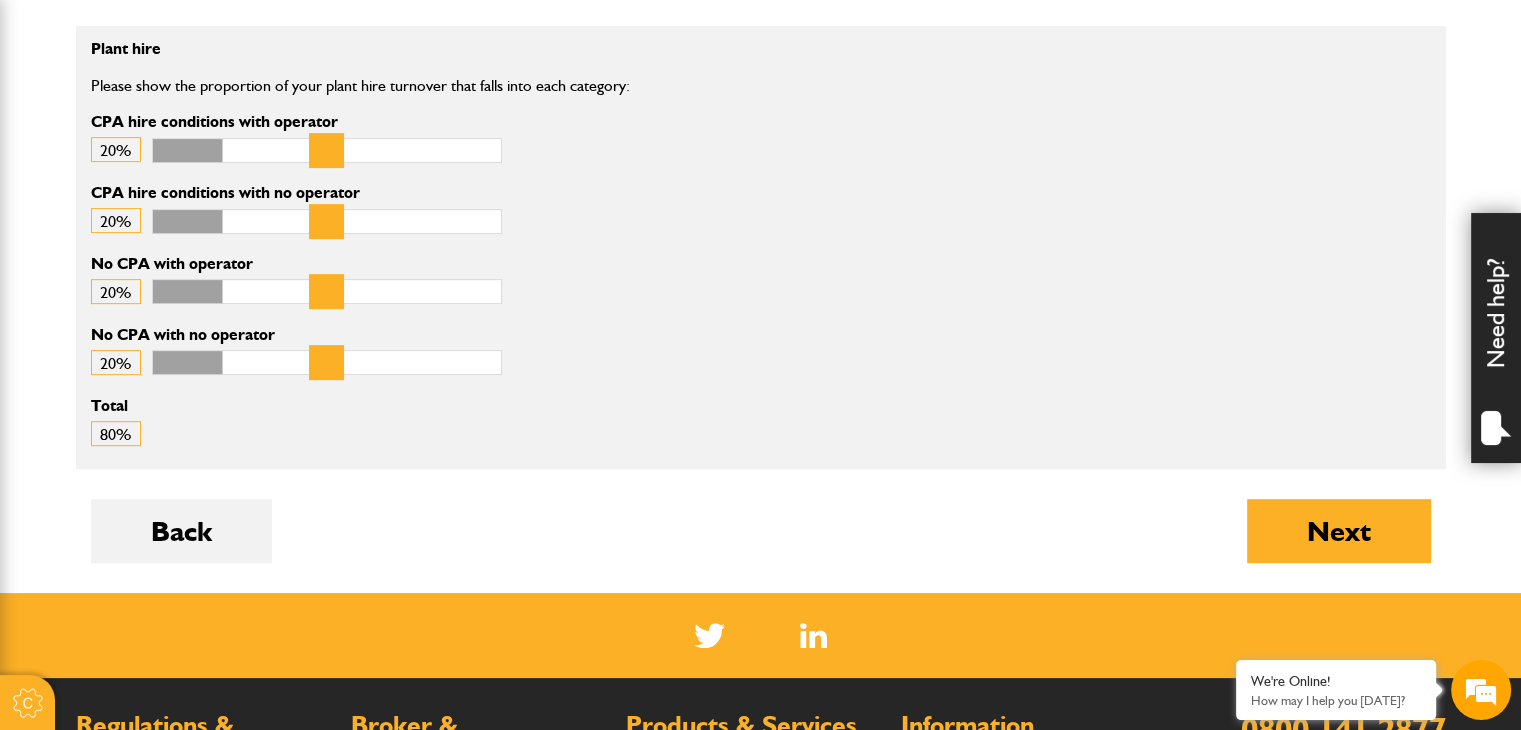 click on "Total" at bounding box center (761, 406) 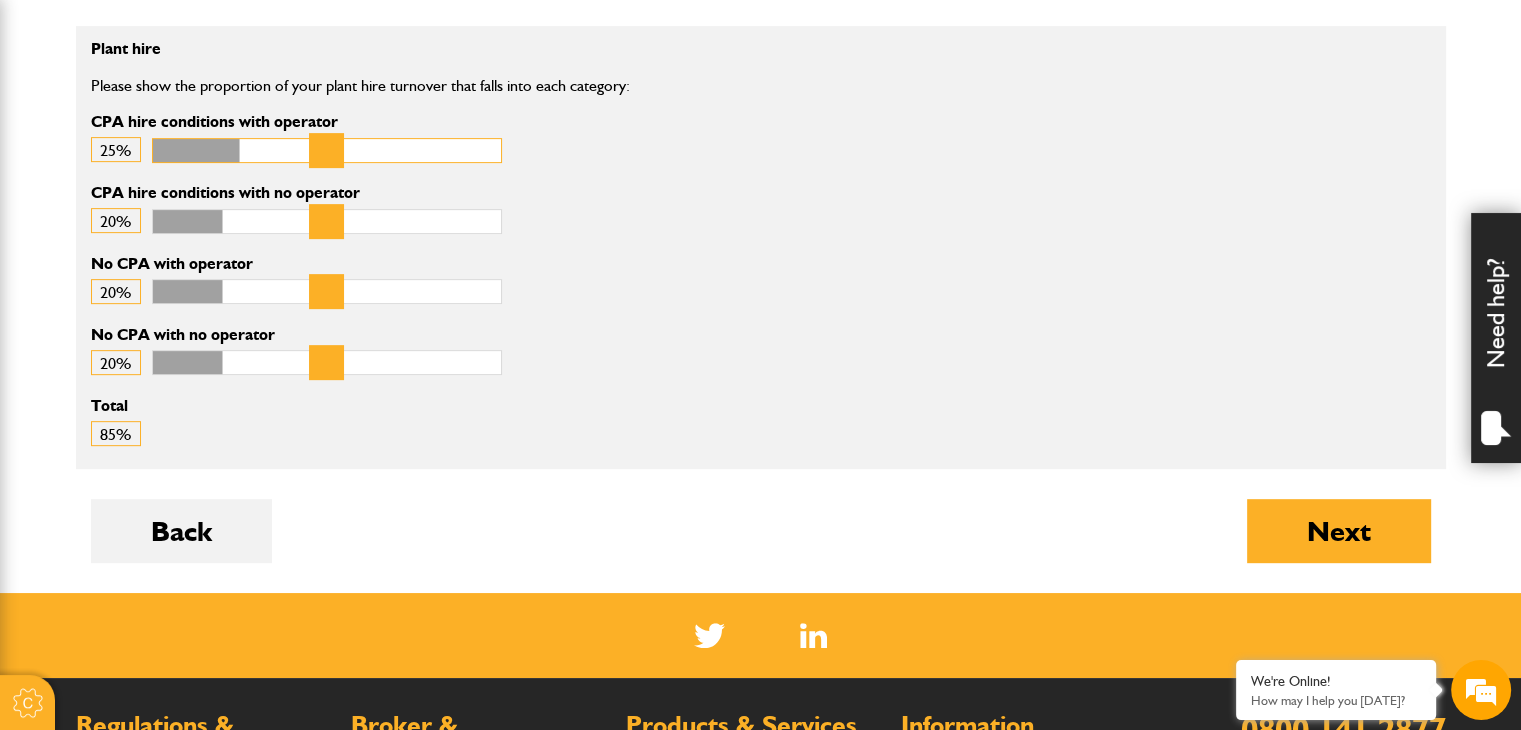 type on "**" 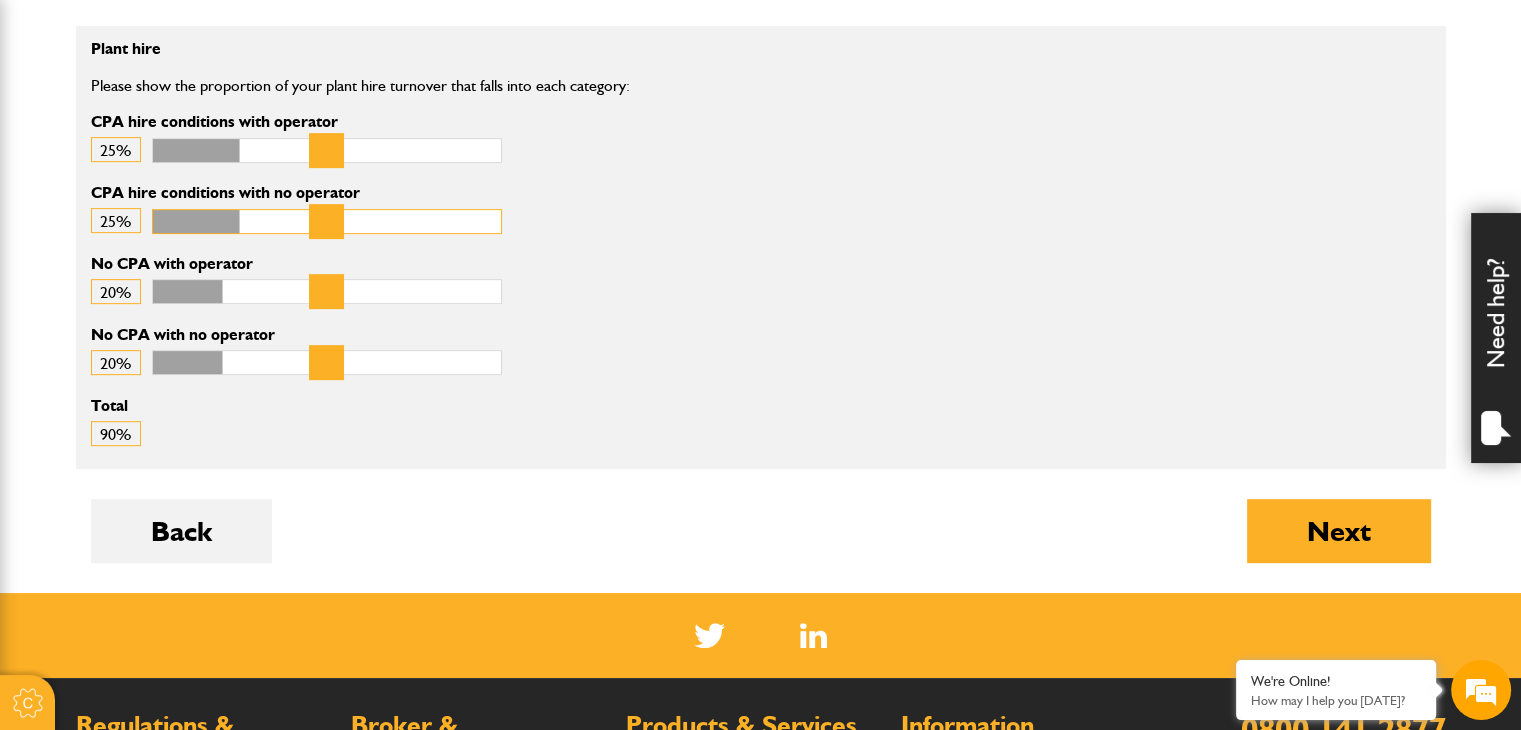 drag, startPoint x: 232, startPoint y: 222, endPoint x: 248, endPoint y: 240, distance: 24.083189 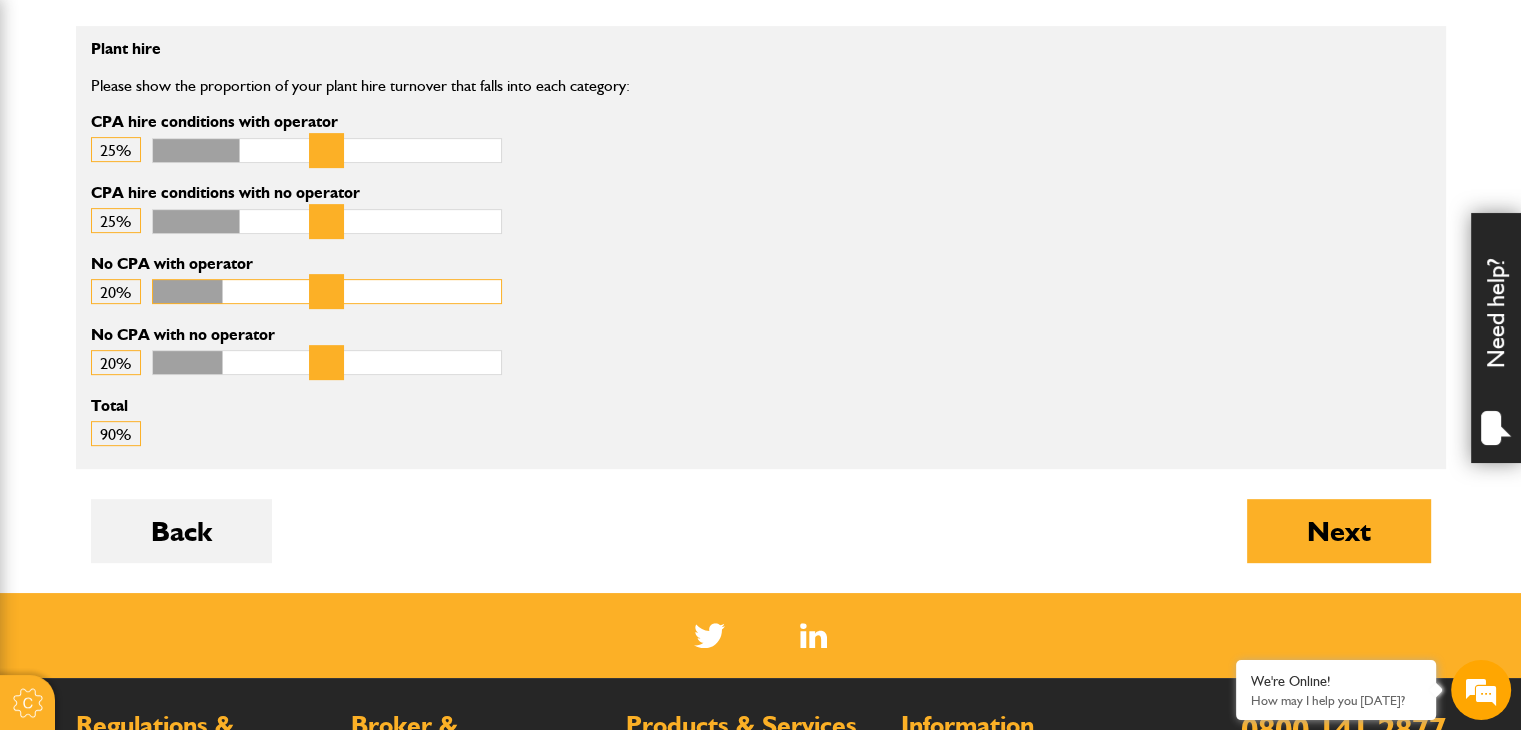drag, startPoint x: 218, startPoint y: 287, endPoint x: 228, endPoint y: 294, distance: 12.206555 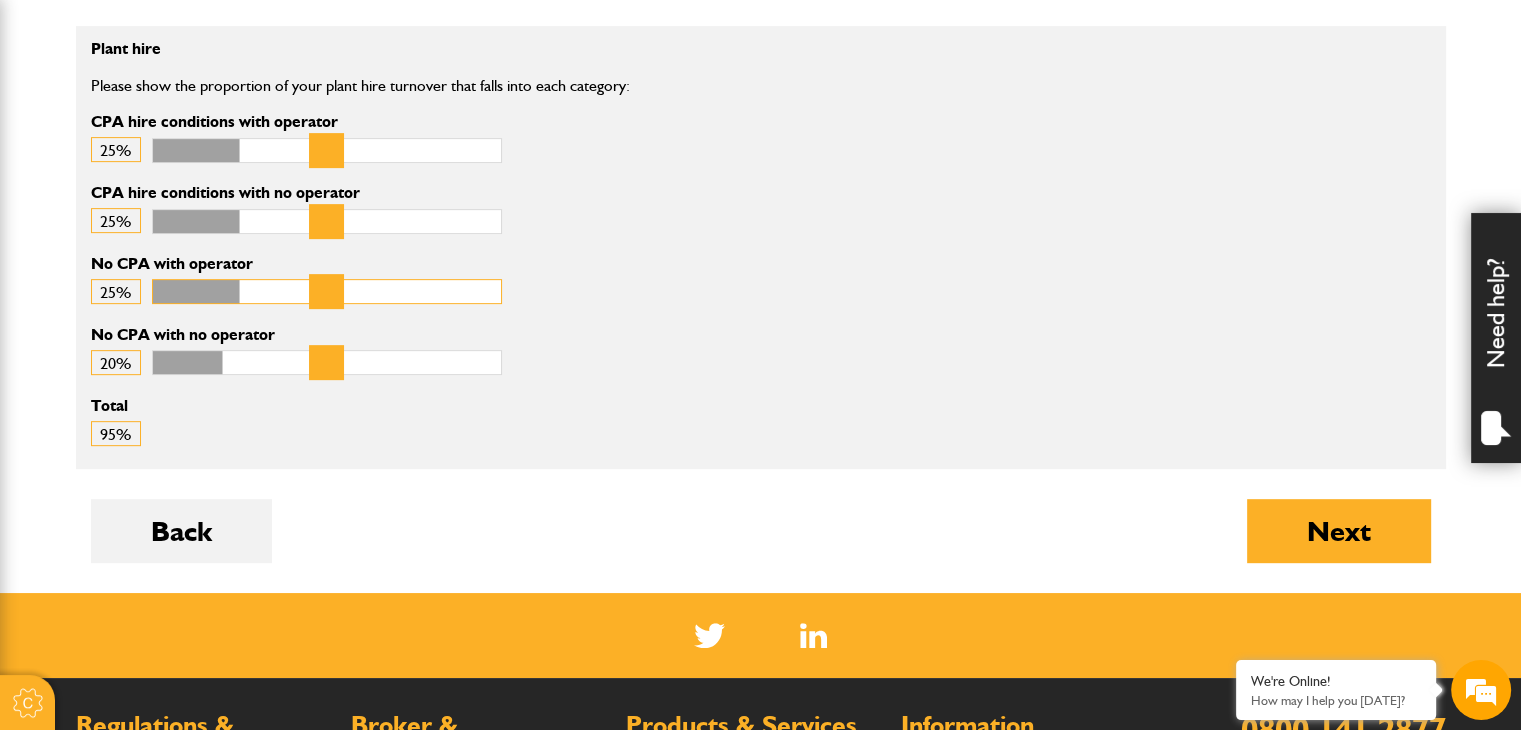drag, startPoint x: 228, startPoint y: 294, endPoint x: 244, endPoint y: 297, distance: 16.27882 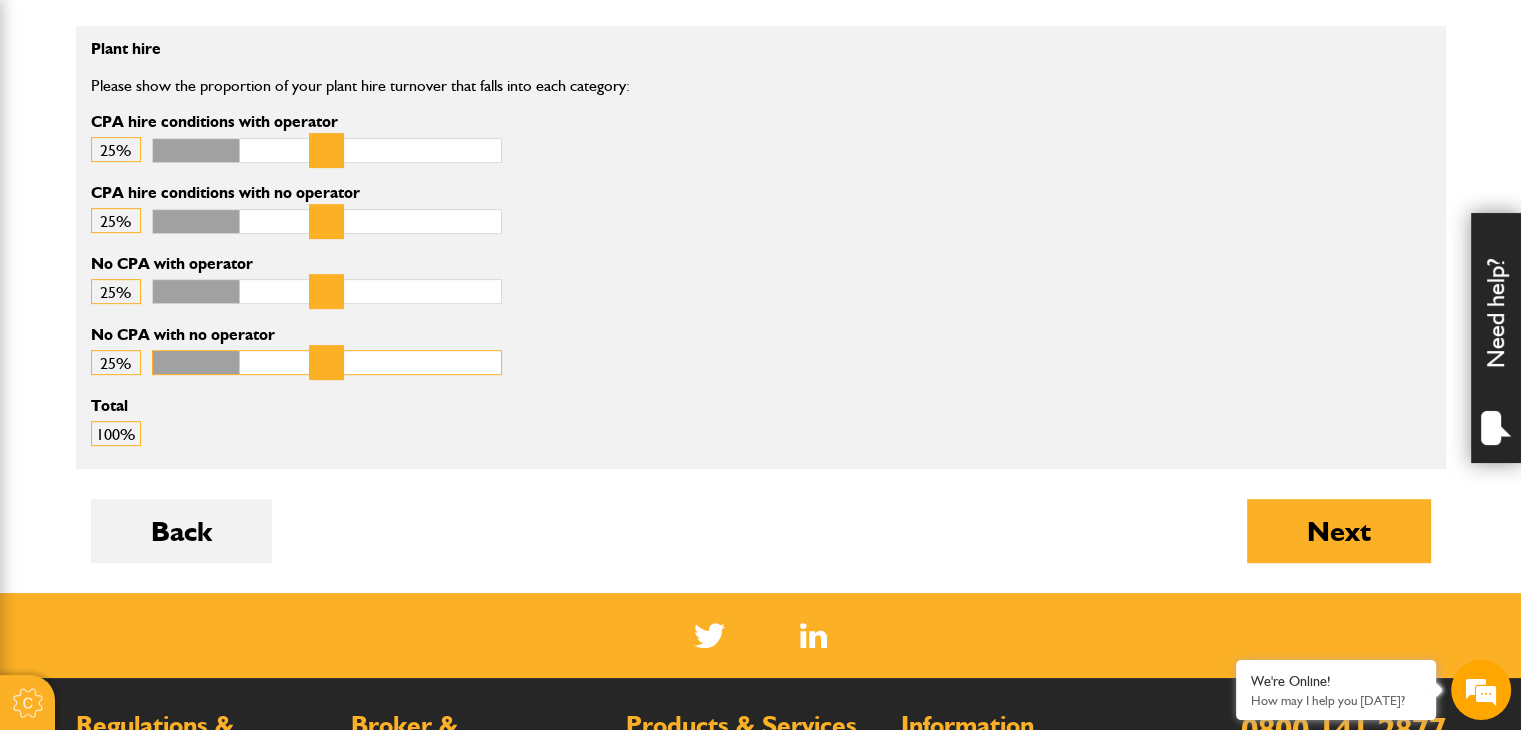 drag, startPoint x: 233, startPoint y: 377, endPoint x: 248, endPoint y: 382, distance: 15.811388 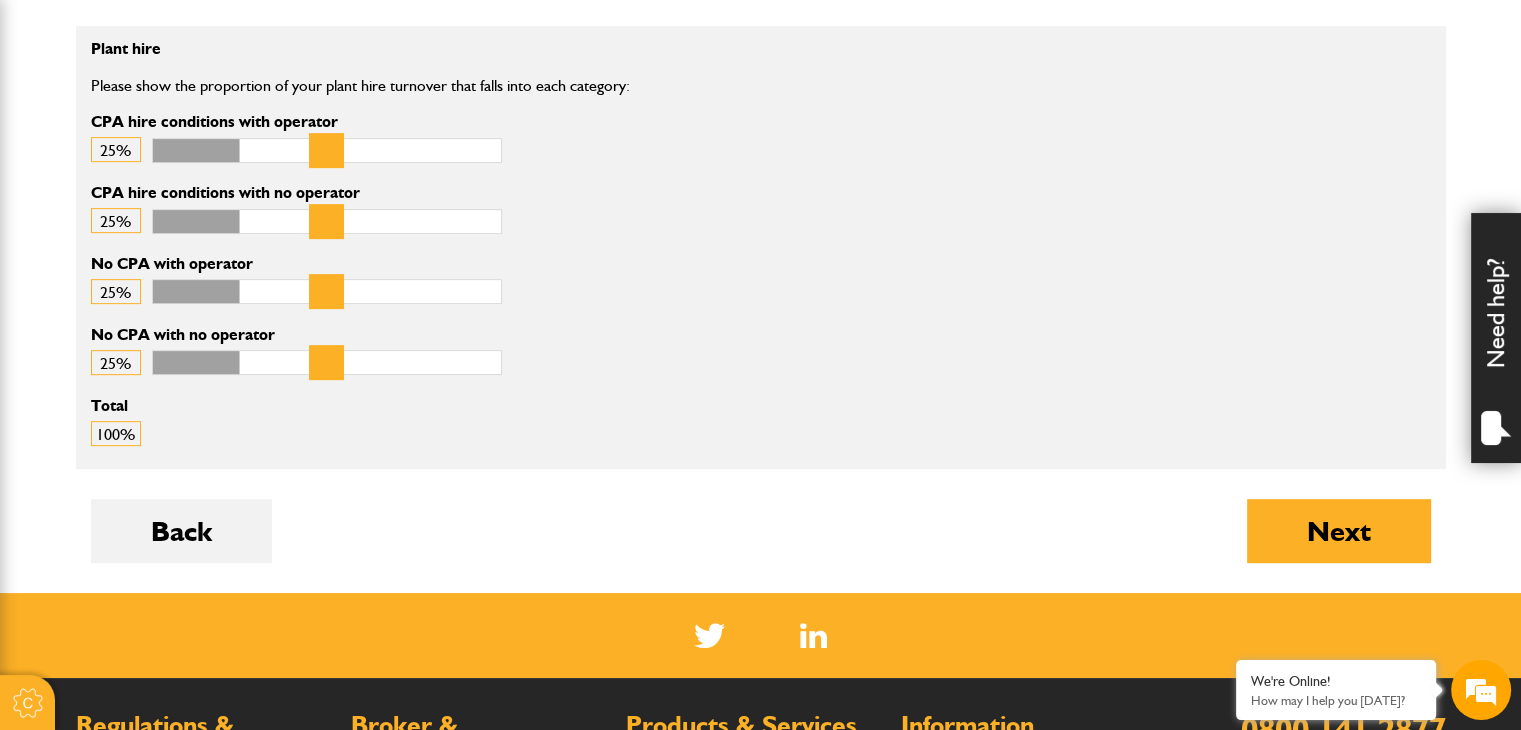 click on "Total" at bounding box center (761, 406) 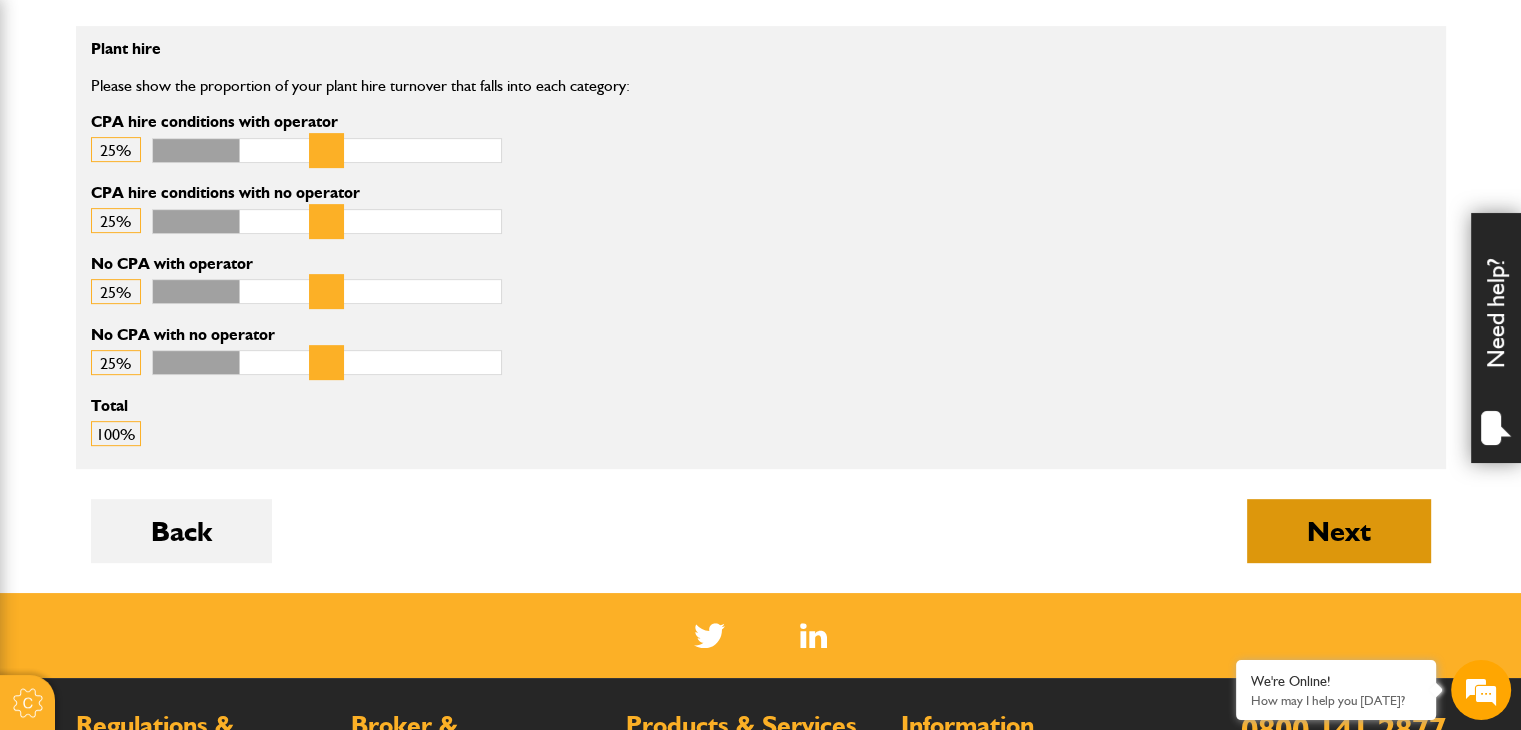 click on "Next" at bounding box center (1339, 531) 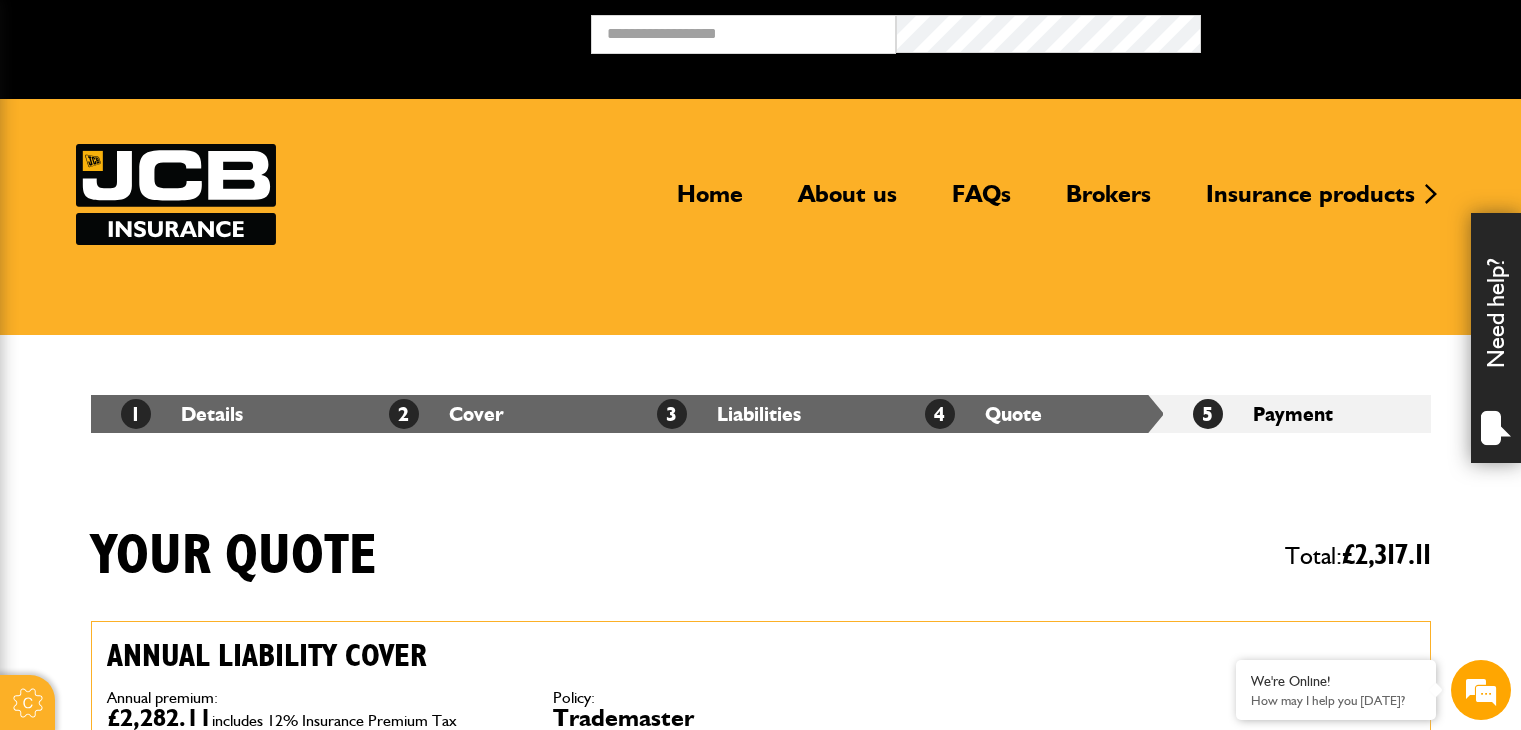 scroll, scrollTop: 0, scrollLeft: 0, axis: both 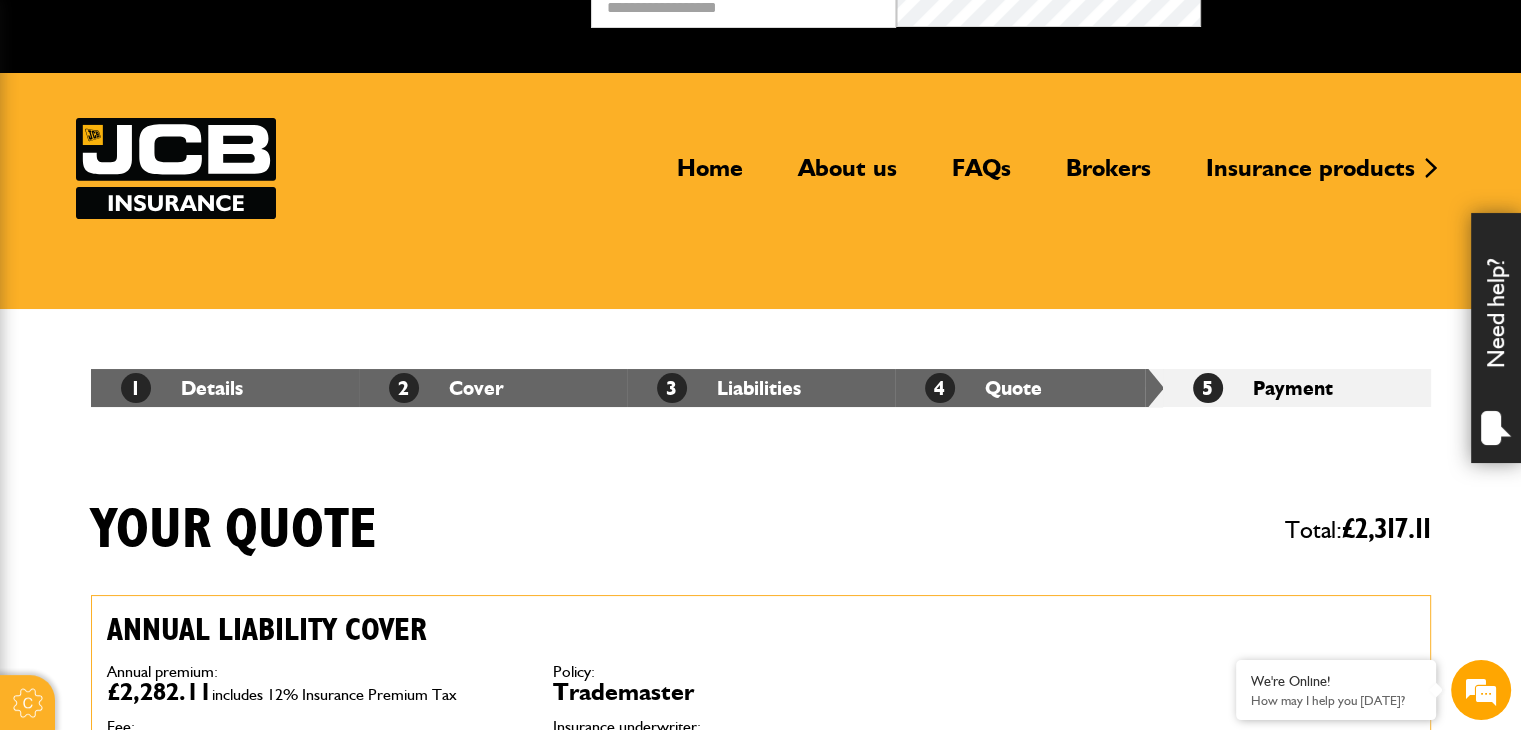 click on "Annual liability cover
Annual premium:
£2,282.11  includes 12% Insurance Premium Tax
Fee:
£35.00
Starts:
9th July 2025 00:00
Ends:
8th July 2026 23:59
Policy:
Trademaster
Insurance underwriter:
Aviva
Excess:
£250.00  in respect of damage to a third party's property
Demands and needs
This policy meets the demands and needs of Plant Hirers & Groundworkers requiring cover to protect the business against claims made by employees or Third Parties for injuries, sickness and damage to Third Party Property due to the company's negligence.
Quotation Summary
Public Liability Indemnity Limit
£5,000,000
Employers Liability Indemnity Limit
£10,000,000
Turnover
£700,000
This is a Non Advised sale and you are required to ensure that this product meets your Demands and Needs." at bounding box center [538, 928] 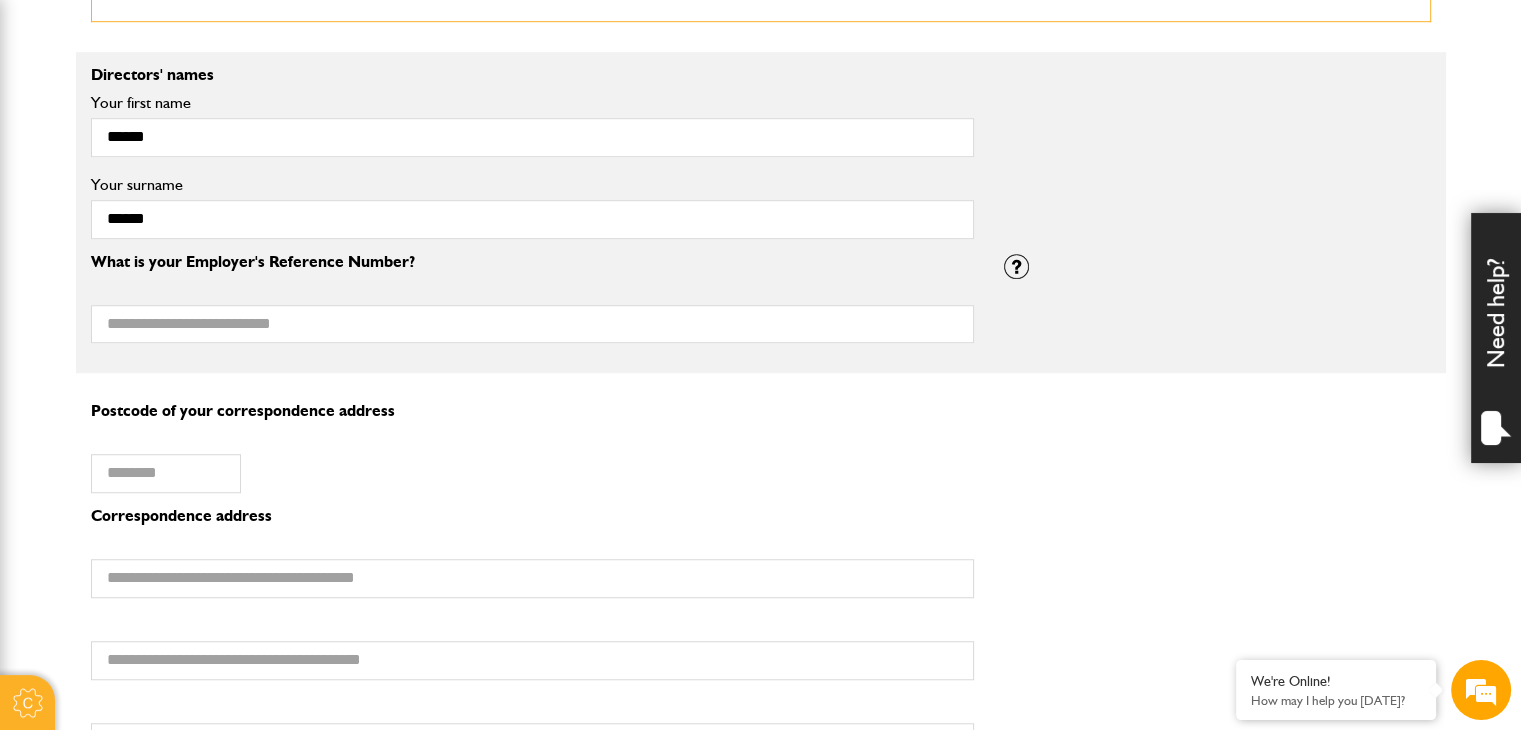 scroll, scrollTop: 1320, scrollLeft: 0, axis: vertical 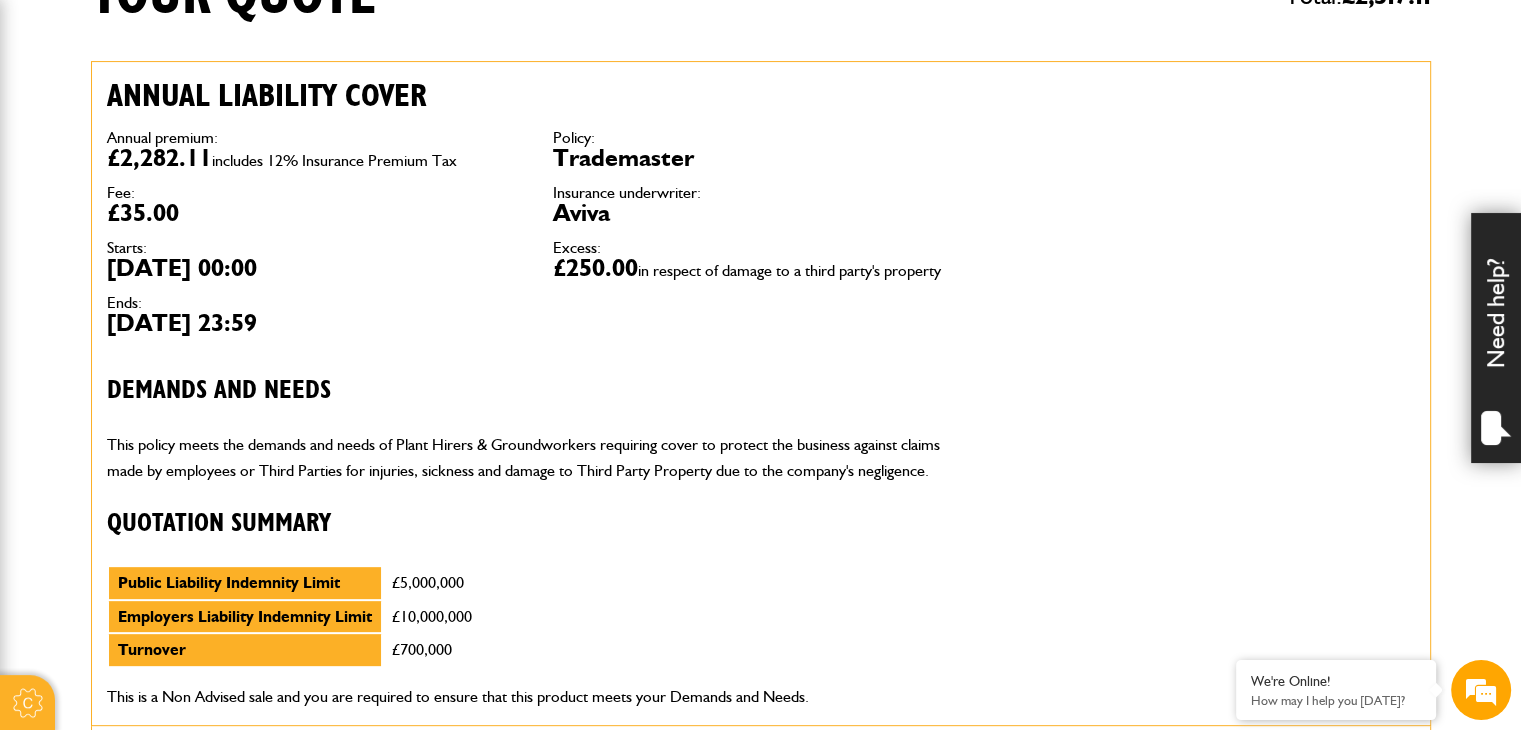 click on "Cookie Options You can control which cookies we use with the form below. Please see our  cookie policy  for more information. Allow all Essential These cookies are needed for essential functions. They can't be switched off and they don't store any of your information. Analytics These cookies gather anonymous usage information and they don't store any of your information. Switching off these cookies will mean we can't gather information to improve your experience of using our site. Functional These cookies enable basic functionality. Switching off these cookies will mean that areas of our website can't work properly. Advertising These cookies help us to learn what you're interested in so we can show you relevant adverts. Switching off these cookies will mean we can't show you any personalised adverts. Personalisation These cookies help us to learn what you're interested in so we can show you relevant content while you use our site. Save preferences
Broker Login" at bounding box center (760, 1562) 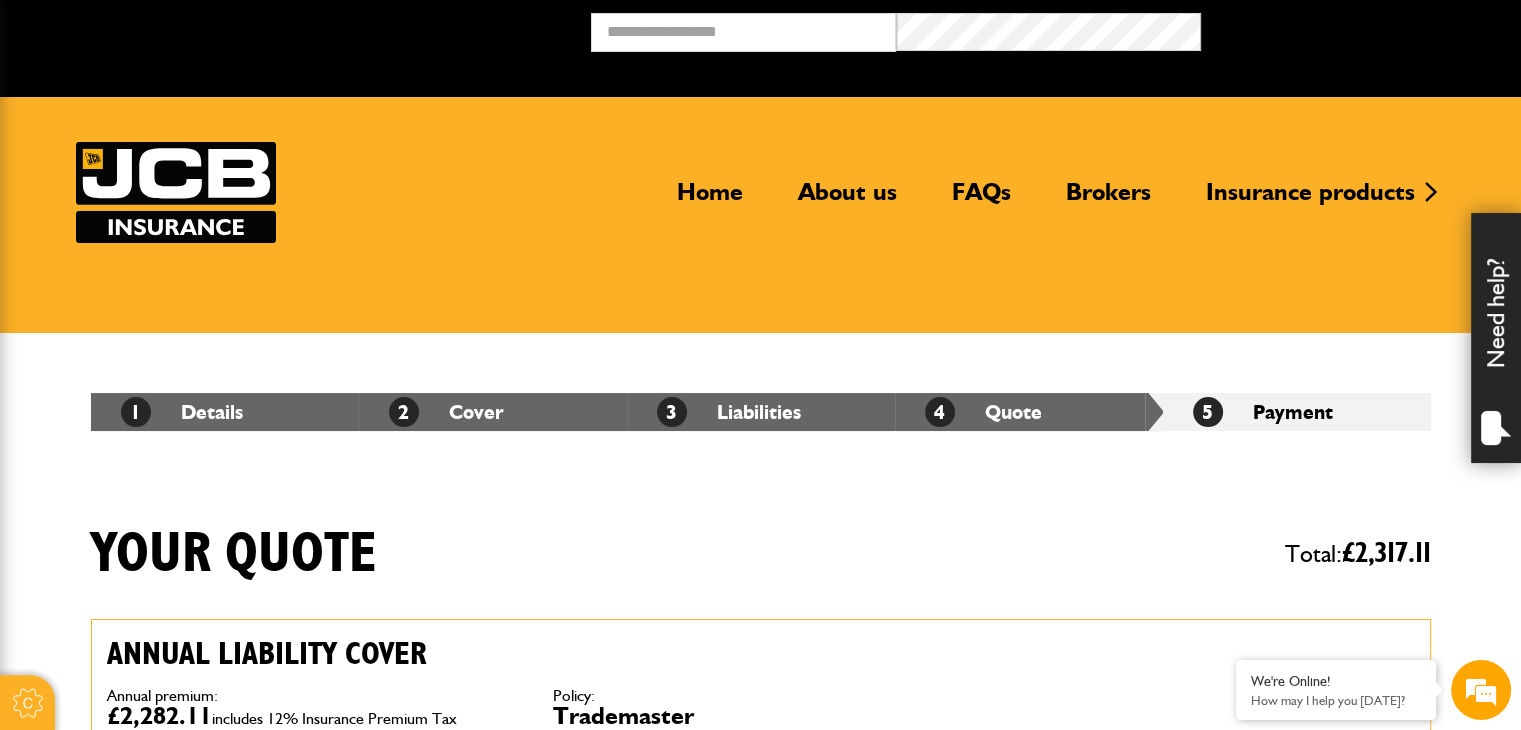 scroll, scrollTop: 0, scrollLeft: 0, axis: both 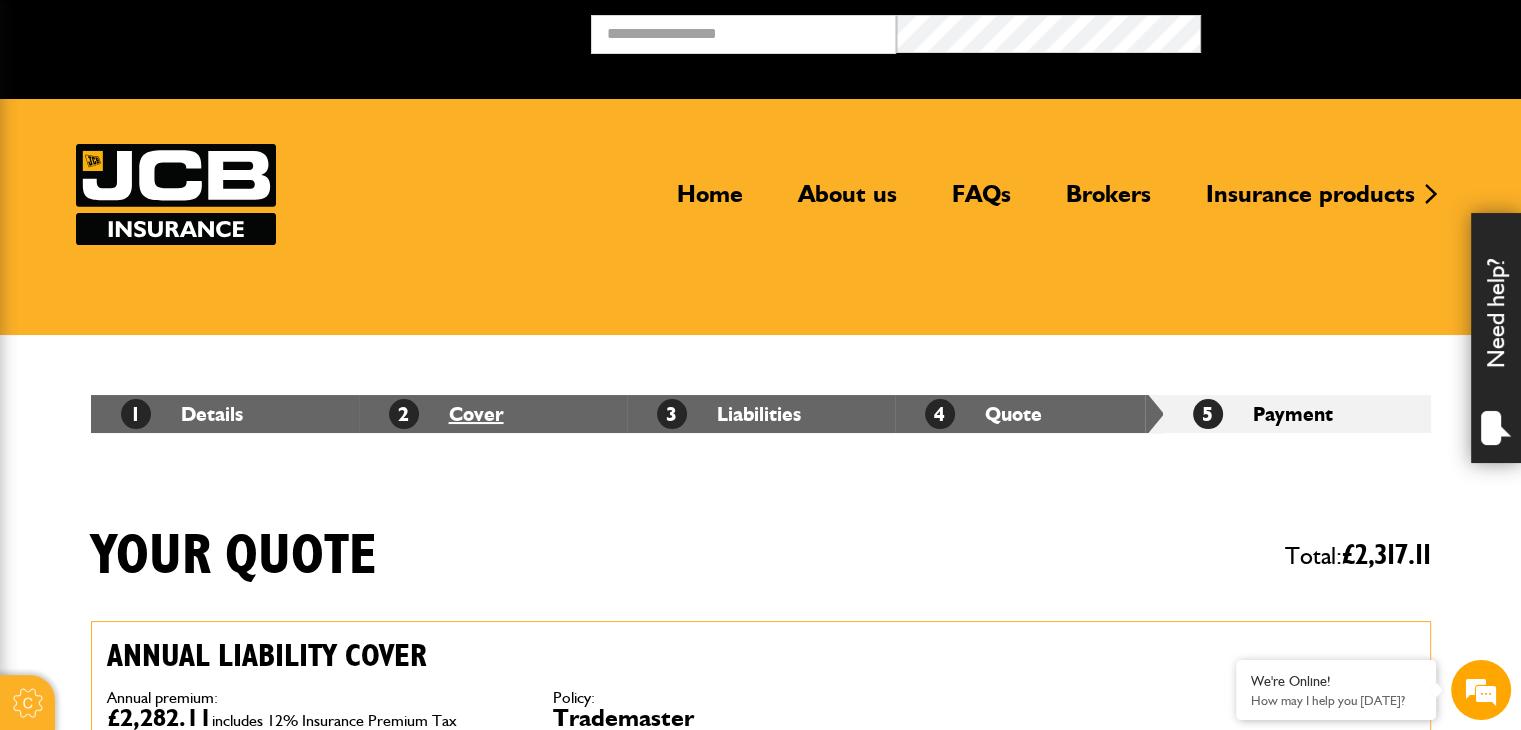 click on "2 Cover" at bounding box center [446, 414] 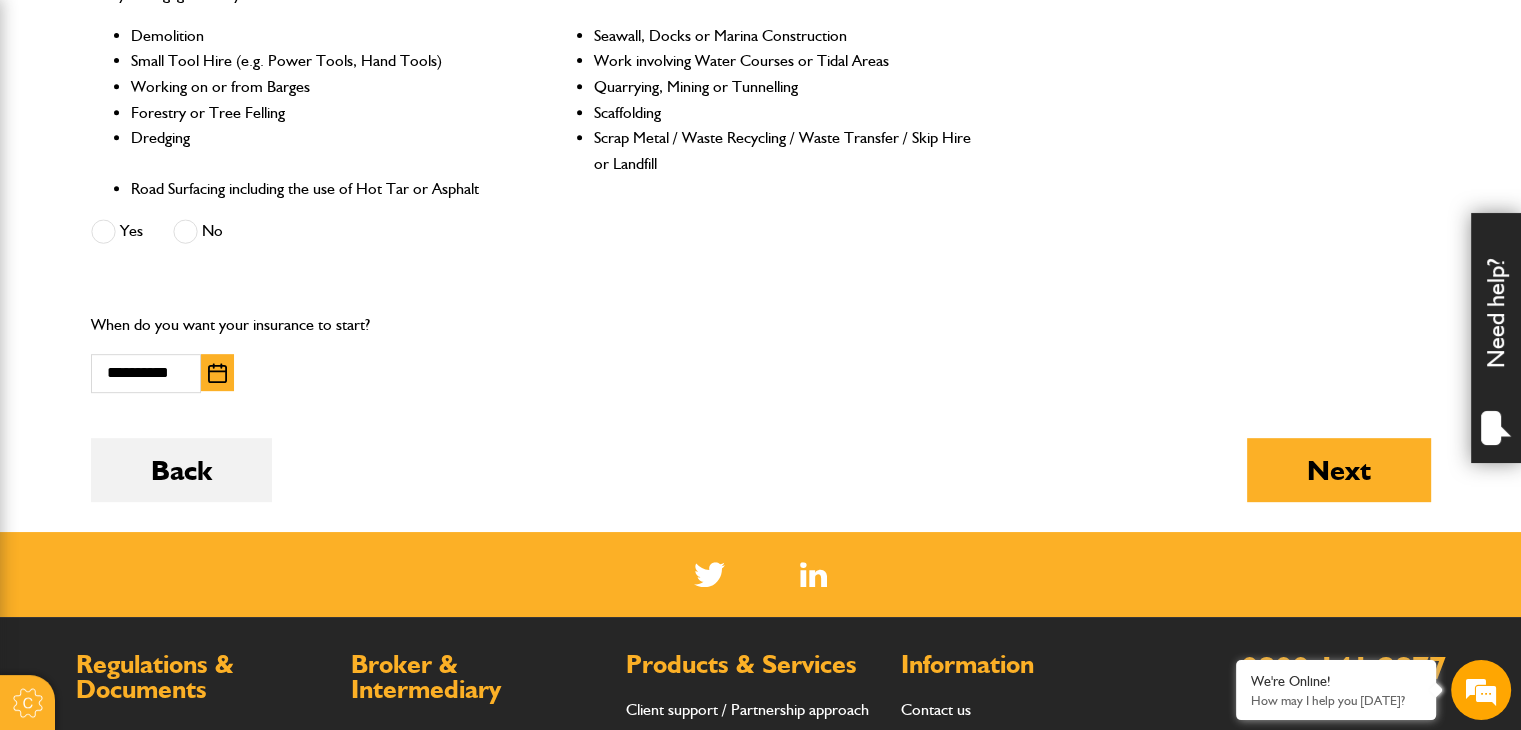 scroll, scrollTop: 880, scrollLeft: 0, axis: vertical 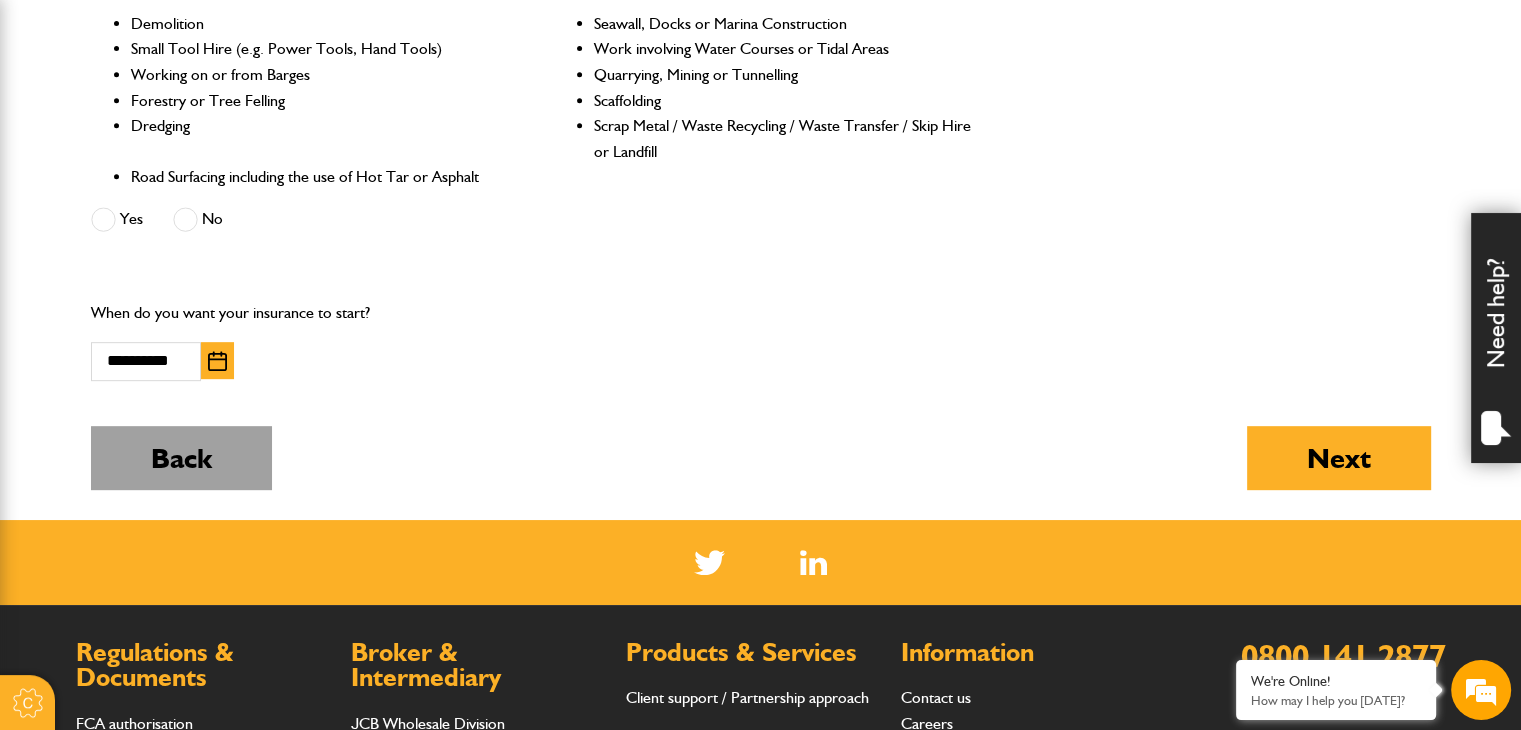 click on "Back" at bounding box center (181, 458) 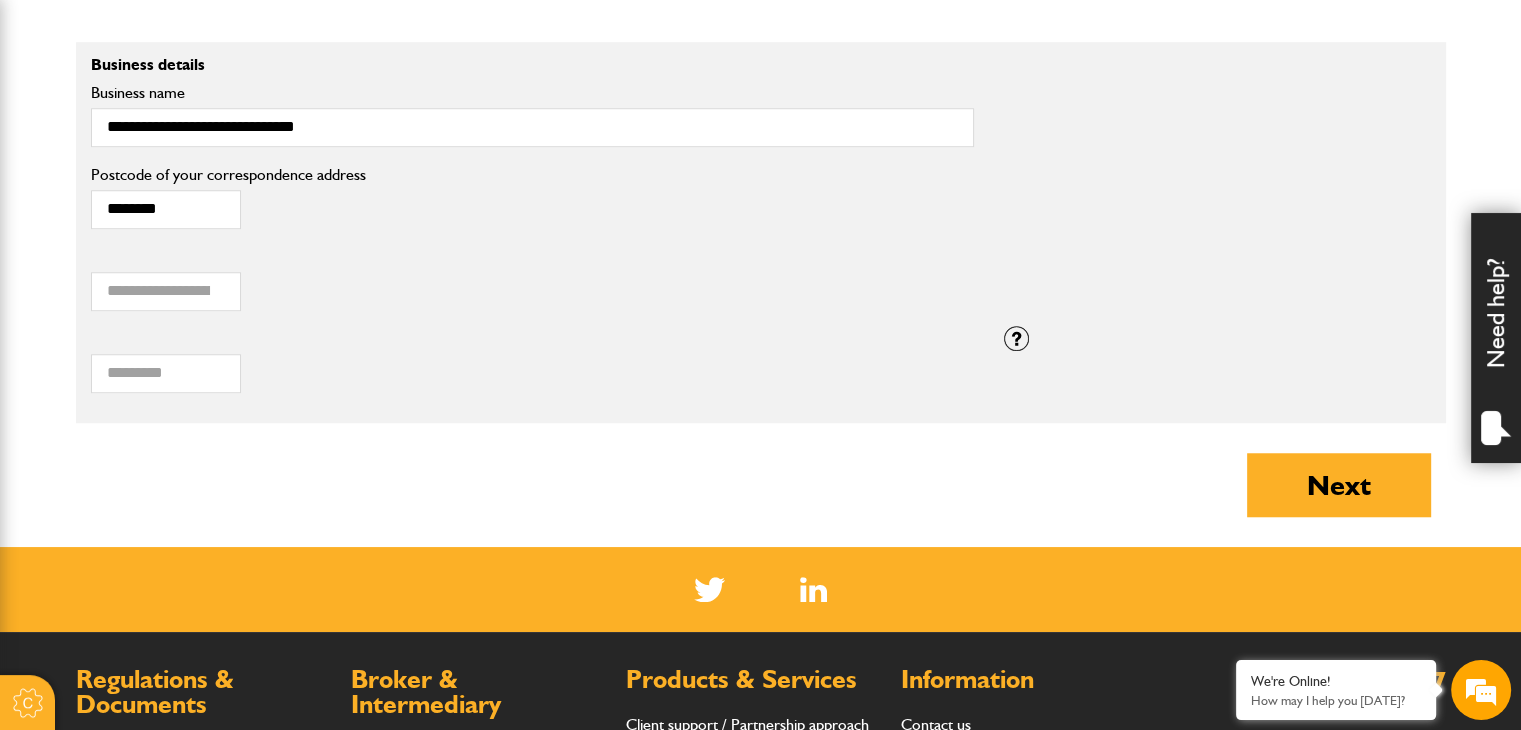 scroll, scrollTop: 1600, scrollLeft: 0, axis: vertical 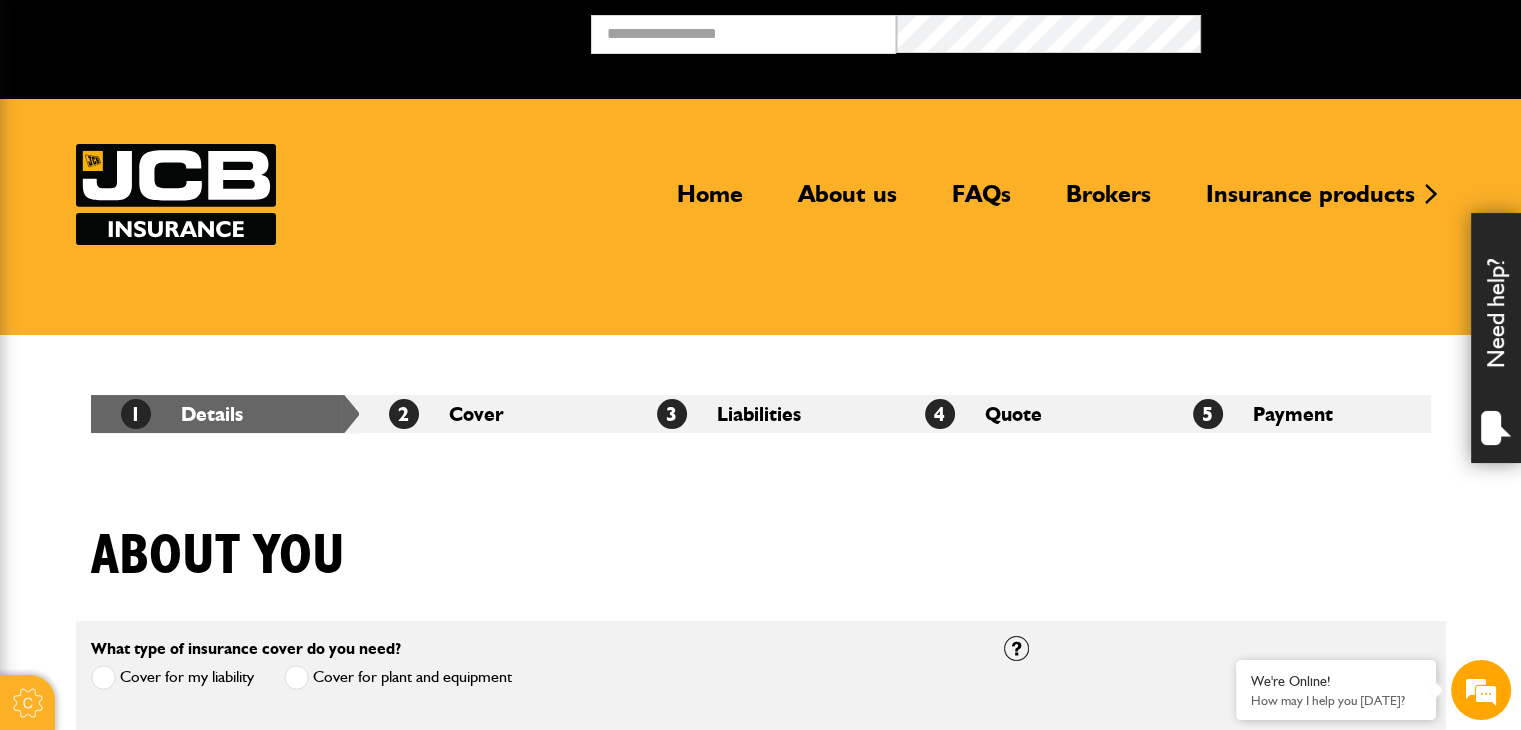 click on "About you" at bounding box center (761, 571) 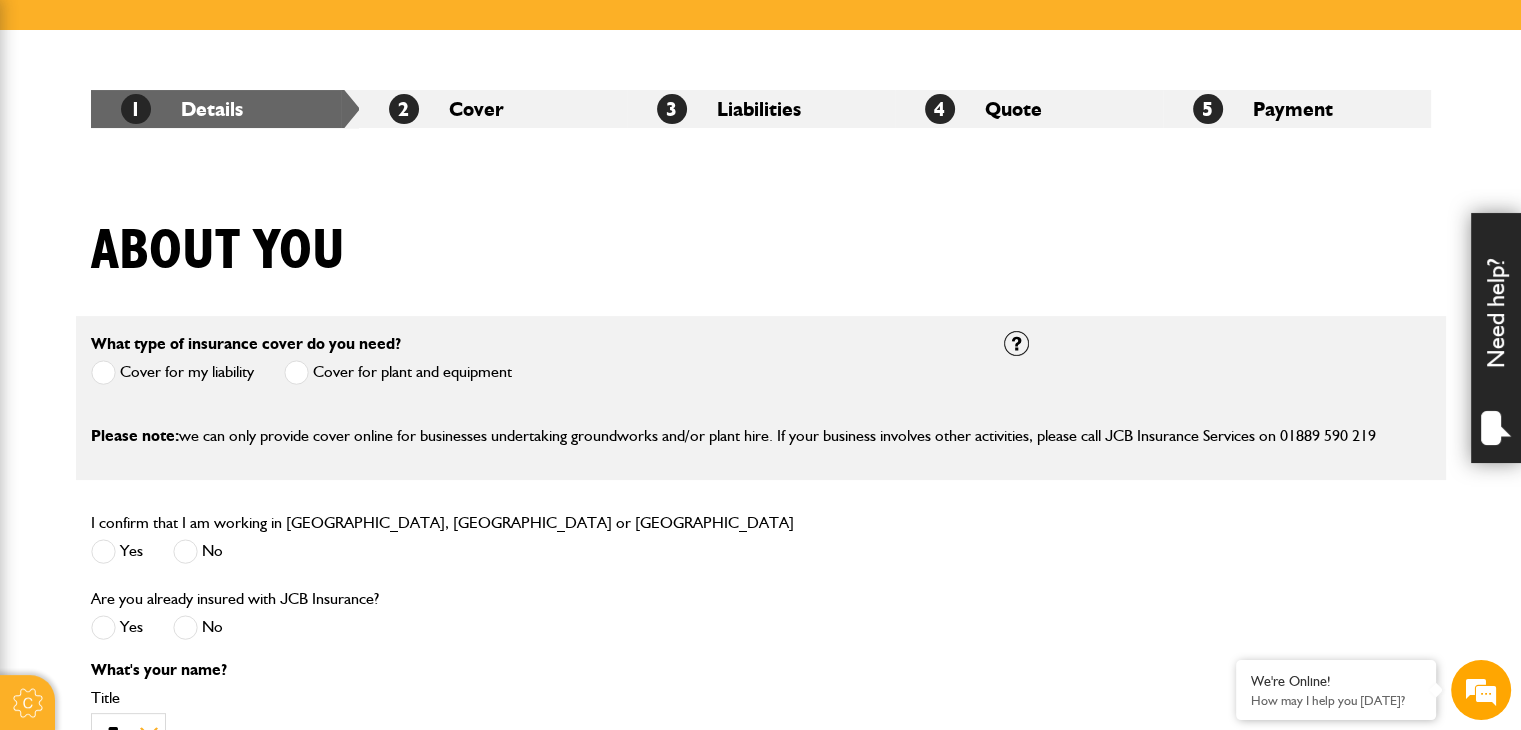 scroll, scrollTop: 320, scrollLeft: 0, axis: vertical 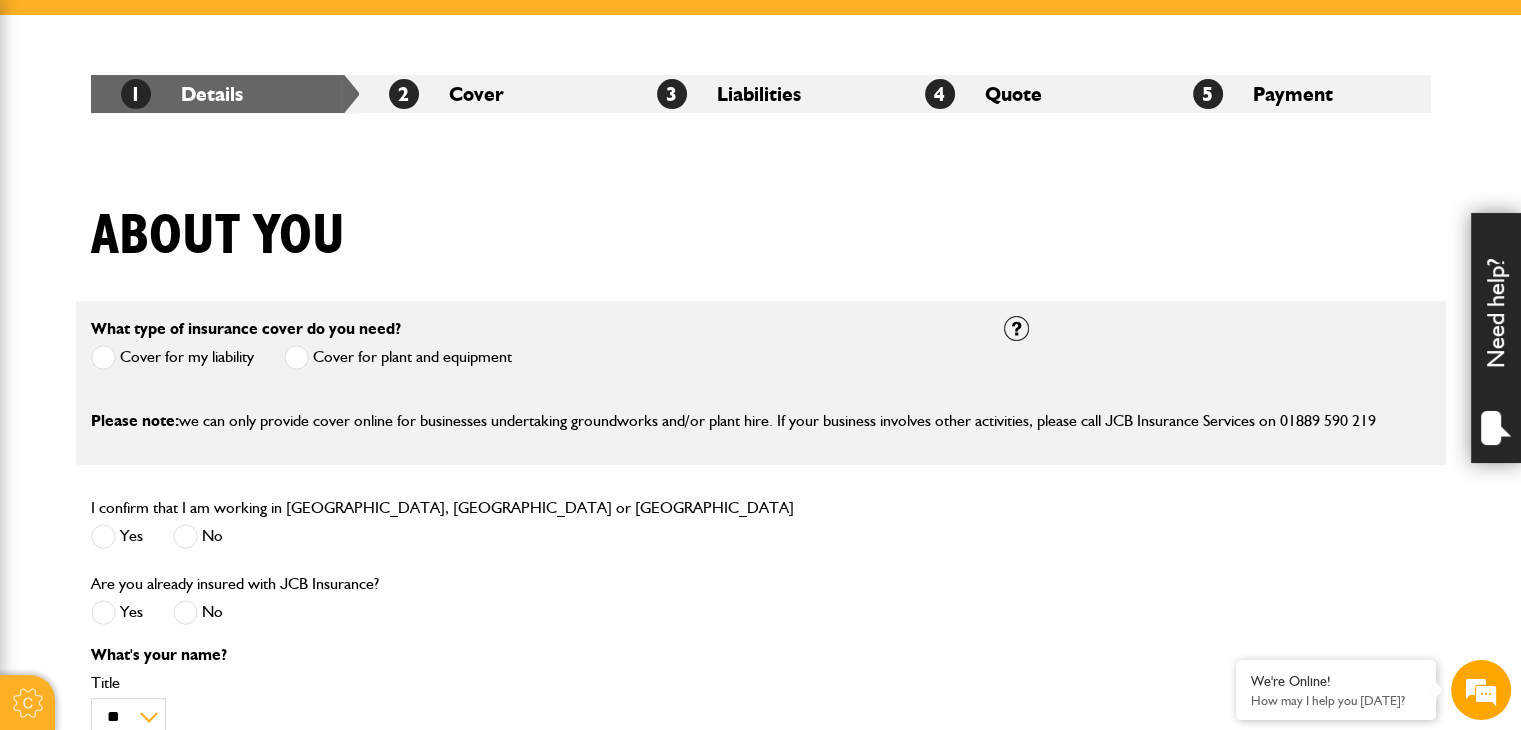 click at bounding box center (296, 357) 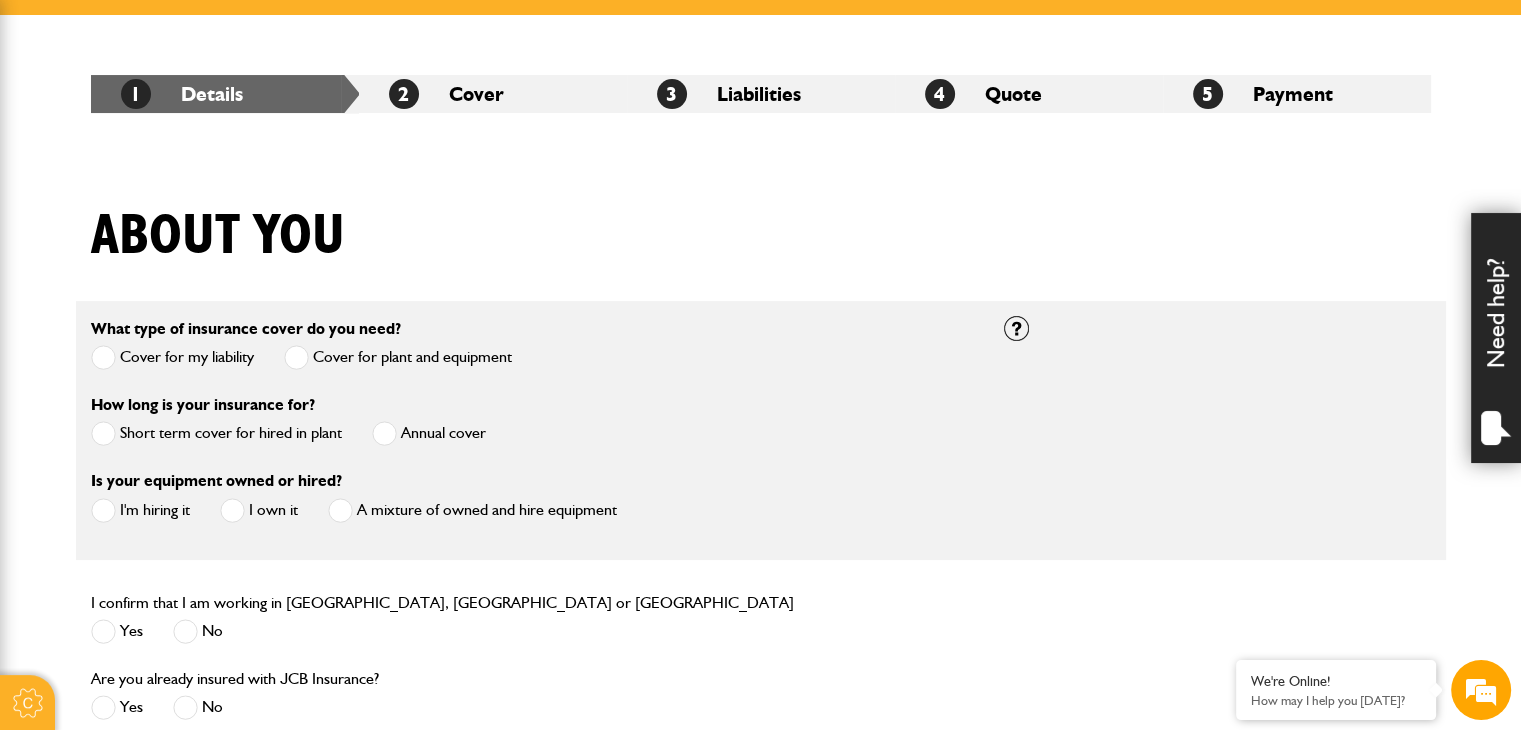 click at bounding box center [103, 433] 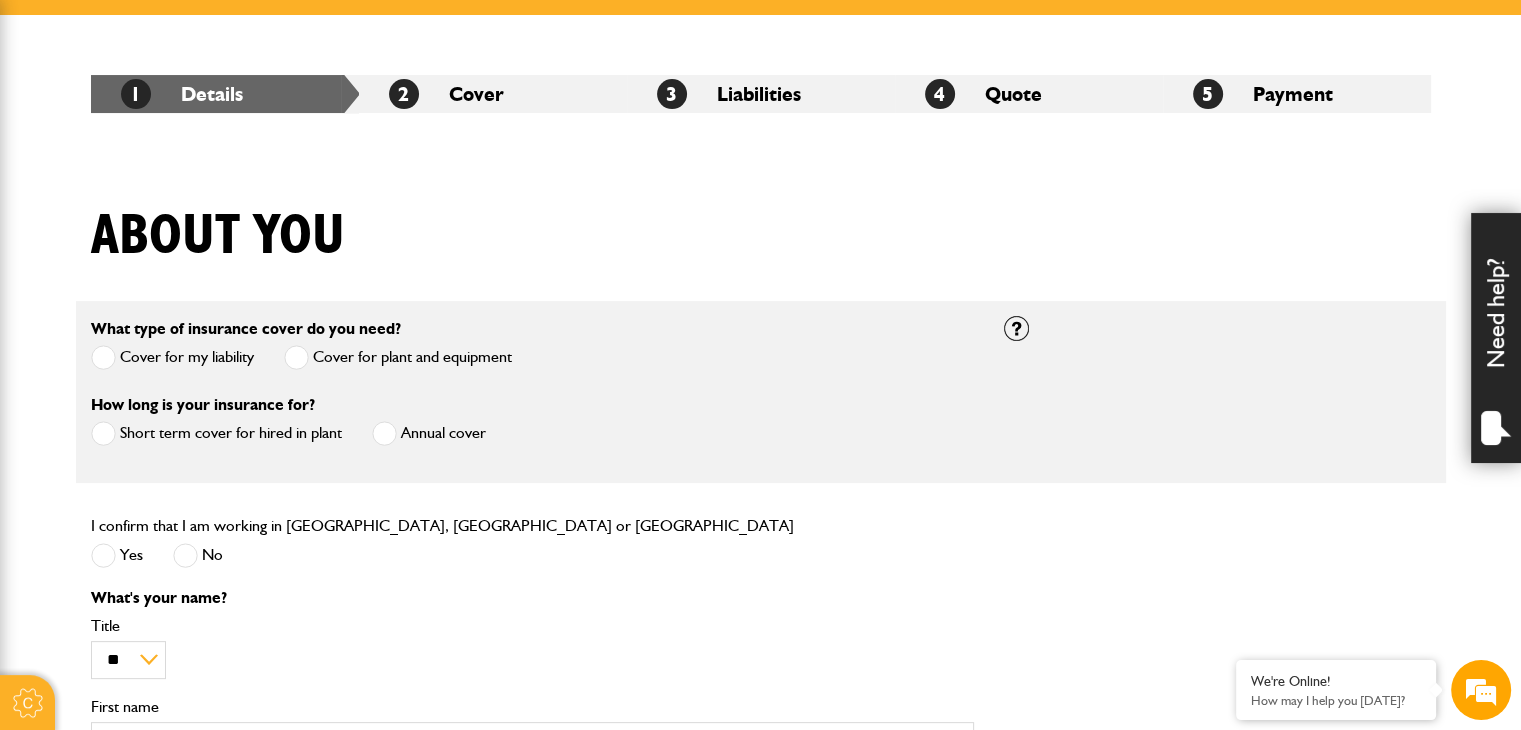 click on "Cookie Options You can control which cookies we use with the form below. Please see our  cookie policy  for more information. Allow all Essential These cookies are needed for essential functions. They can't be switched off and they don't store any of your information. Analytics These cookies gather anonymous usage information and they don't store any of your information. Switching off these cookies will mean we can't gather information to improve your experience of using our site. Functional These cookies enable basic functionality. Switching off these cookies will mean that areas of our website can't work properly. Advertising These cookies help us to learn what you're interested in so we can show you relevant adverts. Switching off these cookies will mean we can't show you any personalised adverts. Personalisation These cookies help us to learn what you're interested in so we can show you relevant content while you use our site. Save preferences
Broker Login" at bounding box center (760, 915) 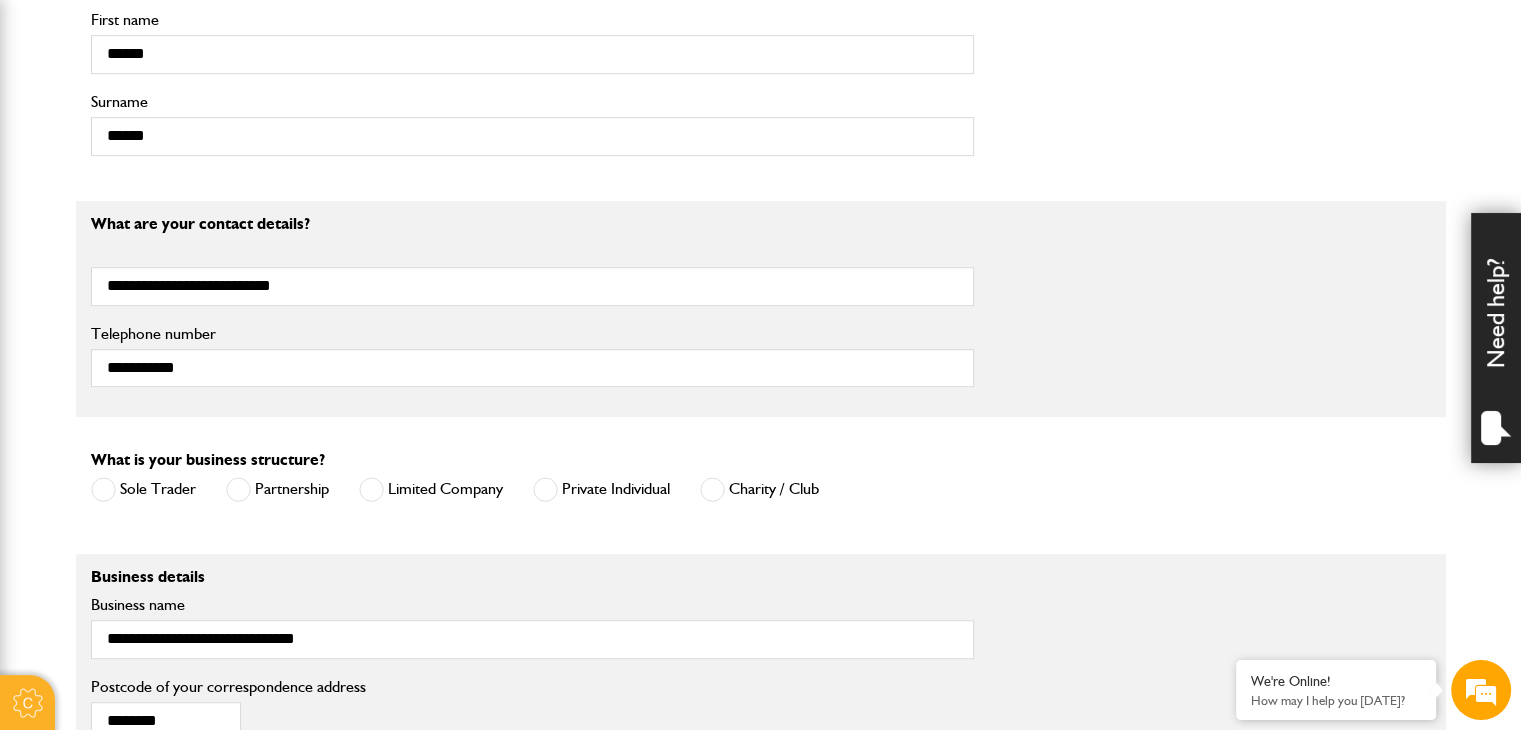 scroll, scrollTop: 1021, scrollLeft: 0, axis: vertical 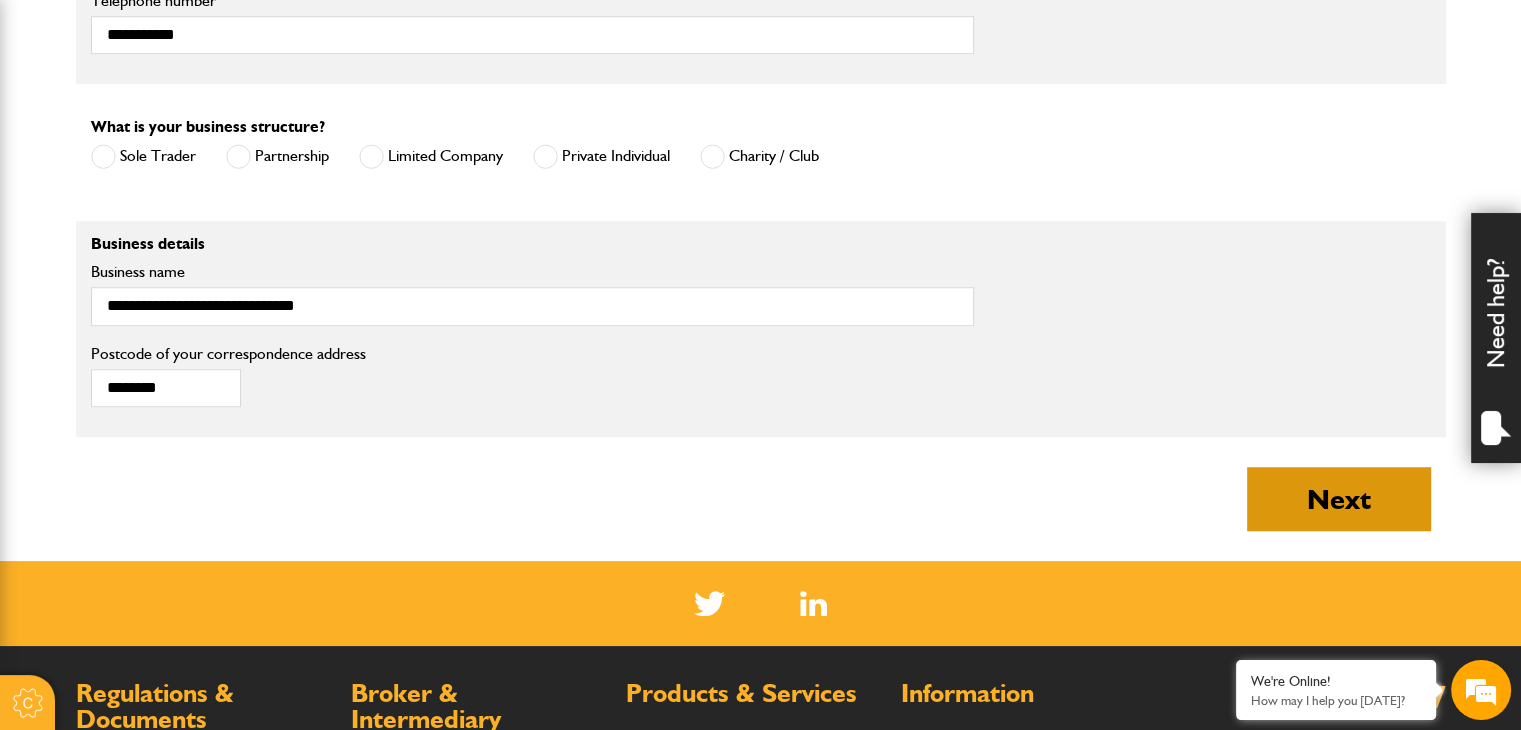 click on "Next" at bounding box center (1339, 499) 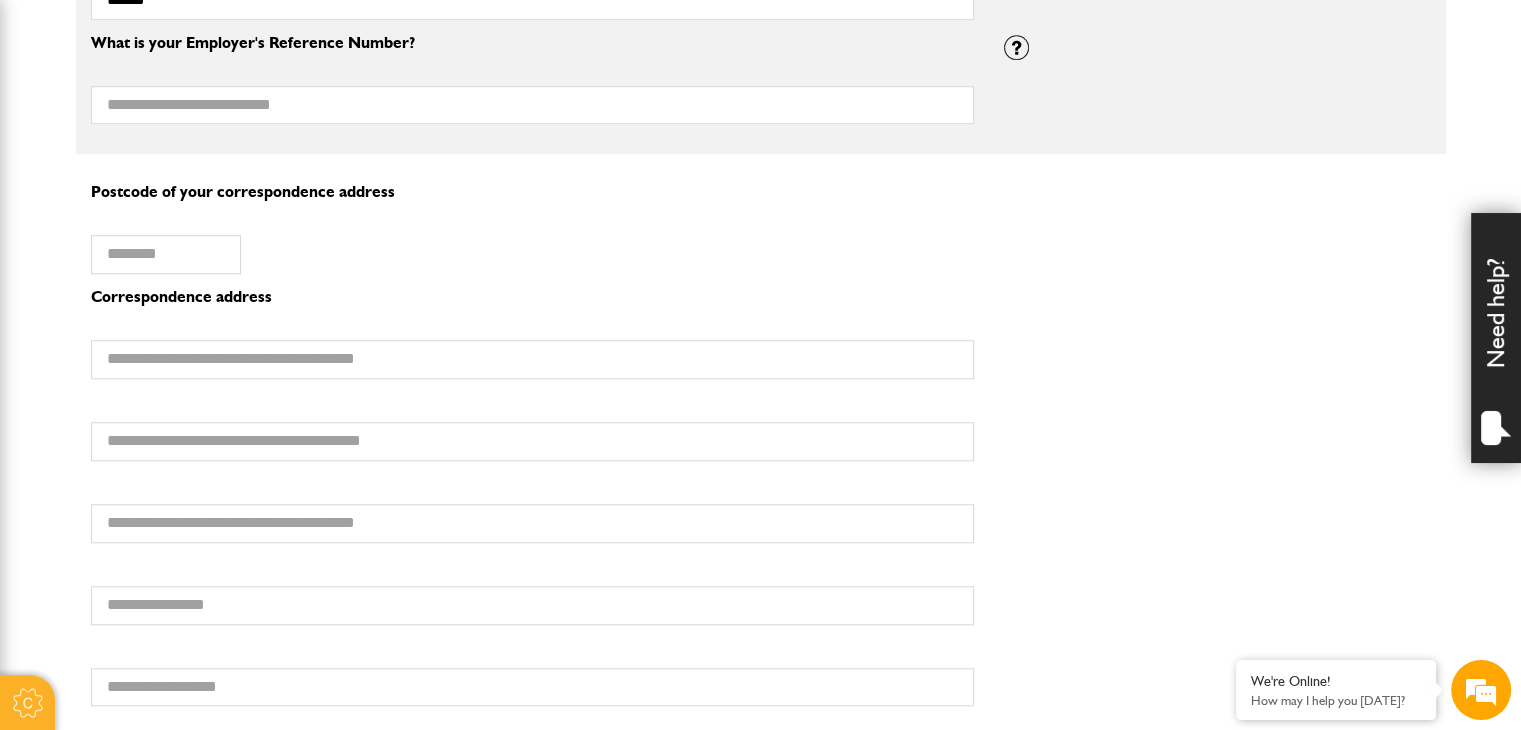 scroll, scrollTop: 1640, scrollLeft: 0, axis: vertical 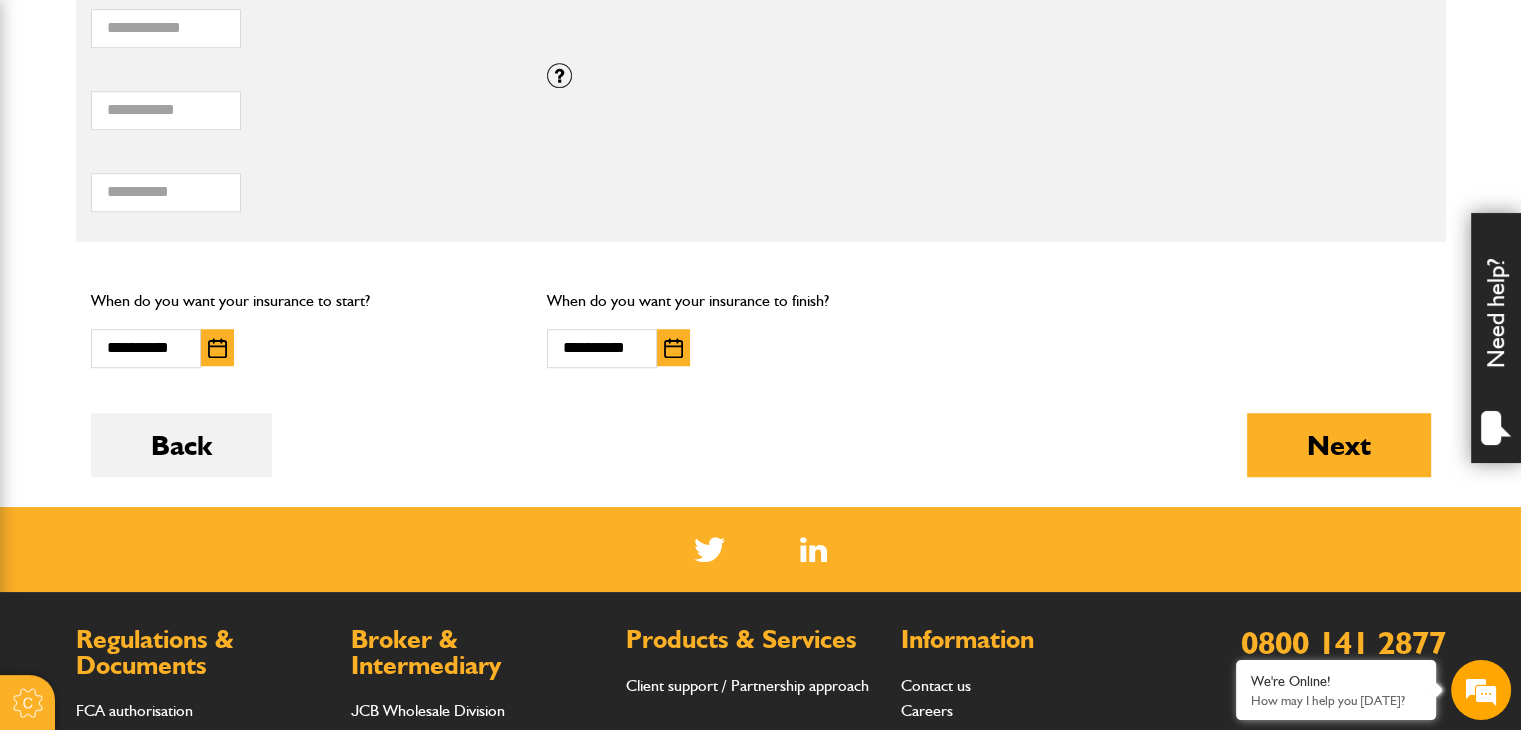 click at bounding box center [217, 348] 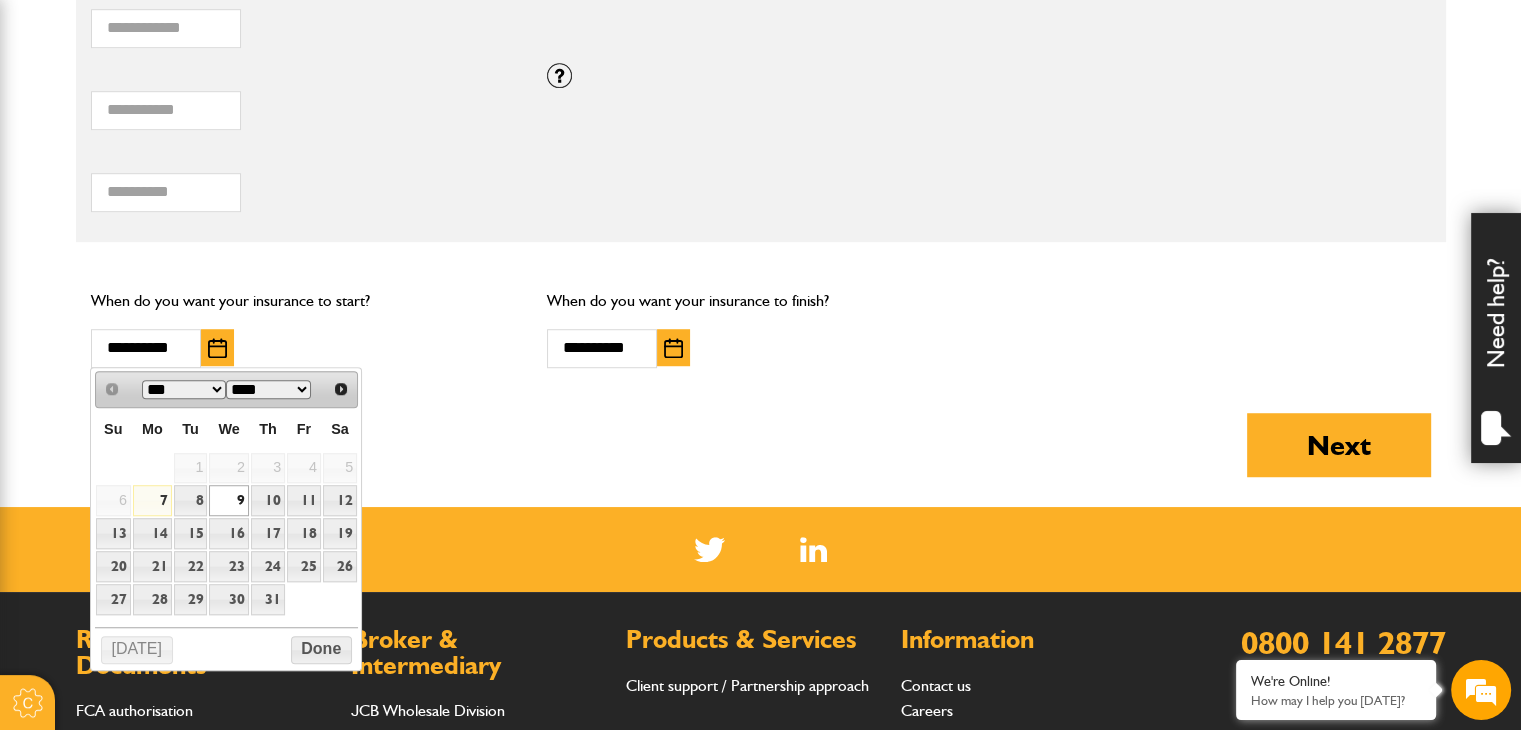 click on "9" at bounding box center (228, 500) 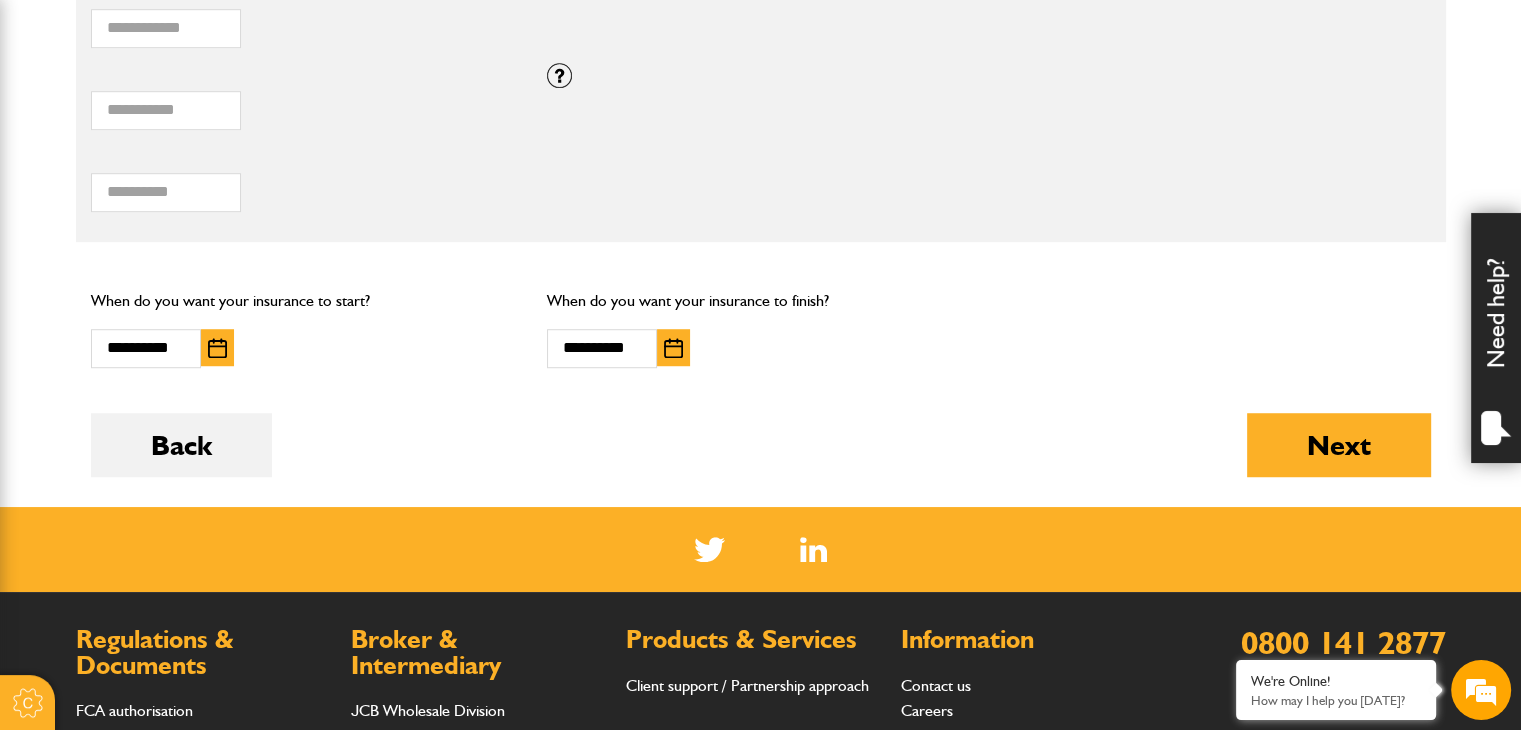 scroll, scrollTop: 0, scrollLeft: 0, axis: both 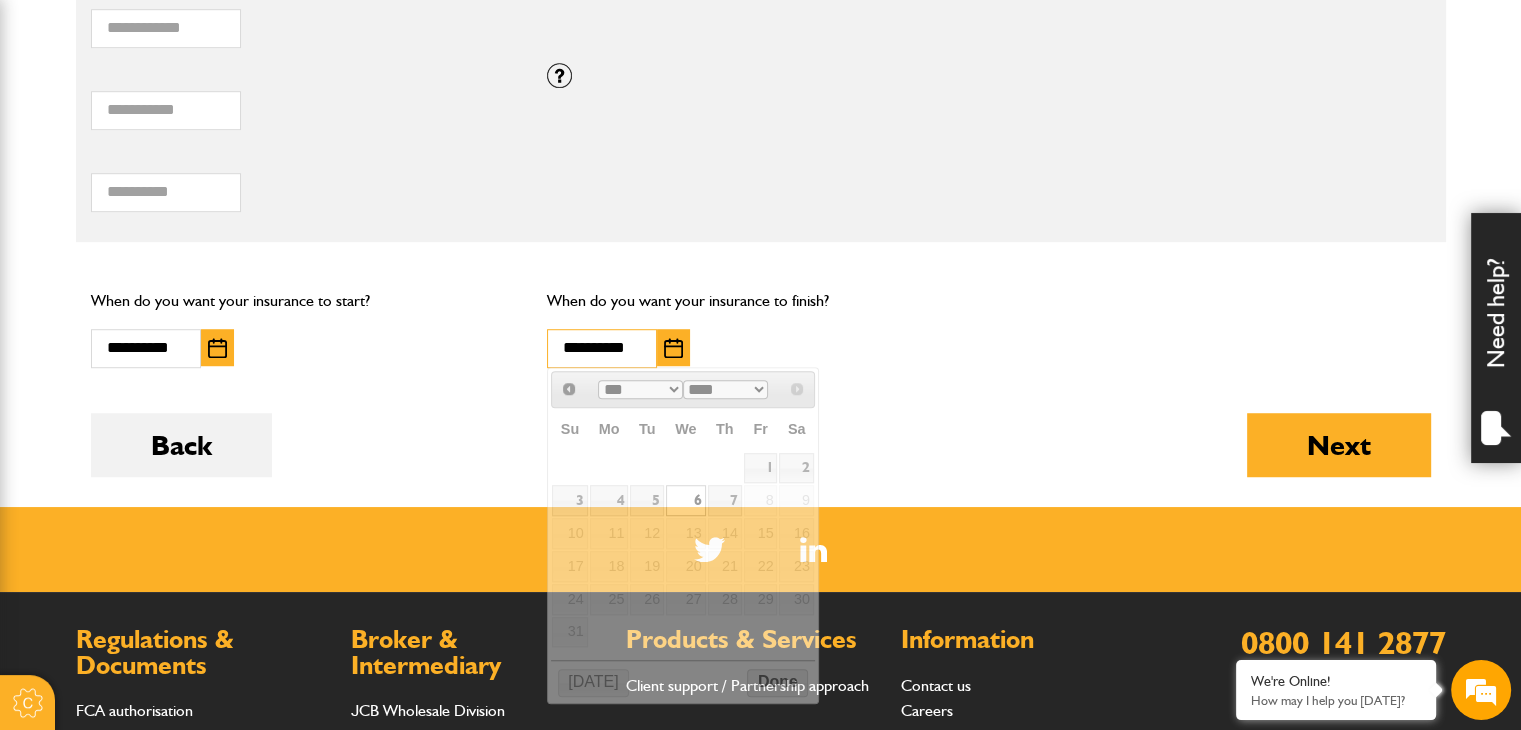 click on "**********" at bounding box center [602, 348] 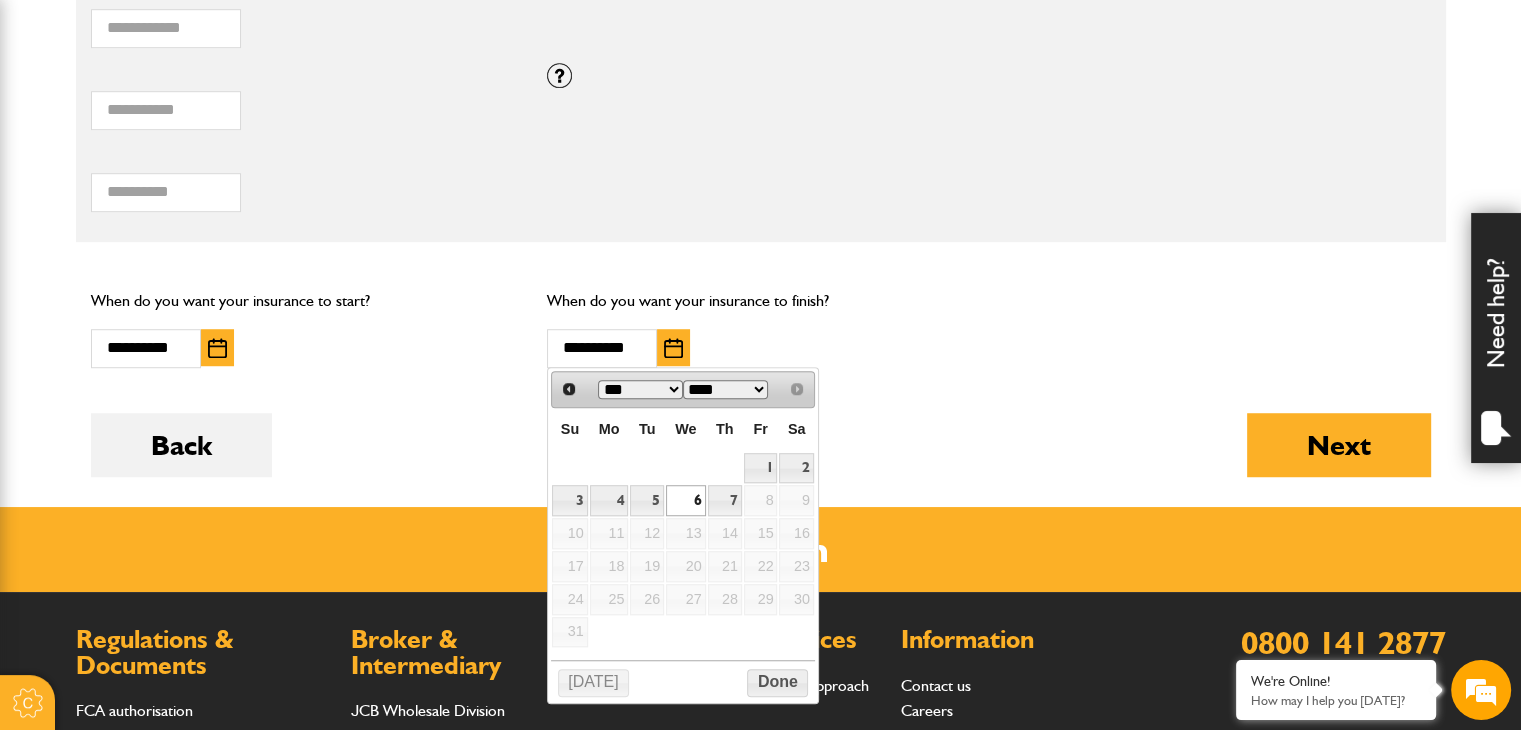 click at bounding box center (673, 348) 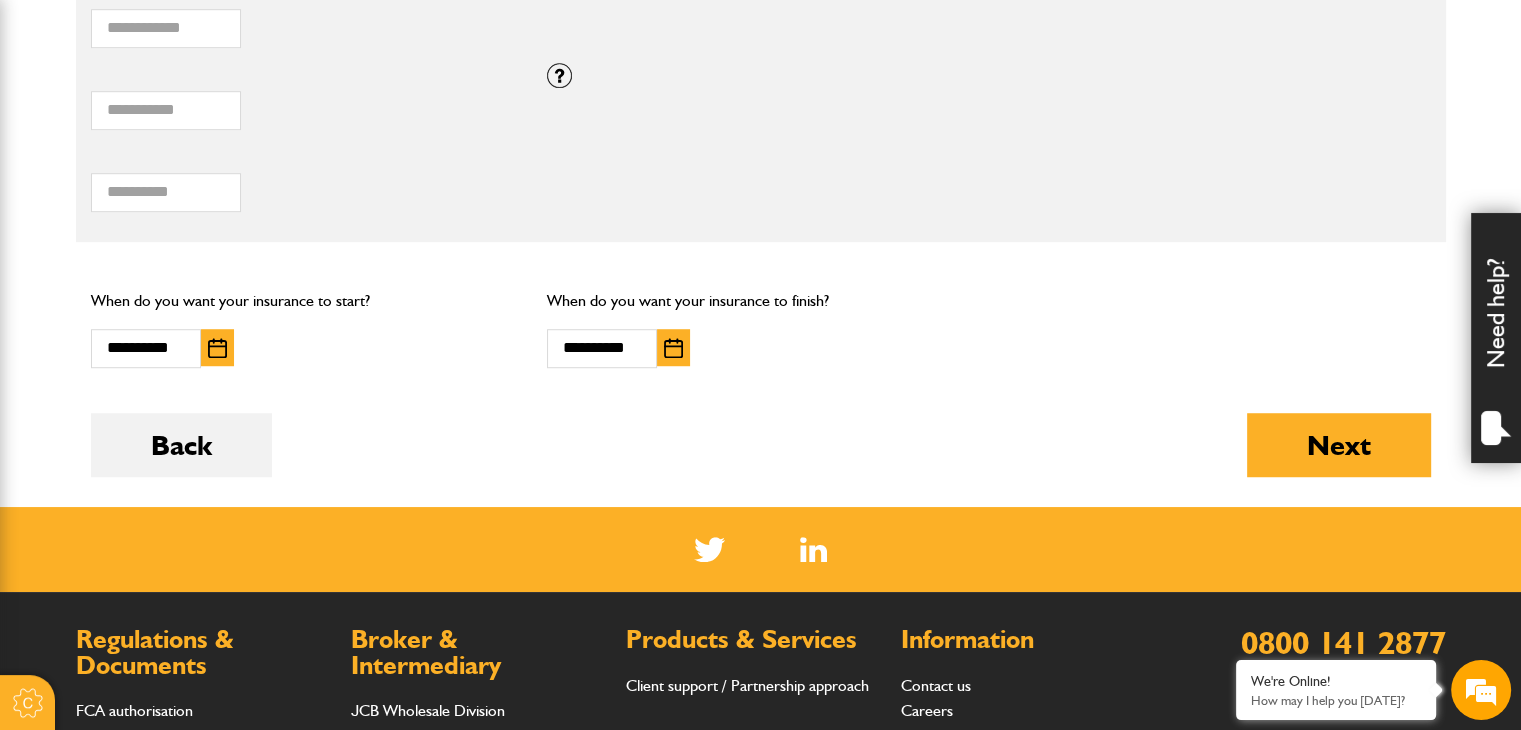 click at bounding box center (673, 348) 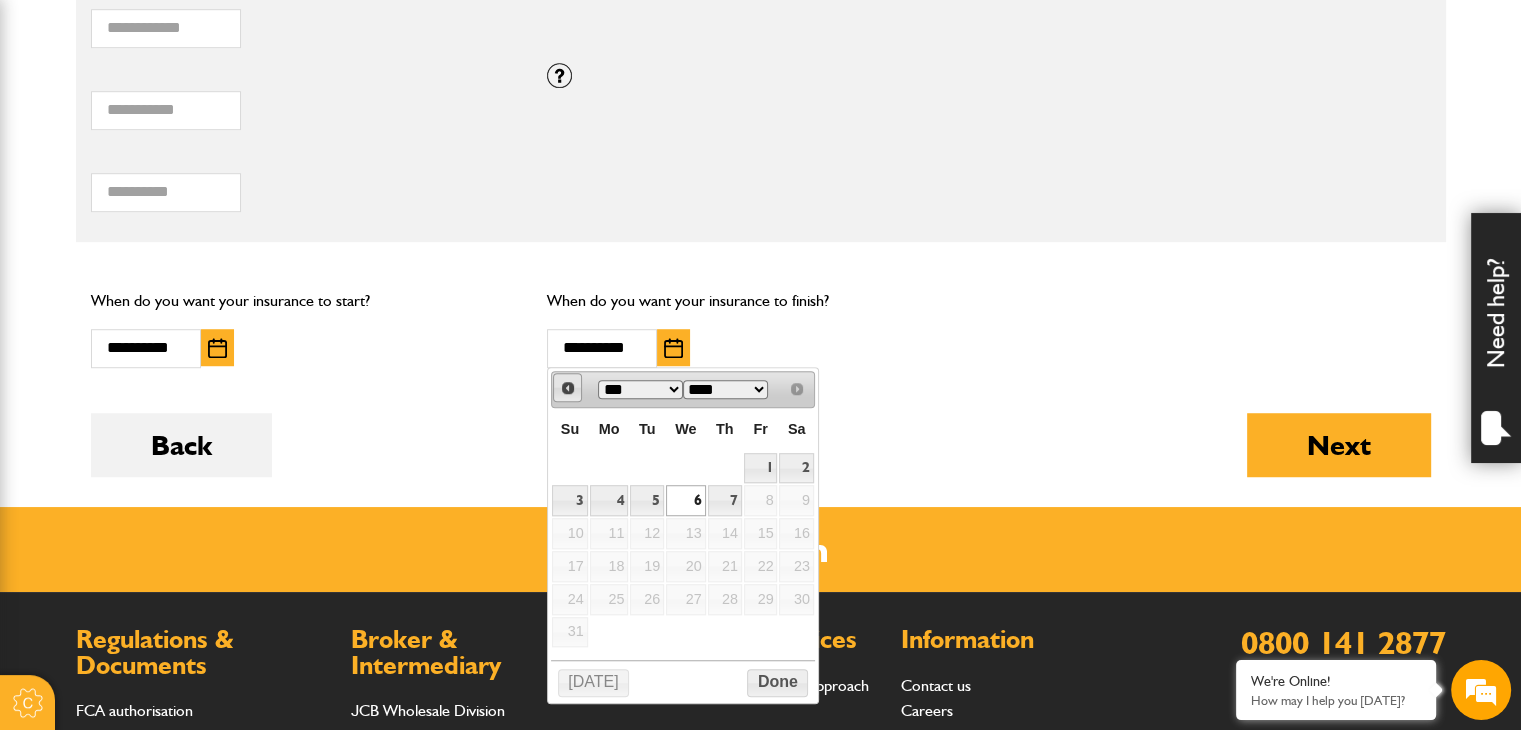 click on "Prev" at bounding box center [568, 388] 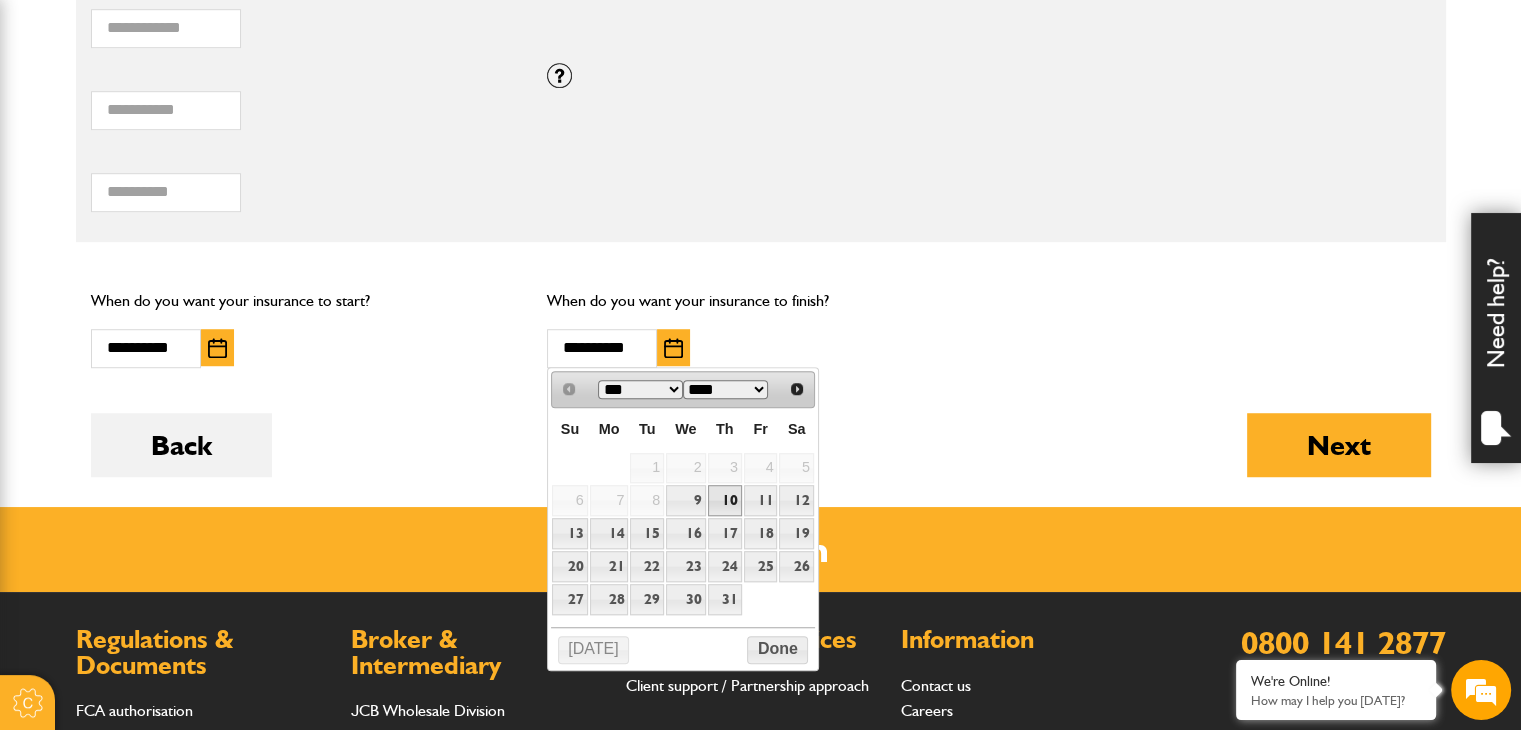 click on "10" at bounding box center [725, 500] 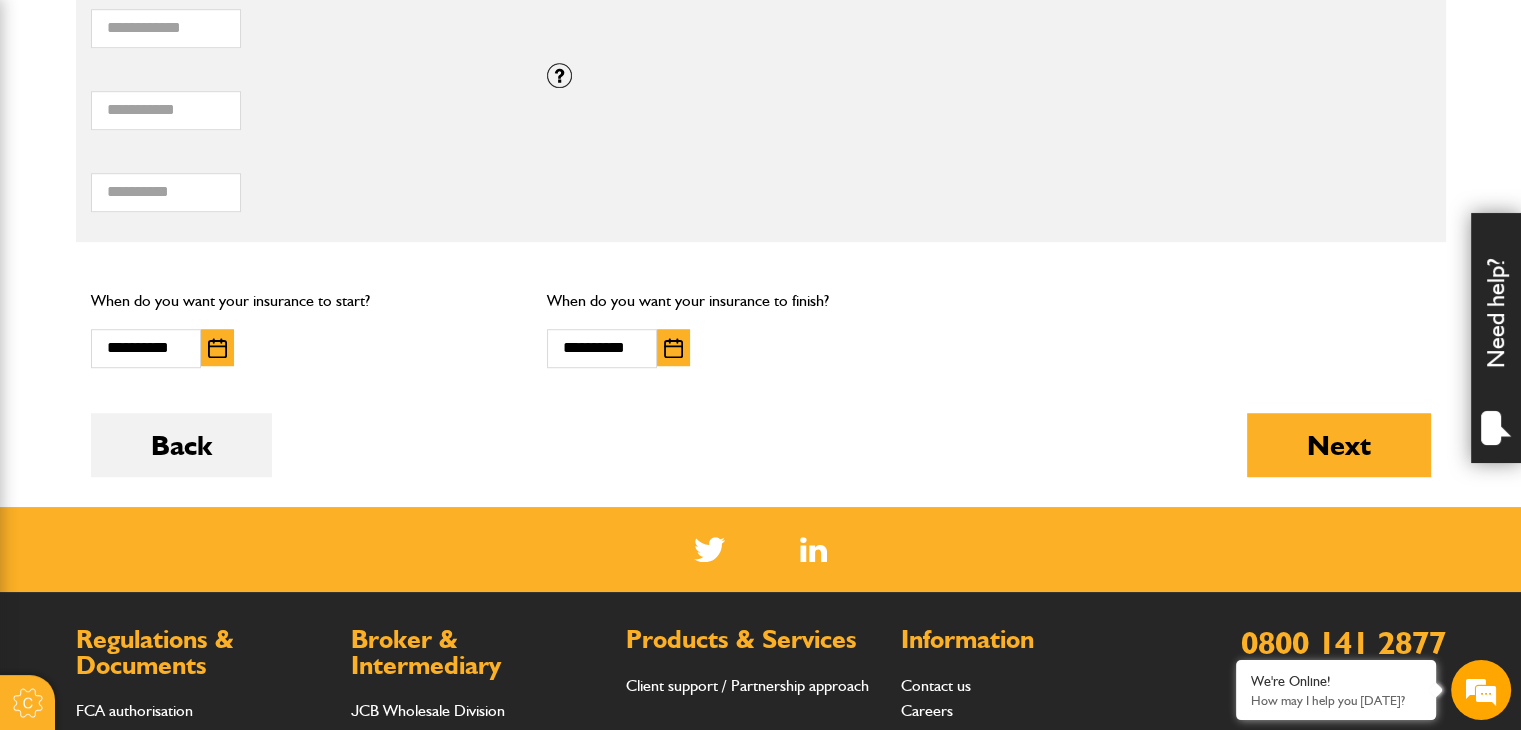 click on "Back
Next" at bounding box center [761, 460] 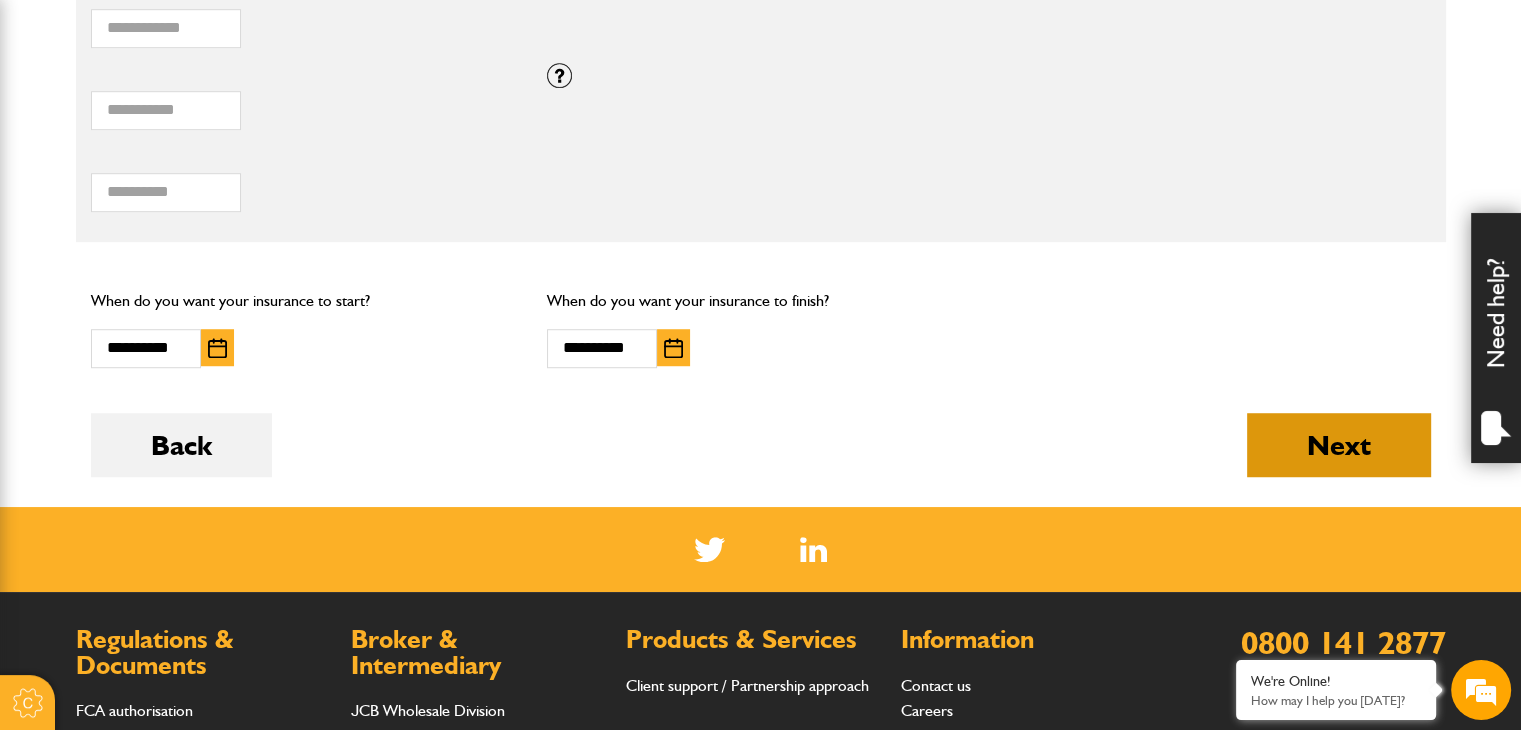click on "Next" at bounding box center (1339, 445) 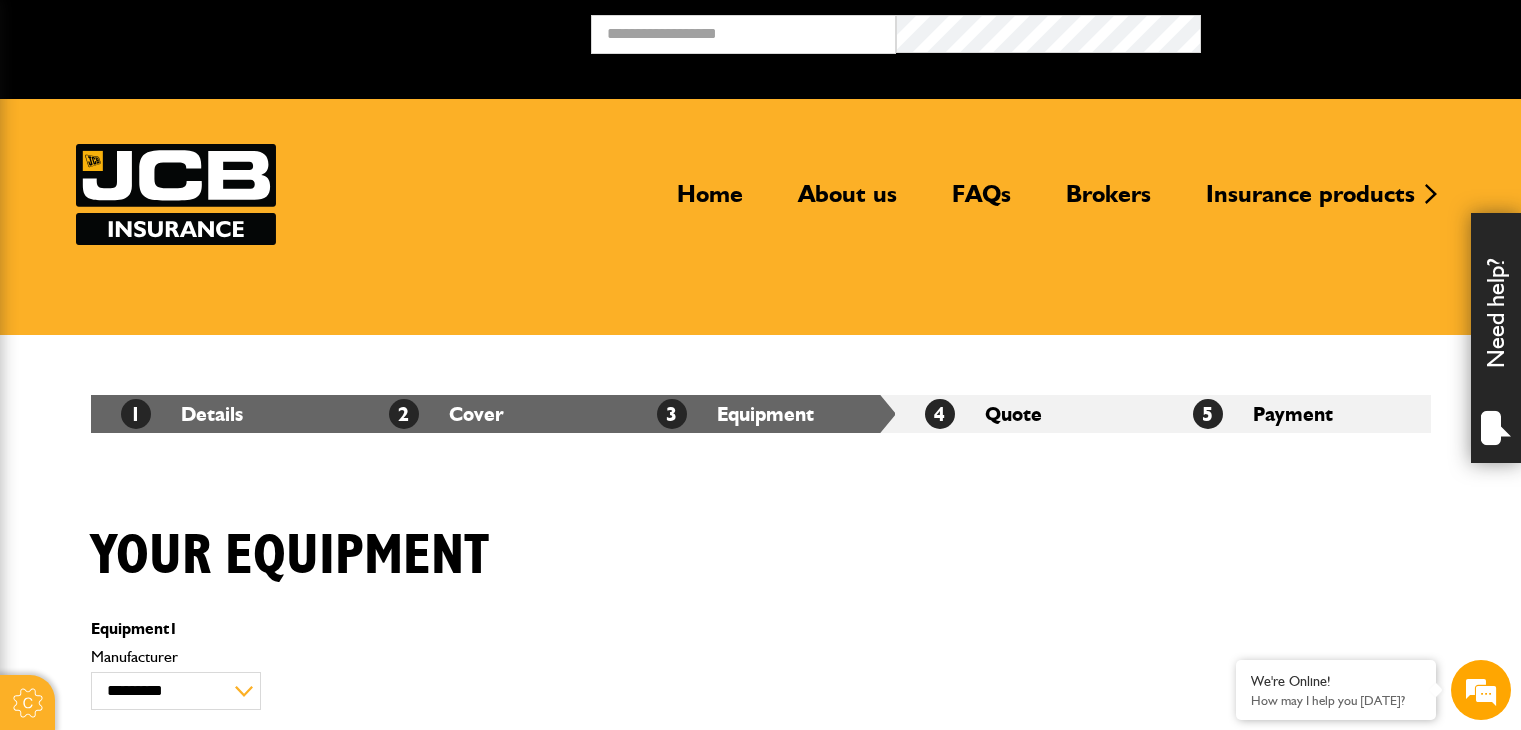 scroll, scrollTop: 0, scrollLeft: 0, axis: both 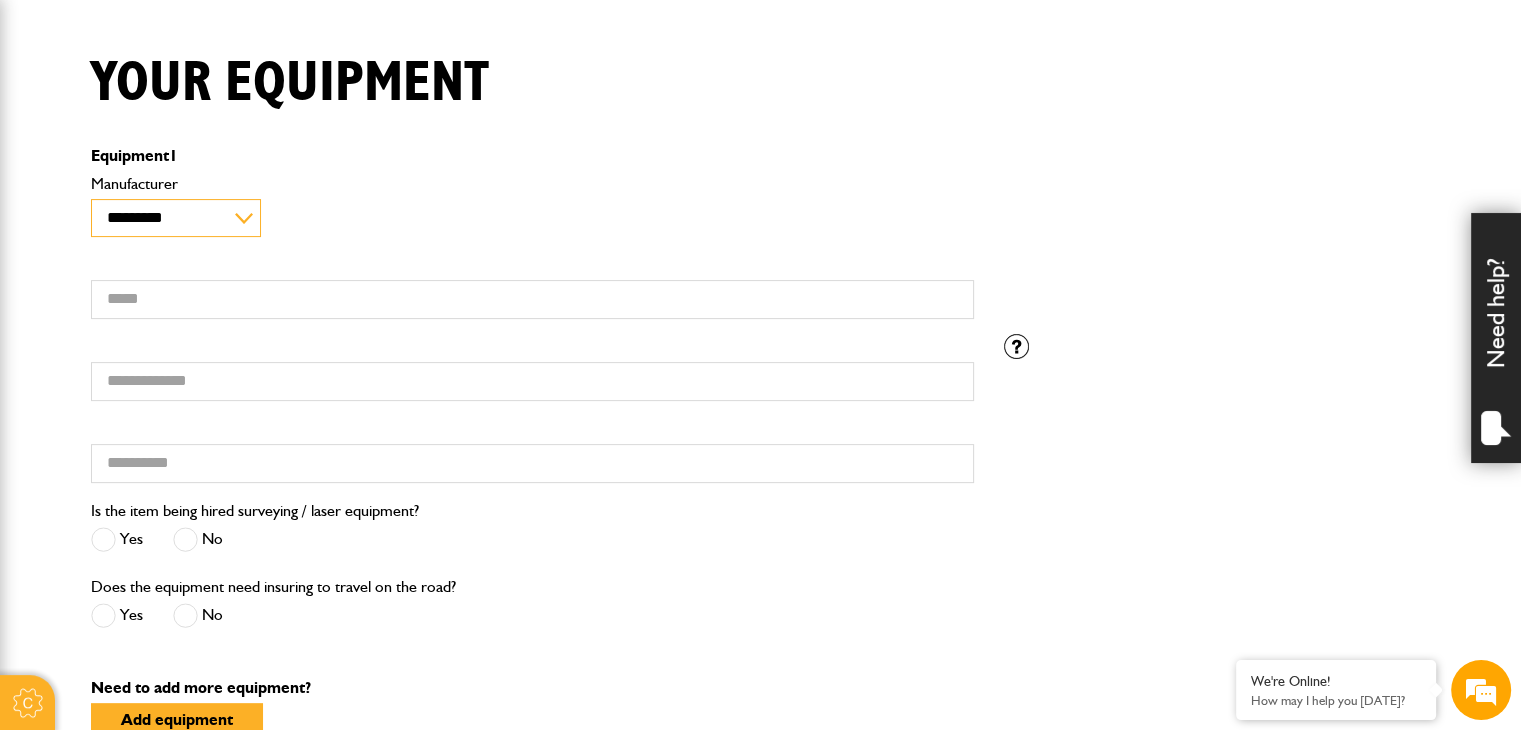 click on "**********" at bounding box center [176, 218] 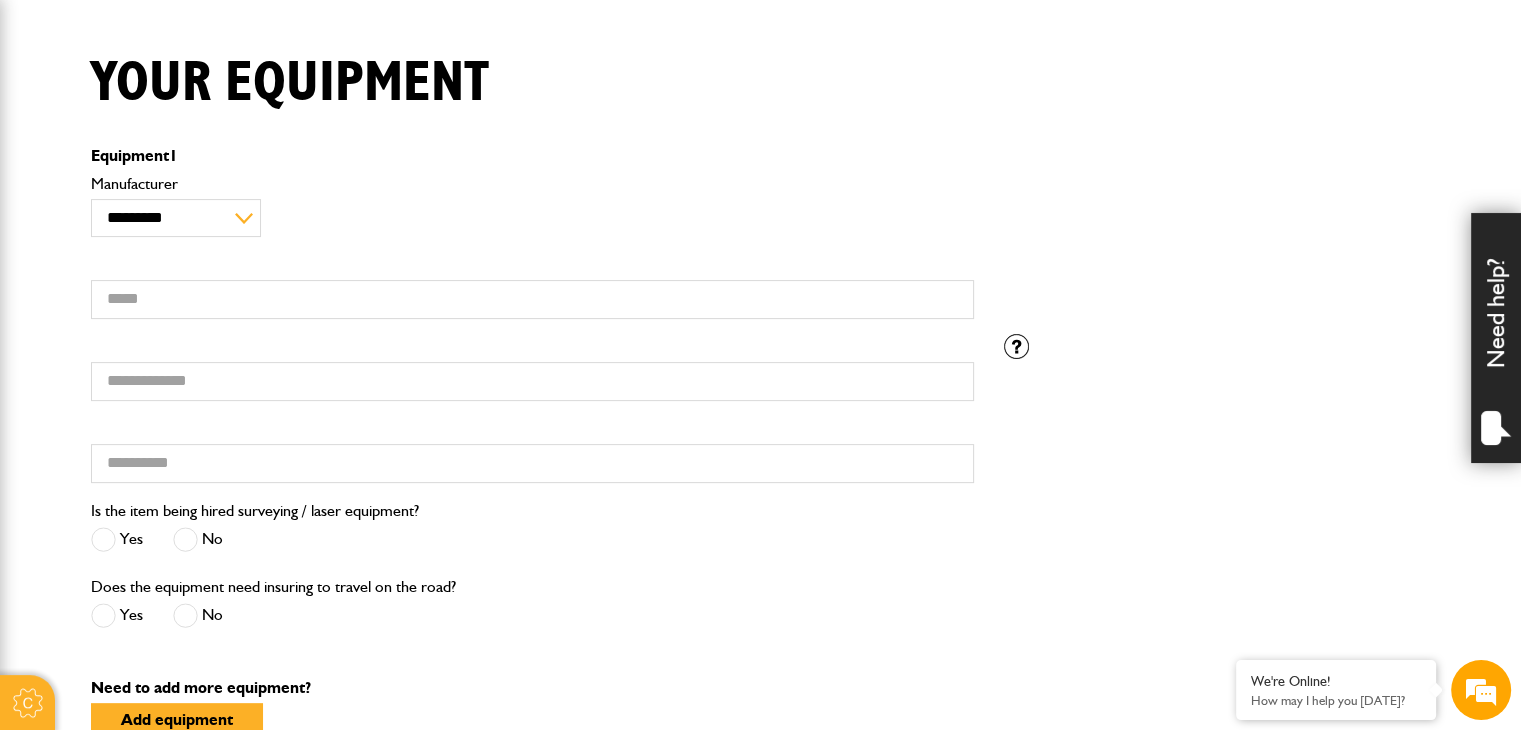 click on "Manufacturer" at bounding box center (532, 184) 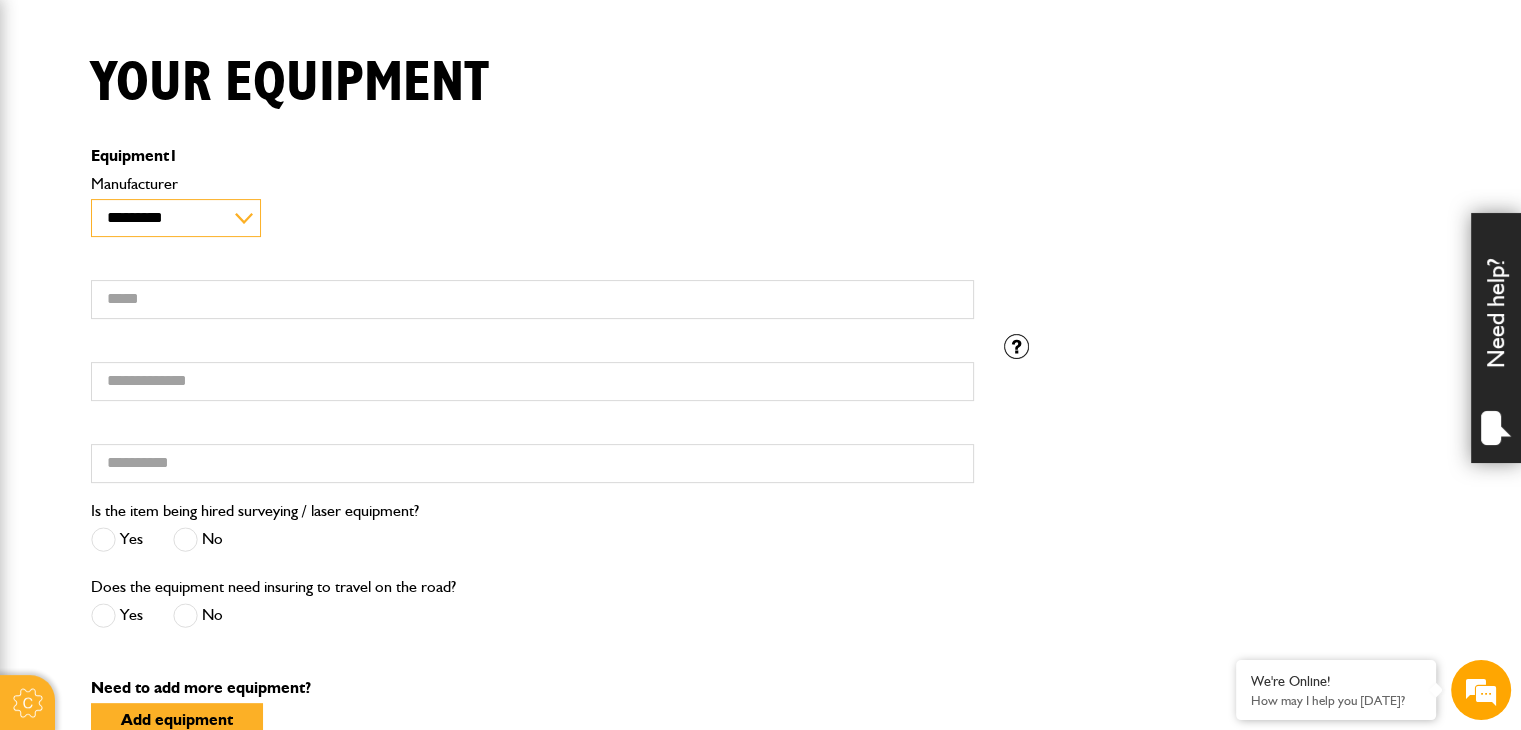 click on "**********" at bounding box center (176, 218) 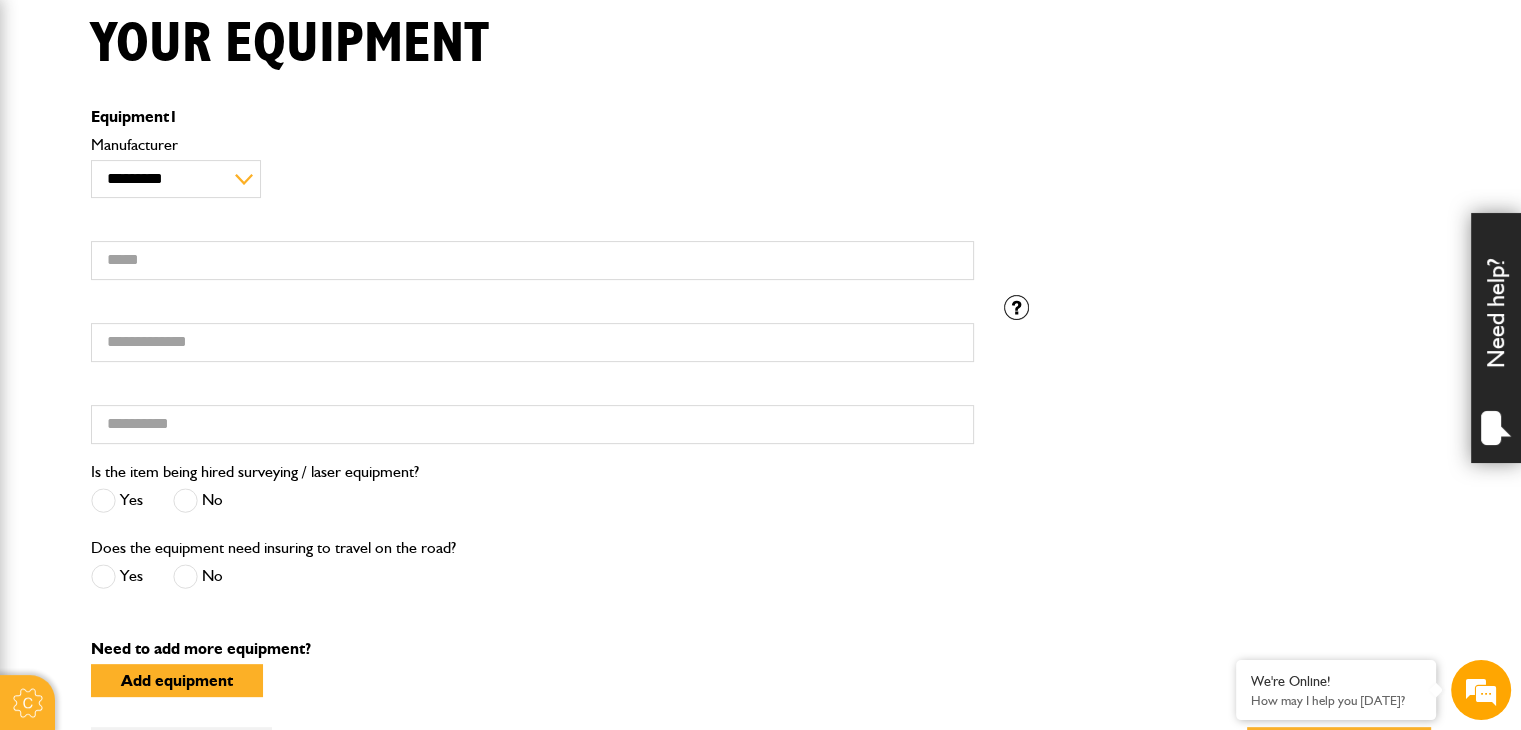 click on "Cookie Options You can control which cookies we use with the form below. Please see our  cookie policy  for more information. Allow all Essential These cookies are needed for essential functions. They can't be switched off and they don't store any of your information. Analytics These cookies gather anonymous usage information and they don't store any of your information. Switching off these cookies will mean we can't gather information to improve your experience of using our site. Functional These cookies enable basic functionality. Switching off these cookies will mean that areas of our website can't work properly. Advertising These cookies help us to learn what you're interested in so we can show you relevant adverts. Switching off these cookies will mean we can't show you any personalised adverts. Personalisation These cookies help us to learn what you're interested in so we can show you relevant content while you use our site. Save preferences
Broker Login" at bounding box center (760, 439) 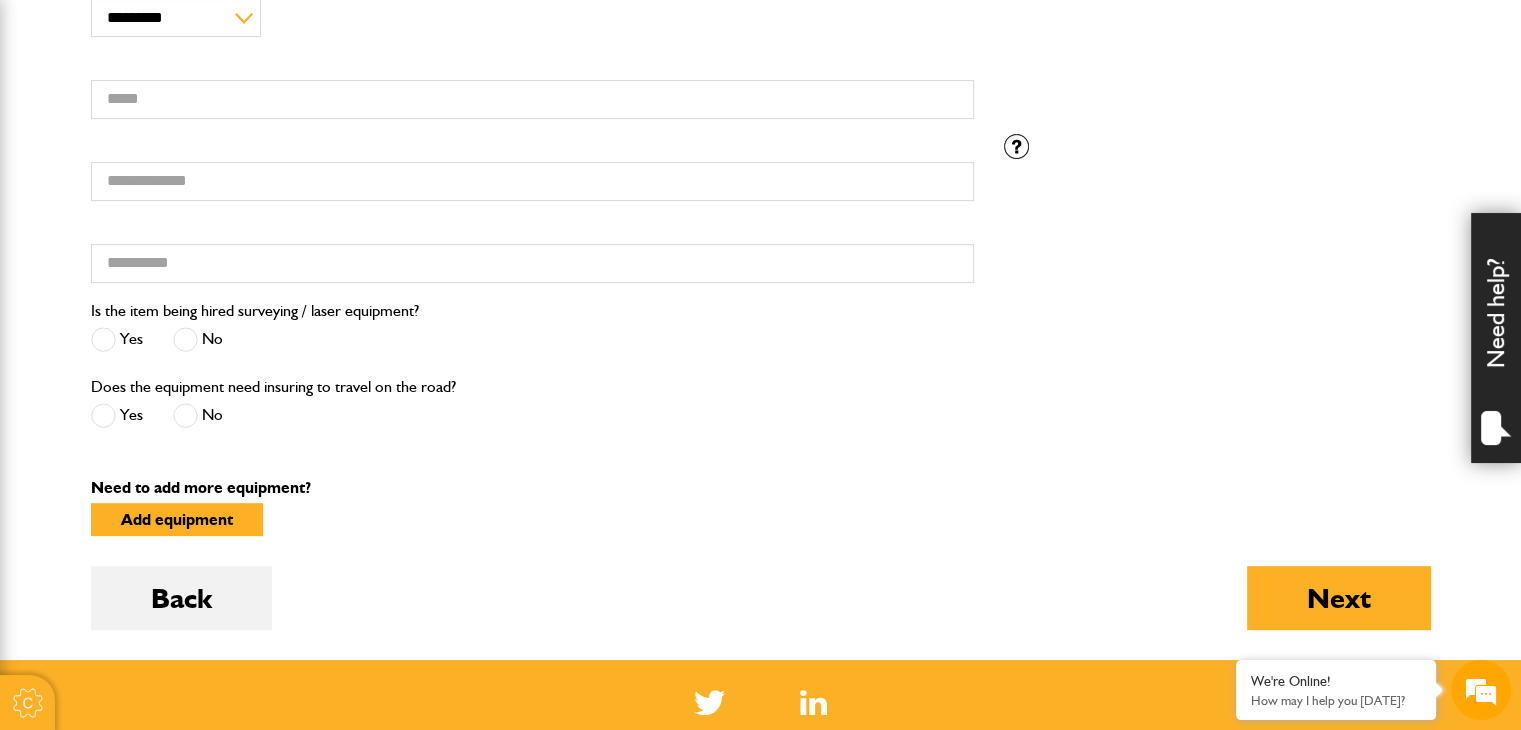 click on "Does the equipment need insuring to travel on the road?
Yes
No" at bounding box center [532, 412] 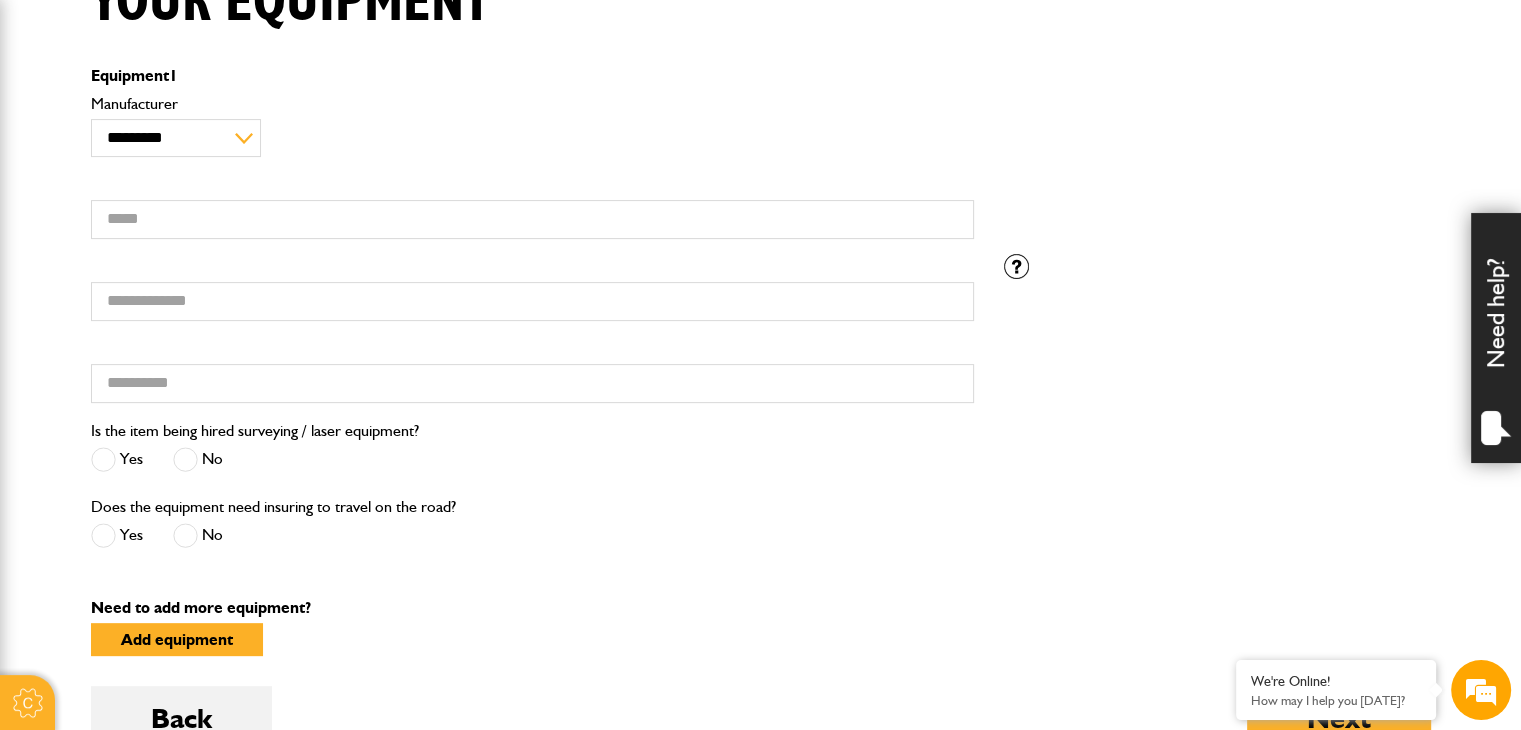 scroll, scrollTop: 513, scrollLeft: 0, axis: vertical 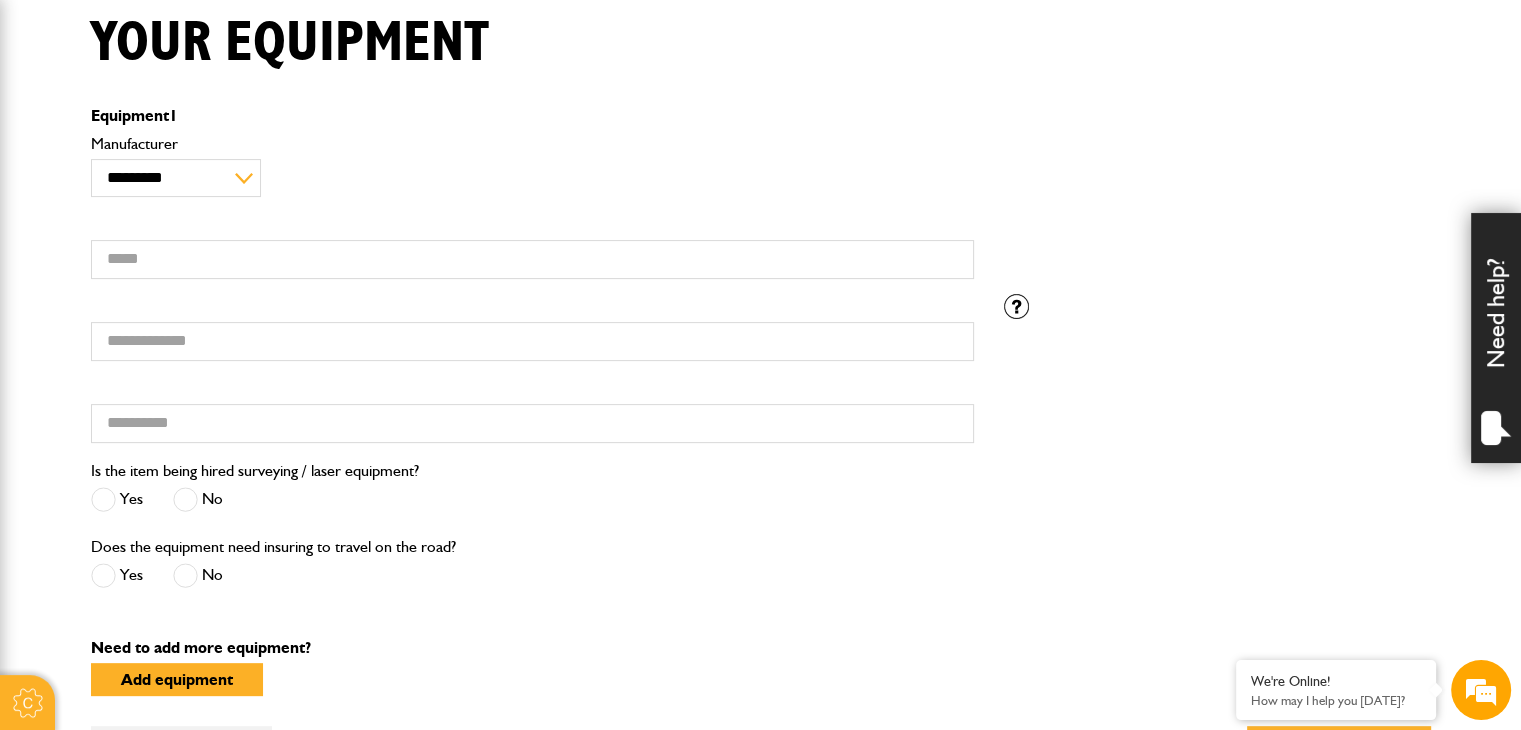 click on "**********" at bounding box center (532, 166) 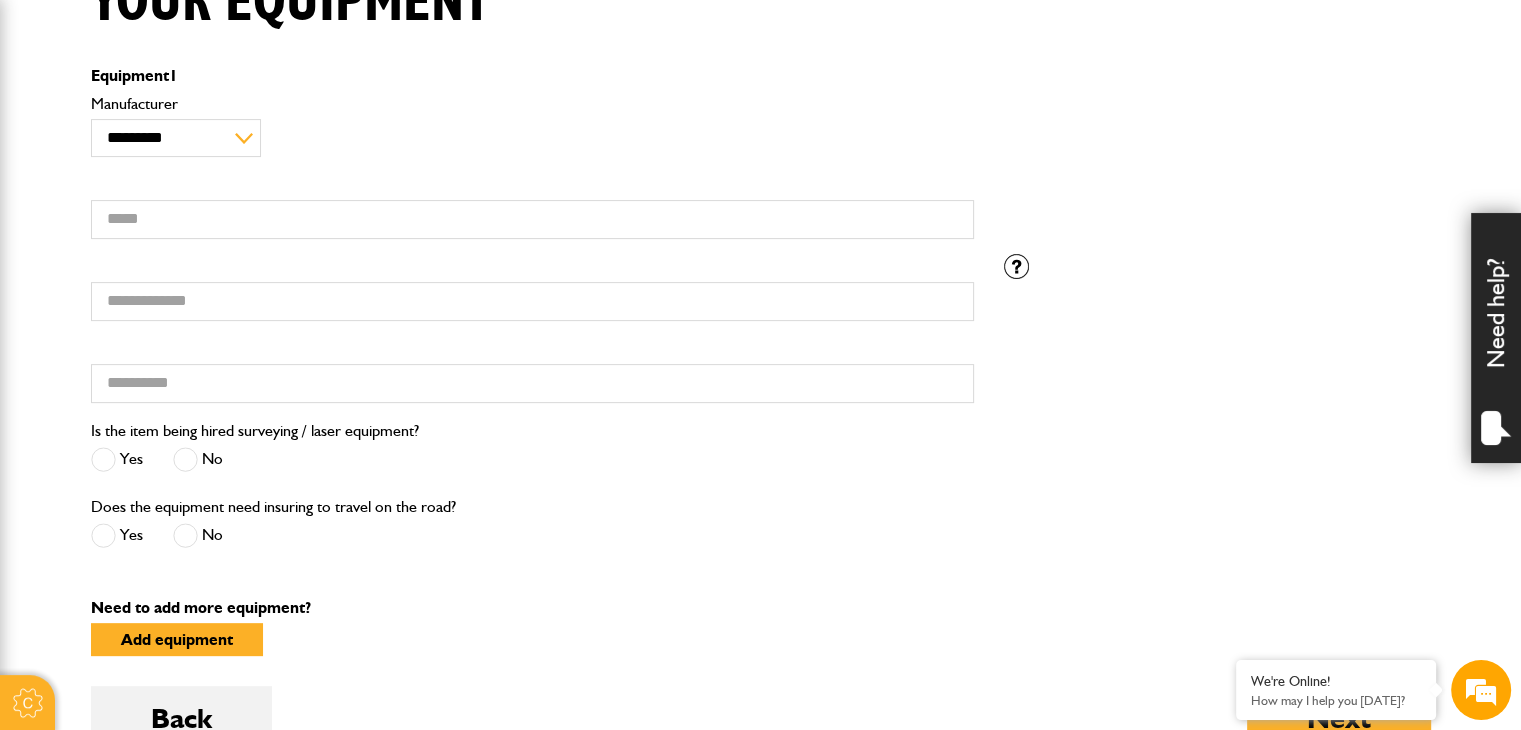 click on "**********" at bounding box center (761, 172) 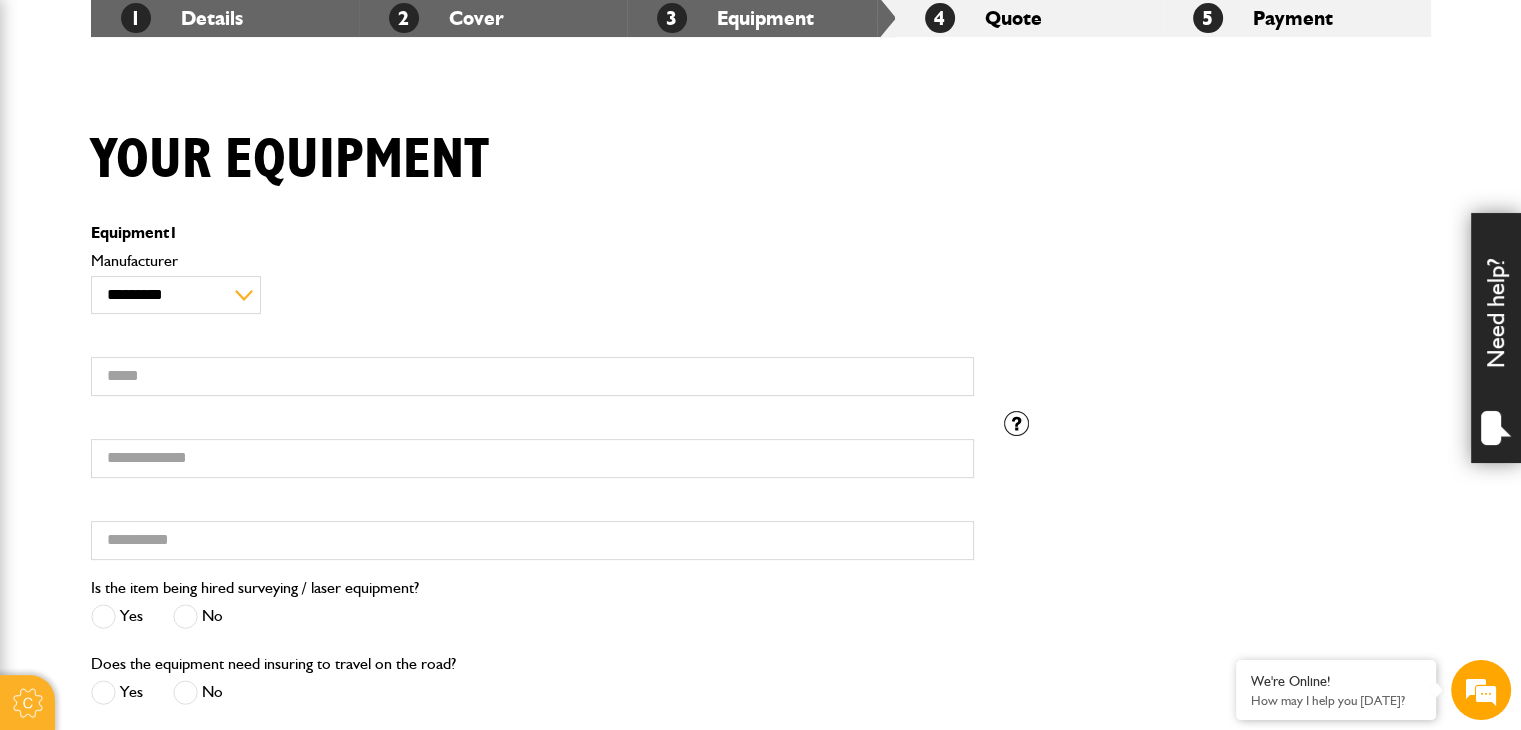 scroll, scrollTop: 390, scrollLeft: 0, axis: vertical 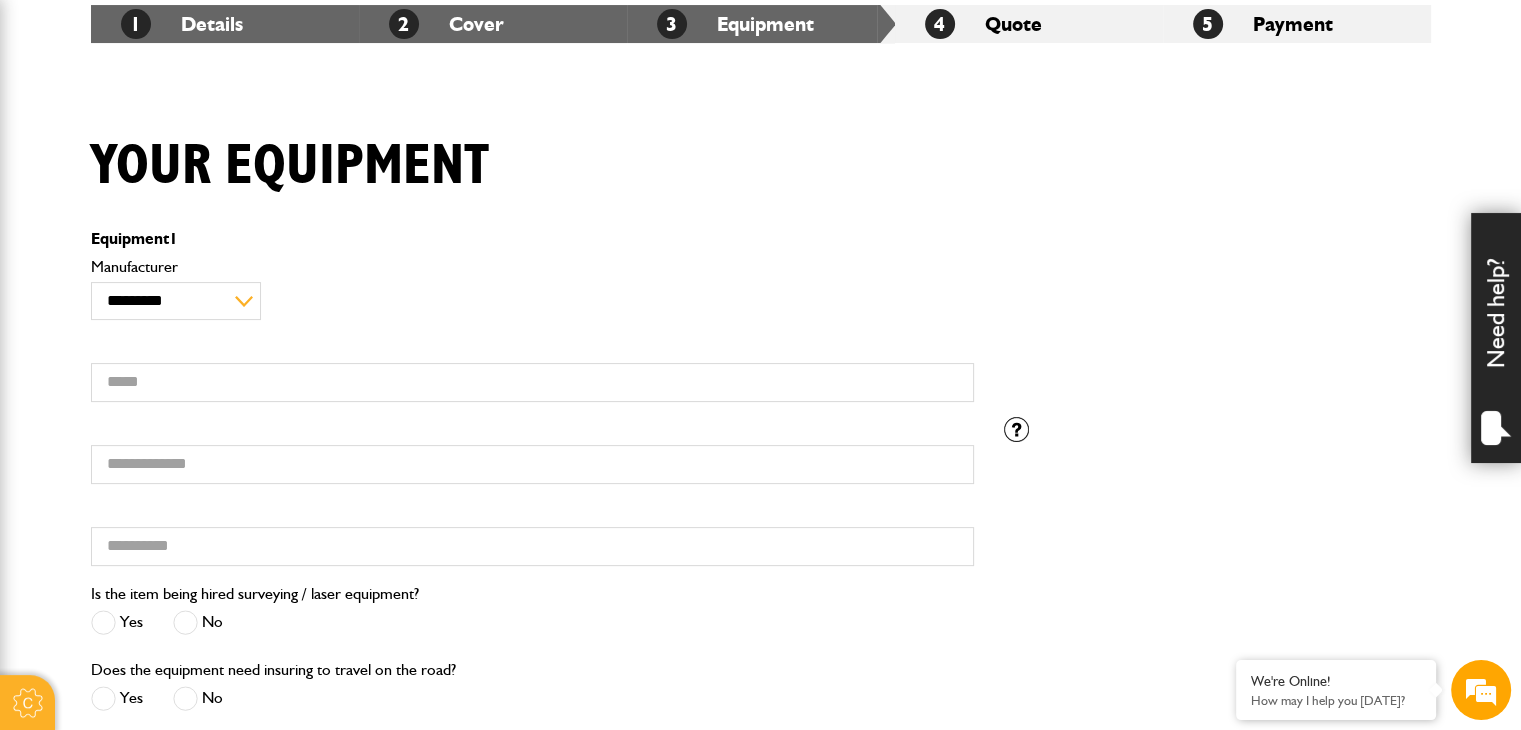 click on "Your equipment" at bounding box center [761, 181] 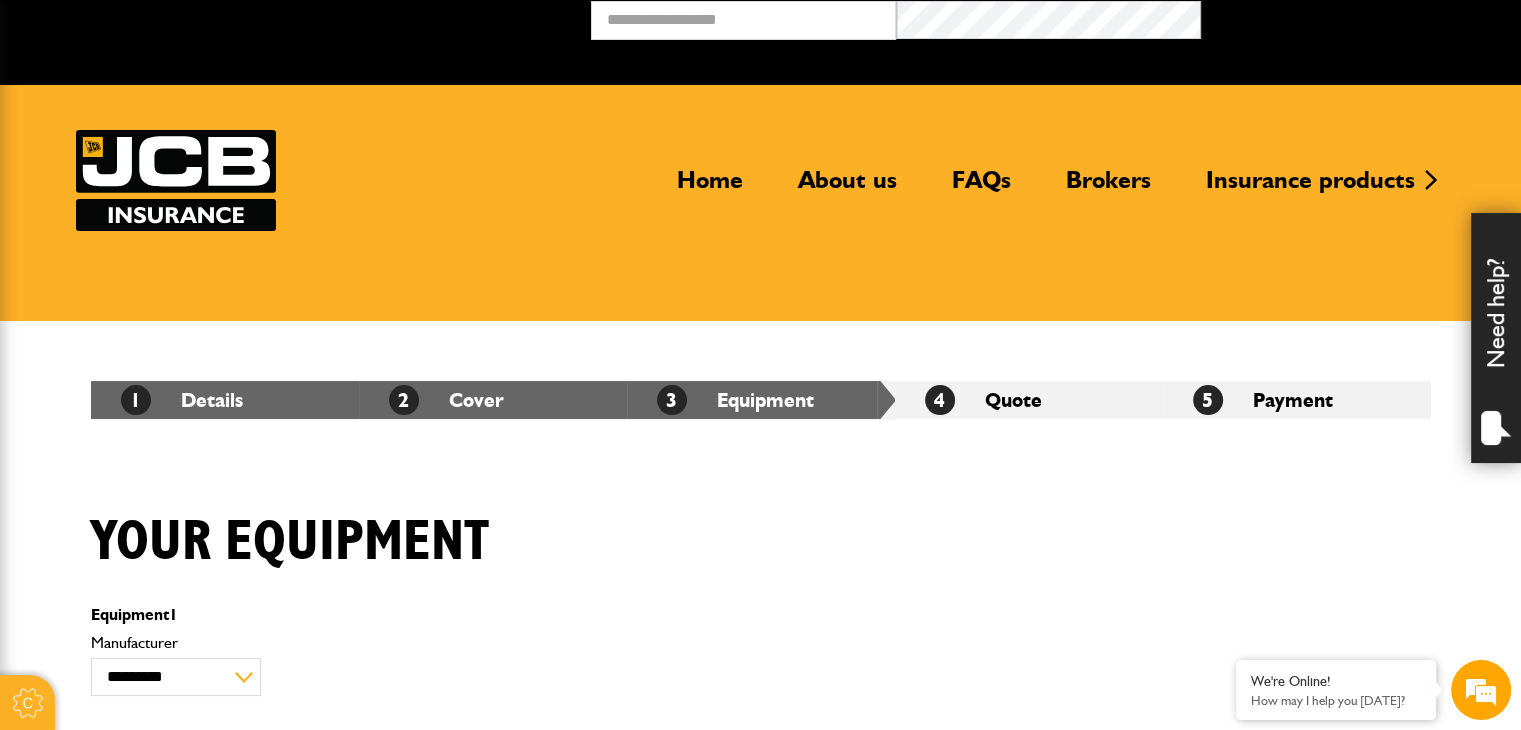 scroll, scrollTop: 0, scrollLeft: 0, axis: both 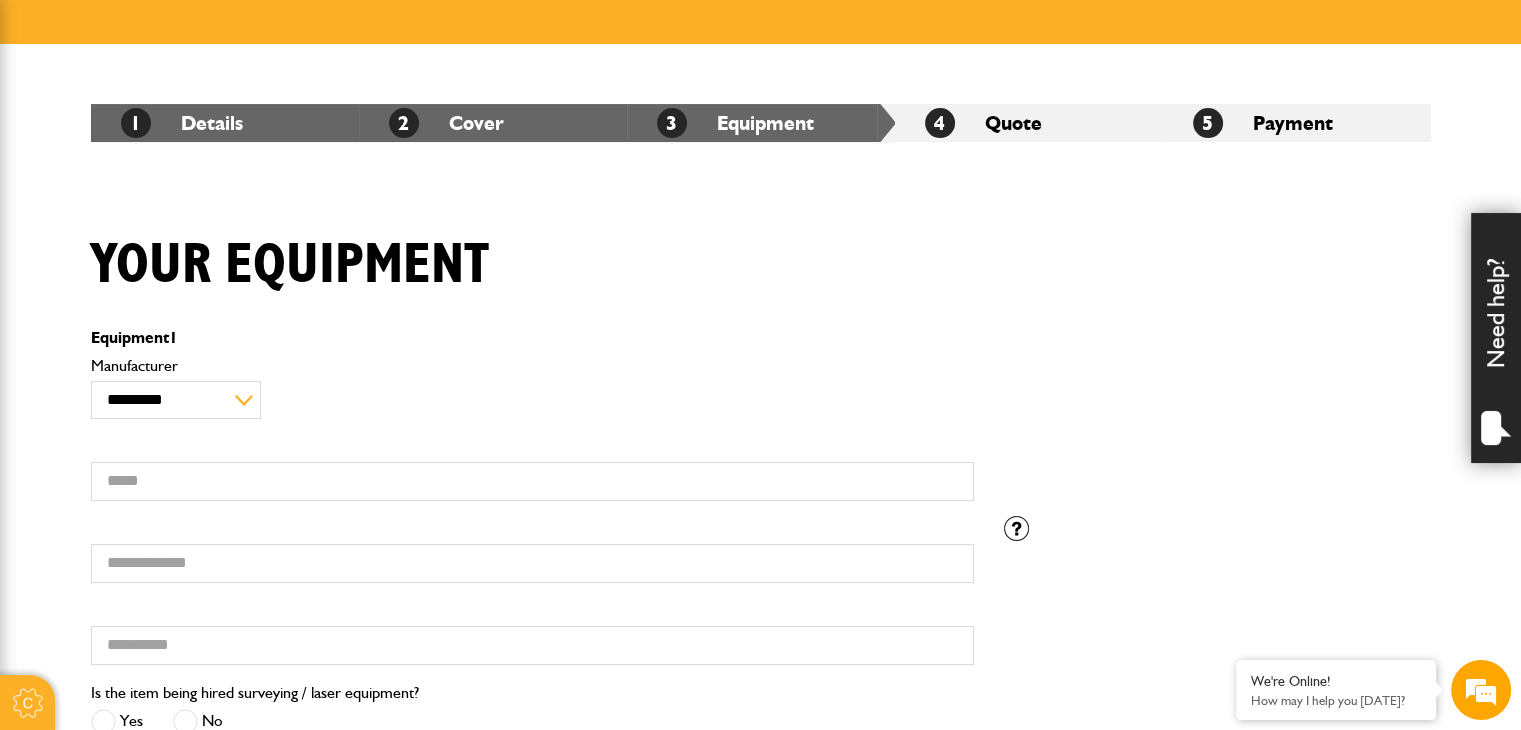 click on "**********" at bounding box center (761, 434) 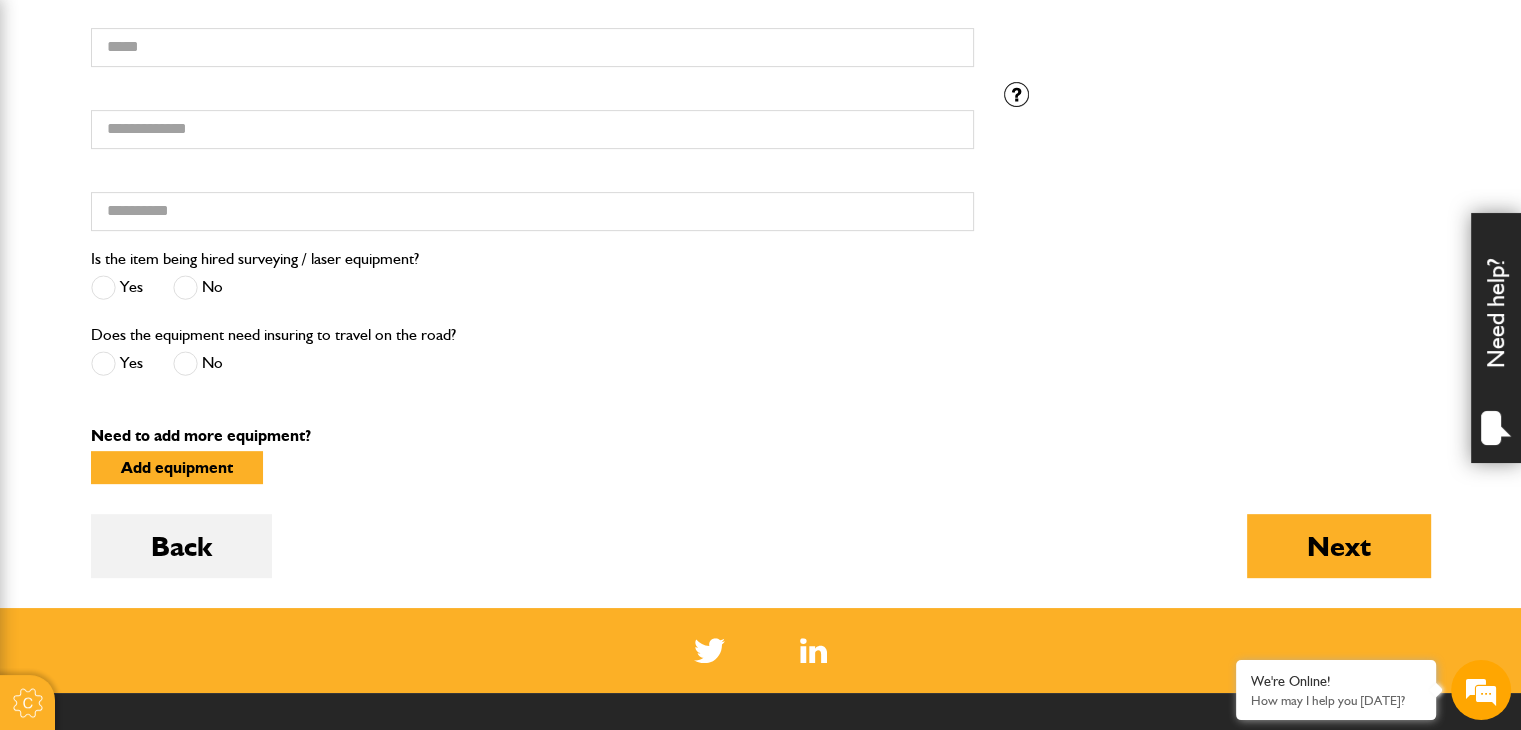 scroll, scrollTop: 730, scrollLeft: 0, axis: vertical 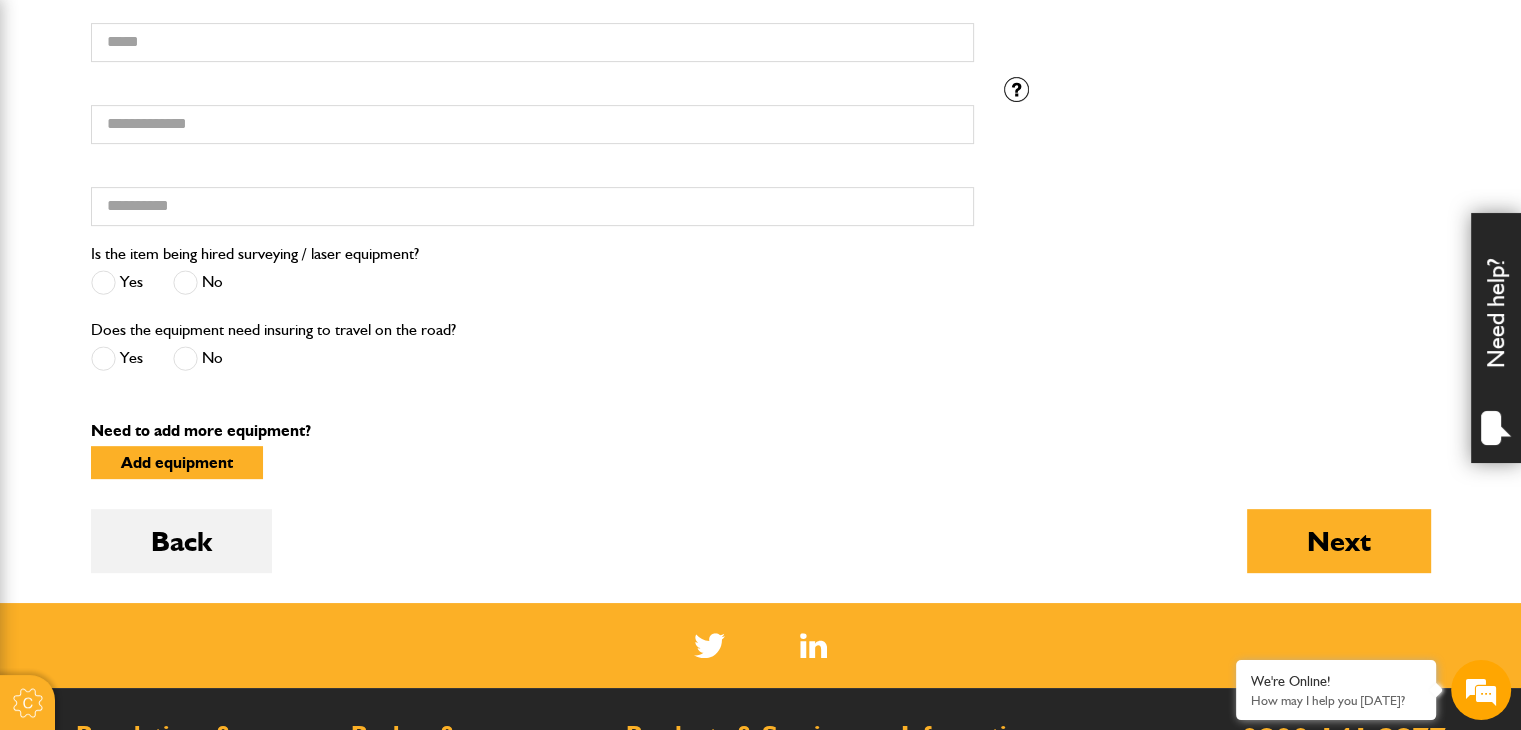 click on "**********" at bounding box center [761, 247] 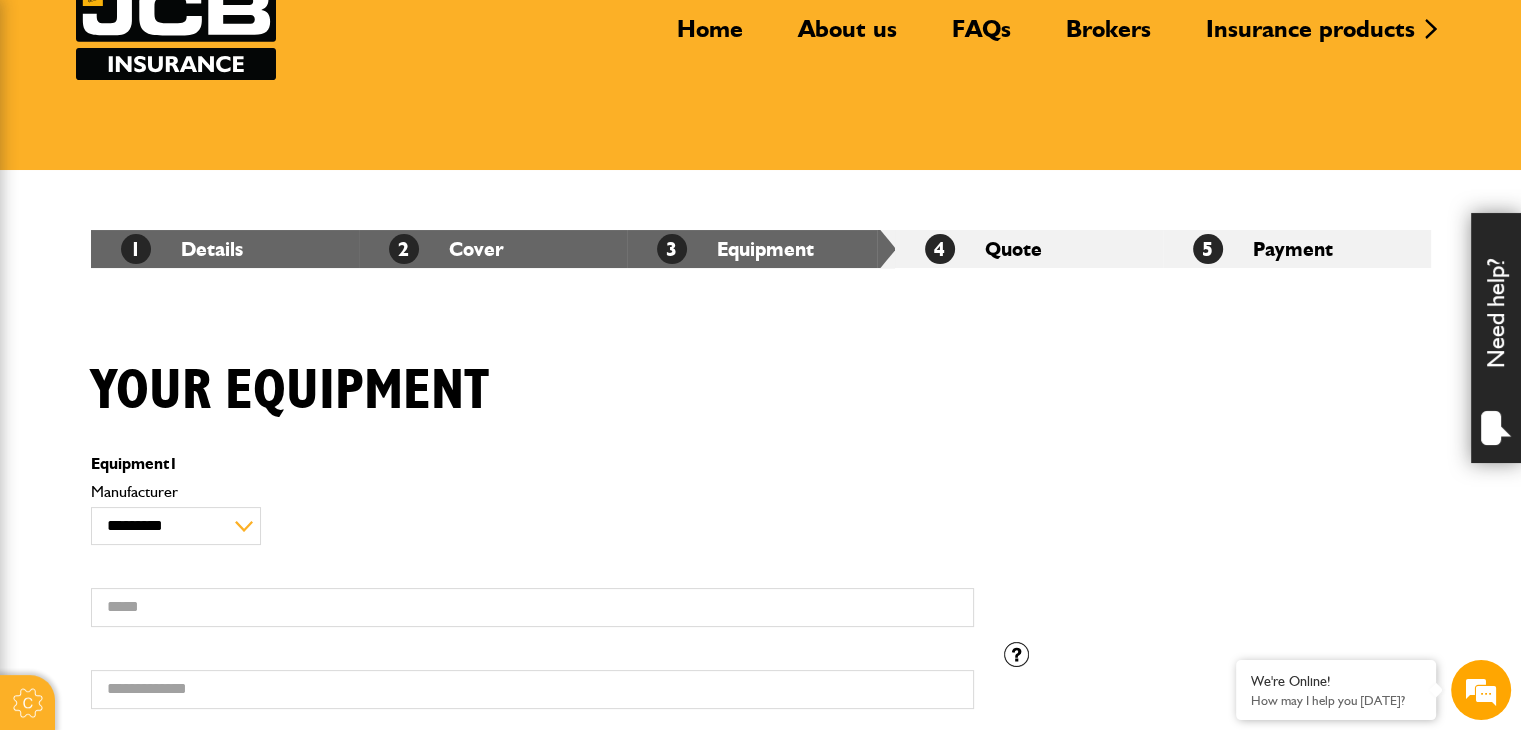 scroll, scrollTop: 92, scrollLeft: 0, axis: vertical 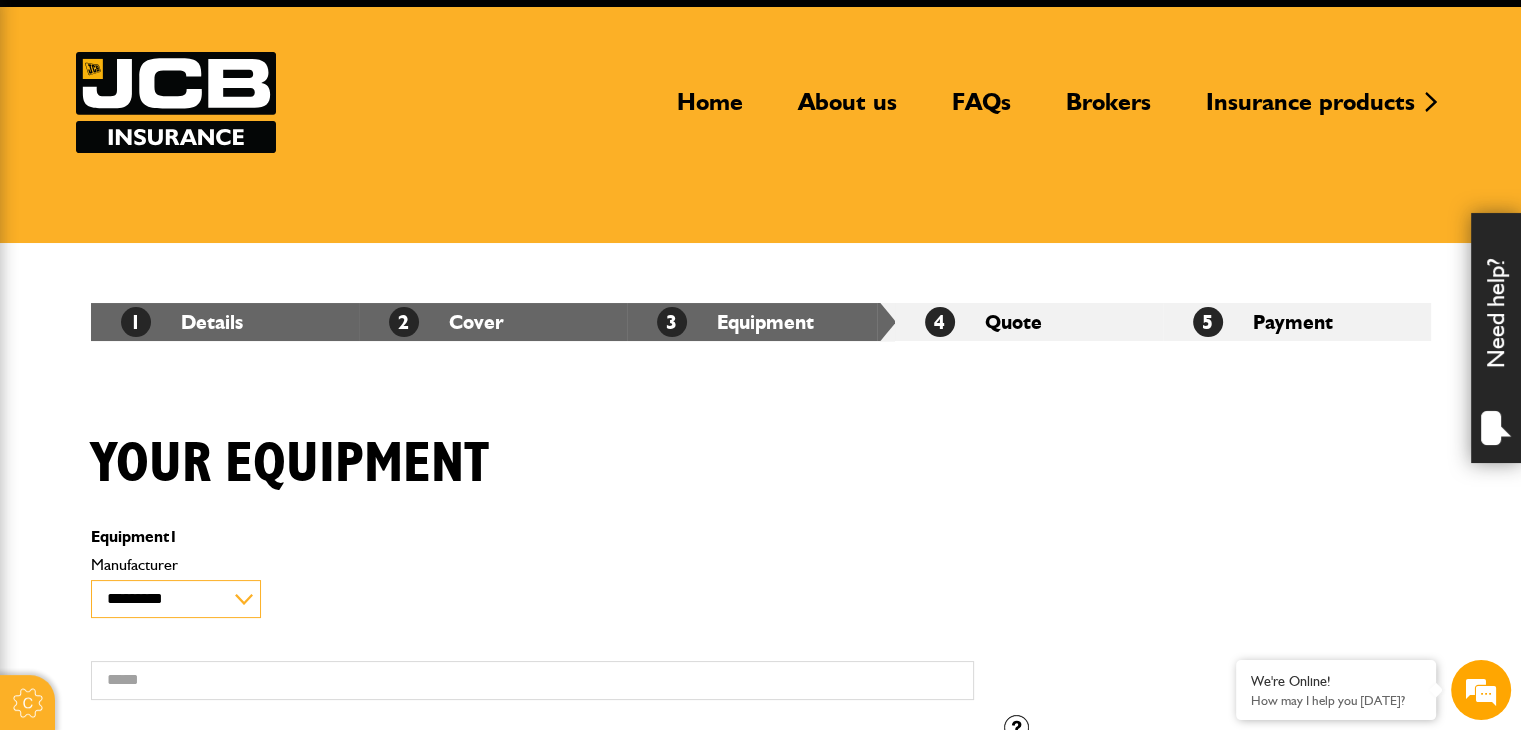 click on "**********" at bounding box center (176, 599) 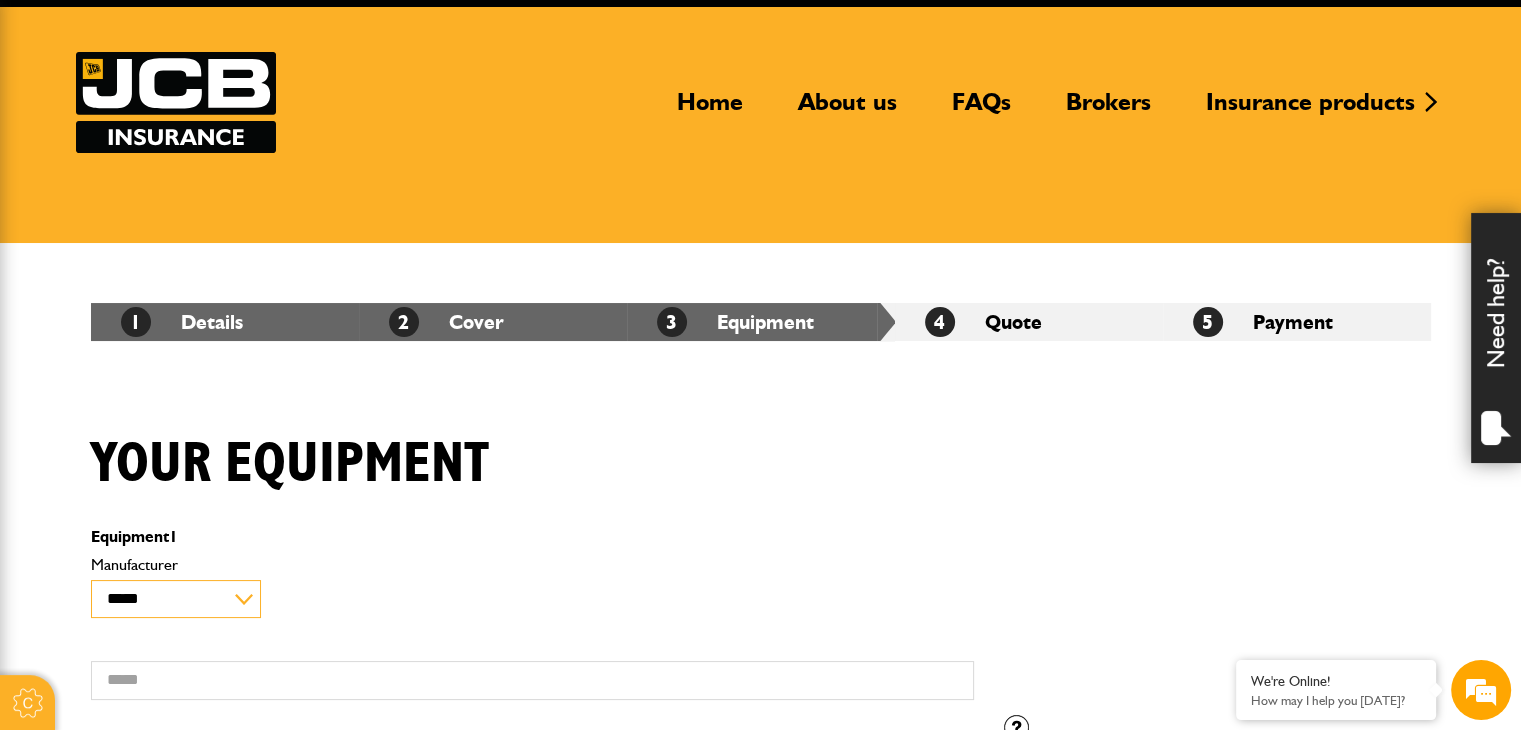 click on "**********" at bounding box center [176, 599] 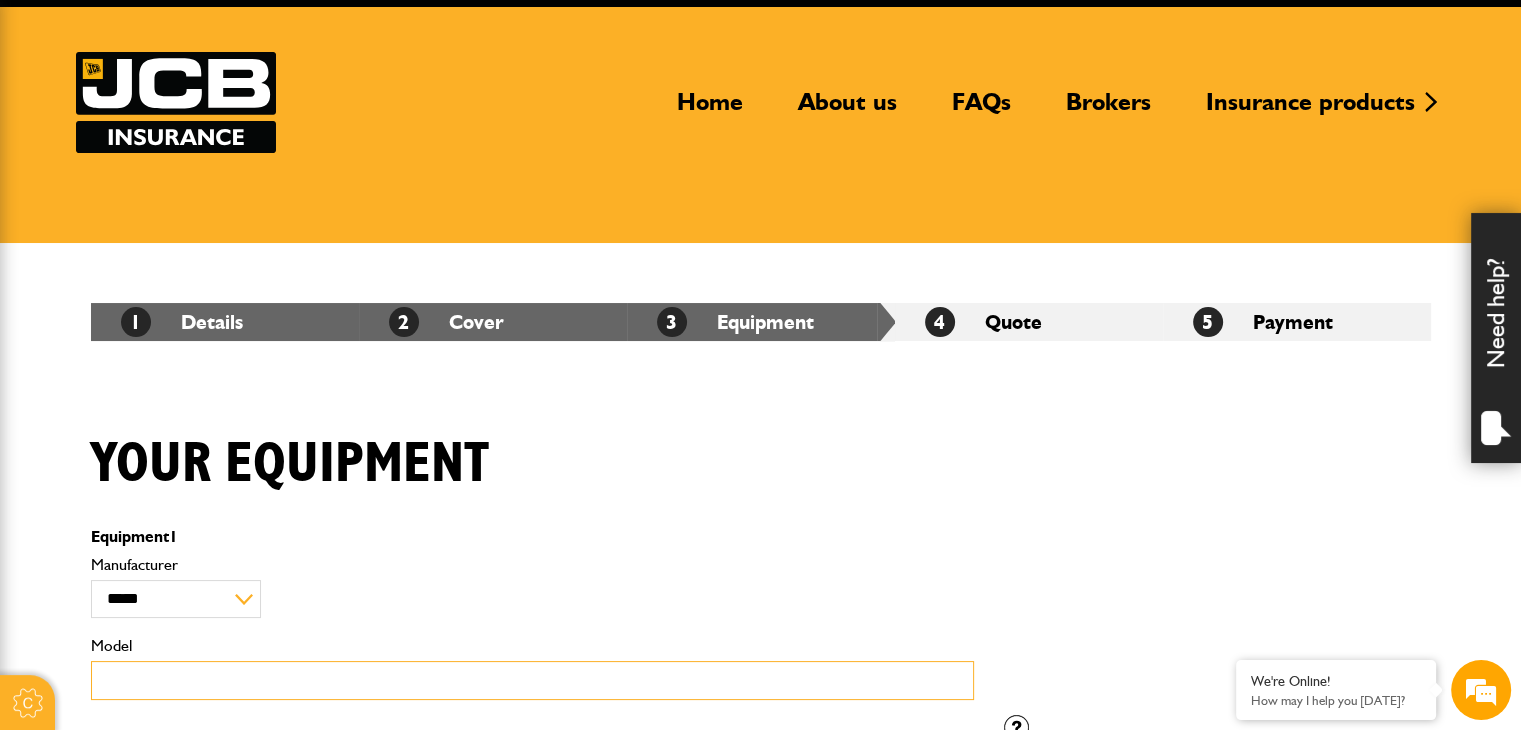 click on "Model" at bounding box center (532, 680) 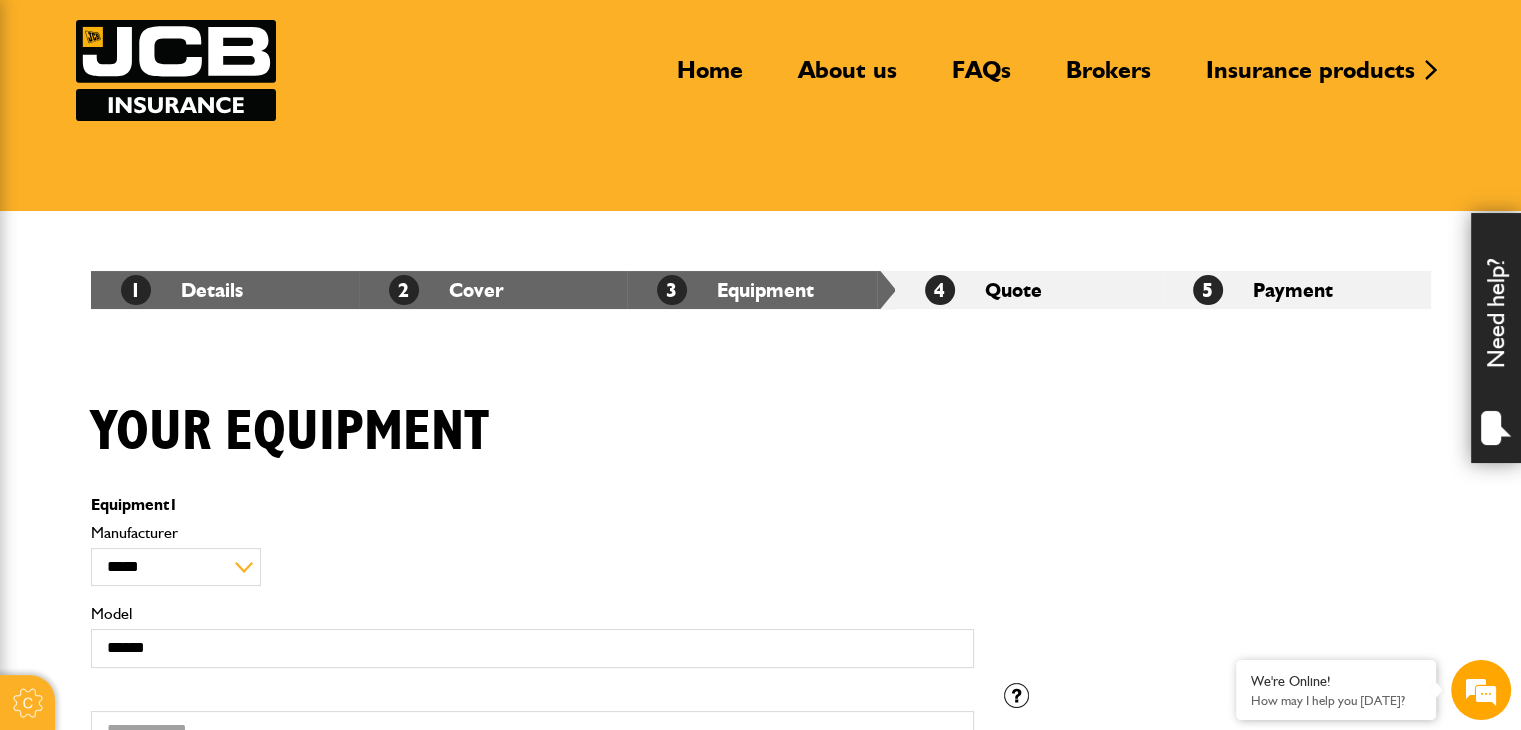 click on "**********" at bounding box center [532, 555] 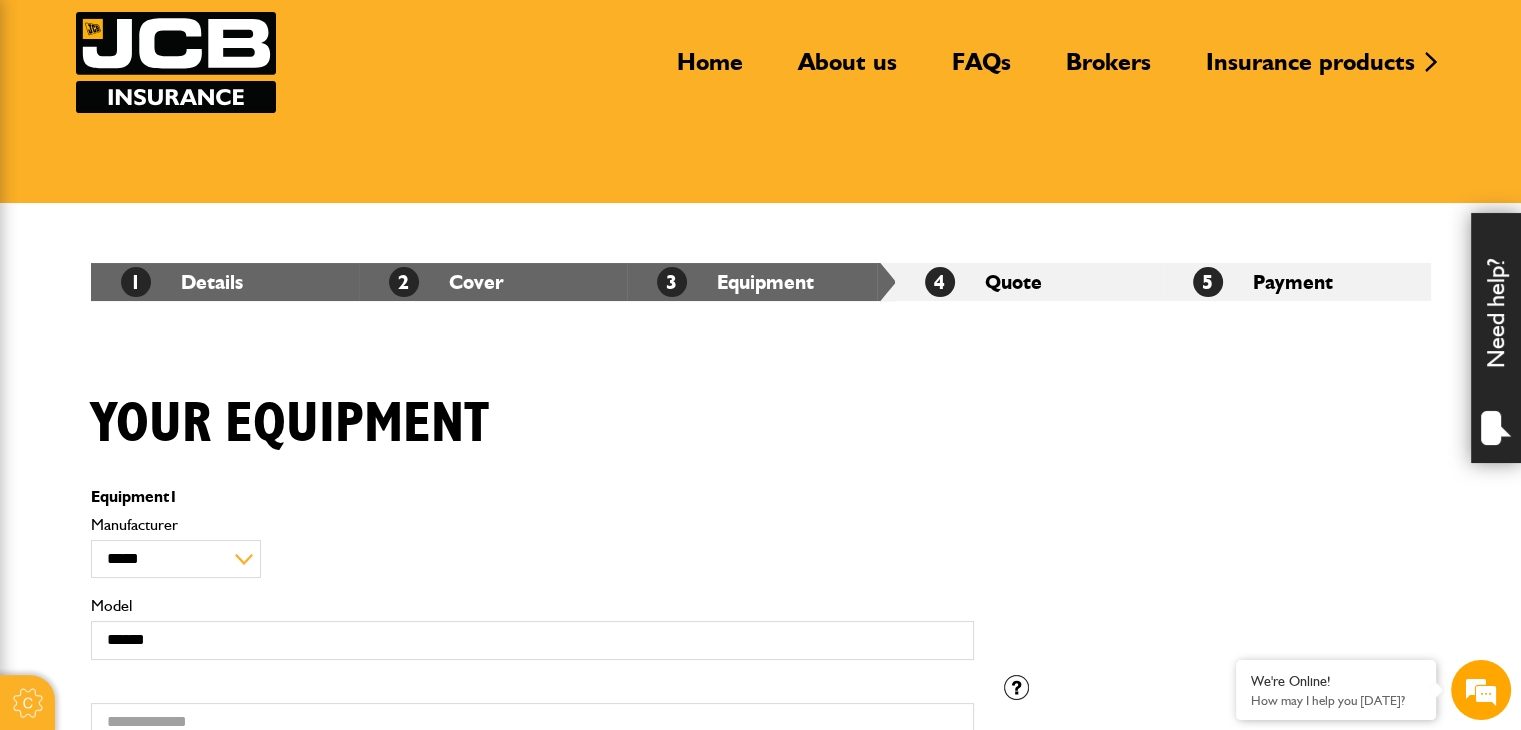 scroll, scrollTop: 172, scrollLeft: 0, axis: vertical 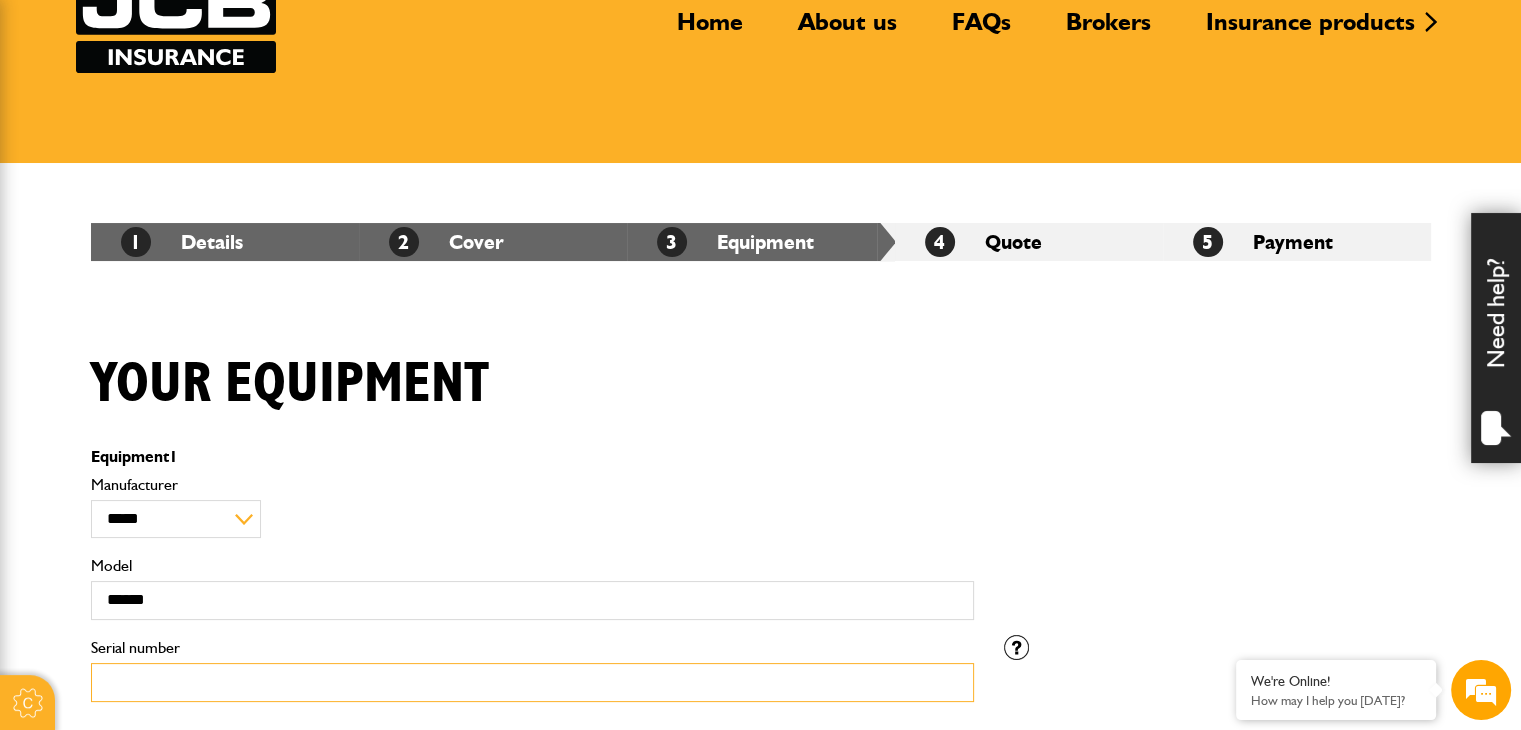 click on "Serial number" at bounding box center (532, 682) 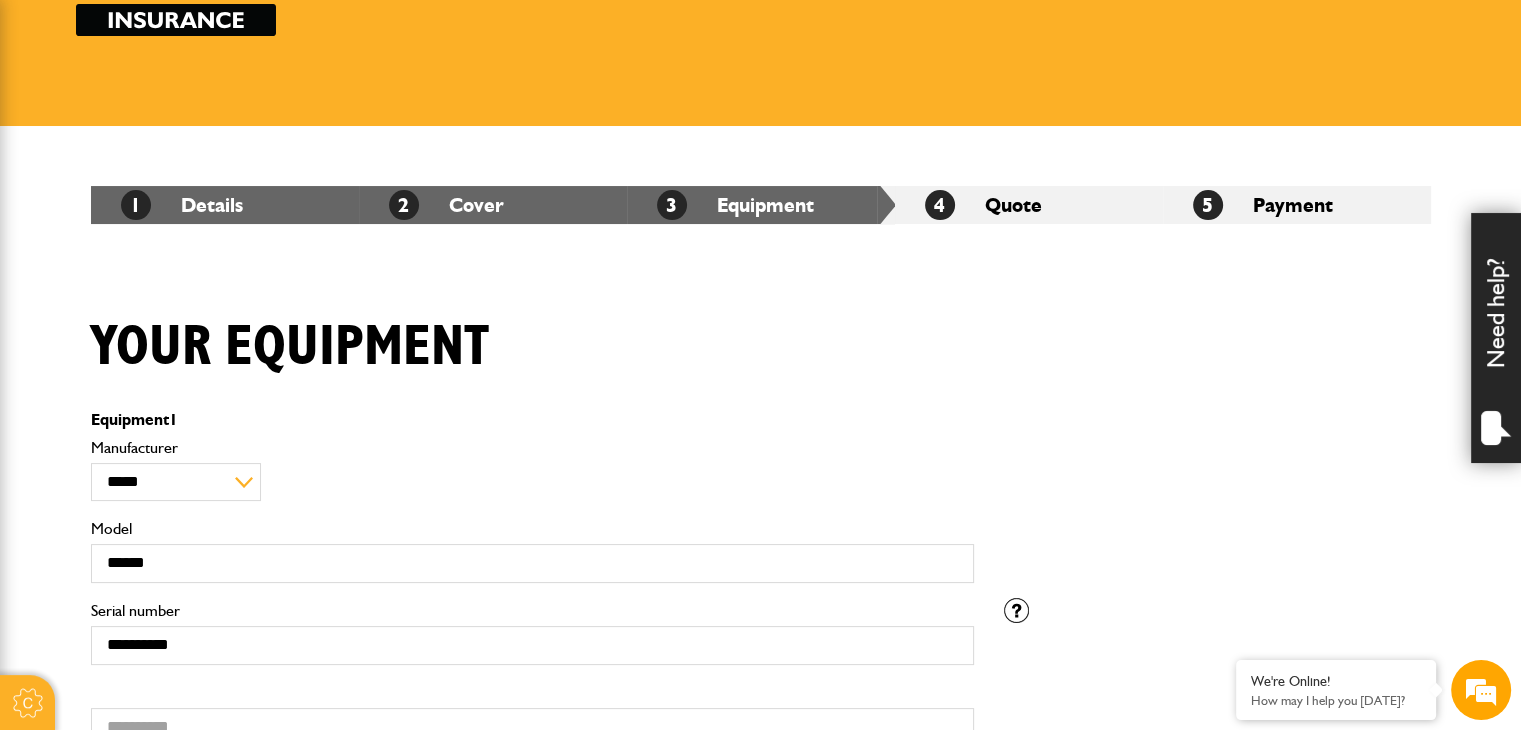 click on "**********" at bounding box center [761, 663] 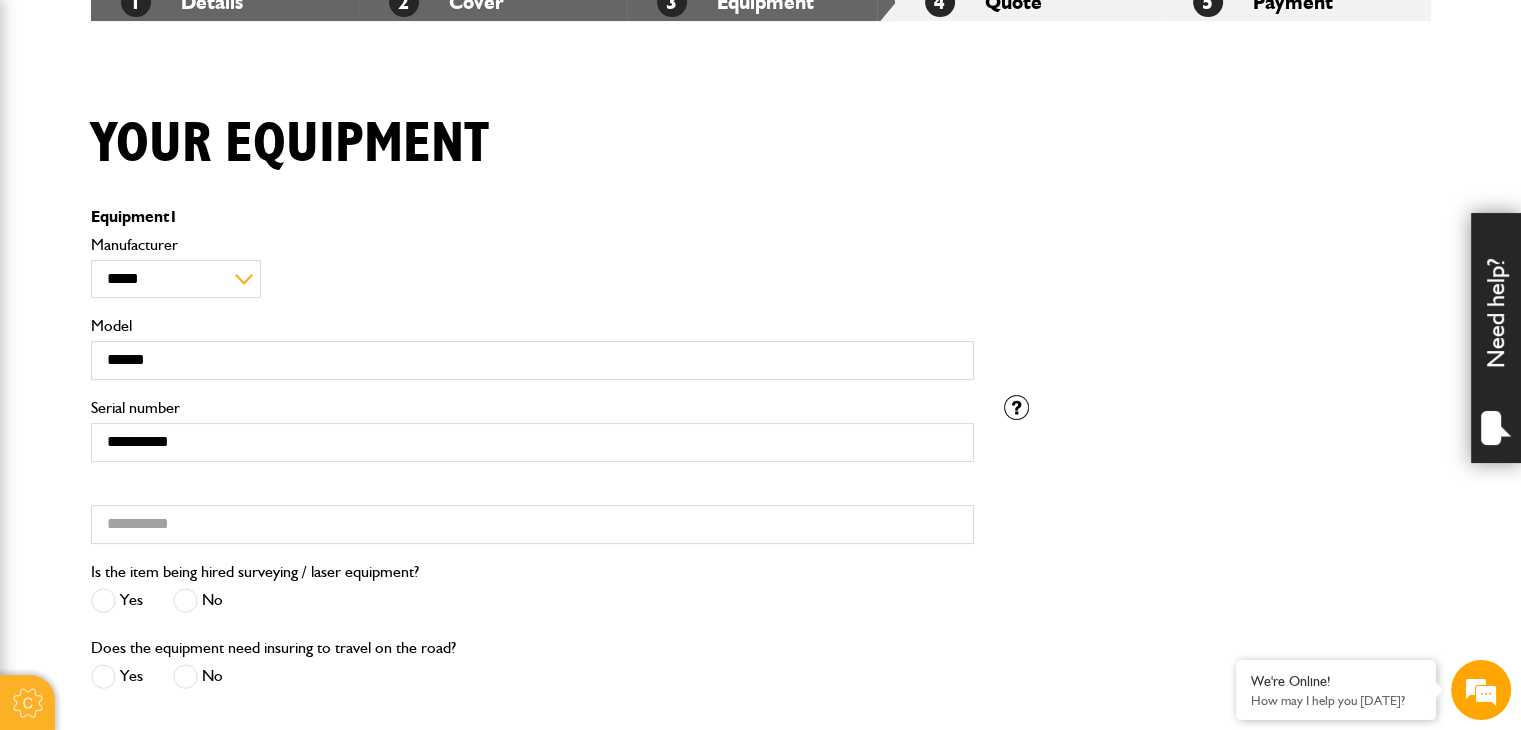 scroll, scrollTop: 452, scrollLeft: 0, axis: vertical 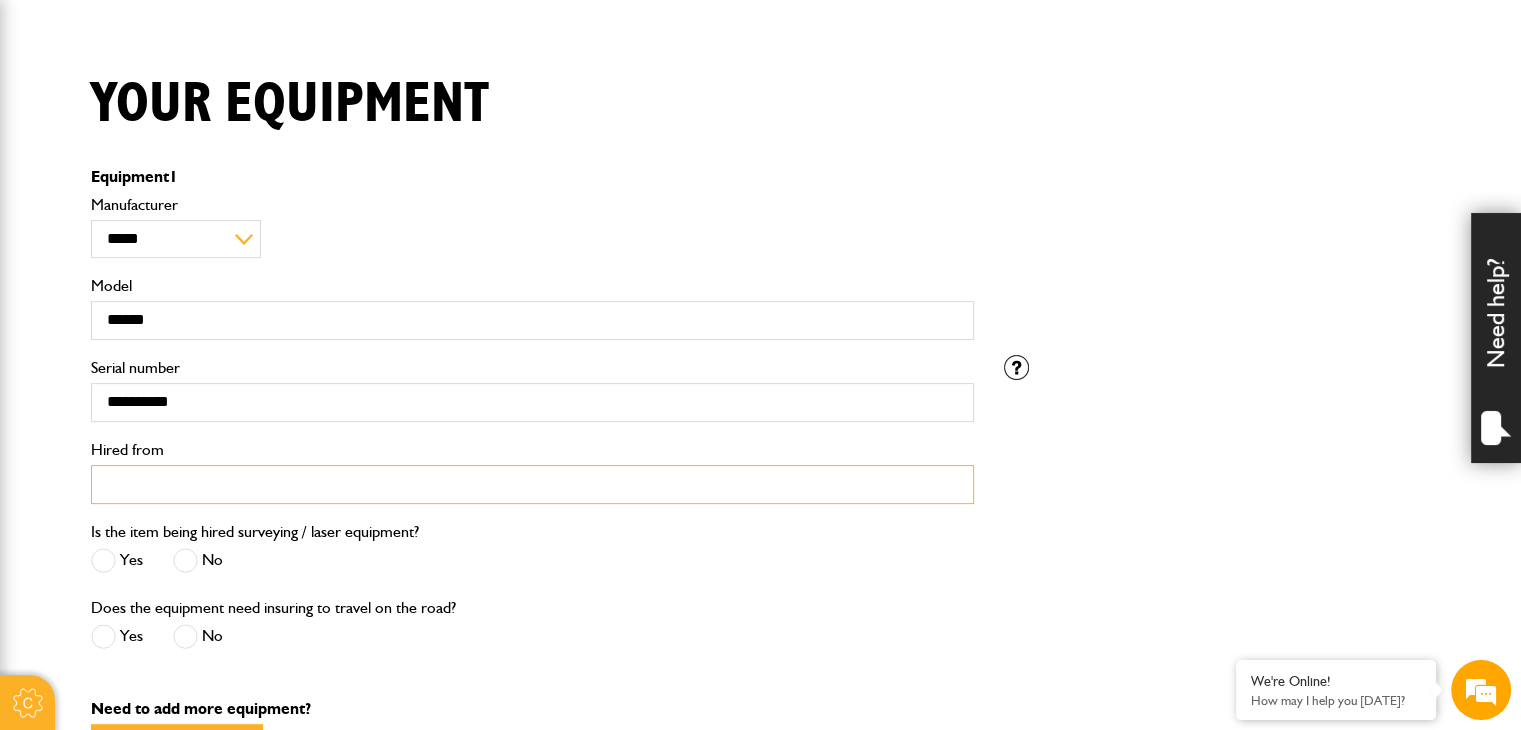 click on "Hired from" at bounding box center (532, 484) 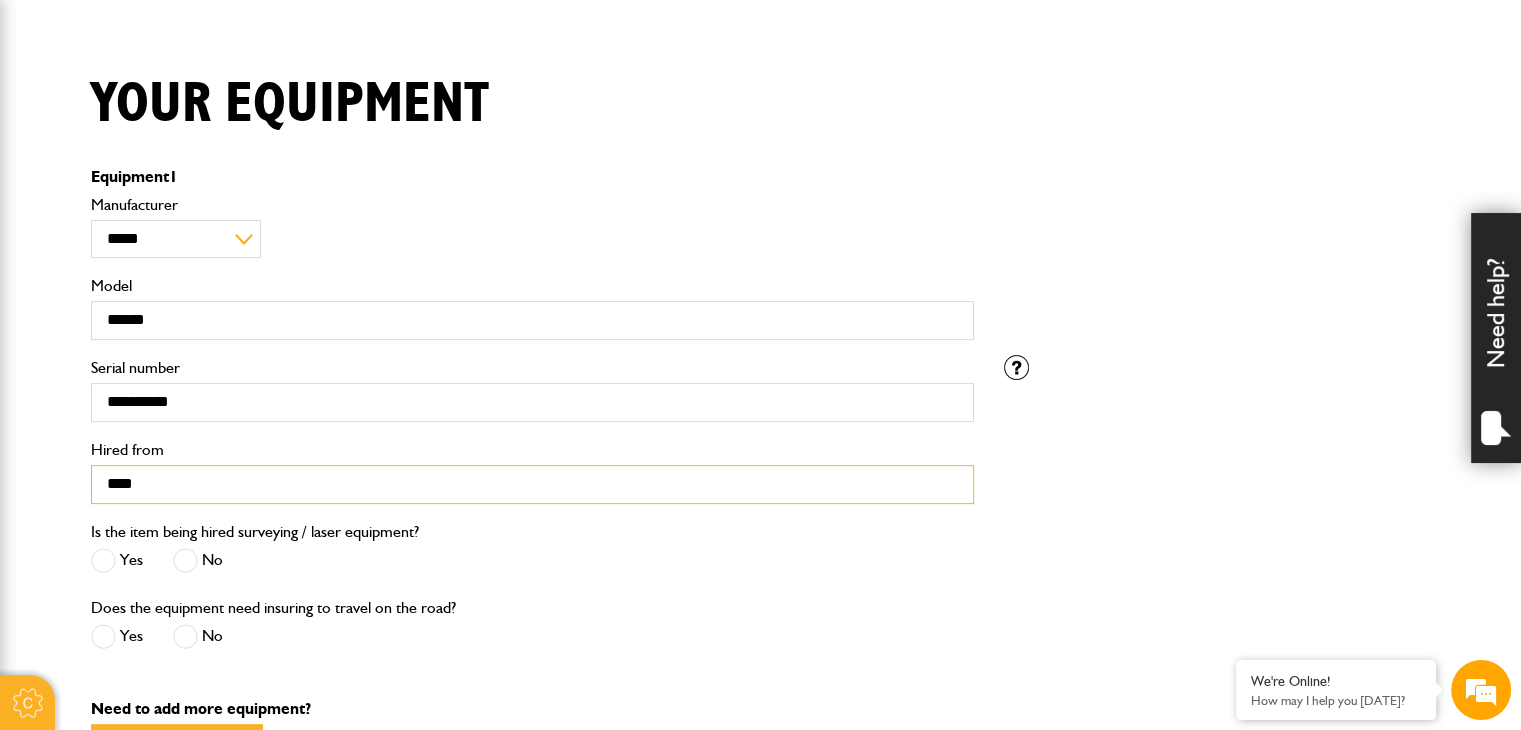 type on "**********" 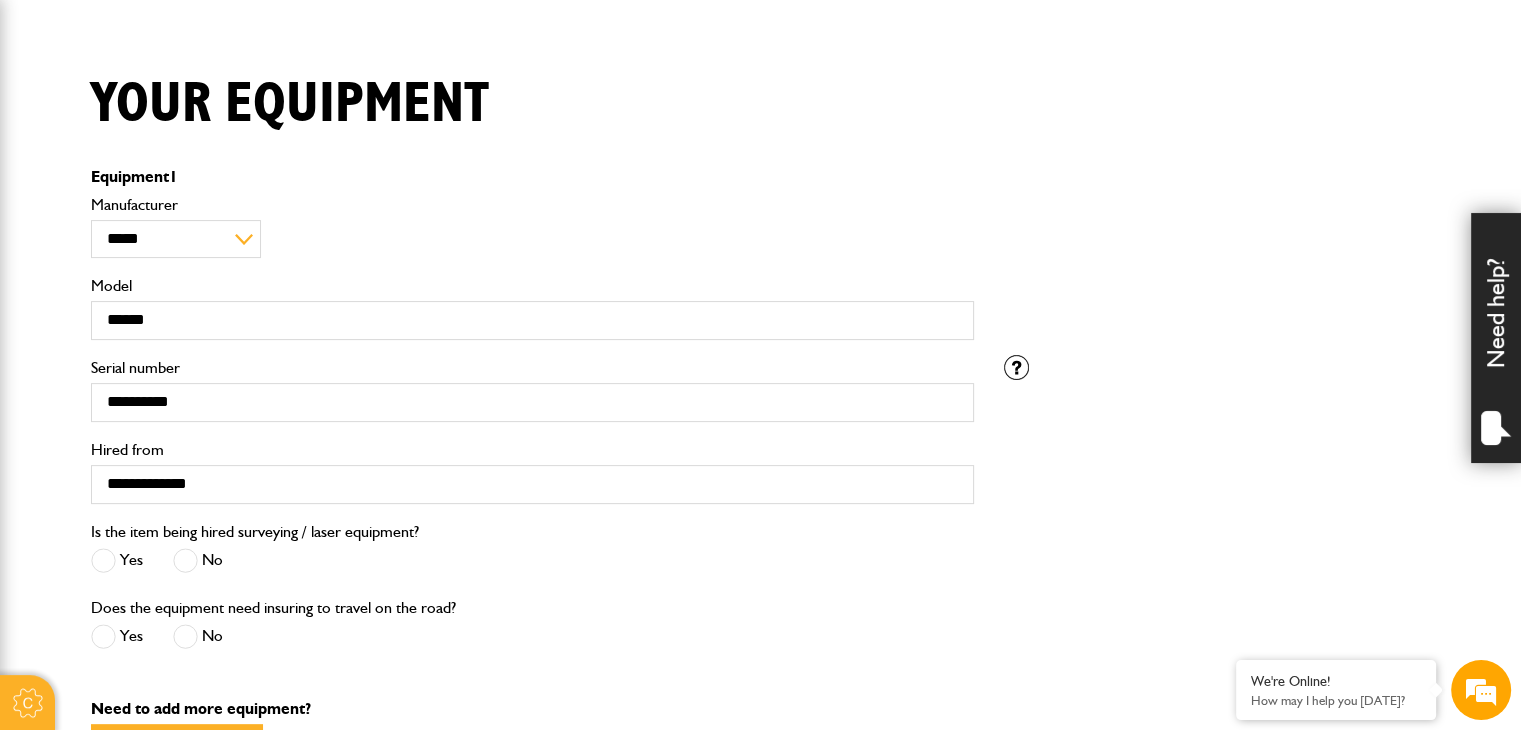 scroll, scrollTop: 638, scrollLeft: 0, axis: vertical 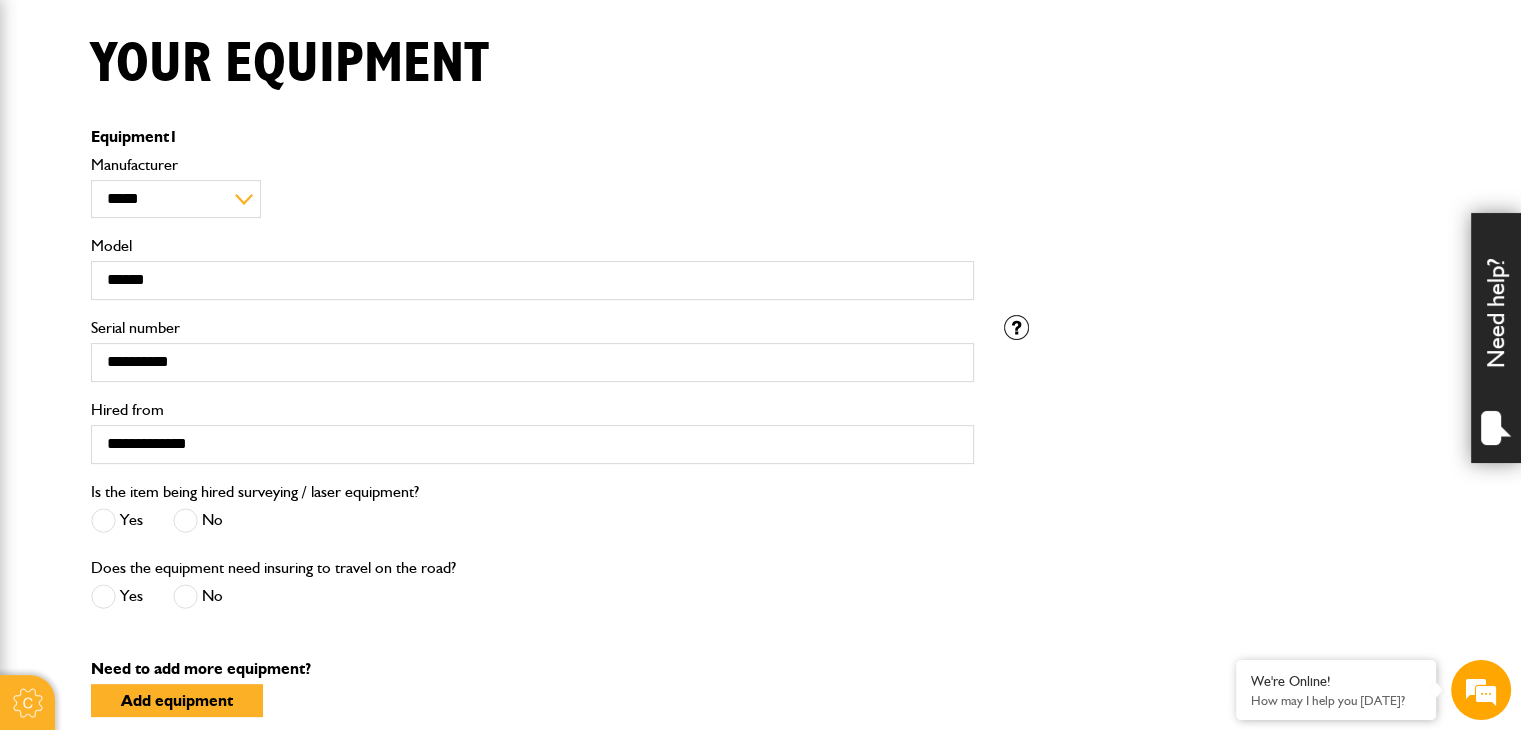 drag, startPoint x: 0, startPoint y: 553, endPoint x: 152, endPoint y: 537, distance: 152.83978 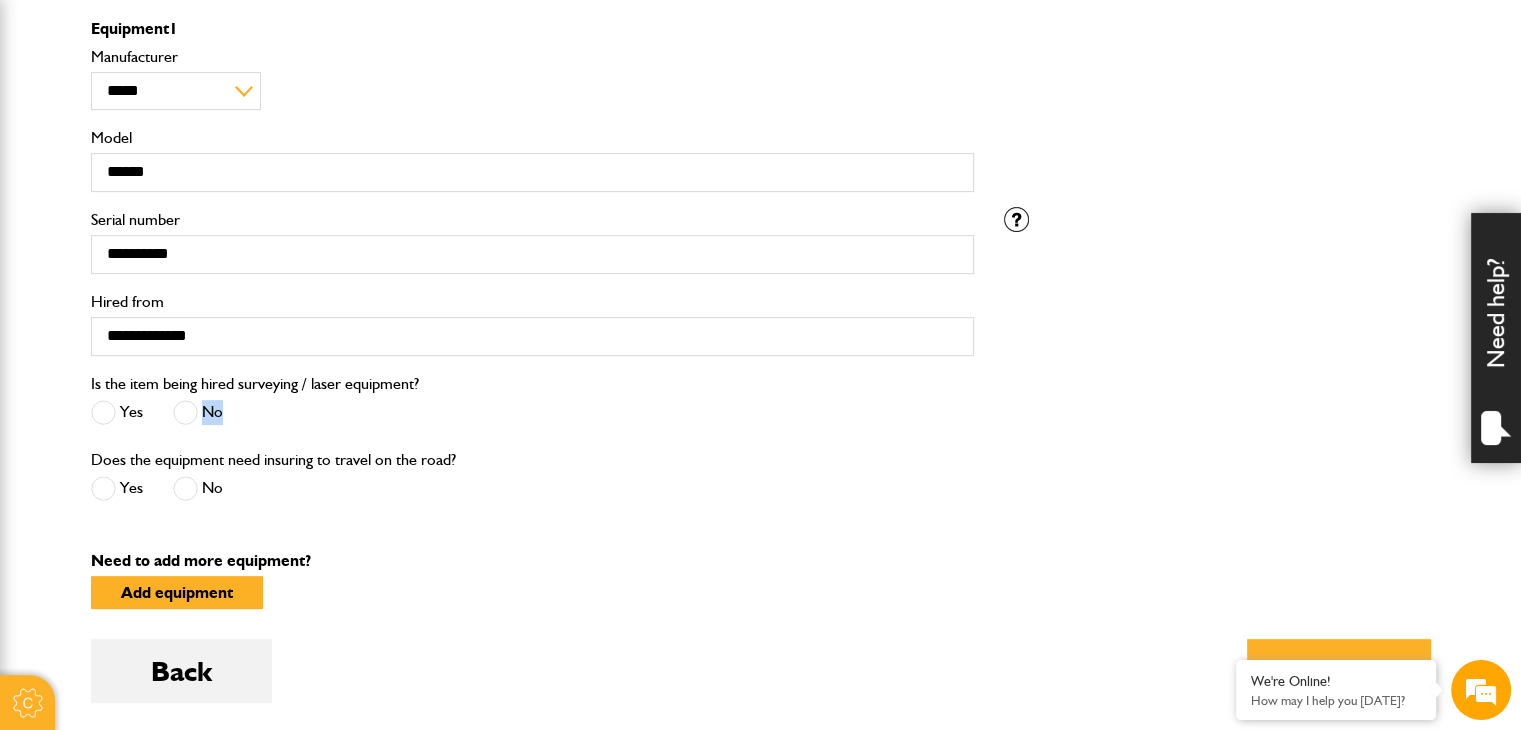 scroll, scrollTop: 612, scrollLeft: 0, axis: vertical 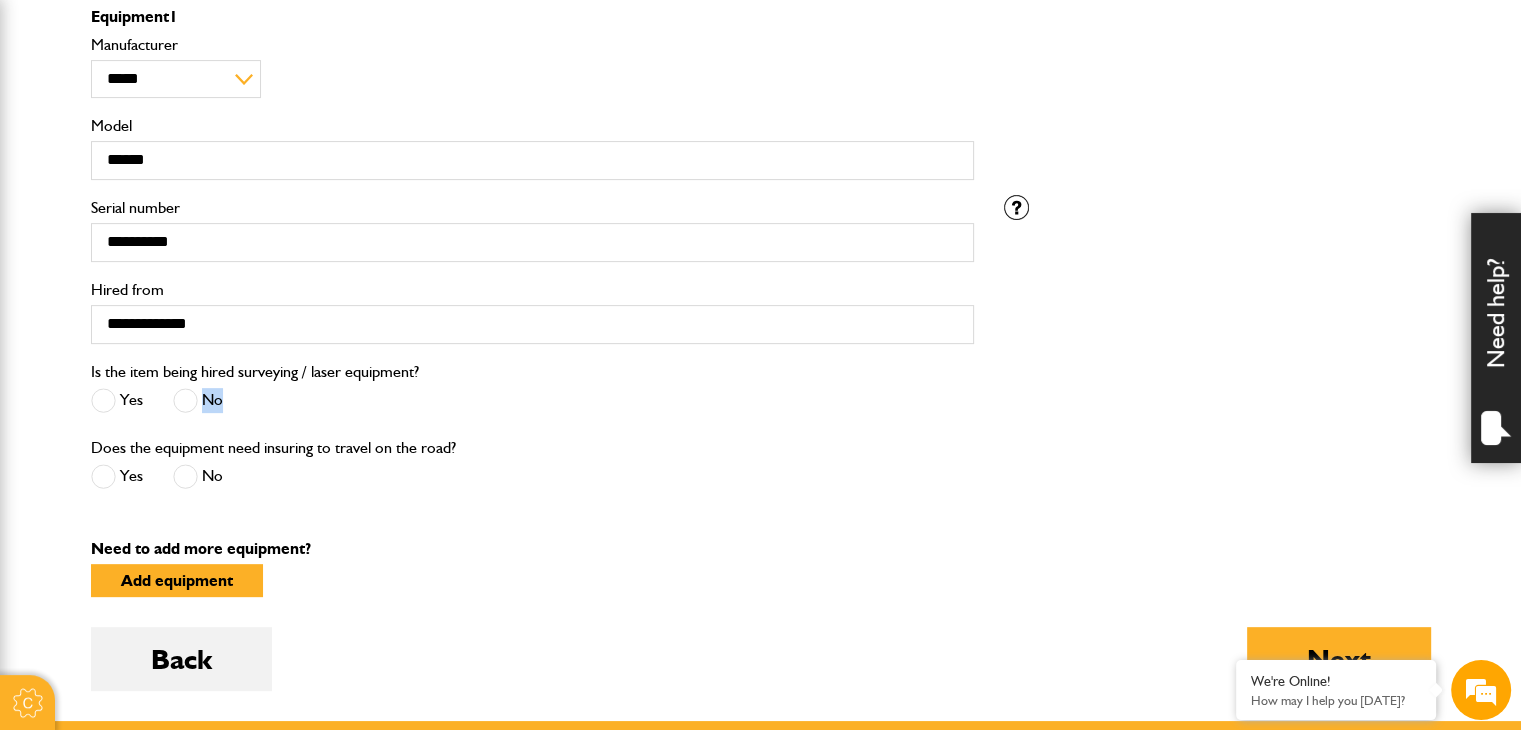 click at bounding box center (185, 400) 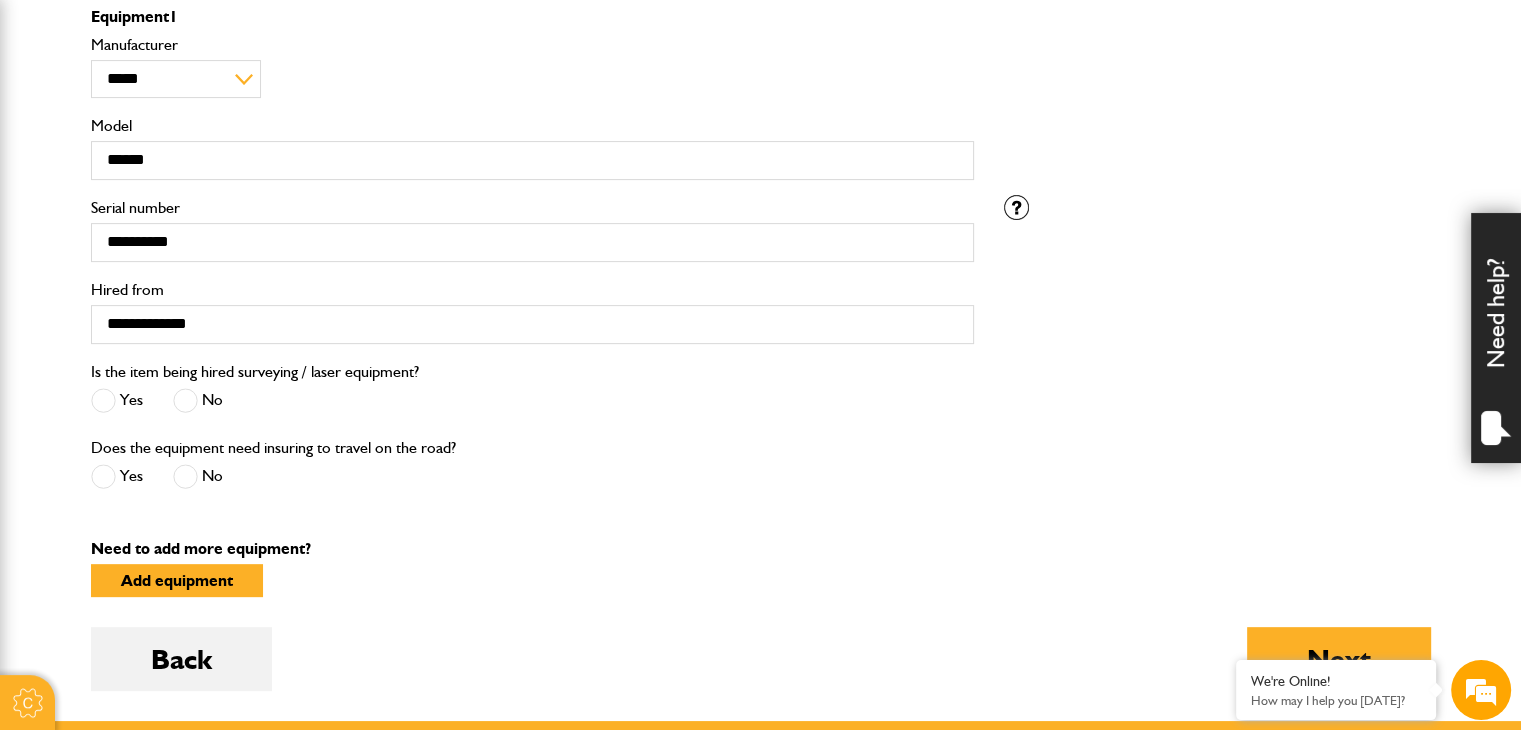 click at bounding box center (185, 476) 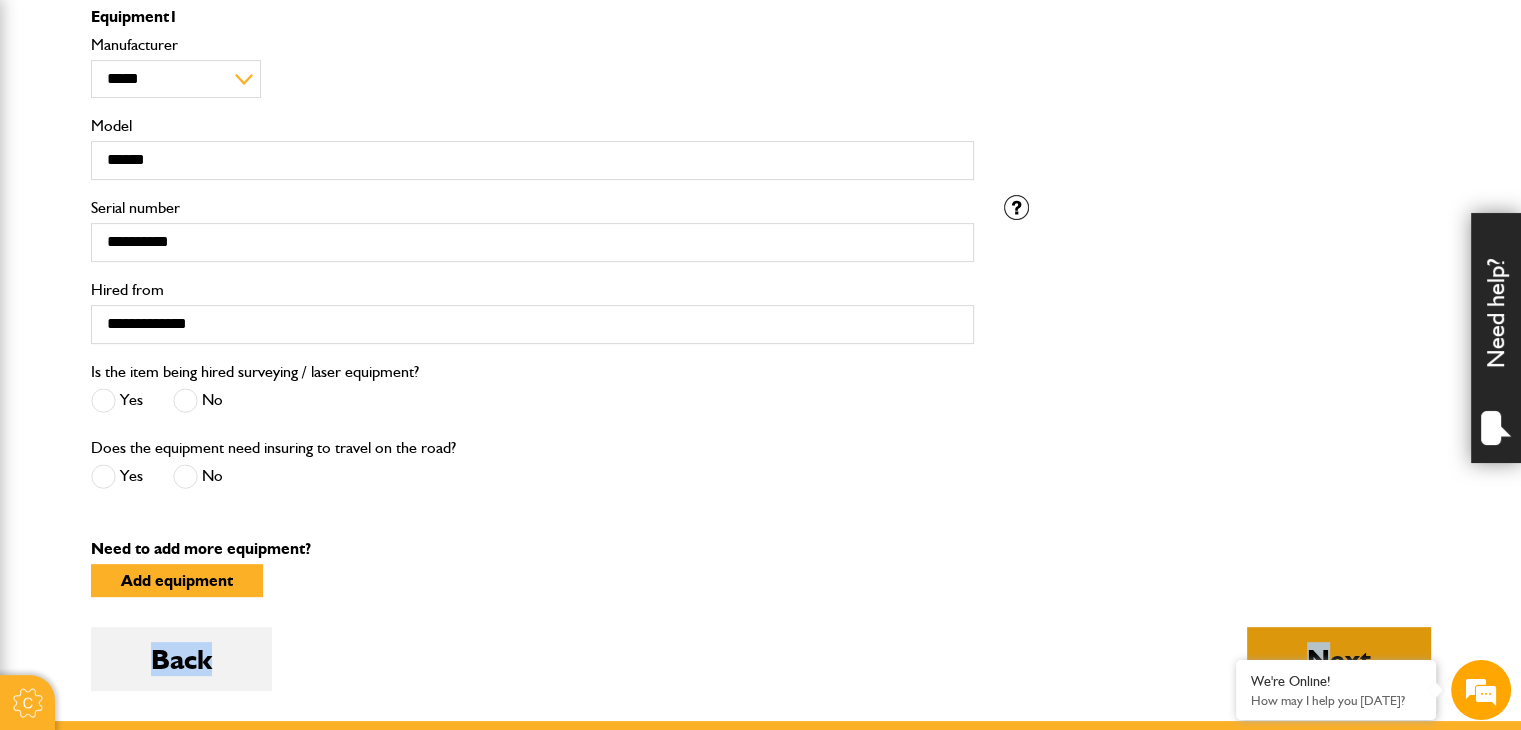 drag, startPoint x: 1351, startPoint y: 621, endPoint x: 1324, endPoint y: 639, distance: 32.449963 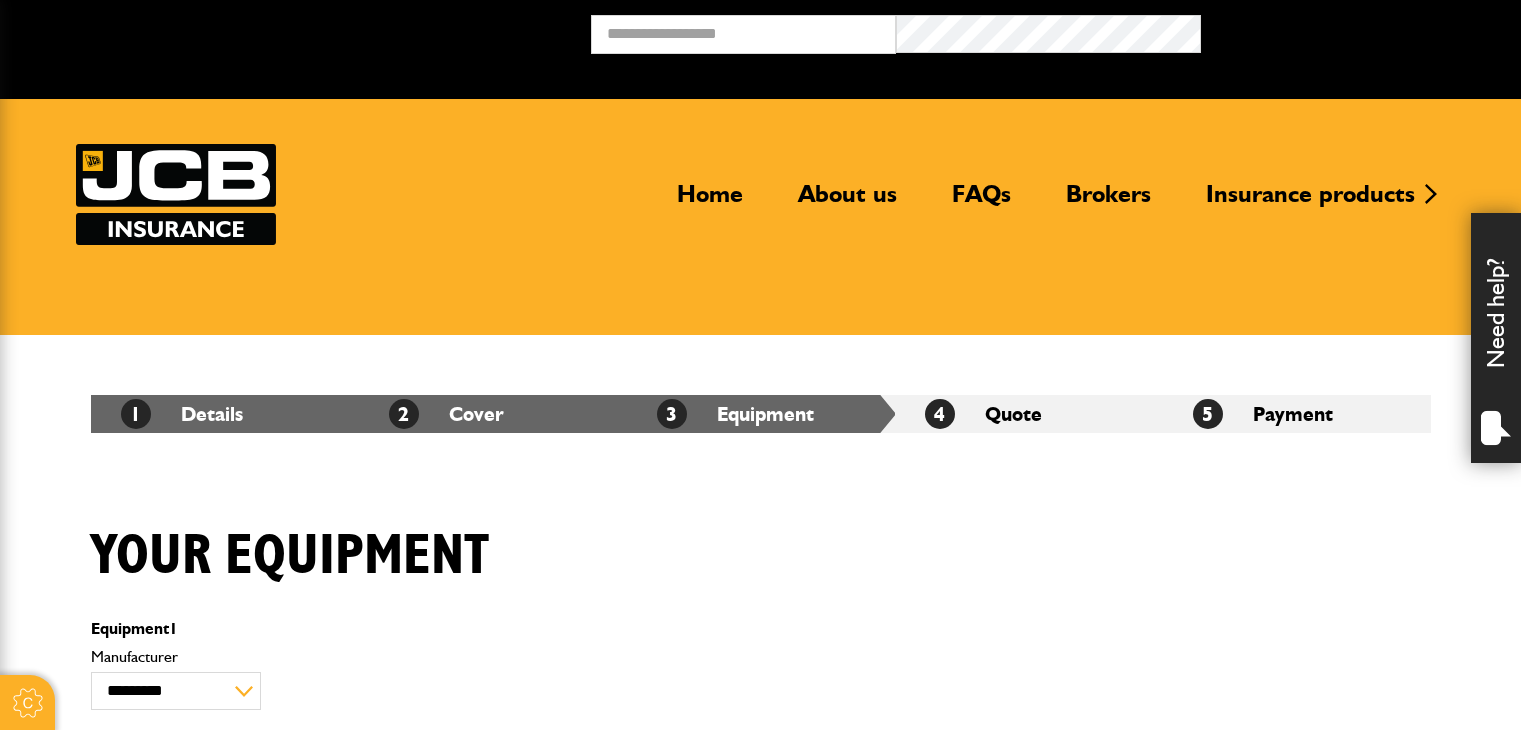scroll, scrollTop: 0, scrollLeft: 0, axis: both 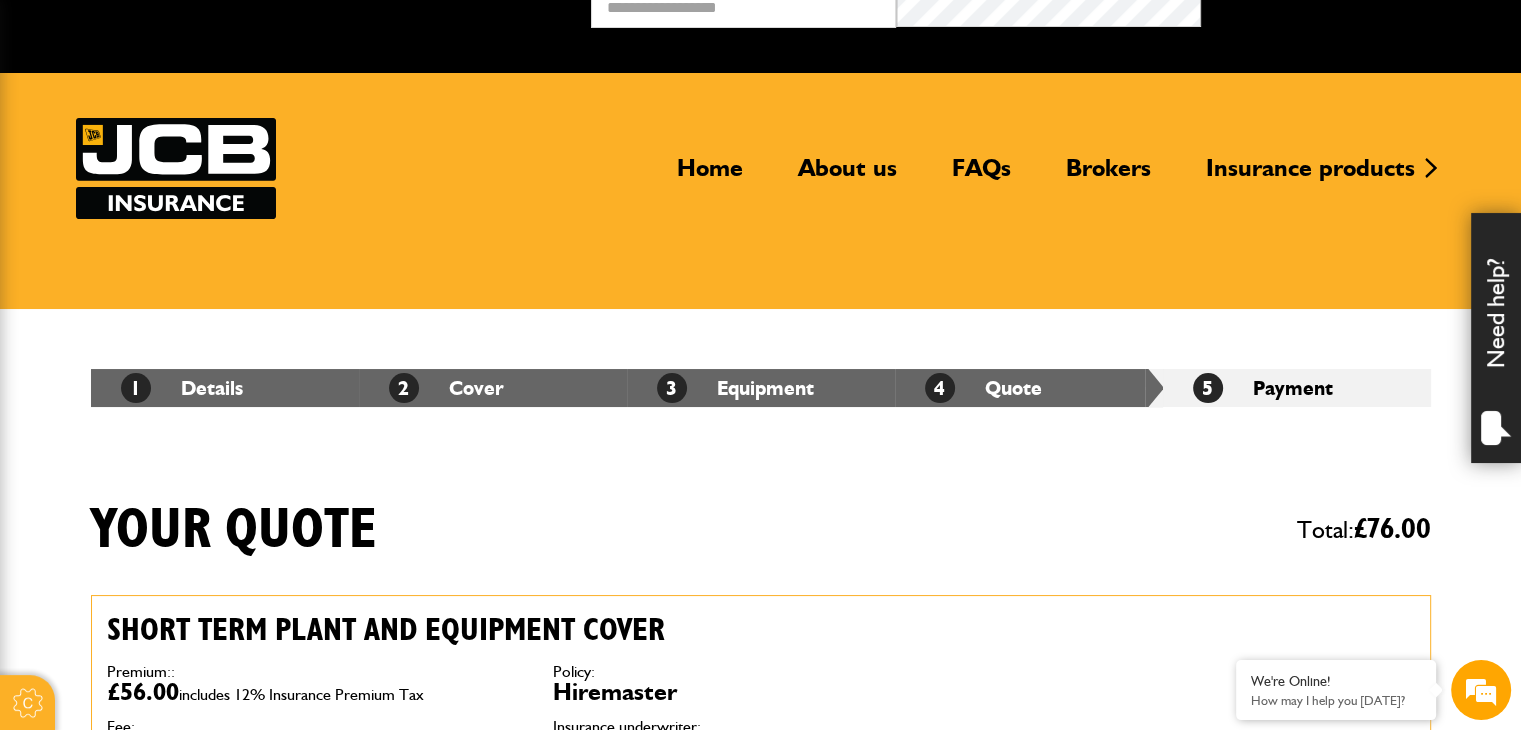 click on "Your quote" at bounding box center (234, 530) 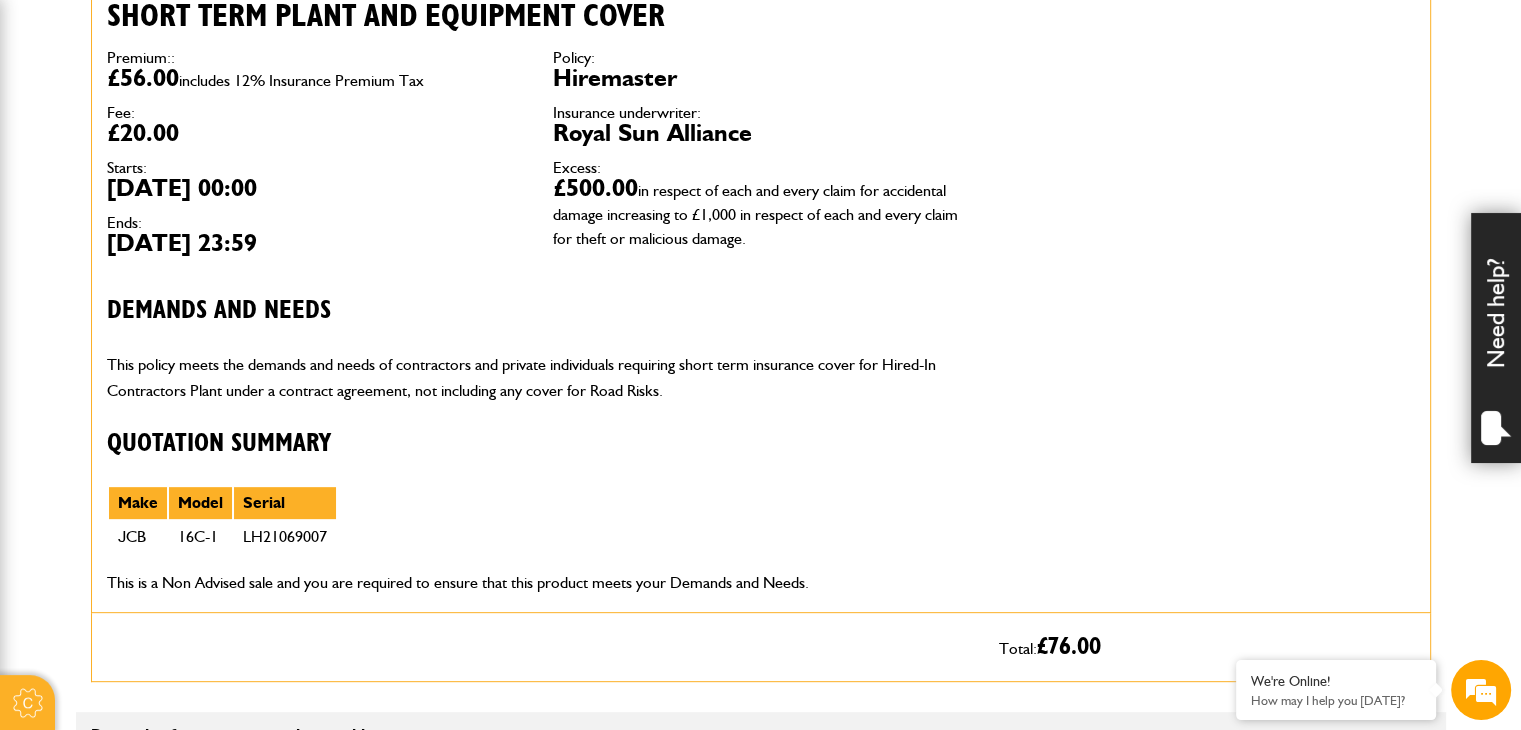 scroll, scrollTop: 600, scrollLeft: 0, axis: vertical 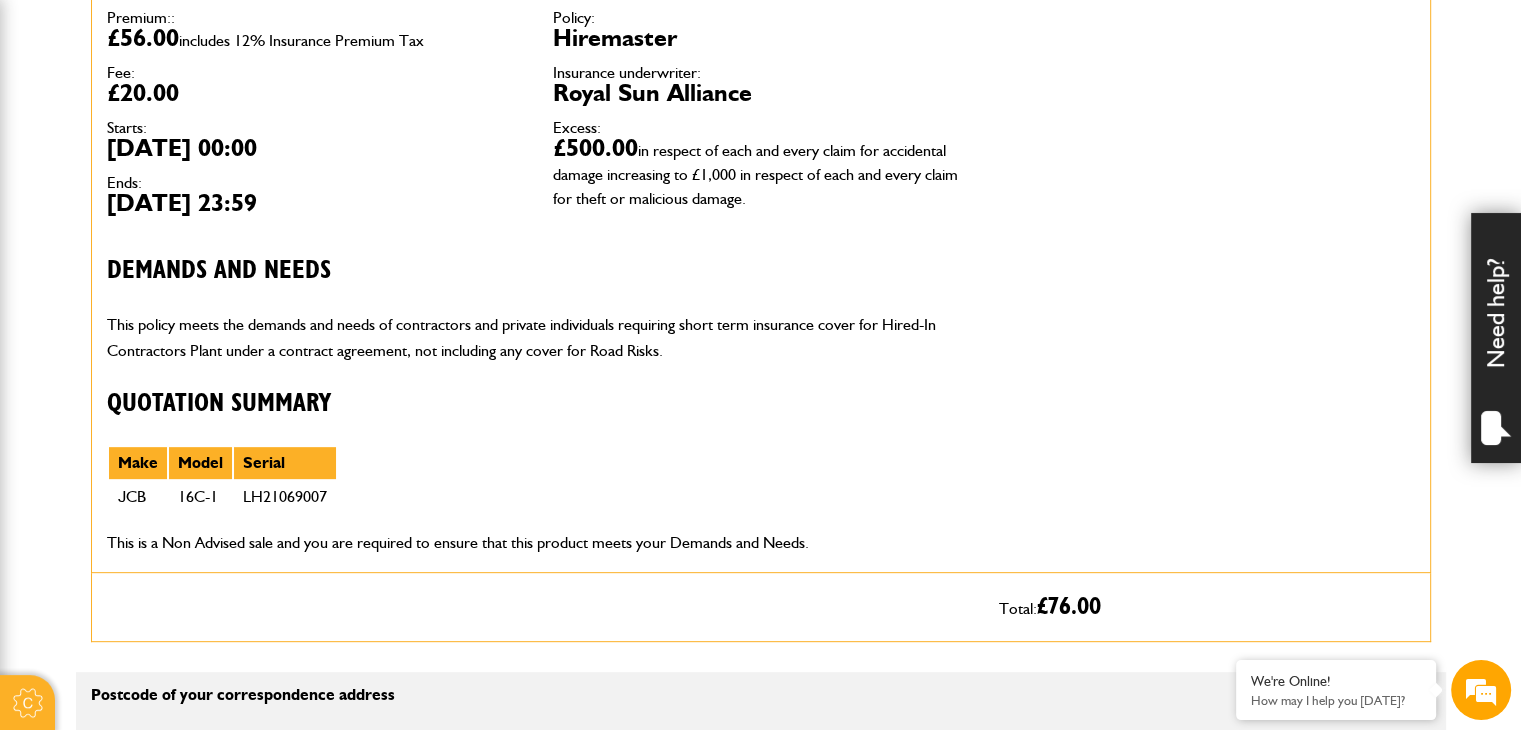 click on "Insurance underwriter:" at bounding box center [761, 73] 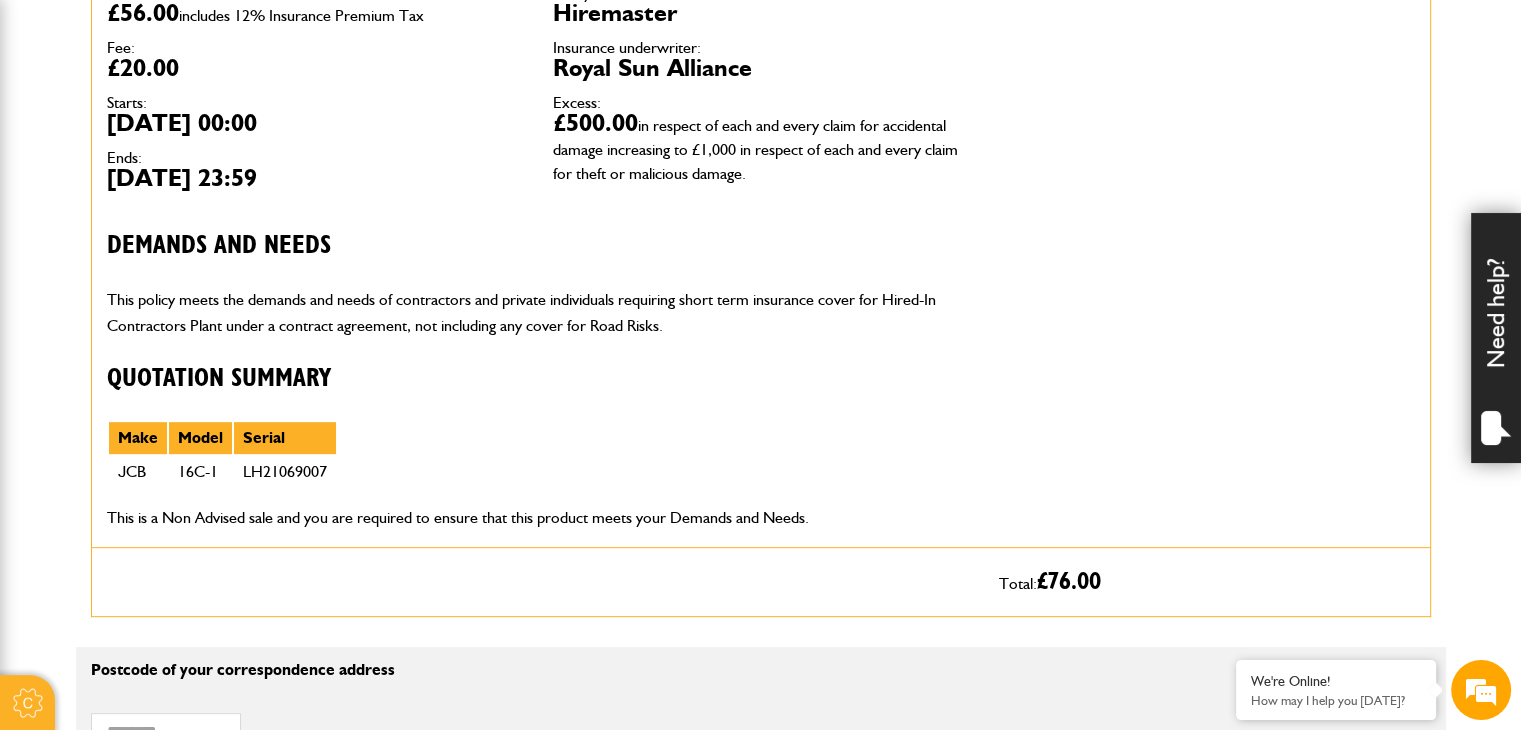 scroll, scrollTop: 720, scrollLeft: 0, axis: vertical 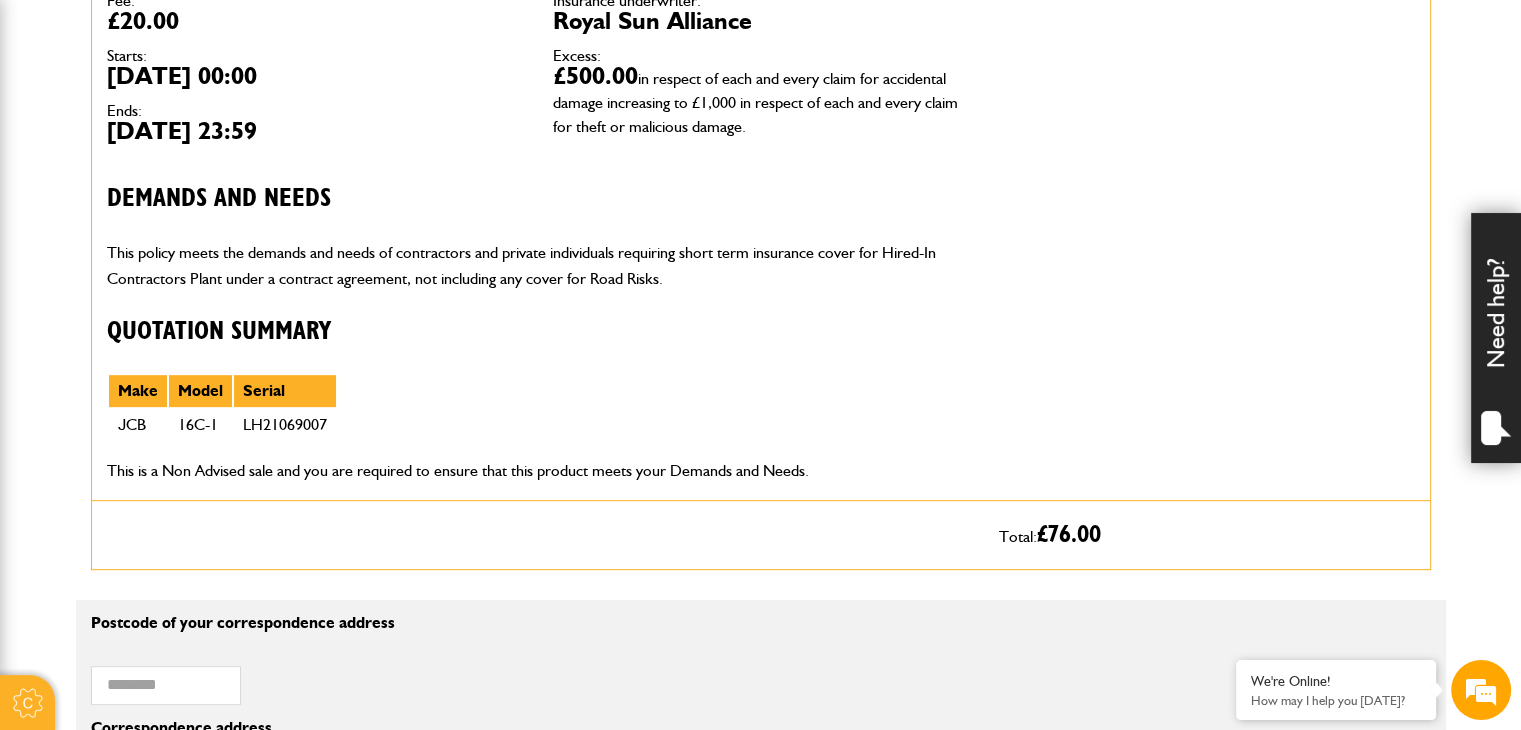 click on "Short term plant and equipment cover
Premium::
£56.00  includes 12% Insurance Premium Tax
Fee:
£20.00
Starts:
9th July 2025 00:00
Ends:
10th July 2025 23:59
Policy:
Hiremaster
Insurance underwriter:
Royal Sun Alliance
Excess:
£500.00  in respect of each and every claim for accidental damage increasing to £1,000 in respect of each and every claim for theft or malicious damage.
Demands and needs
This policy meets the demands and needs of contractors and private individuals requiring short term insurance cover for Hired-In Contractors Plant under a contract agreement, not including any cover for Road Risks.
Quotation Summary
Make
Model
Serial
JCB
16C-1
LH21069007
This is a Non Advised sale and you are required to ensure that this product meets your Demands and Needs." at bounding box center [538, 185] 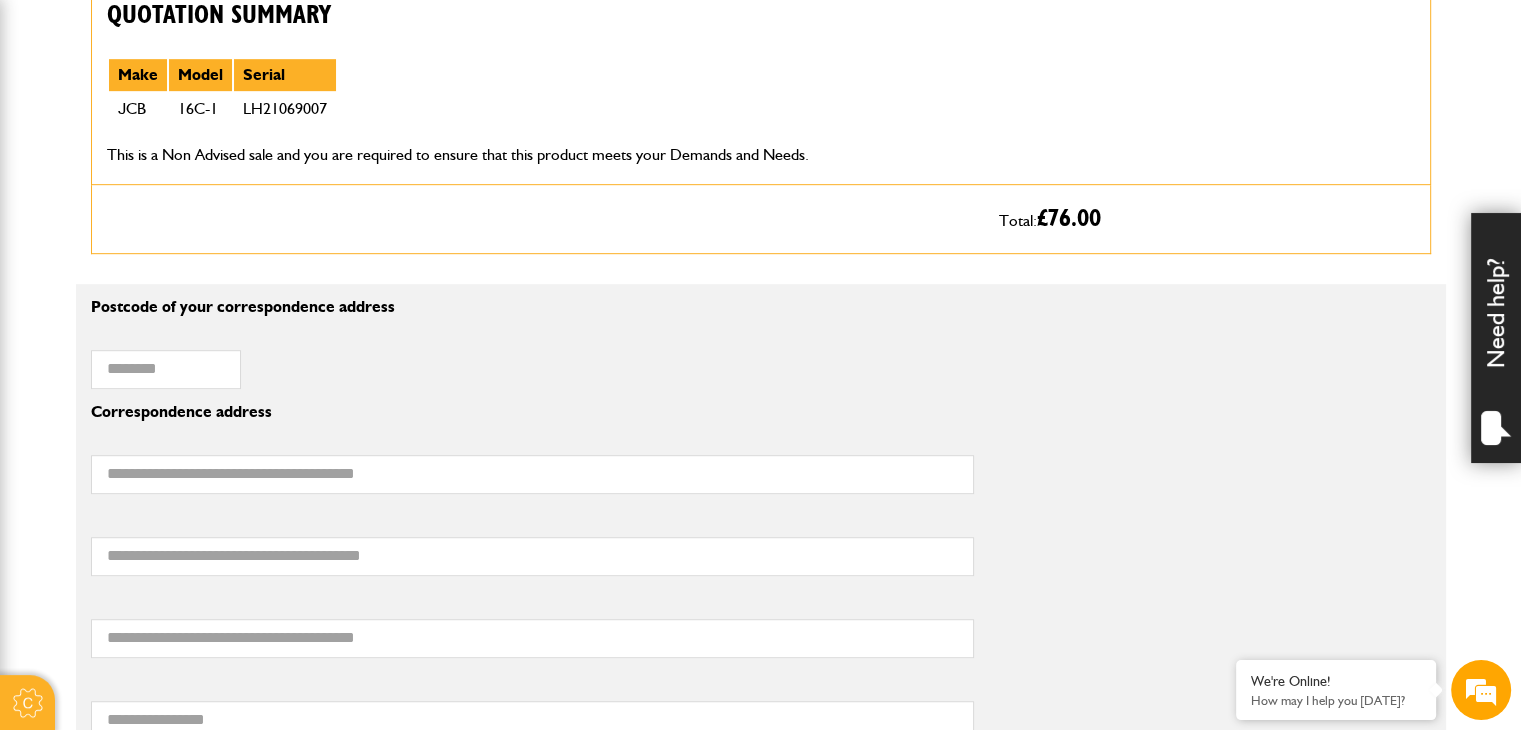 scroll, scrollTop: 1080, scrollLeft: 0, axis: vertical 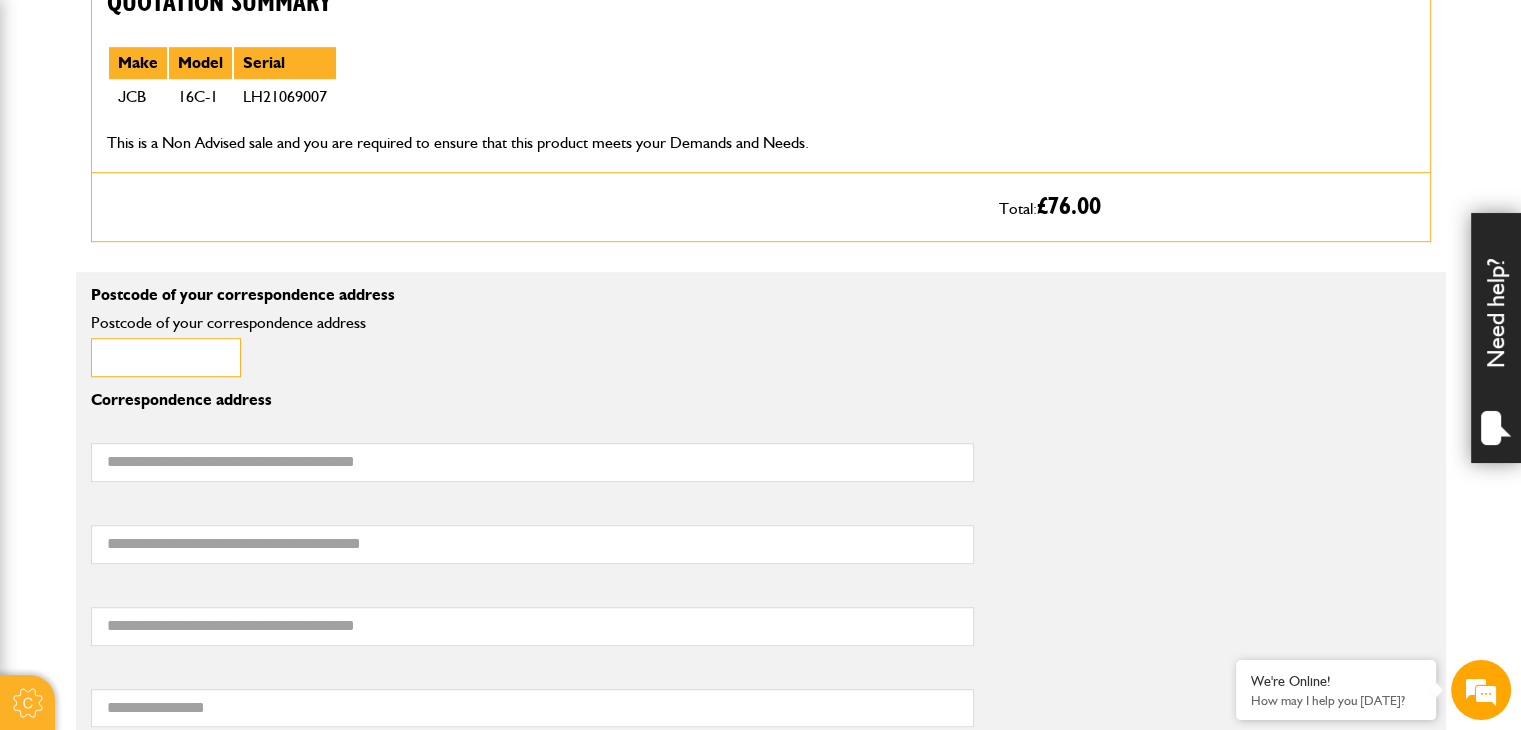 click on "Postcode of your correspondence address" at bounding box center [166, 357] 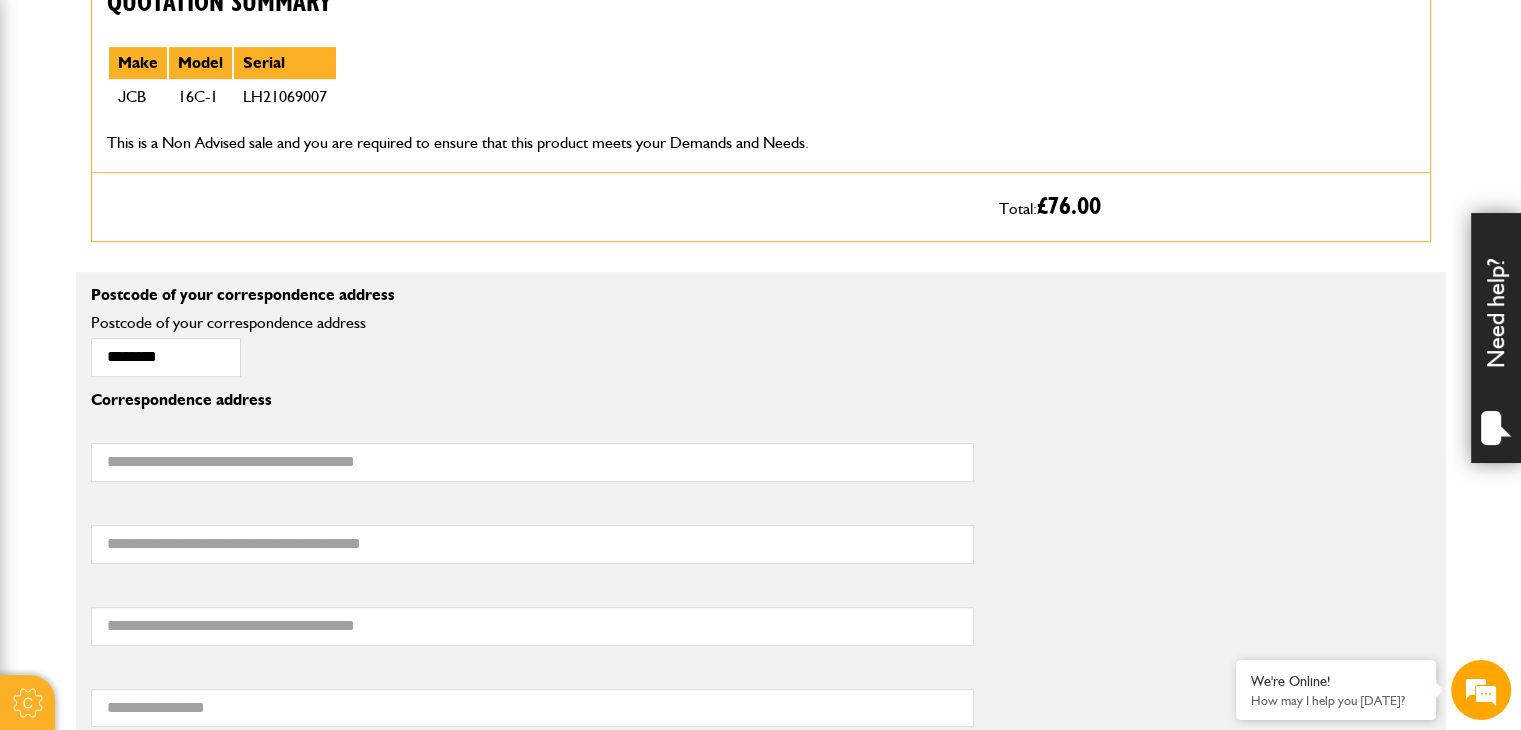 click on "Cookie Options You can control which cookies we use with the form below. Please see our  cookie policy  for more information. Allow all Essential These cookies are needed for essential functions. They can't be switched off and they don't store any of your information. Analytics These cookies gather anonymous usage information and they don't store any of your information. Switching off these cookies will mean we can't gather information to improve your experience of using our site. Functional These cookies enable basic functionality. Switching off these cookies will mean that areas of our website can't work properly. Advertising These cookies help us to learn what you're interested in so we can show you relevant adverts. Switching off these cookies will mean we can't show you any personalised adverts. Personalisation These cookies help us to learn what you're interested in so we can show you relevant content while you use our site. Save preferences
Broker Login" at bounding box center [760, 647] 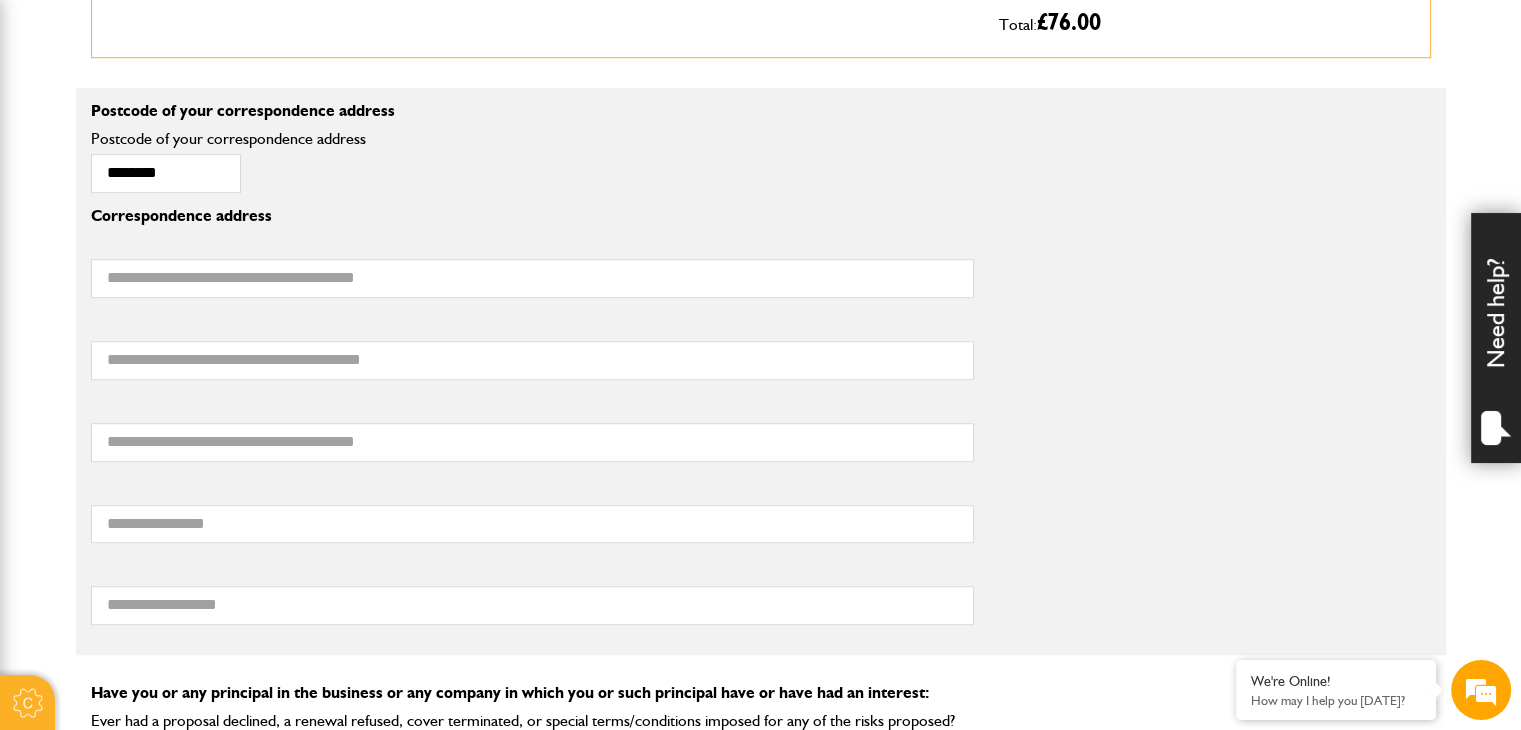 scroll, scrollTop: 1280, scrollLeft: 0, axis: vertical 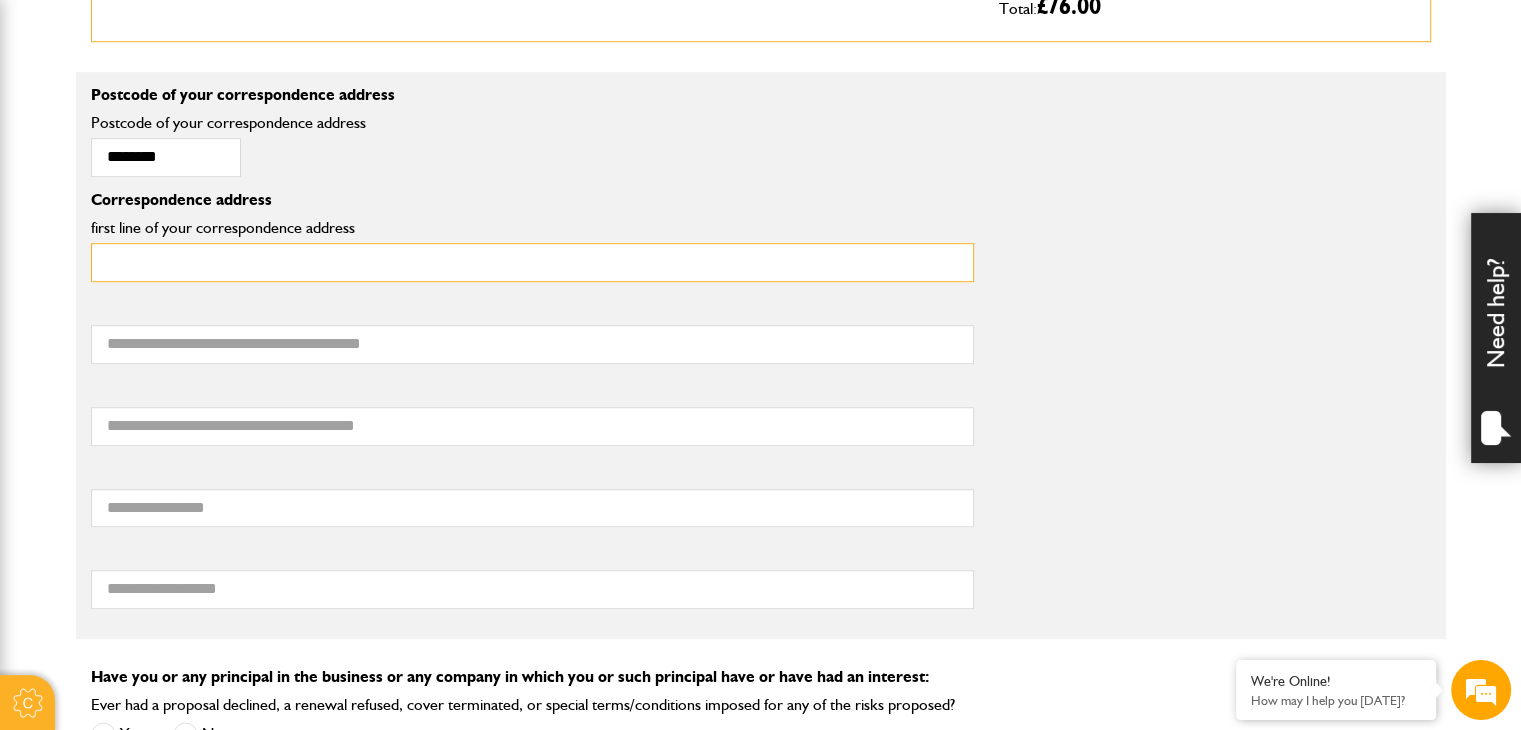 click on "first line of your correspondence address" at bounding box center (532, 262) 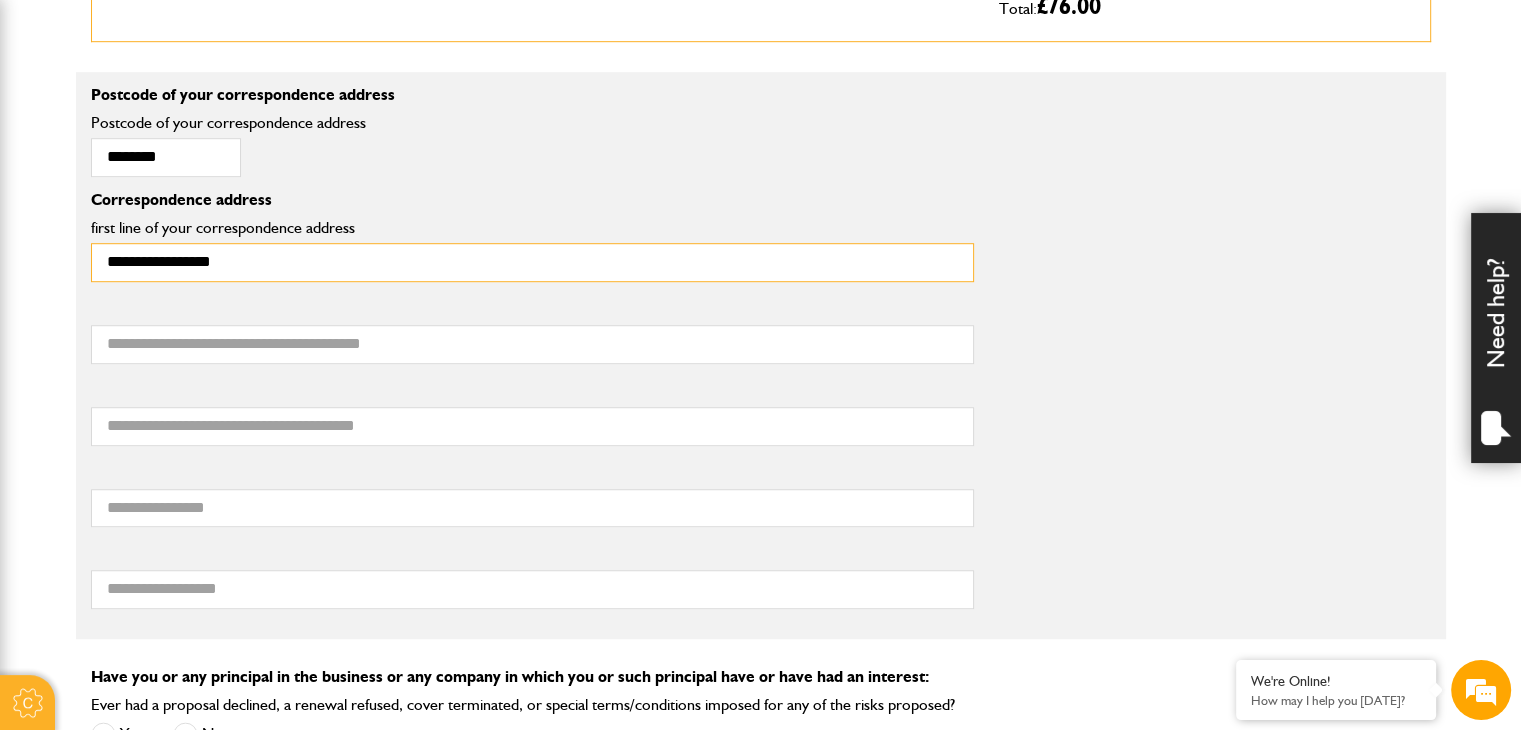 type on "**********" 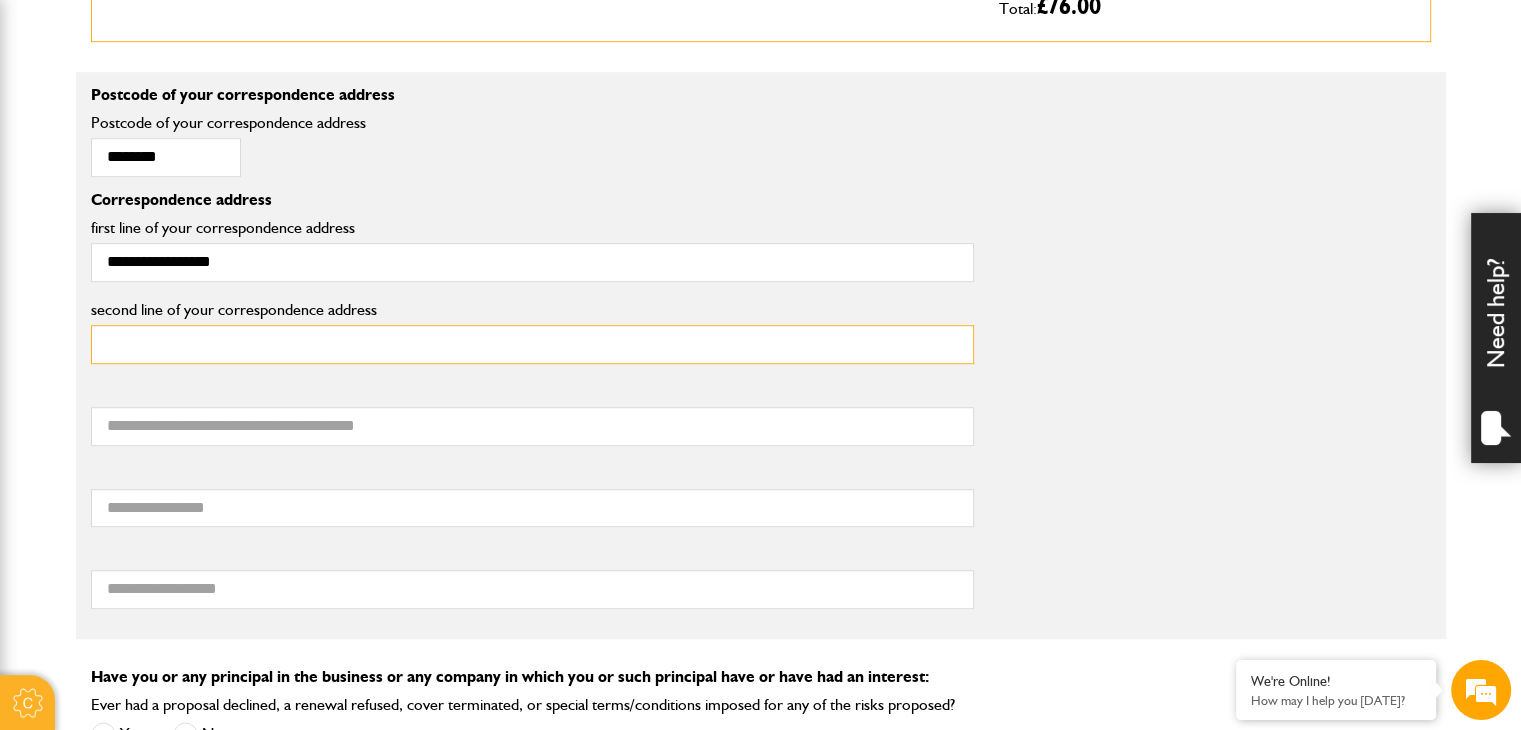 click on "second line of your correspondence address" at bounding box center [532, 344] 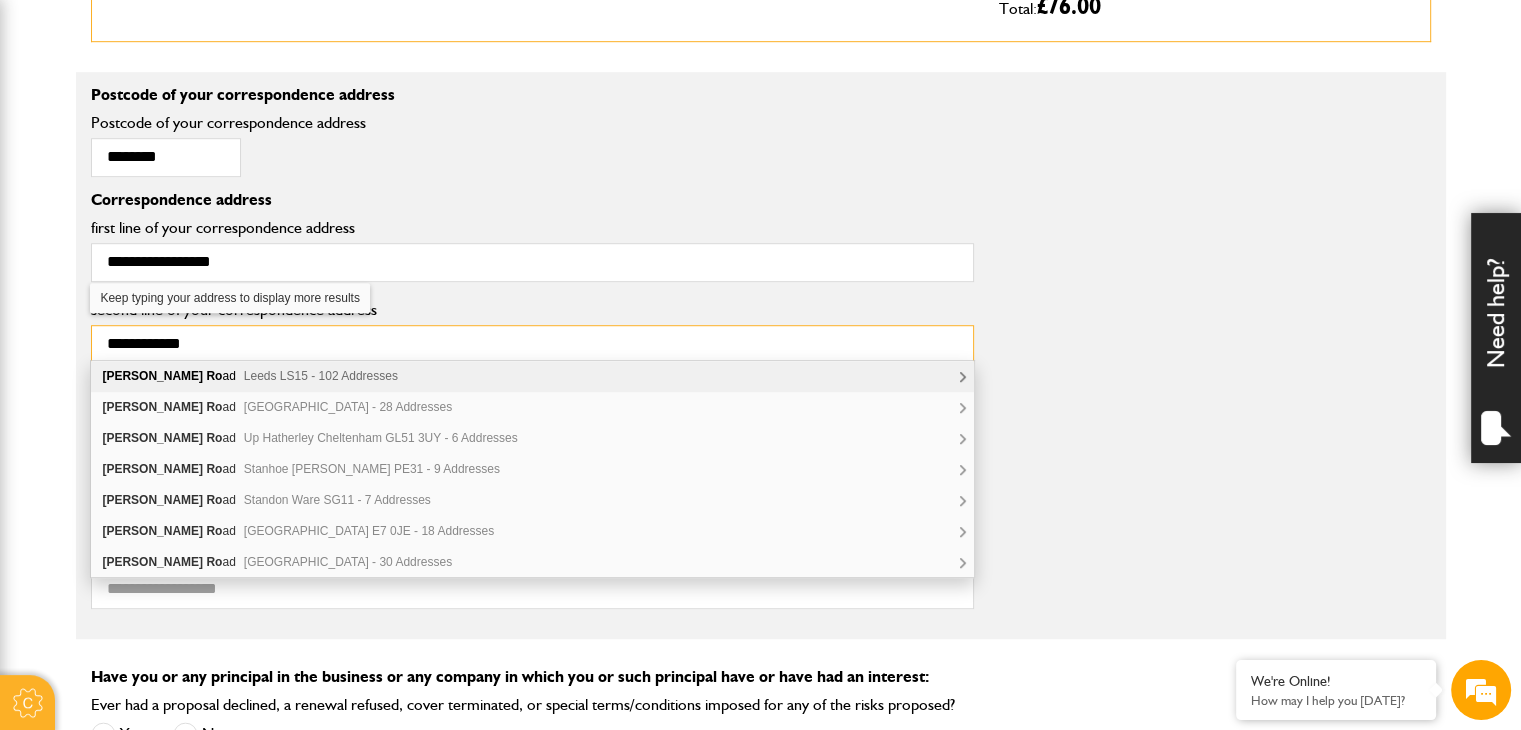 type on "**********" 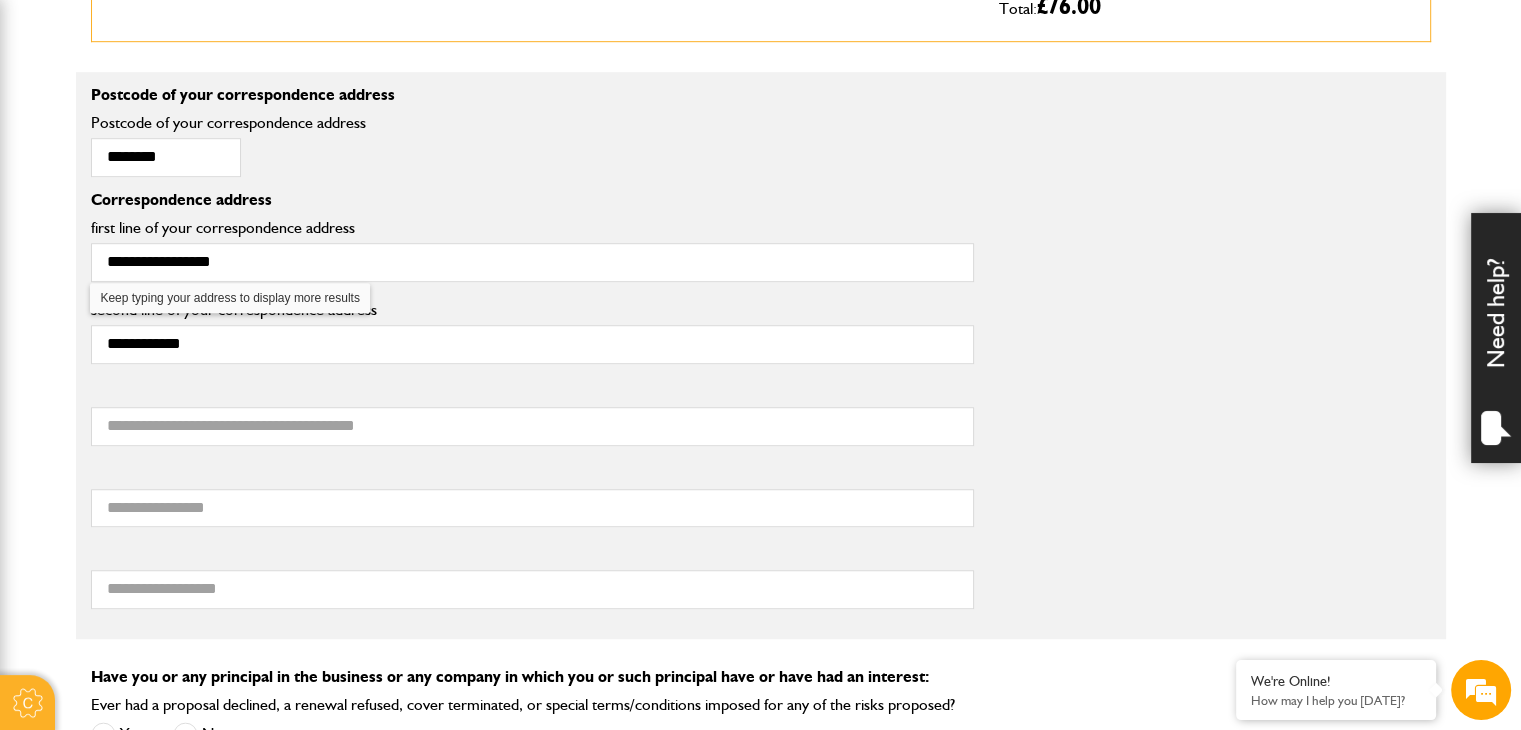 click on "Cookie Options You can control which cookies we use with the form below. Please see our  cookie policy  for more information. Allow all Essential These cookies are needed for essential functions. They can't be switched off and they don't store any of your information. Analytics These cookies gather anonymous usage information and they don't store any of your information. Switching off these cookies will mean we can't gather information to improve your experience of using our site. Functional These cookies enable basic functionality. Switching off these cookies will mean that areas of our website can't work properly. Advertising These cookies help us to learn what you're interested in so we can show you relevant adverts. Switching off these cookies will mean we can't show you any personalised adverts. Personalisation These cookies help us to learn what you're interested in so we can show you relevant content while you use our site. Save preferences
Broker Login" at bounding box center [760, 447] 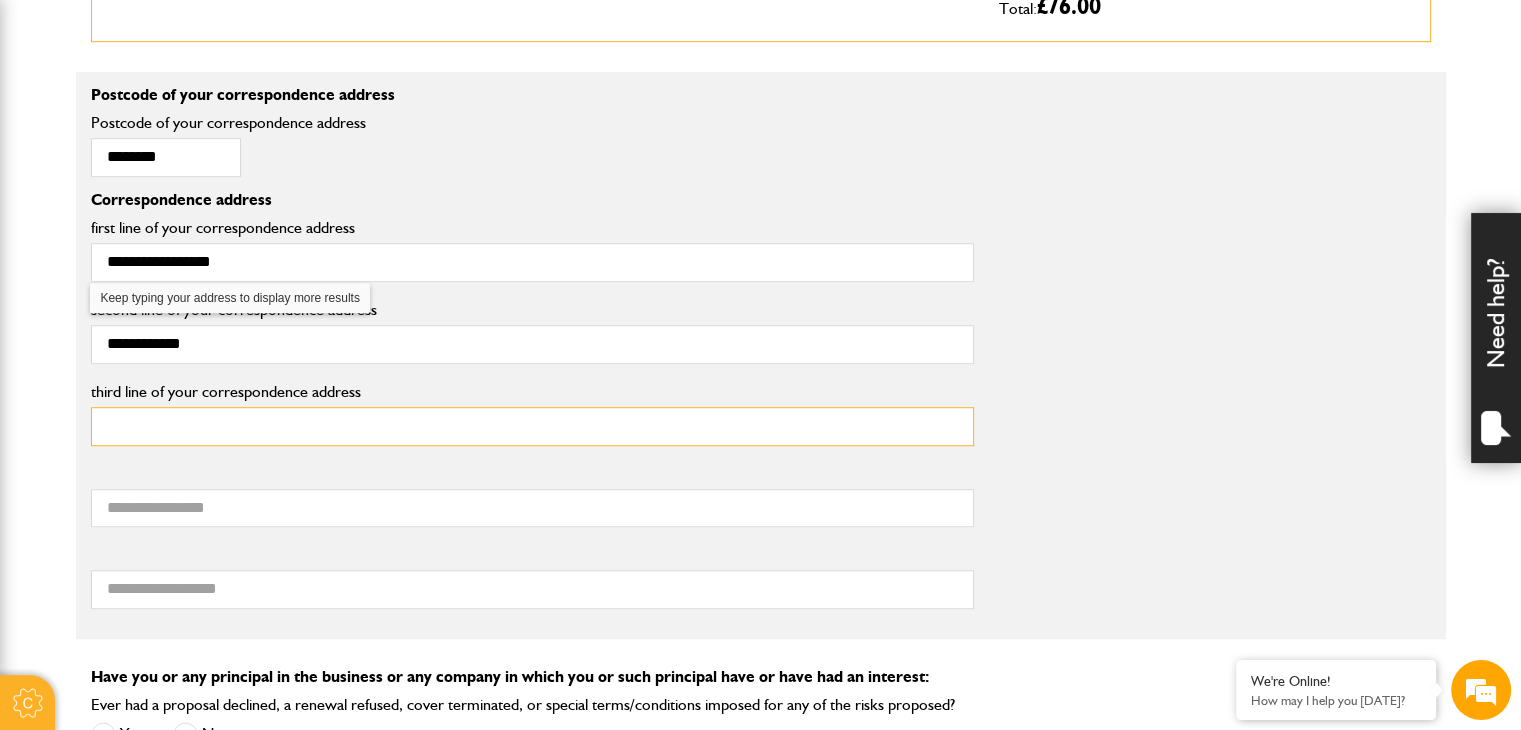 click on "third line of your correspondence address" at bounding box center [532, 426] 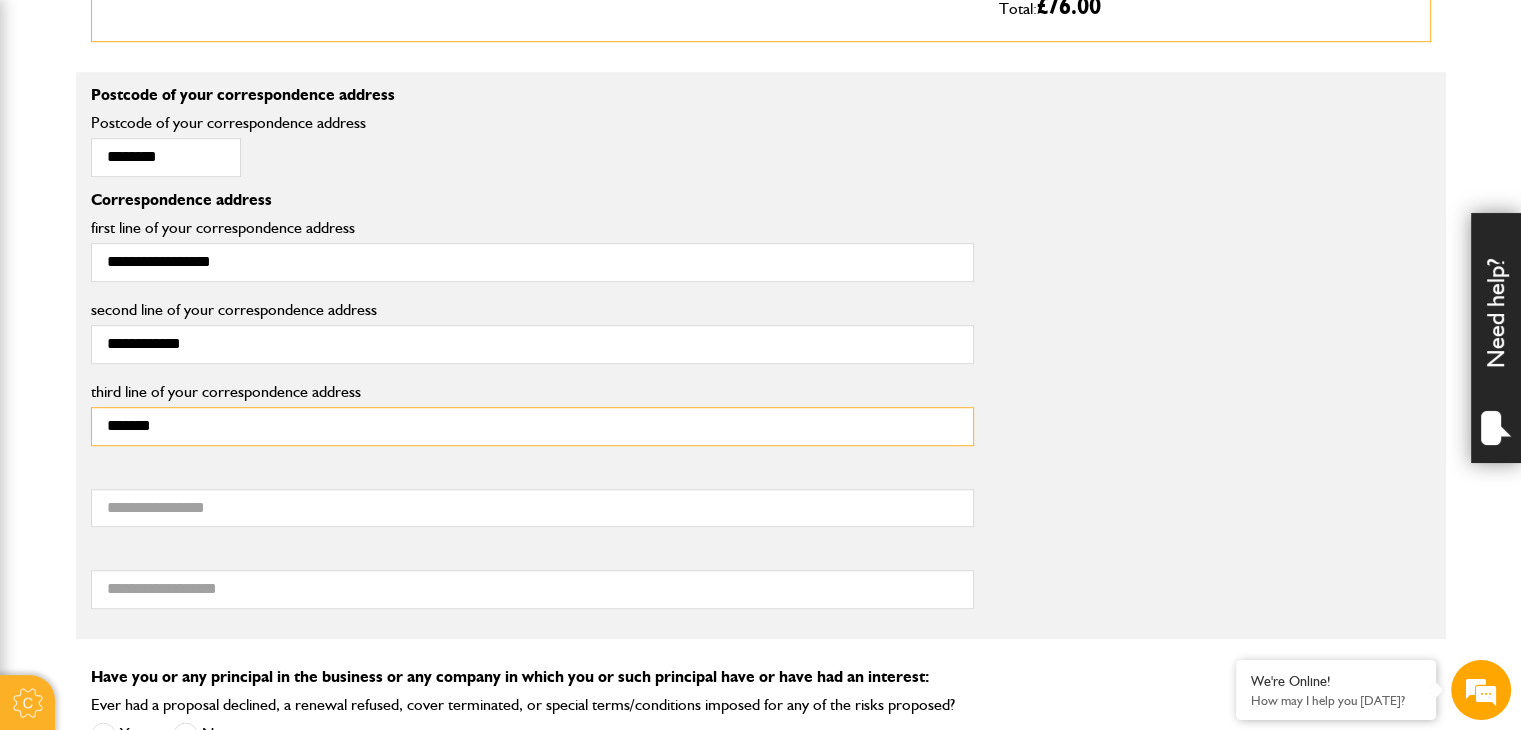 type on "*******" 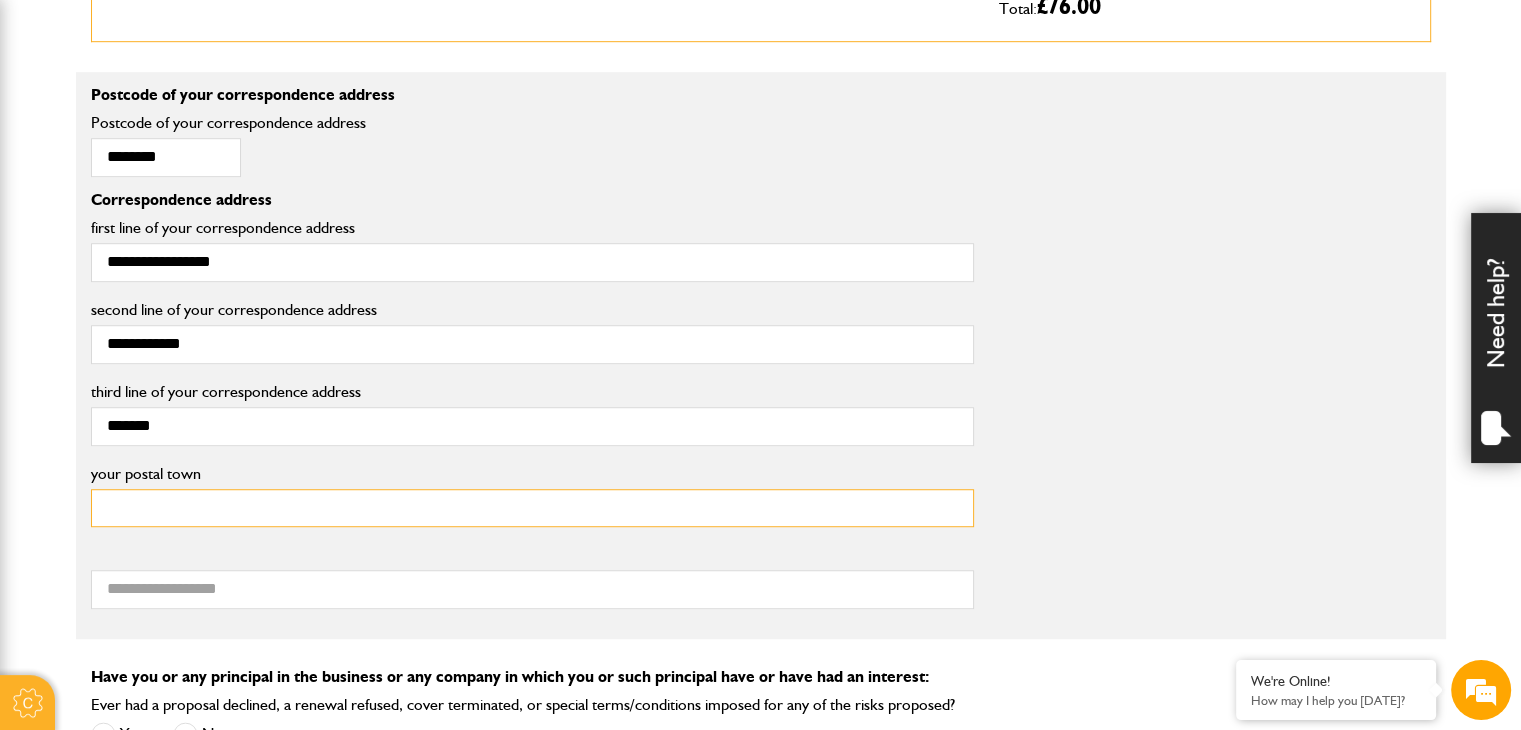 click on "your postal town" at bounding box center (532, 508) 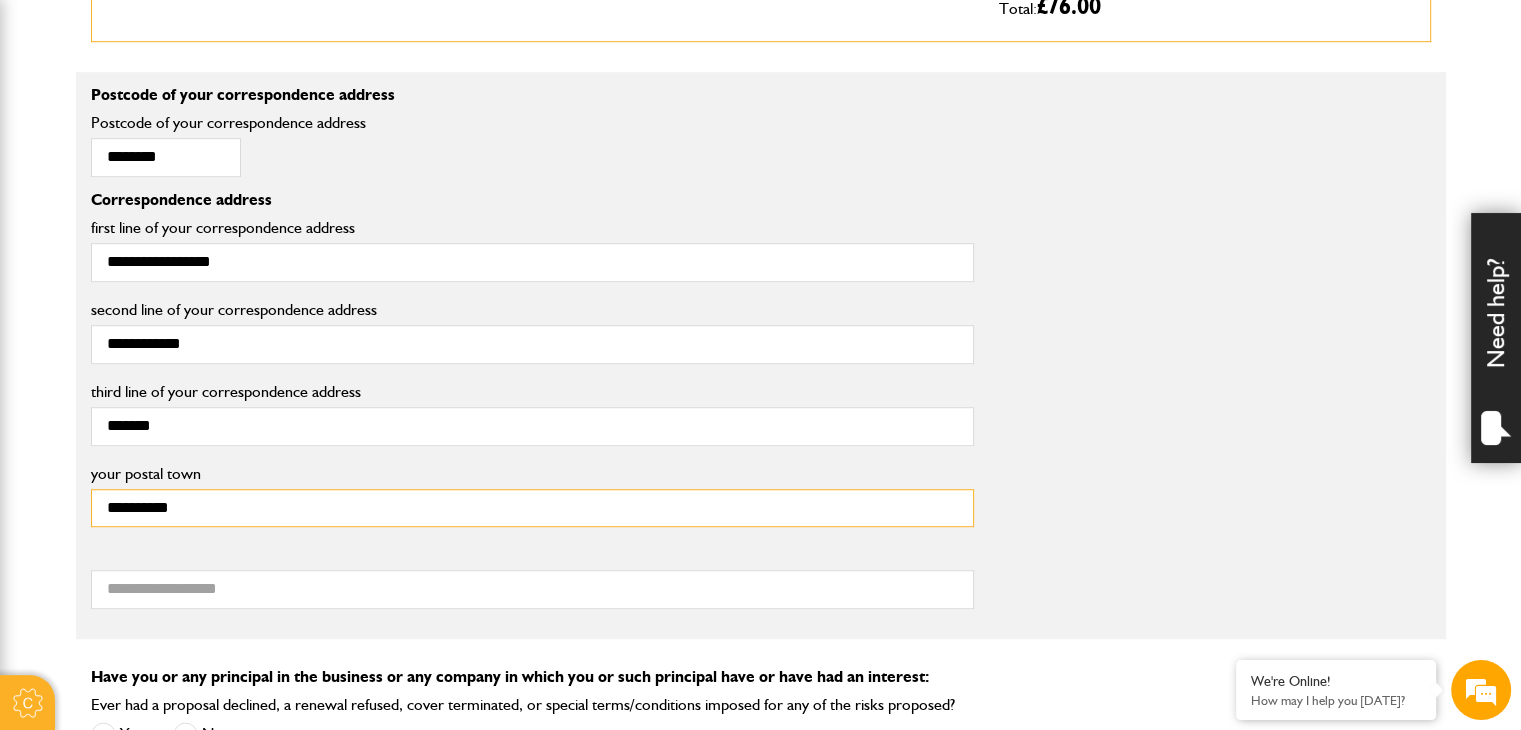 type on "**********" 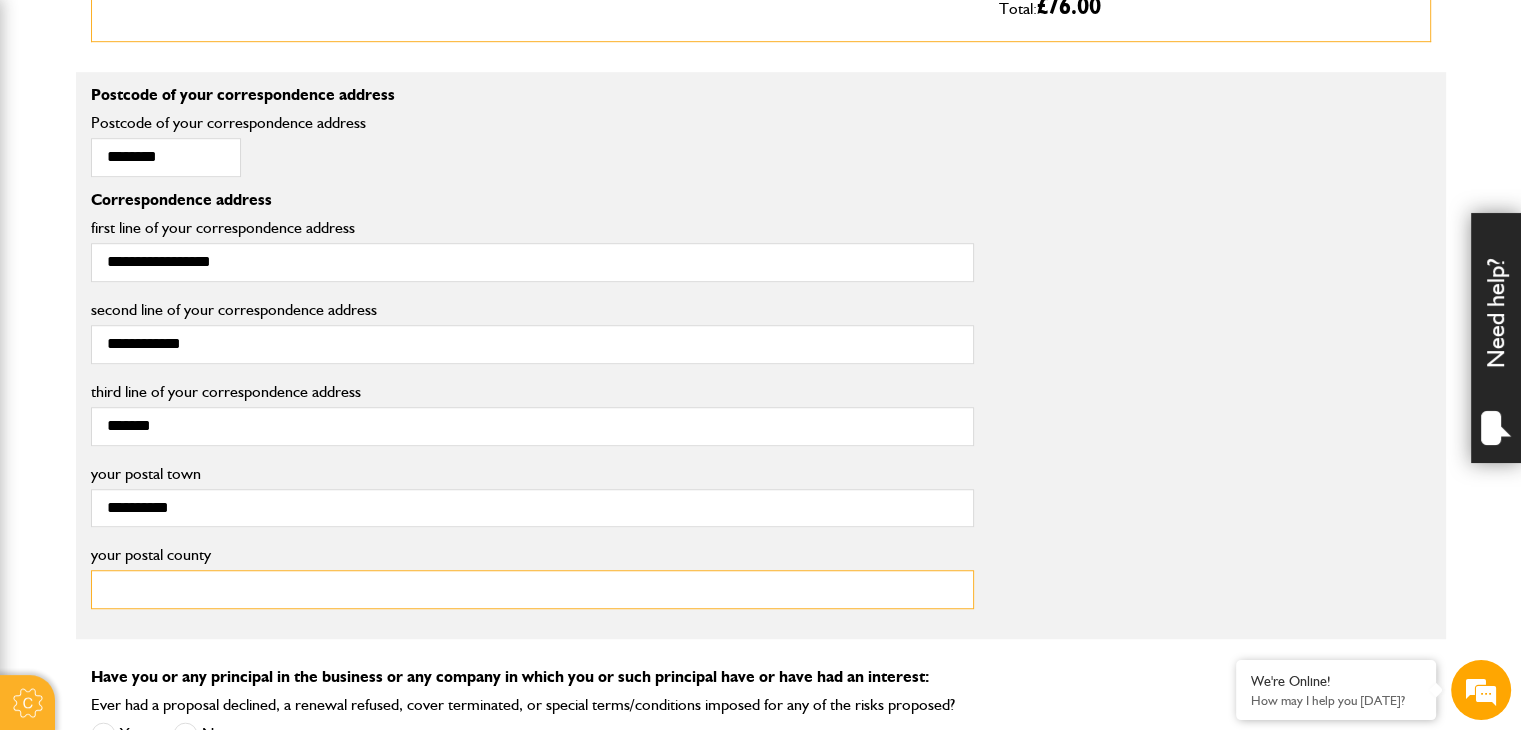 click on "your postal county" at bounding box center (532, 589) 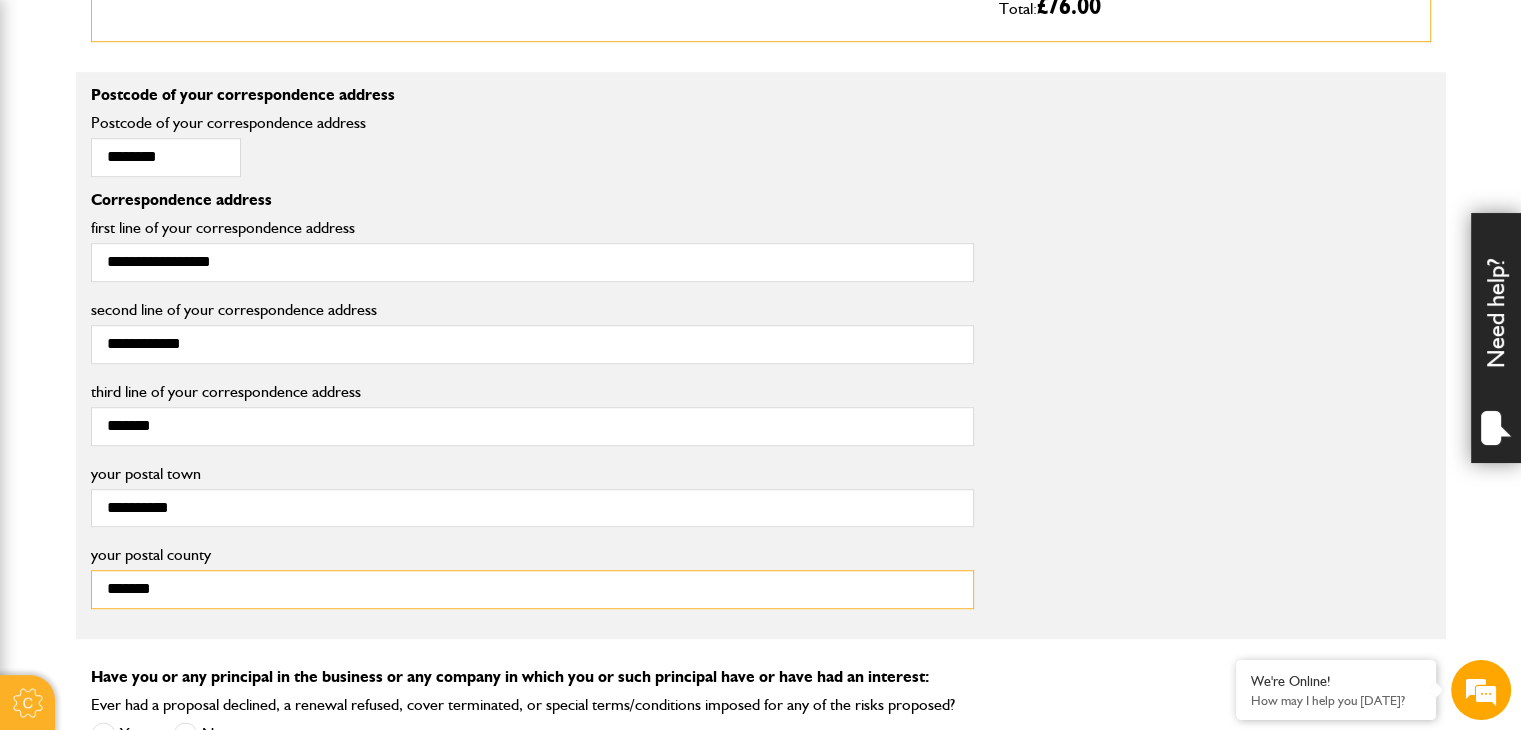 type on "*******" 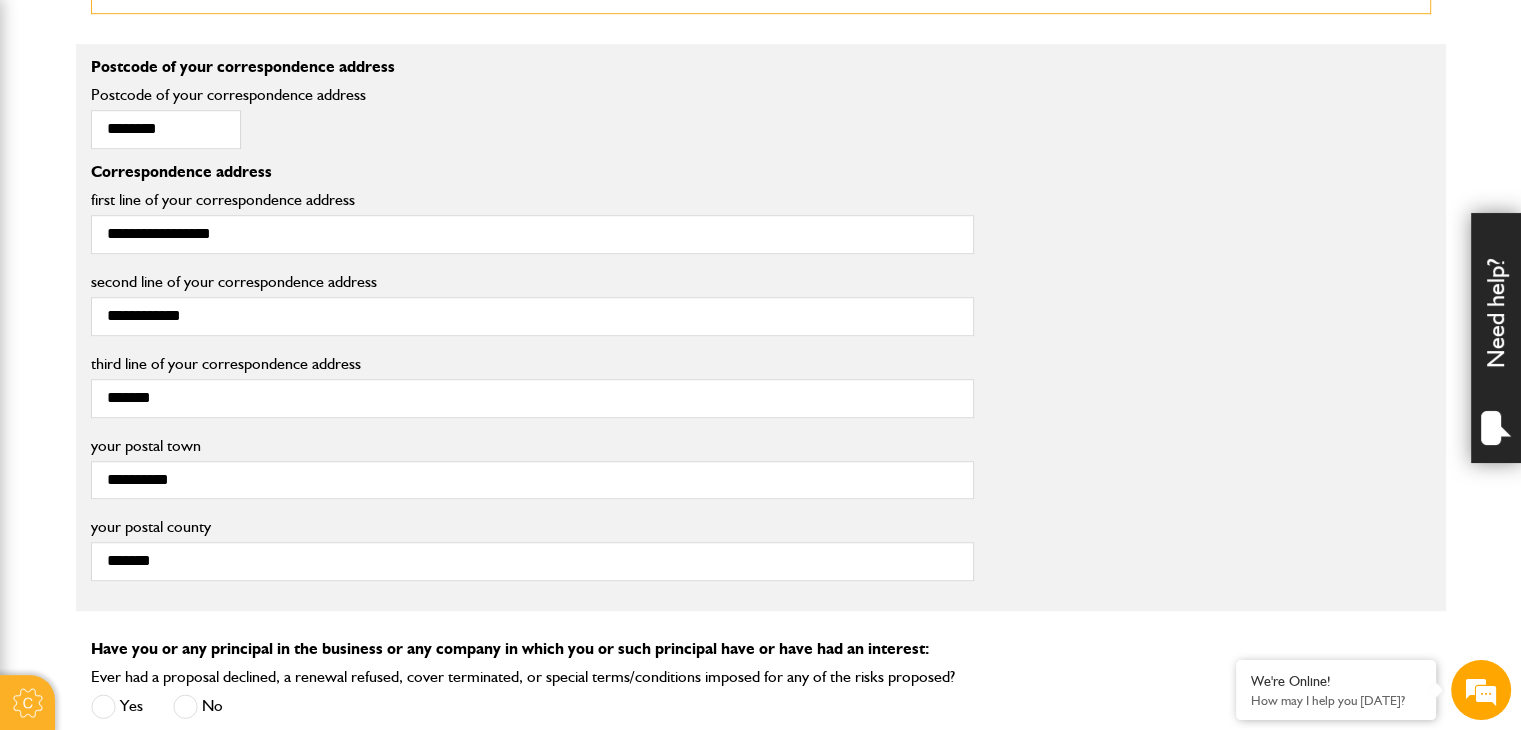 click on "Cookie Options You can control which cookies we use with the form below. Please see our  cookie policy  for more information. Allow all Essential These cookies are needed for essential functions. They can't be switched off and they don't store any of your information. Analytics These cookies gather anonymous usage information and they don't store any of your information. Switching off these cookies will mean we can't gather information to improve your experience of using our site. Functional These cookies enable basic functionality. Switching off these cookies will mean that areas of our website can't work properly. Advertising These cookies help us to learn what you're interested in so we can show you relevant adverts. Switching off these cookies will mean we can't show you any personalised adverts. Personalisation These cookies help us to learn what you're interested in so we can show you relevant content while you use our site. Save preferences
Broker Login" at bounding box center [760, 419] 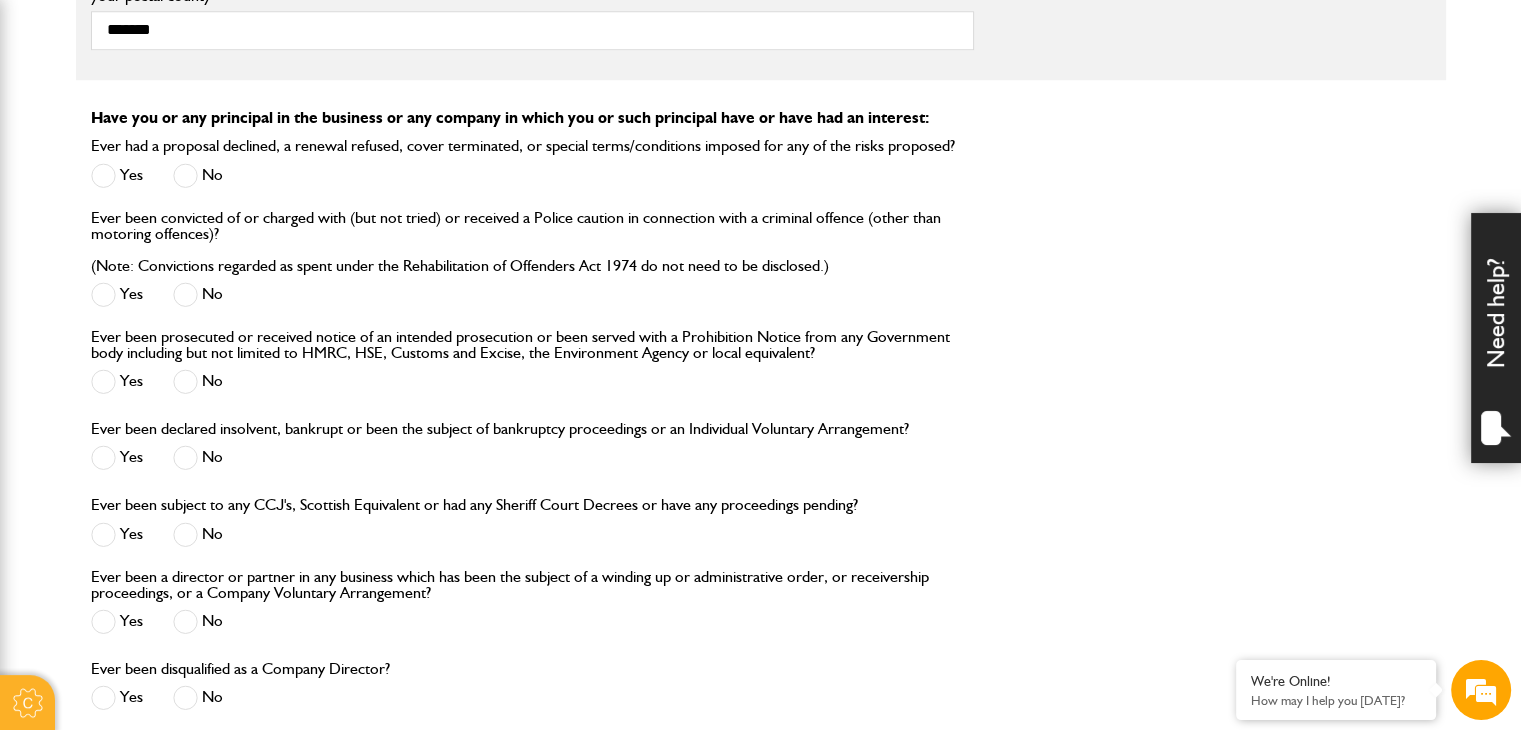 scroll, scrollTop: 1840, scrollLeft: 0, axis: vertical 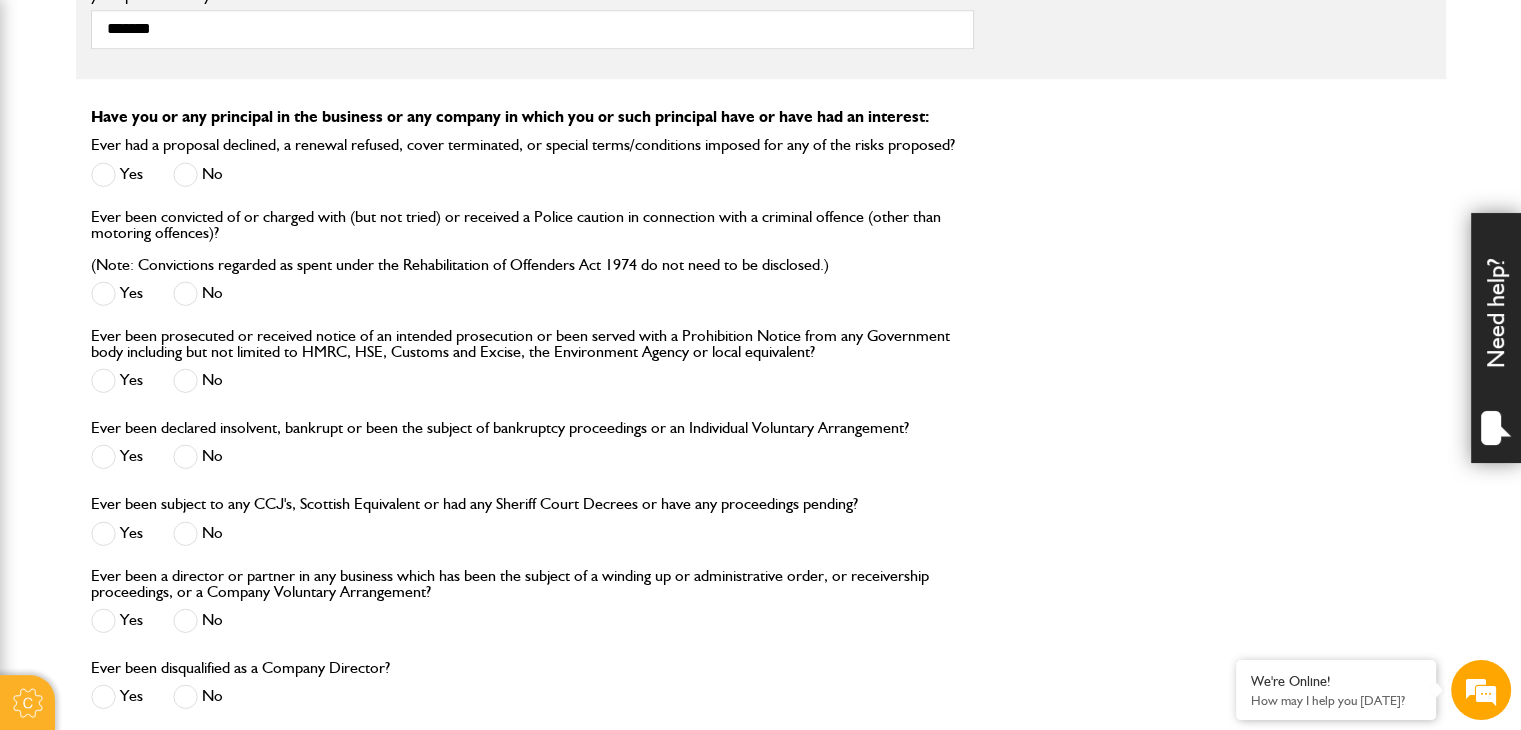 click at bounding box center [185, 174] 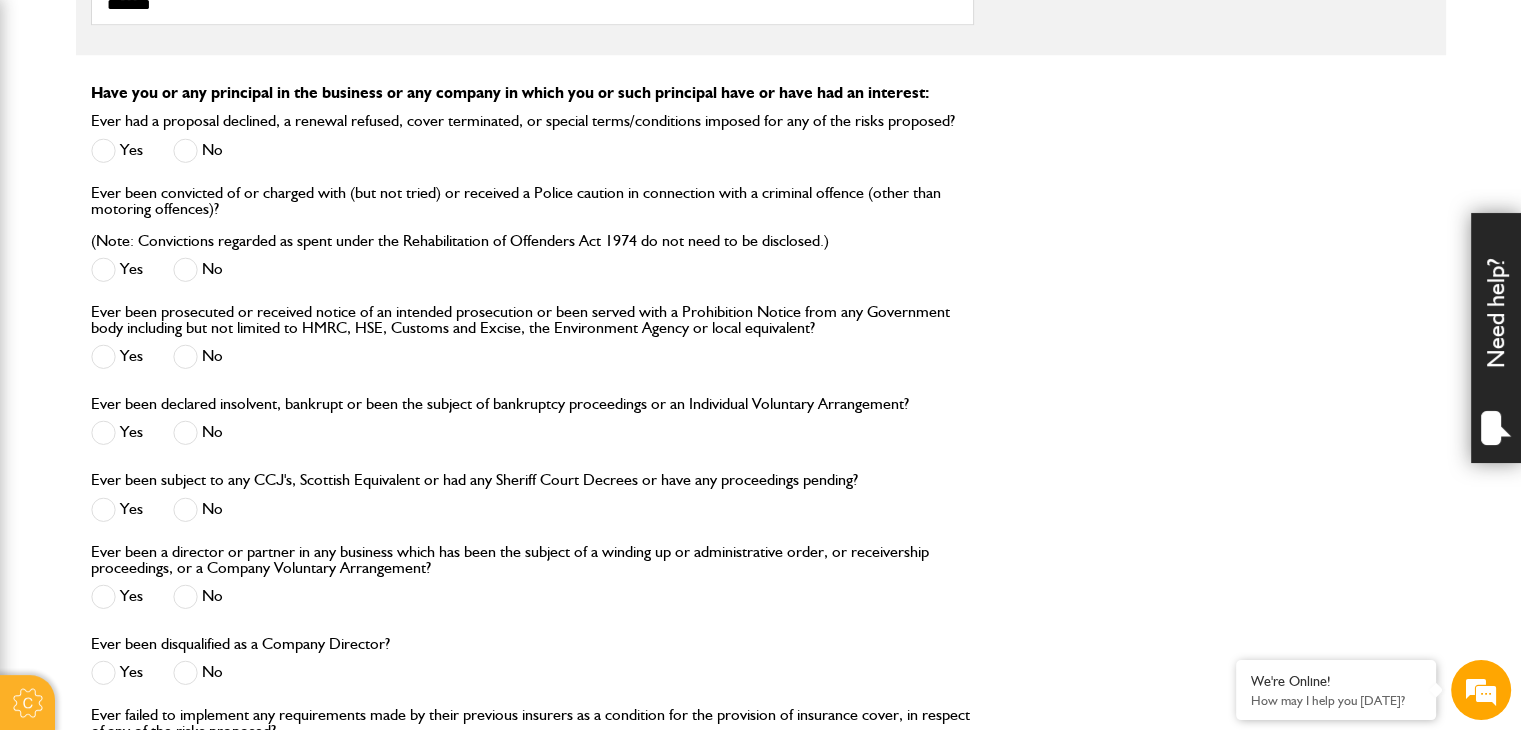 click on "Cookie Options You can control which cookies we use with the form below. Please see our  cookie policy  for more information. Allow all Essential These cookies are needed for essential functions. They can't be switched off and they don't store any of your information. Analytics These cookies gather anonymous usage information and they don't store any of your information. Switching off these cookies will mean we can't gather information to improve your experience of using our site. Functional These cookies enable basic functionality. Switching off these cookies will mean that areas of our website can't work properly. Advertising These cookies help us to learn what you're interested in so we can show you relevant adverts. Switching off these cookies will mean we can't show you any personalised adverts. Personalisation These cookies help us to learn what you're interested in so we can show you relevant content while you use our site. Save preferences
Broker Login" at bounding box center [760, -137] 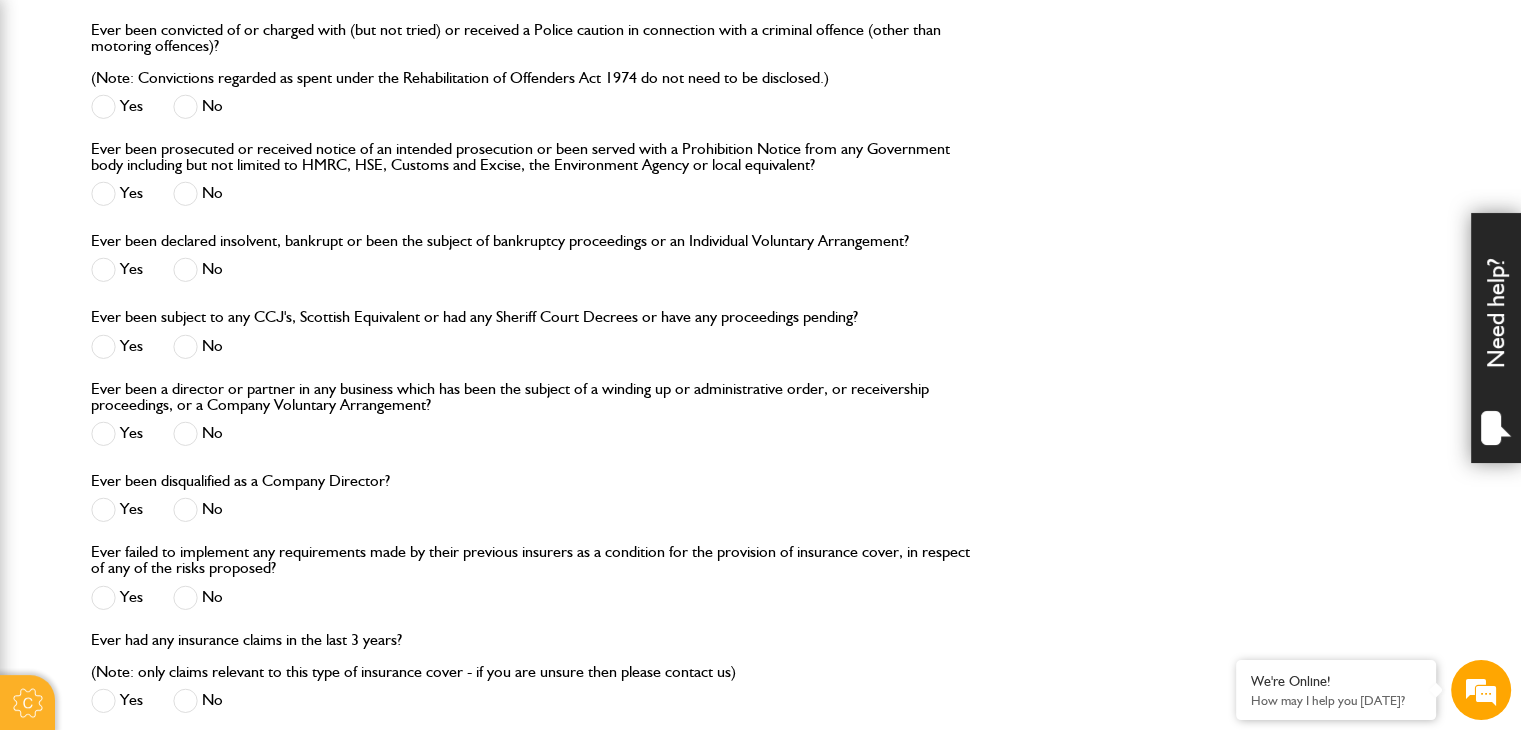 scroll, scrollTop: 2040, scrollLeft: 0, axis: vertical 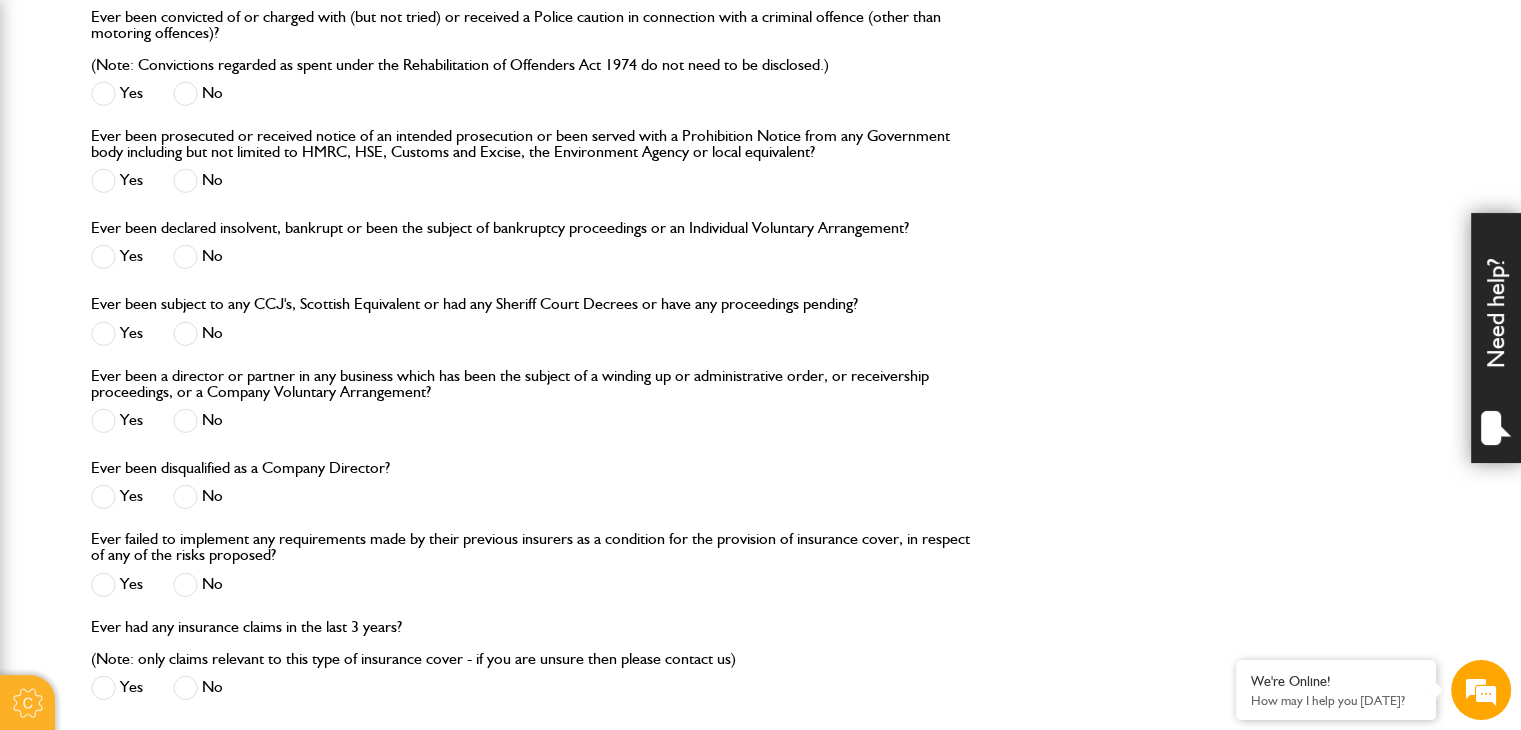 click at bounding box center (185, 256) 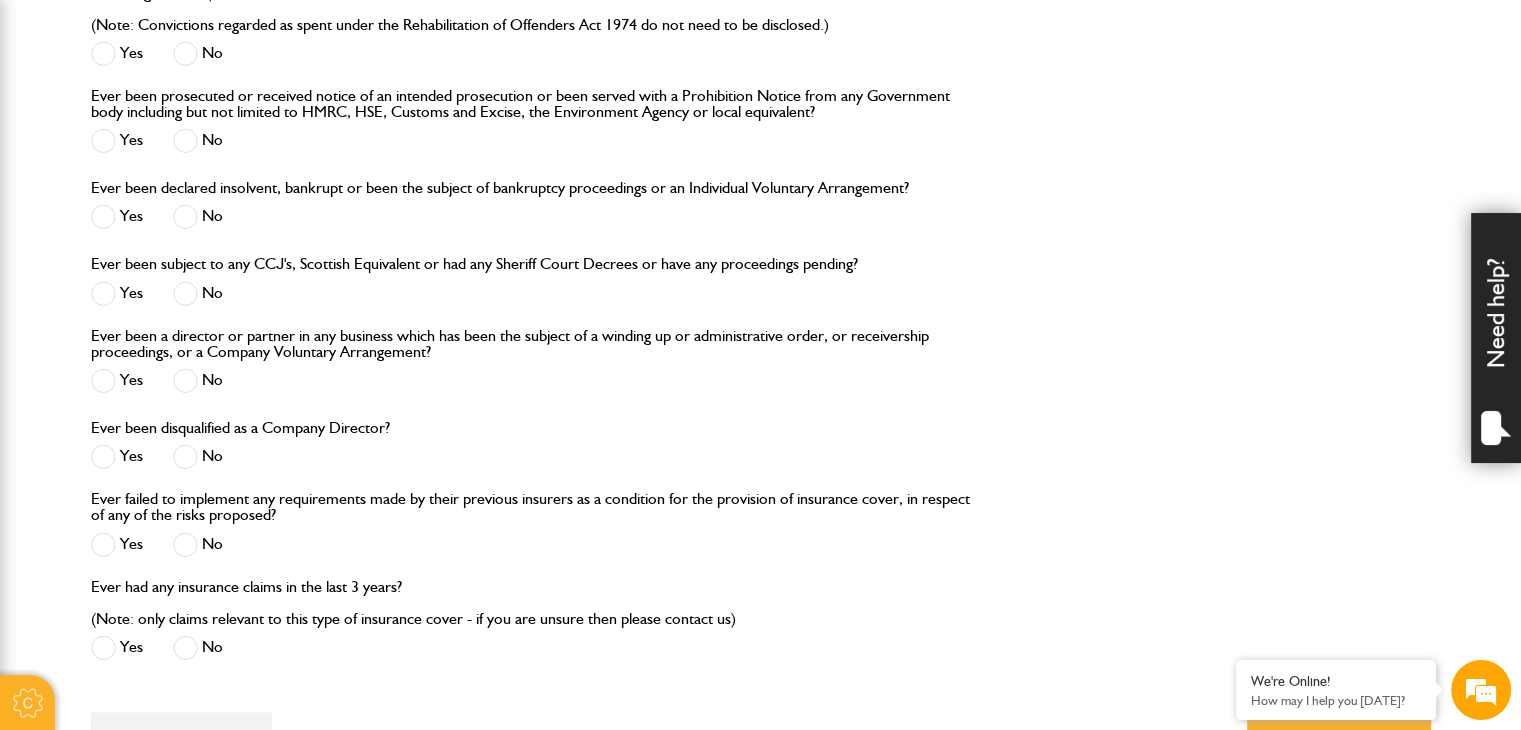 click at bounding box center (185, 293) 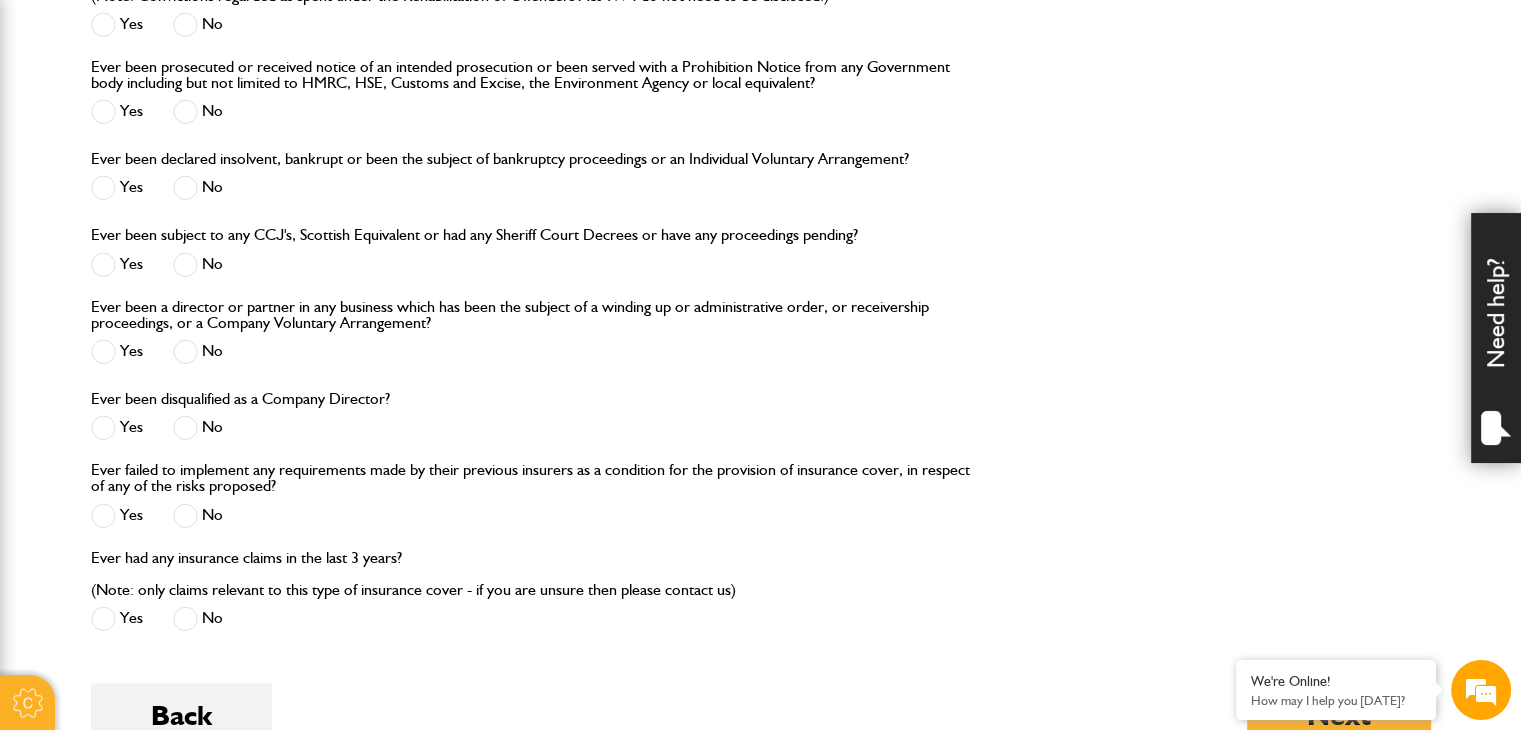 scroll, scrollTop: 638, scrollLeft: 0, axis: vertical 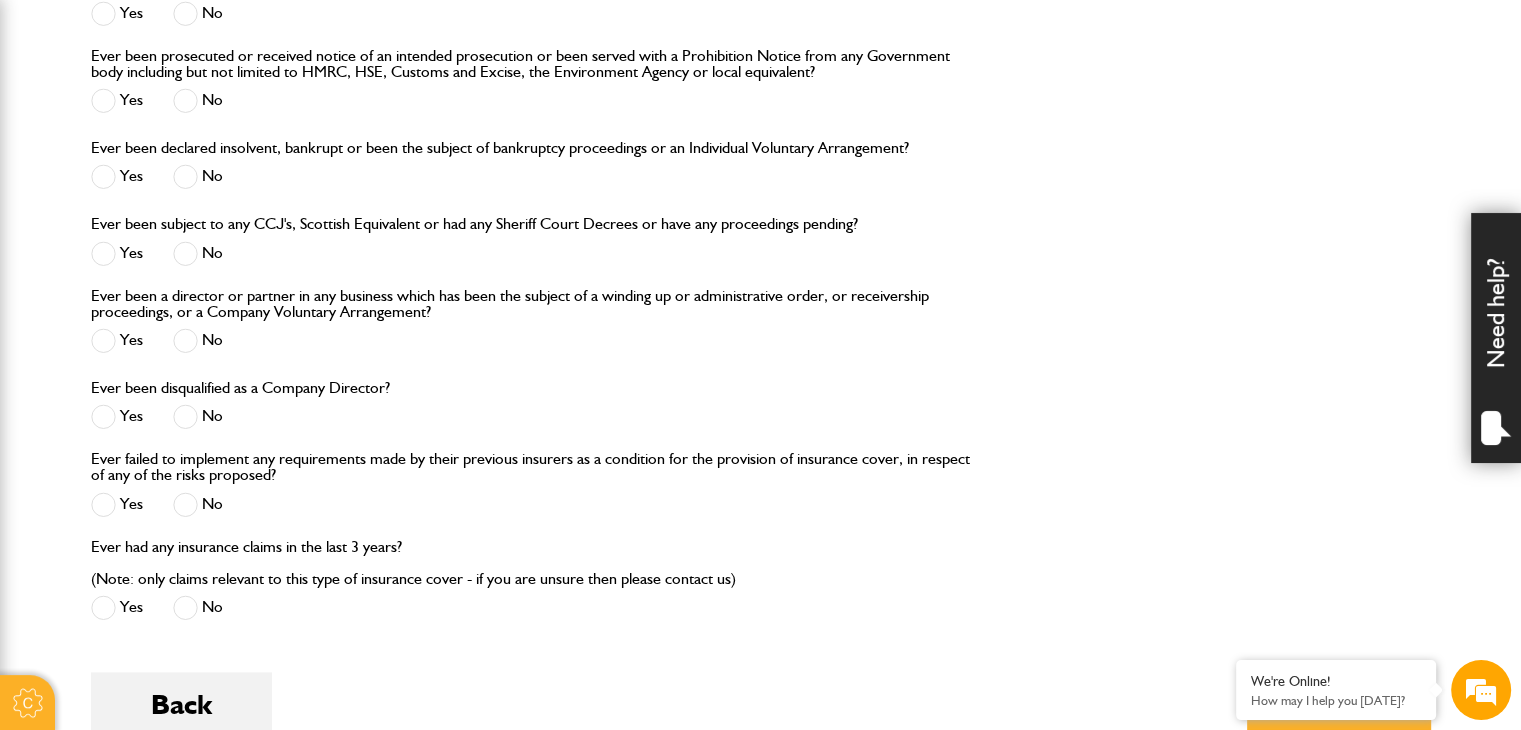 click on "Cookie Options You can control which cookies we use with the form below. Please see our  cookie policy  for more information. Allow all Essential These cookies are needed for essential functions. They can't be switched off and they don't store any of your information. Analytics These cookies gather anonymous usage information and they don't store any of your information. Switching off these cookies will mean we can't gather information to improve your experience of using our site. Functional These cookies enable basic functionality. Switching off these cookies will mean that areas of our website can't work properly. Advertising These cookies help us to learn what you're interested in so we can show you relevant adverts. Switching off these cookies will mean we can't show you any personalised adverts. Personalisation These cookies help us to learn what you're interested in so we can show you relevant content while you use our site. Save preferences
Broker Login" at bounding box center (760, -393) 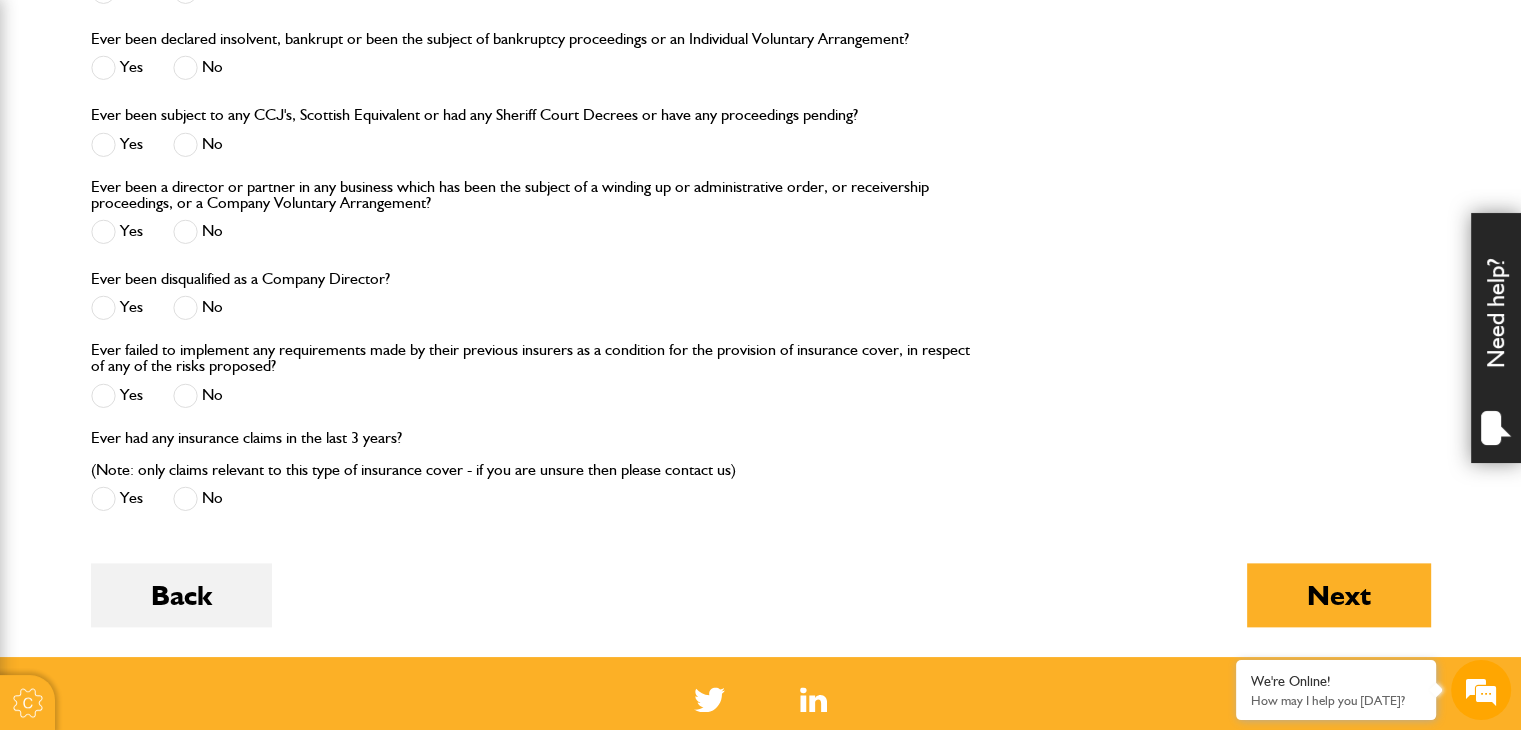 scroll, scrollTop: 2240, scrollLeft: 0, axis: vertical 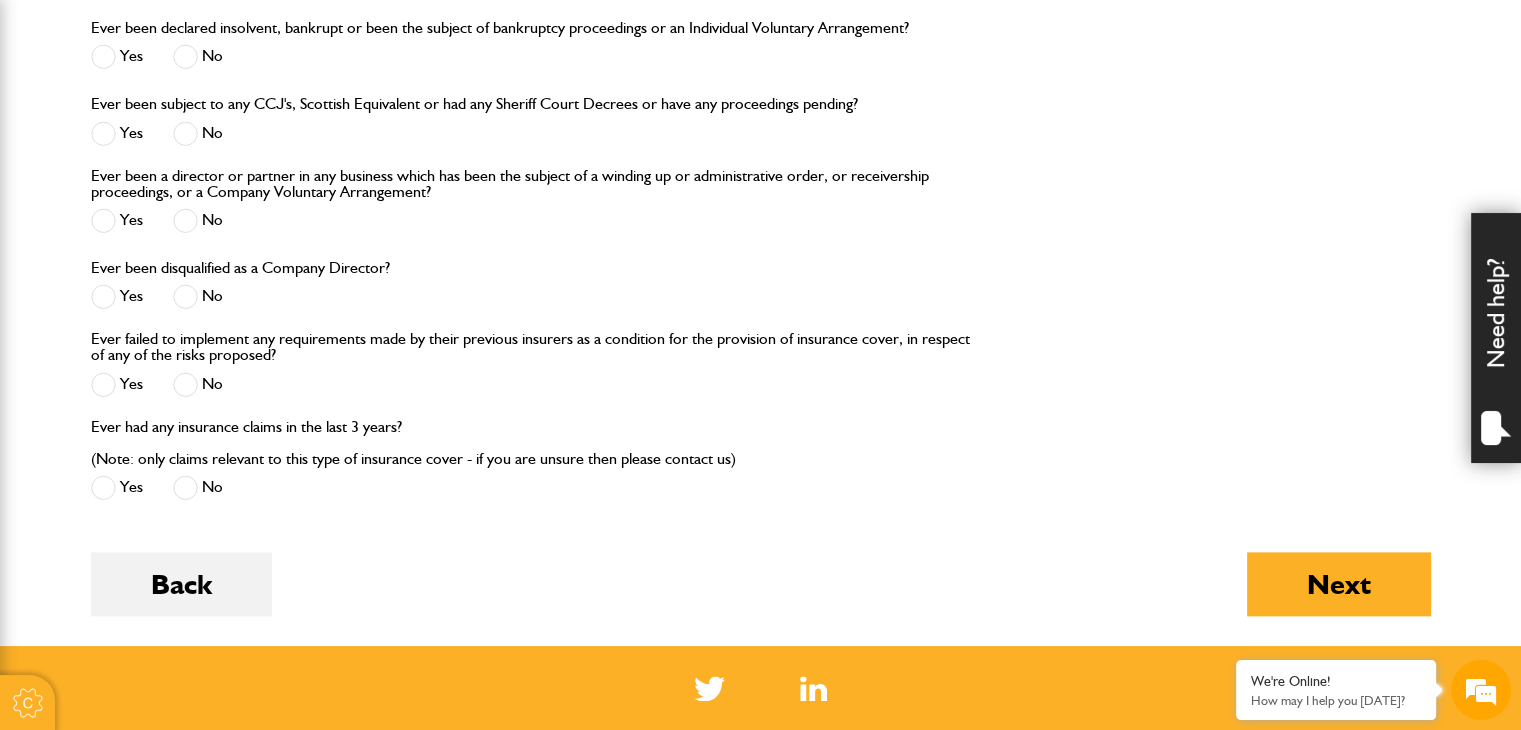 click at bounding box center (185, 384) 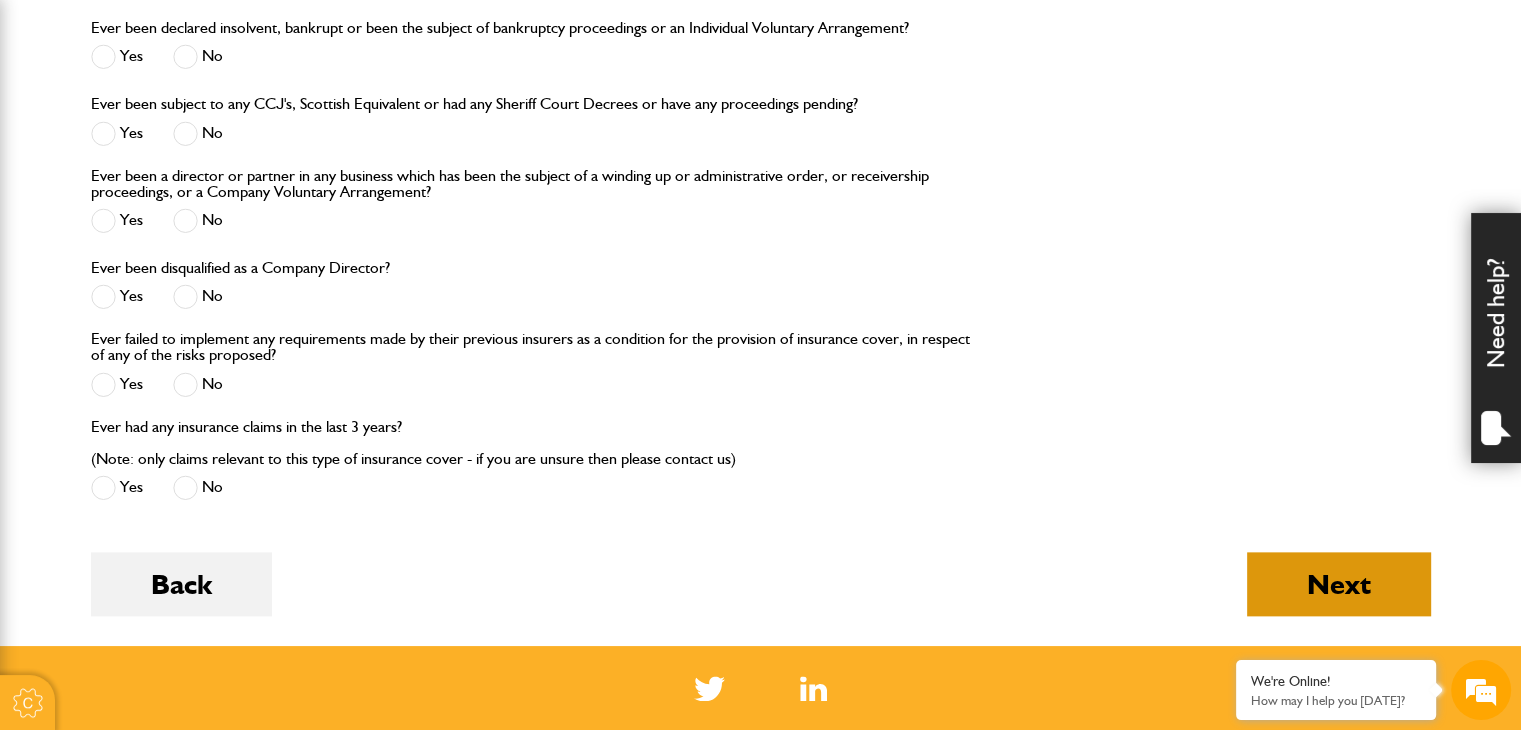 click on "Next" at bounding box center [1339, 584] 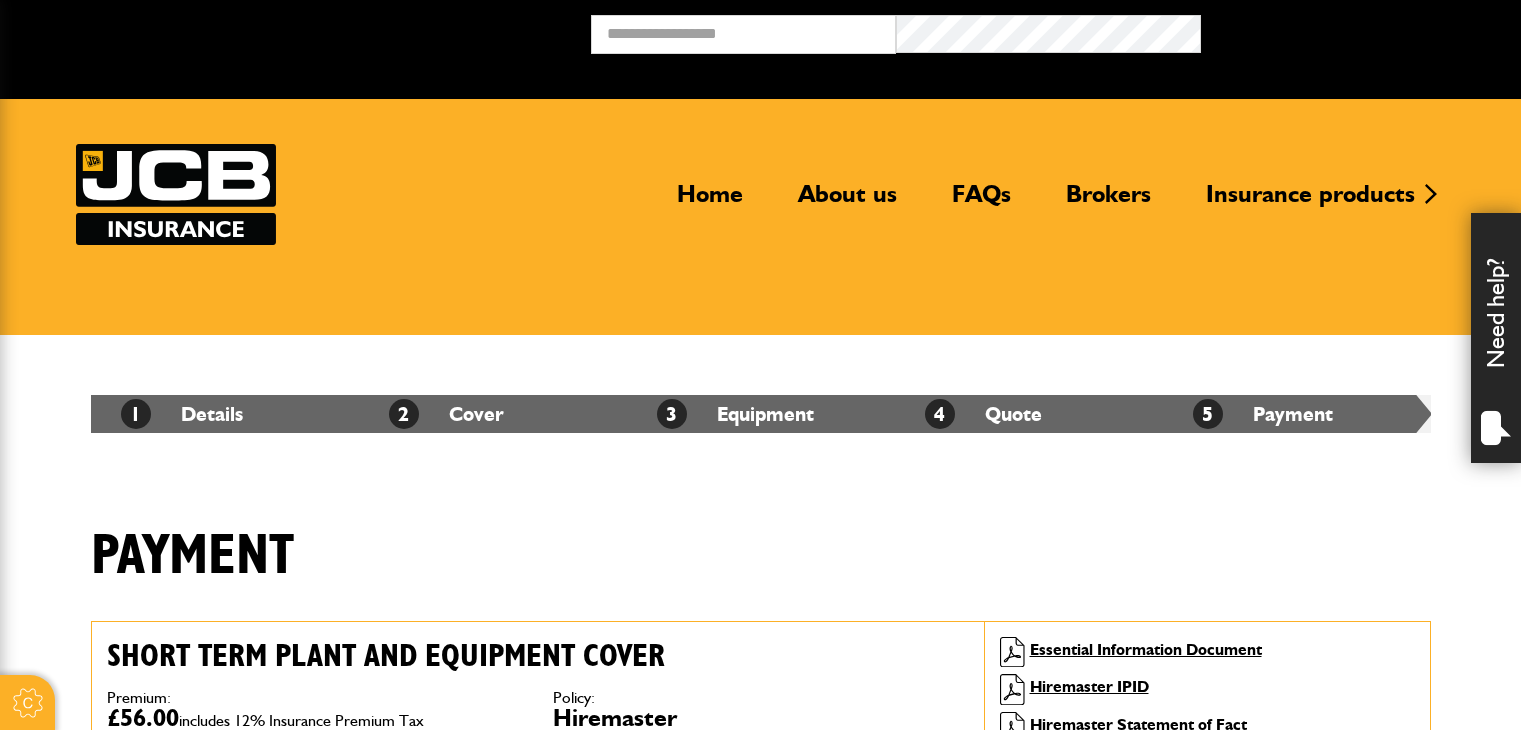 scroll, scrollTop: 0, scrollLeft: 0, axis: both 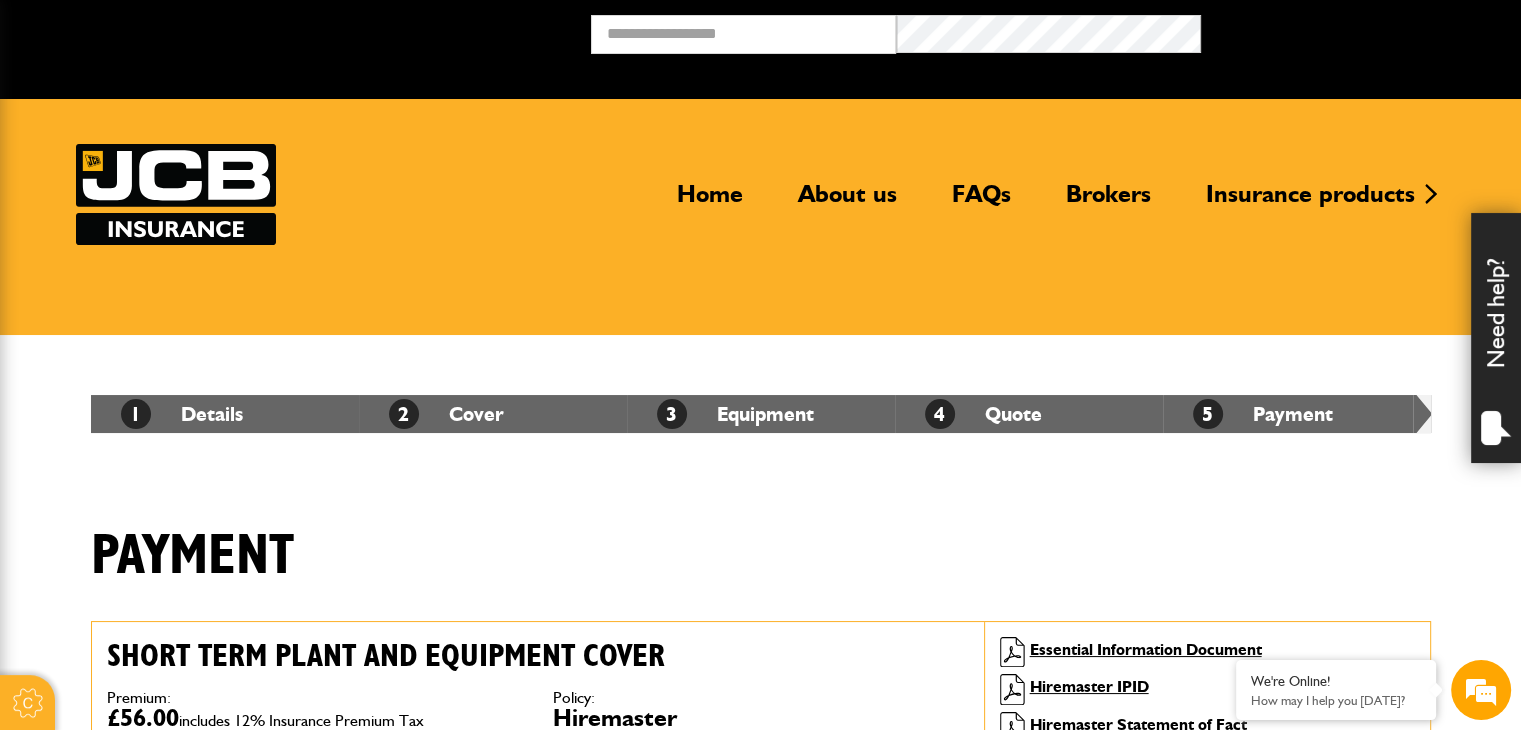 click on "Payment" at bounding box center [761, 571] 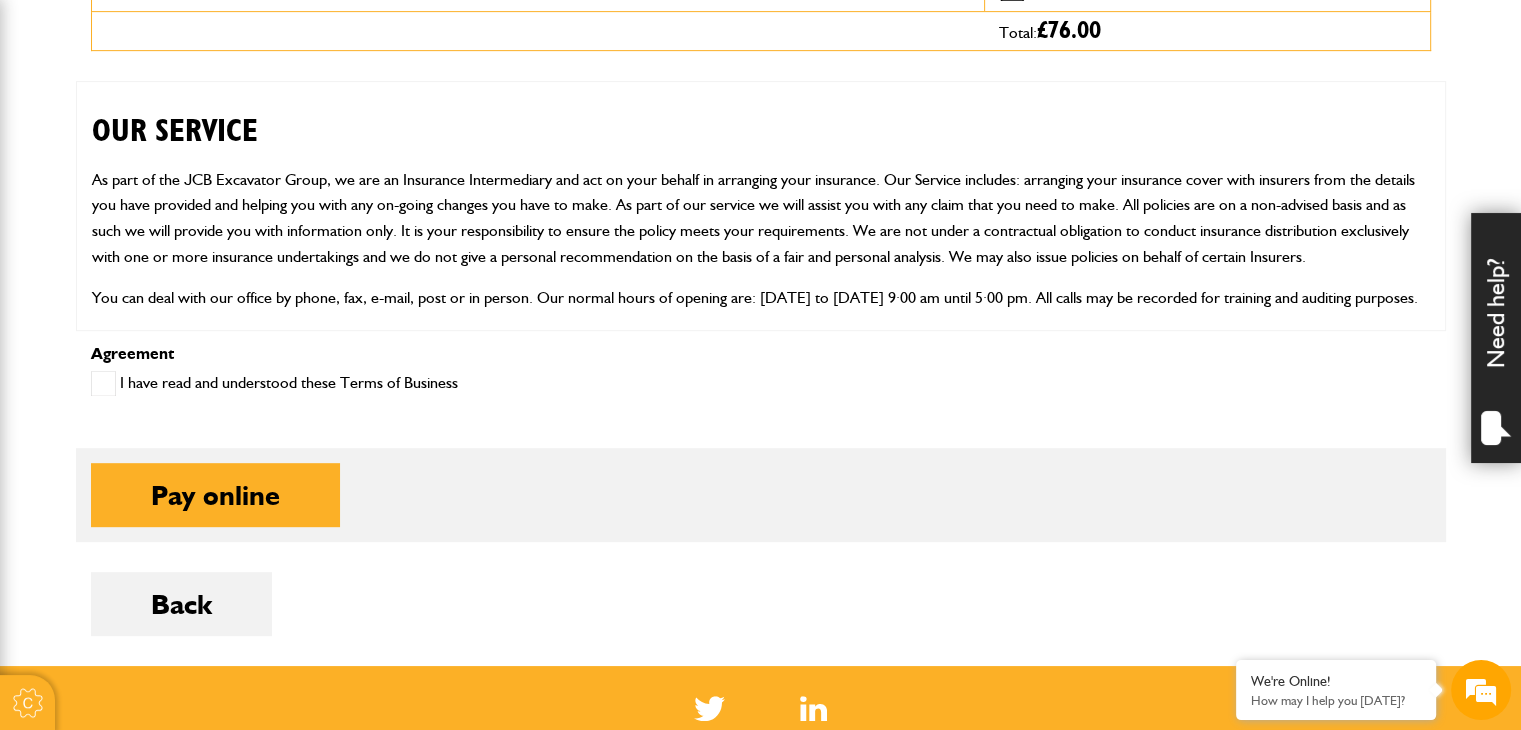 scroll, scrollTop: 920, scrollLeft: 0, axis: vertical 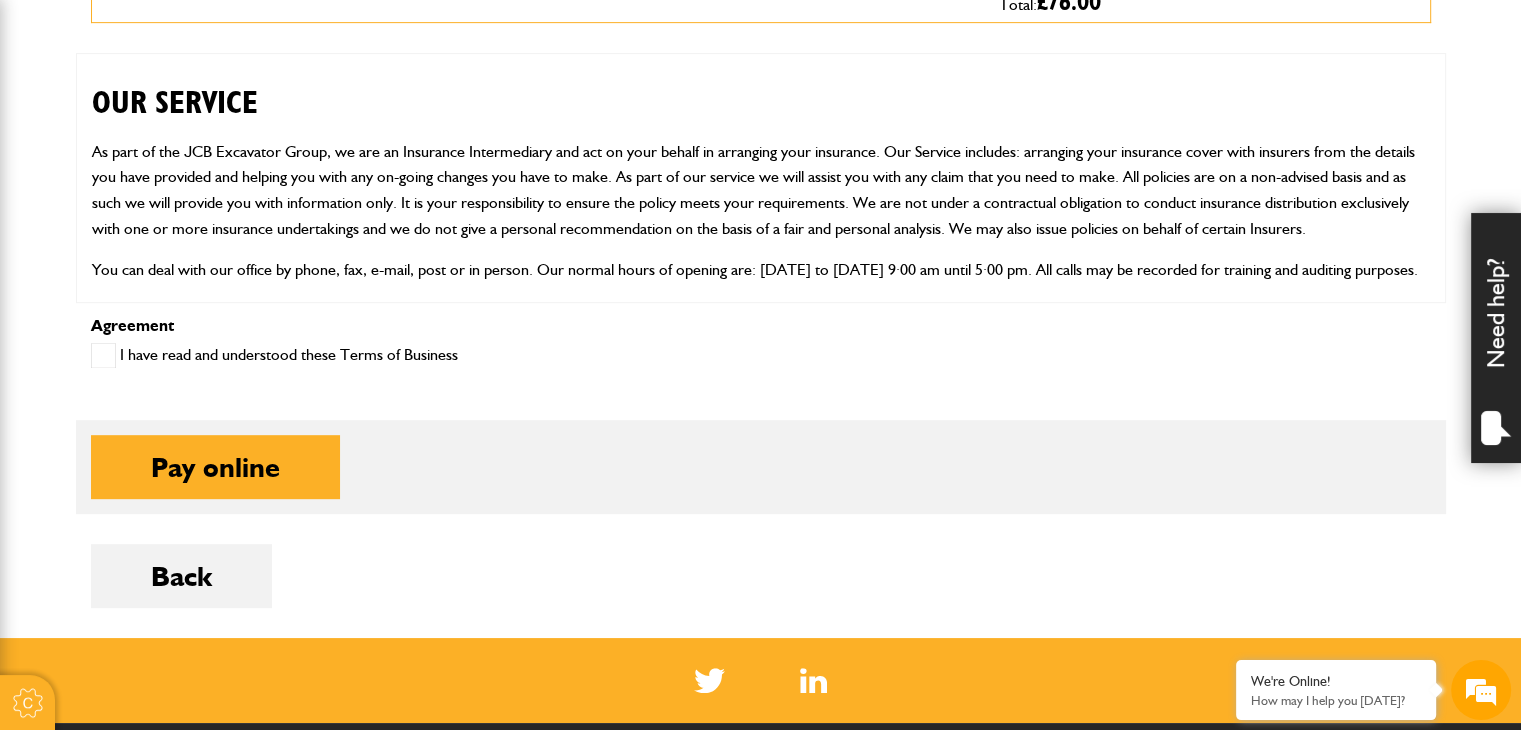 click at bounding box center [103, 355] 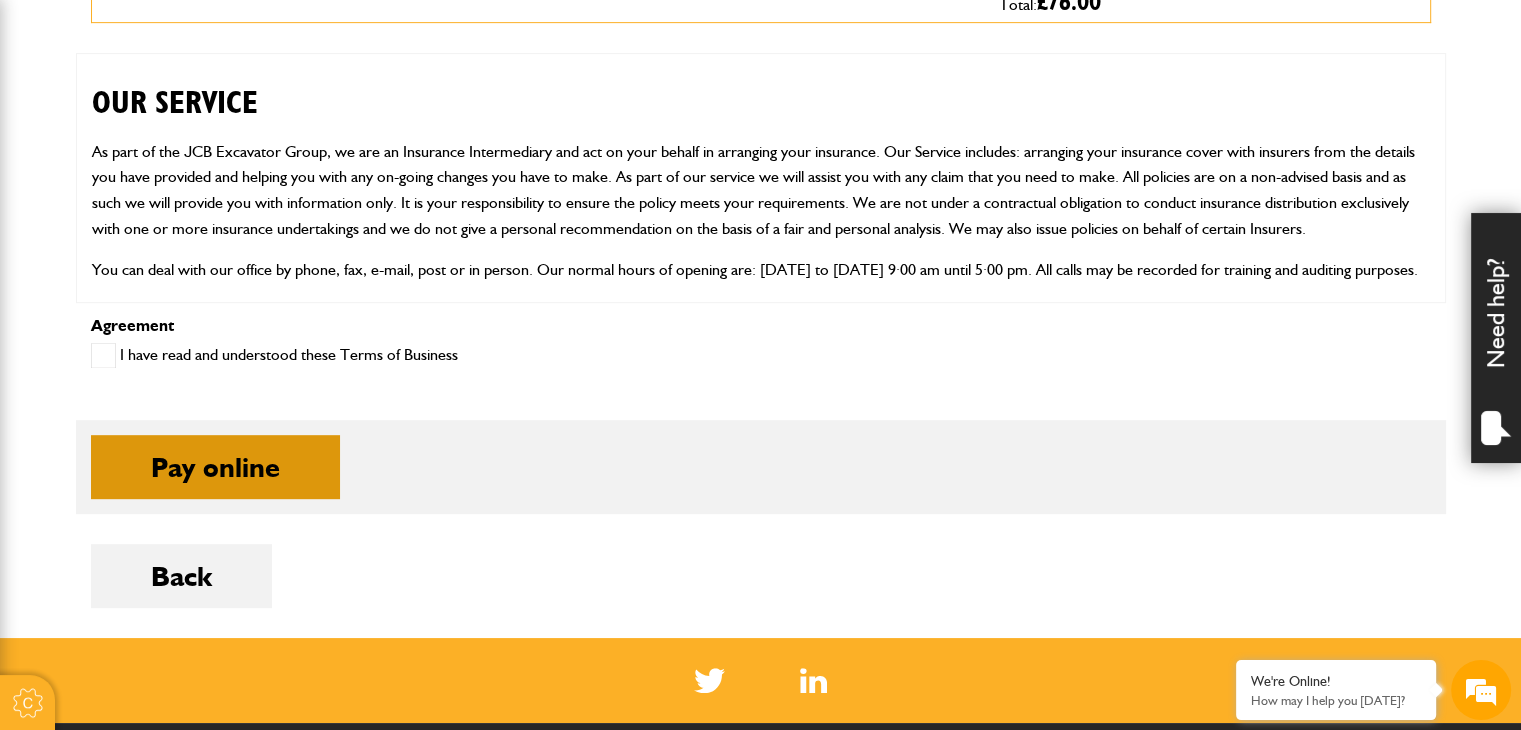 click on "Pay online" at bounding box center [215, 467] 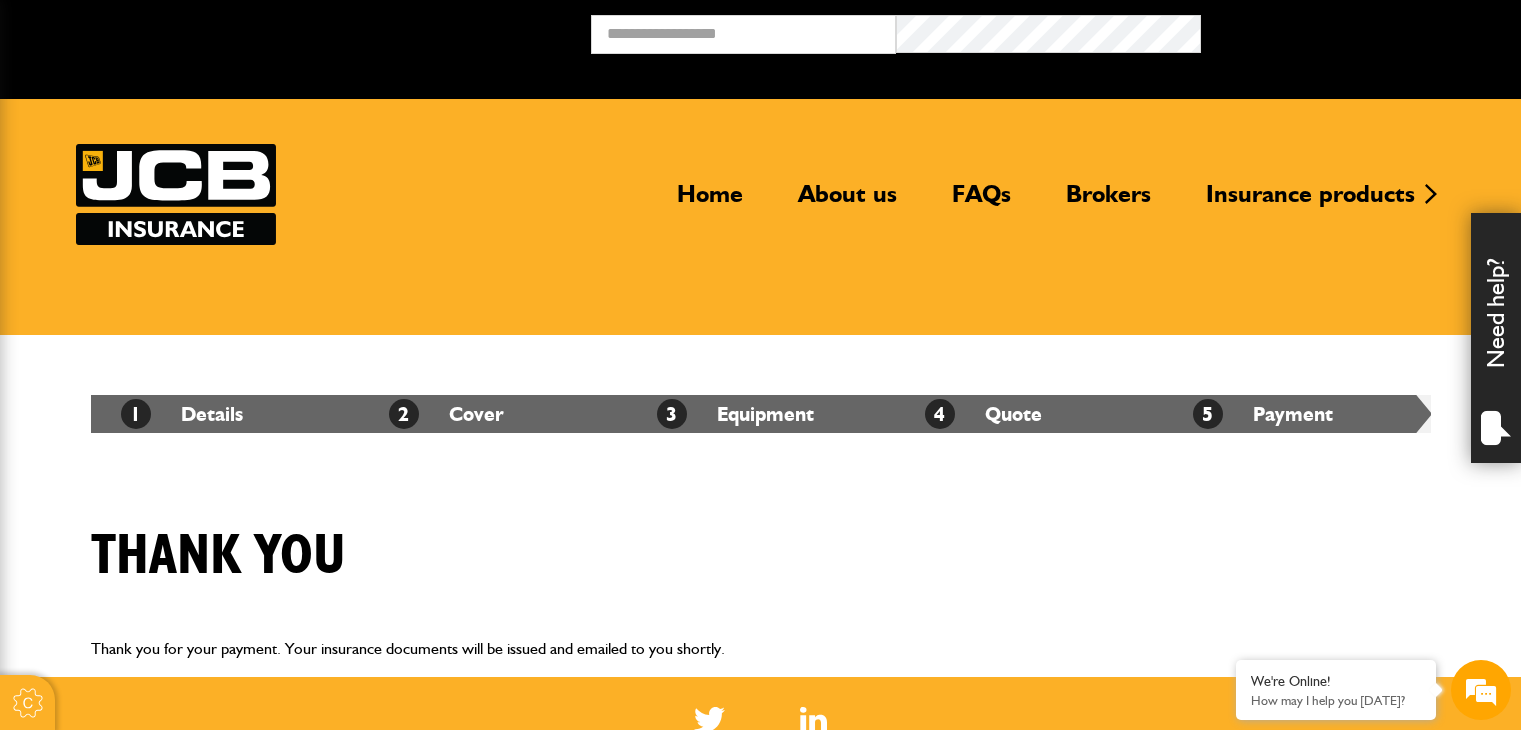 scroll, scrollTop: 0, scrollLeft: 0, axis: both 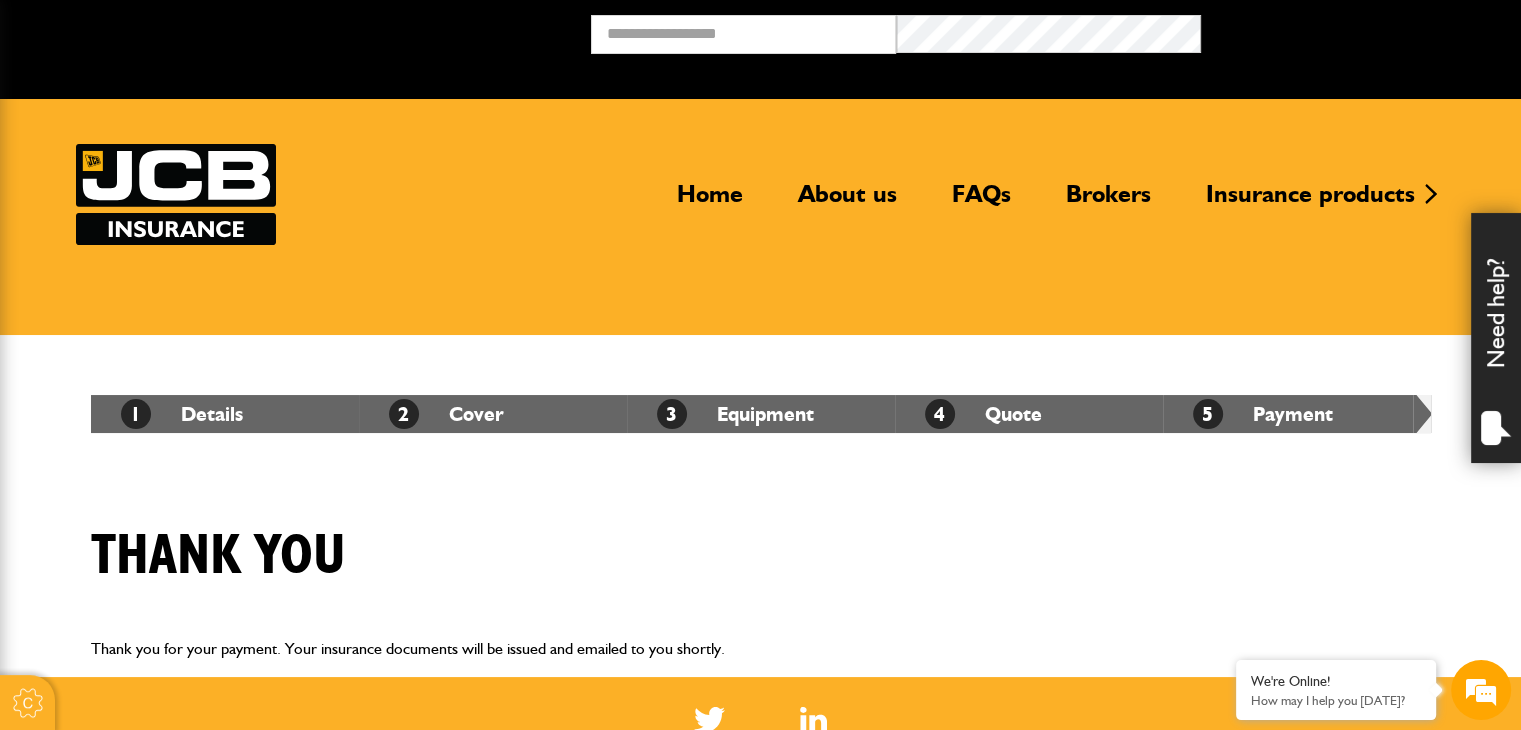 click on "Thank you" at bounding box center [761, 571] 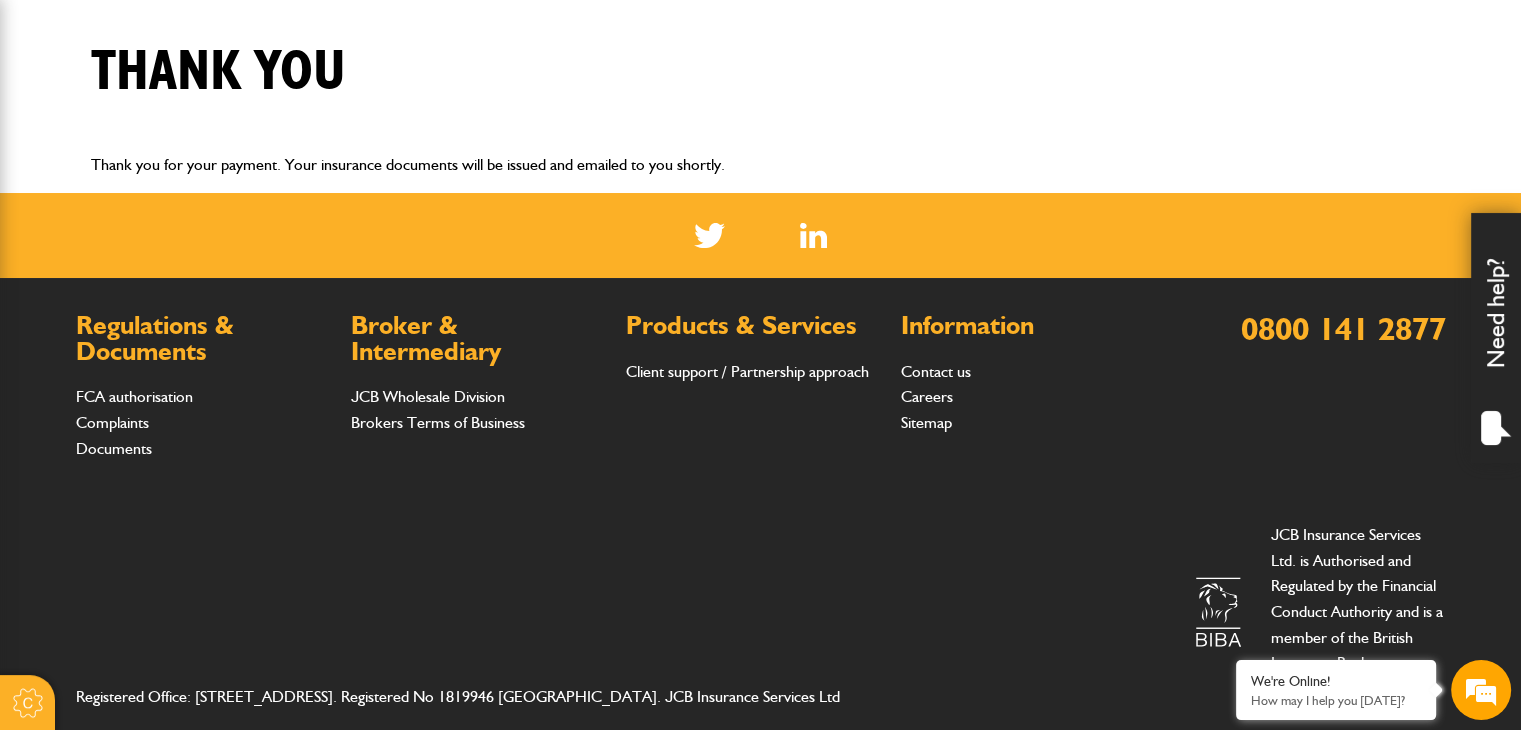 scroll, scrollTop: 516, scrollLeft: 0, axis: vertical 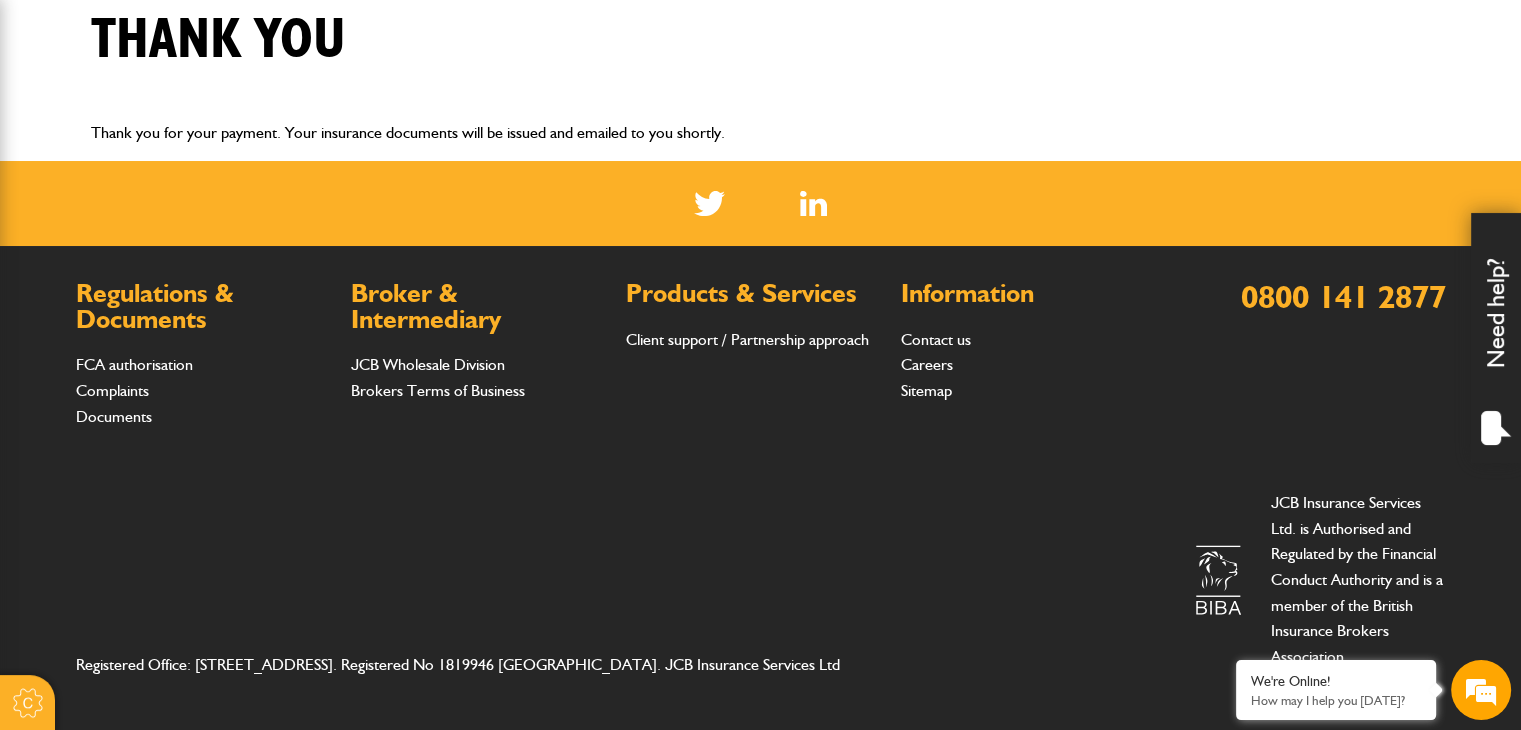 click on "Thank you" at bounding box center (761, 55) 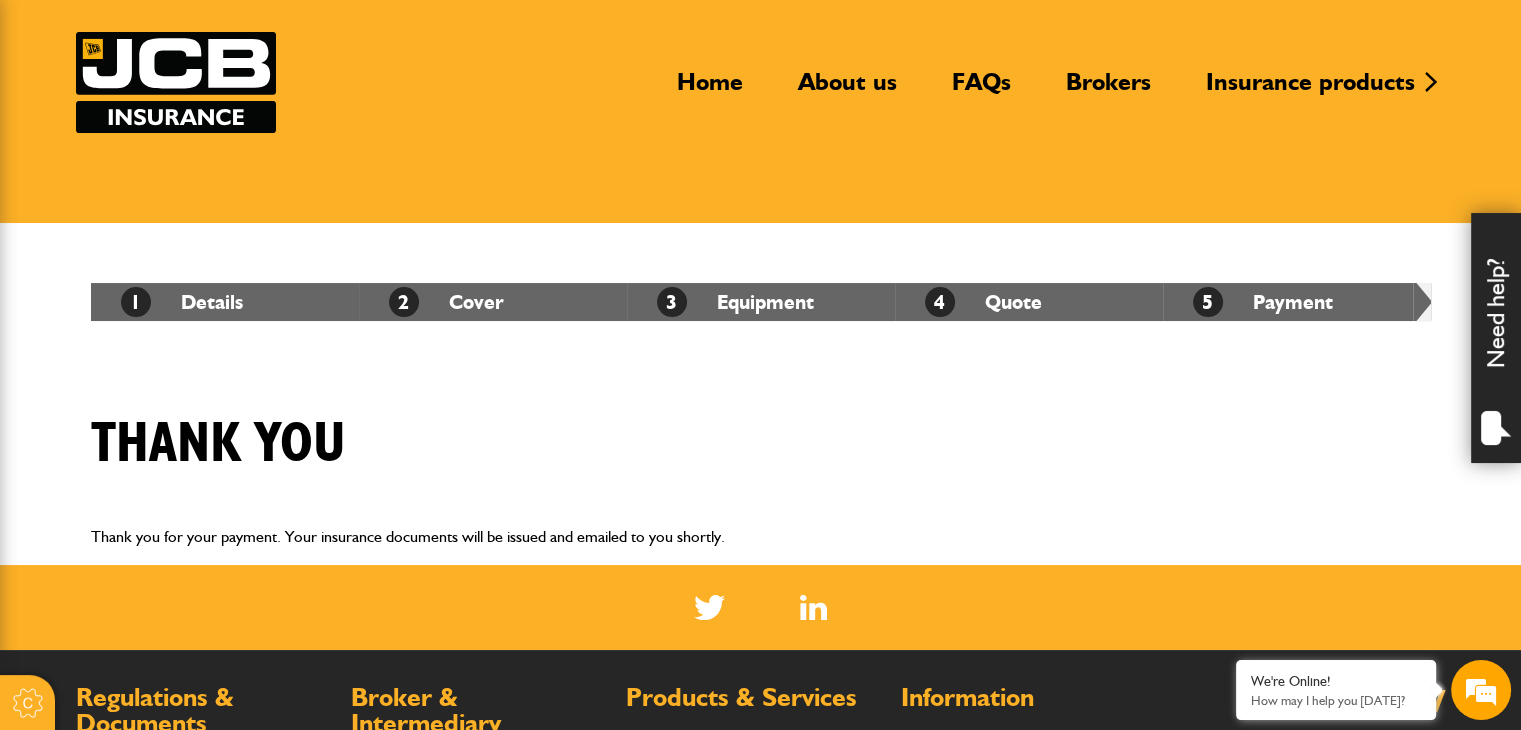 scroll, scrollTop: 0, scrollLeft: 0, axis: both 